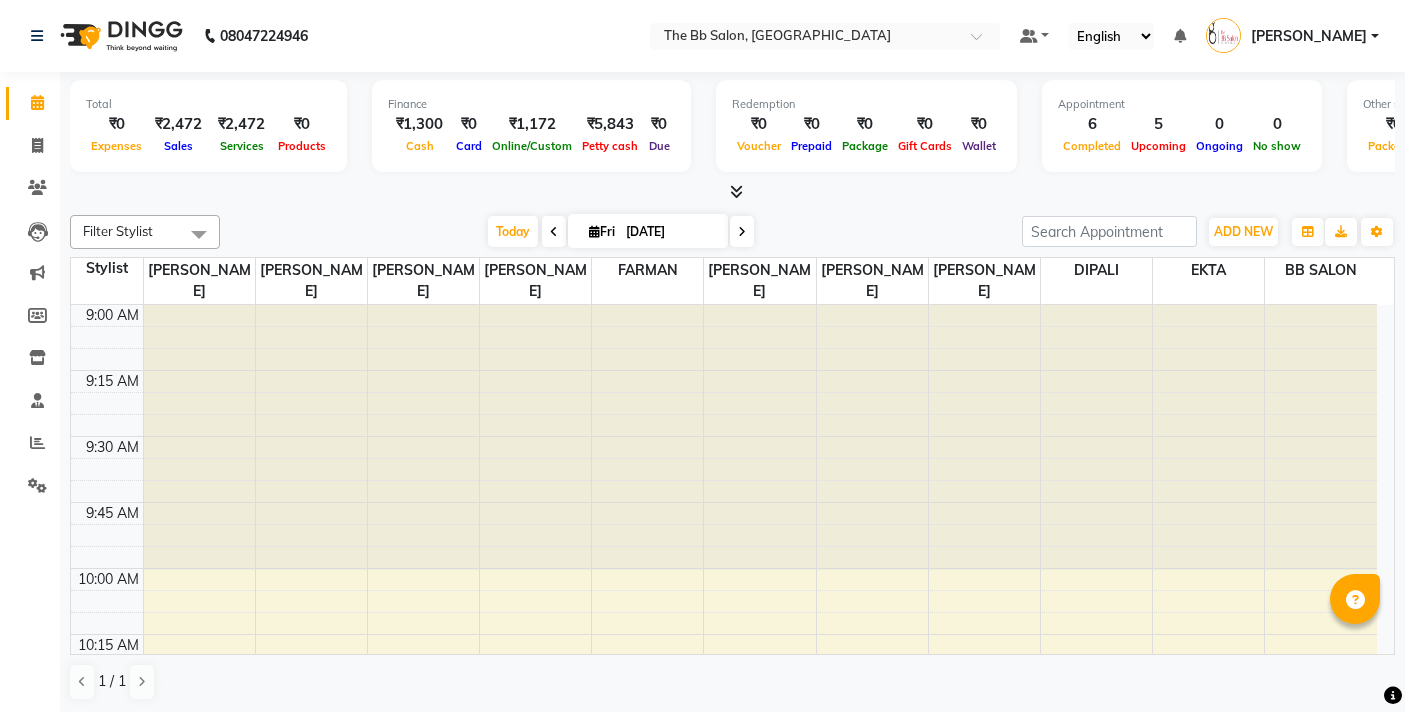 scroll, scrollTop: 0, scrollLeft: 0, axis: both 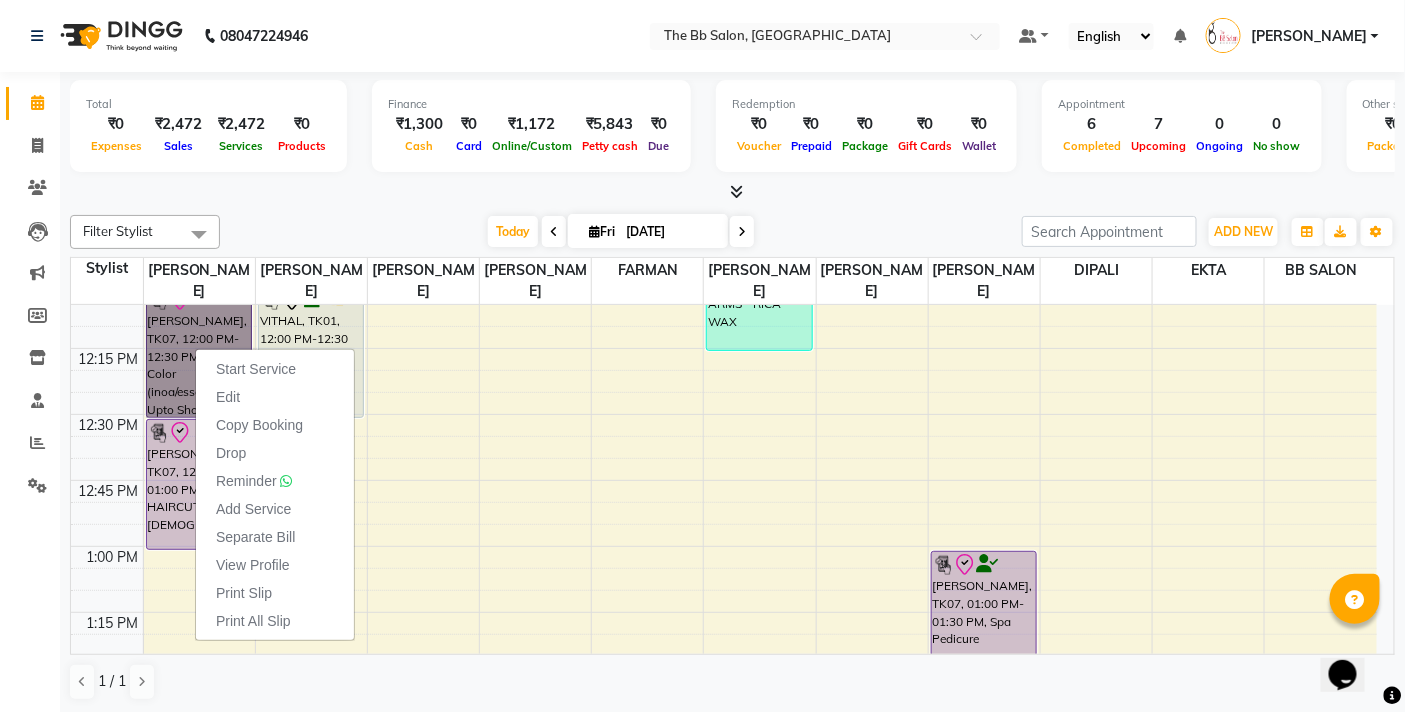 click at bounding box center [107, 381] 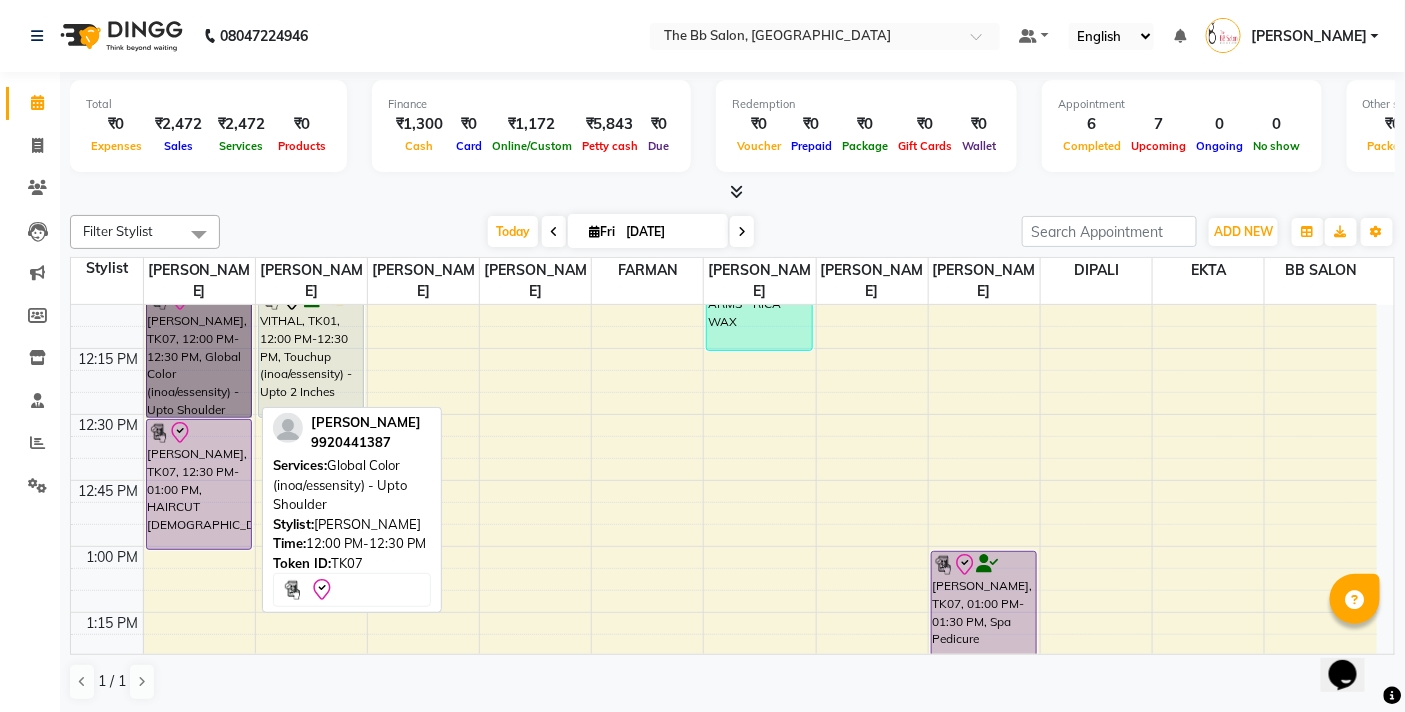 click on "HARSHAD GOHIL, TK07, 12:00 PM-12:30 PM, Global Color (inoa/essensity) - Upto Shoulder" at bounding box center (199, 352) 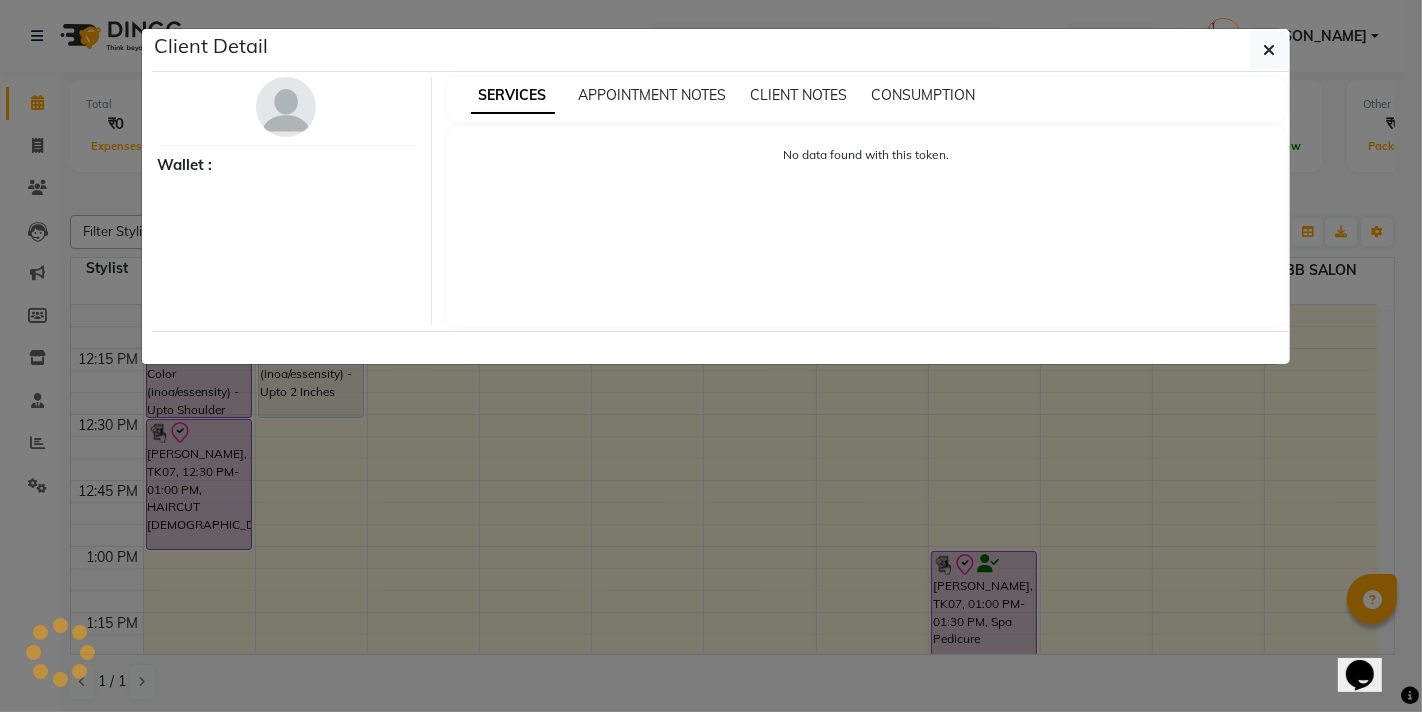 select on "8" 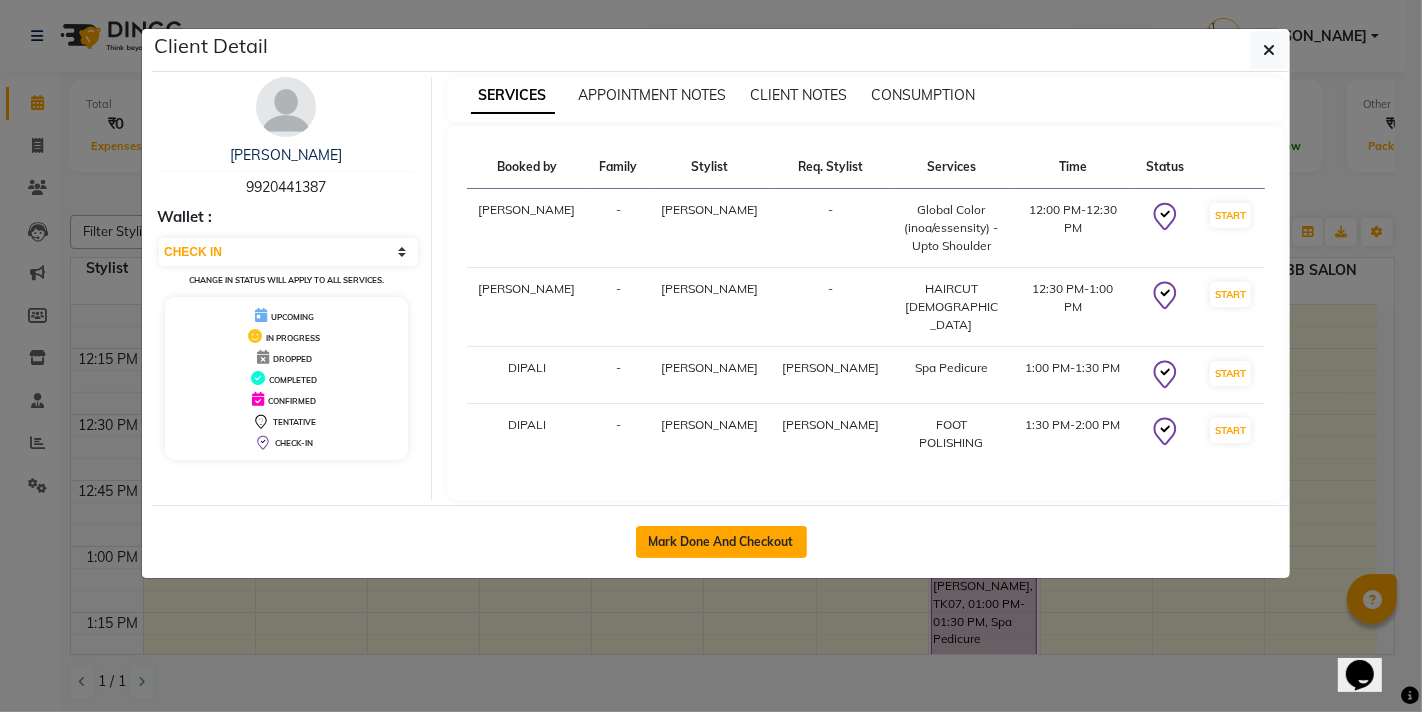 click on "Mark Done And Checkout" 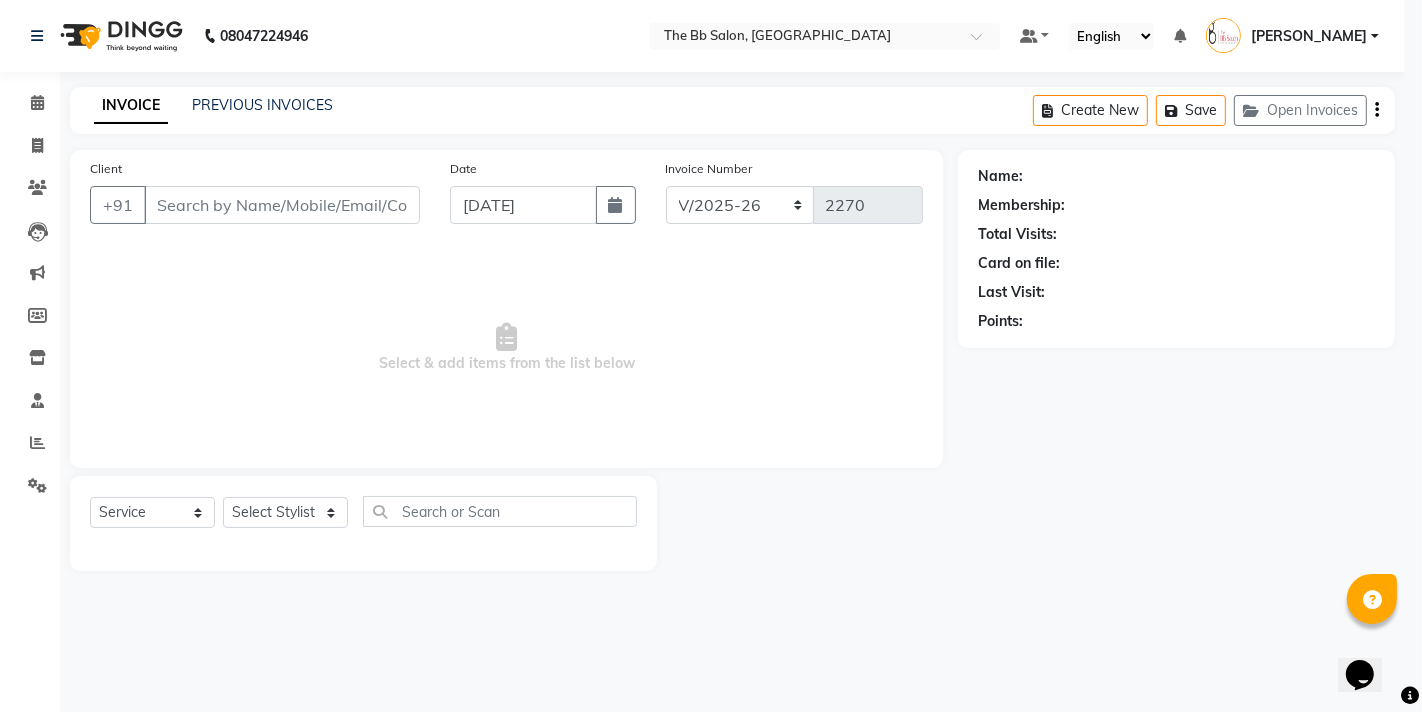 select on "select" 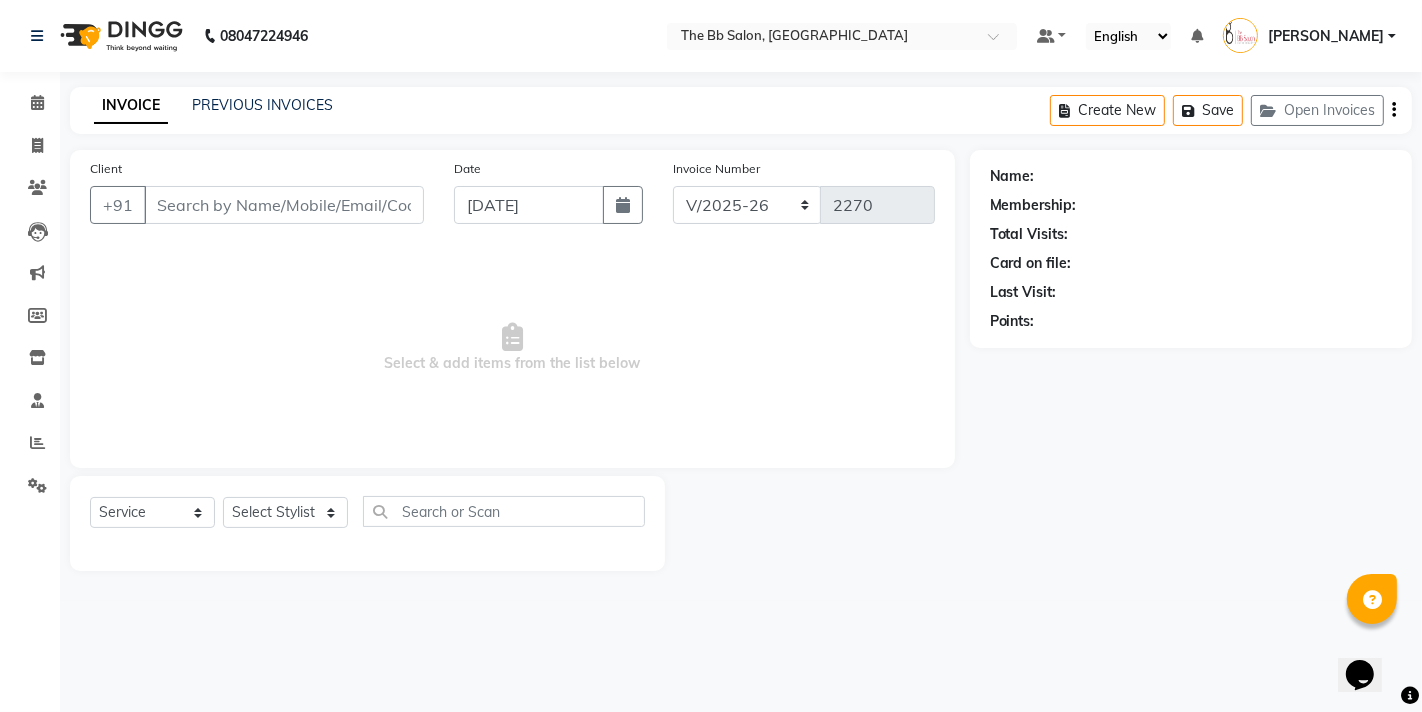 type on "99******87" 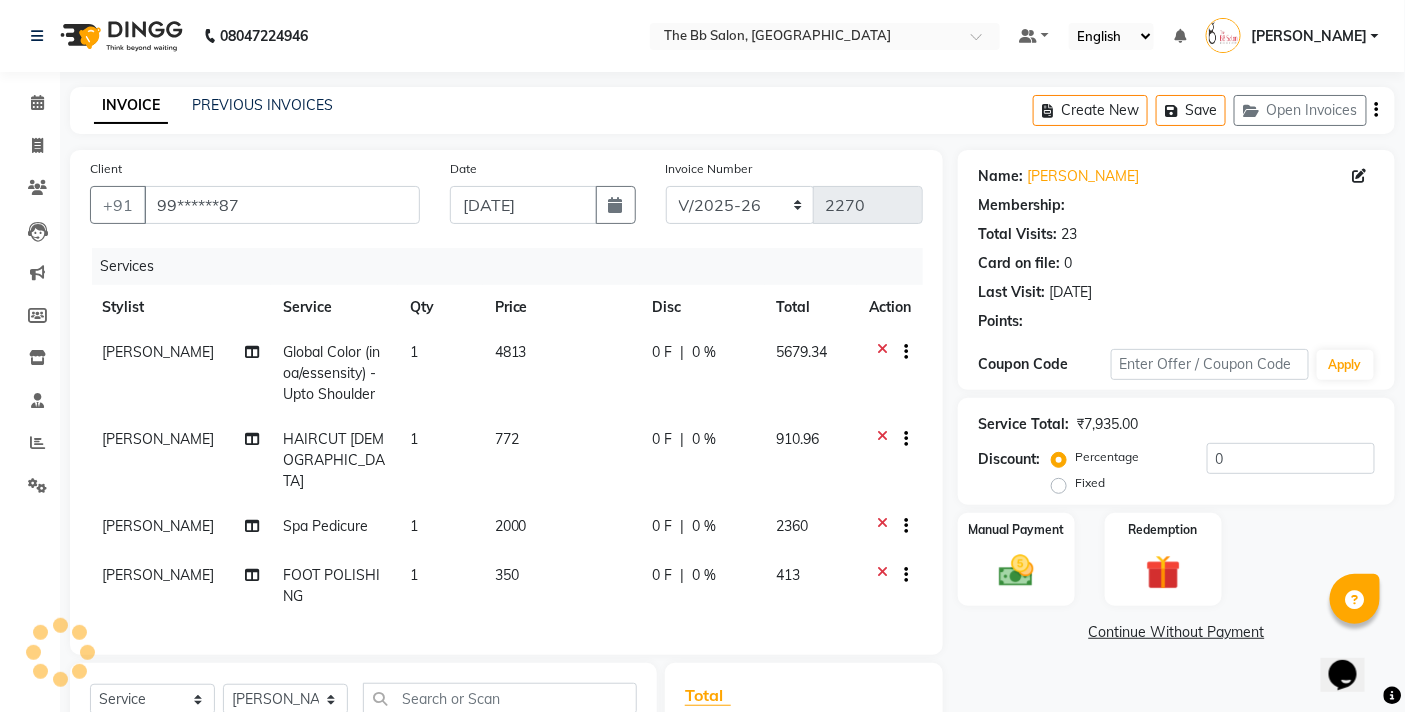 select on "1: Object" 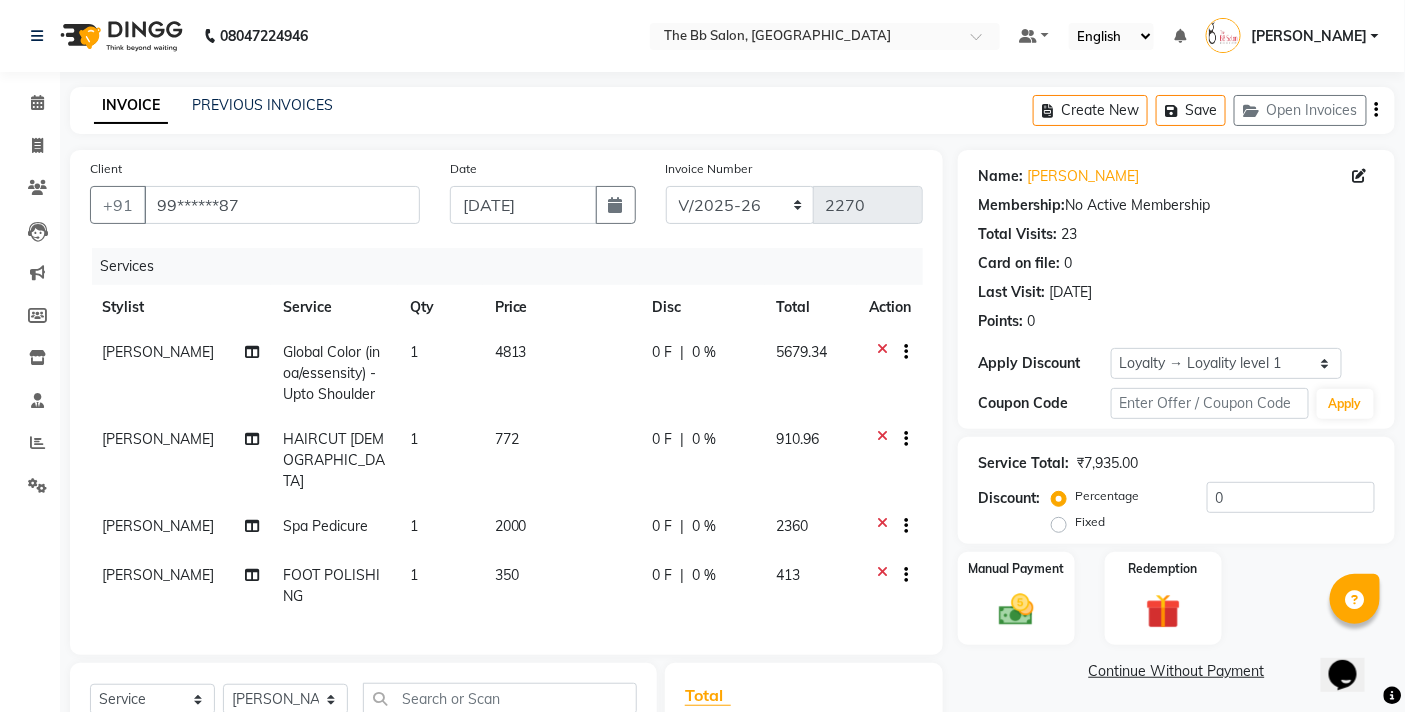 click on "0 %" 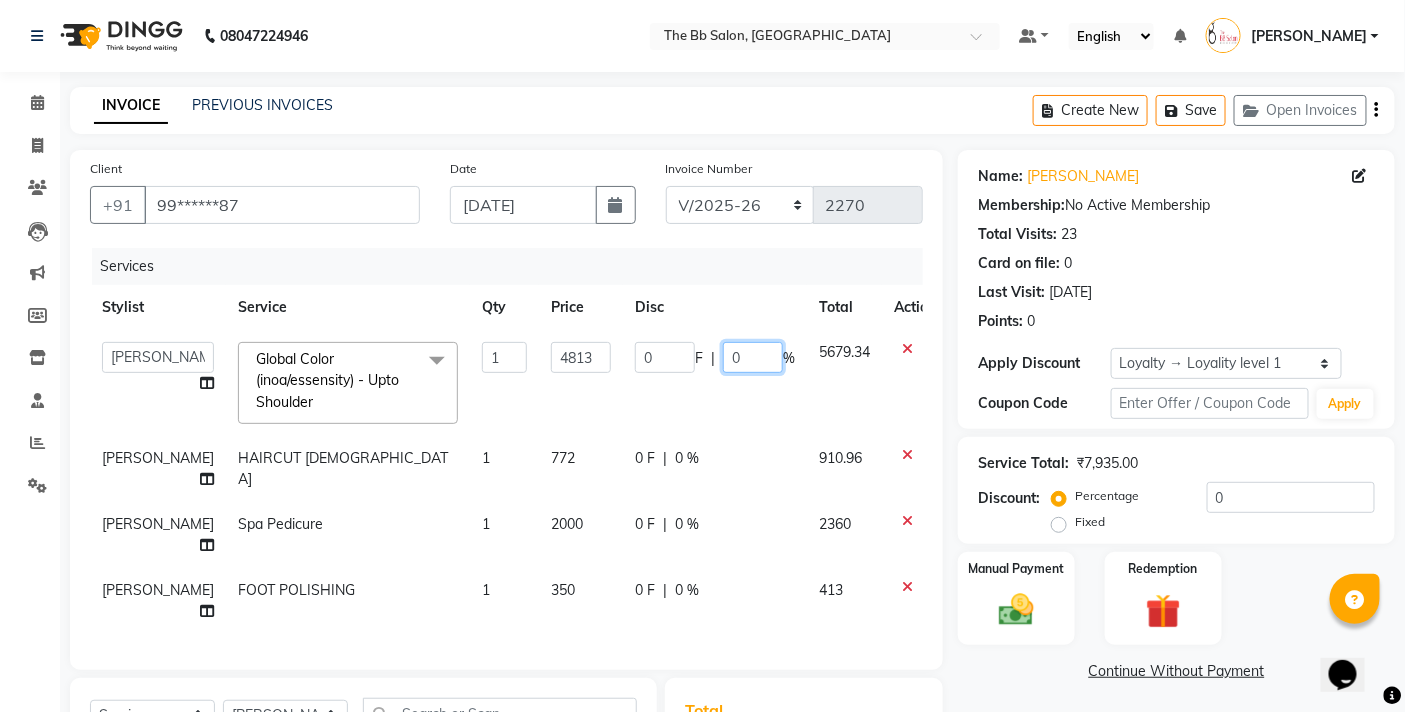 click on "0" 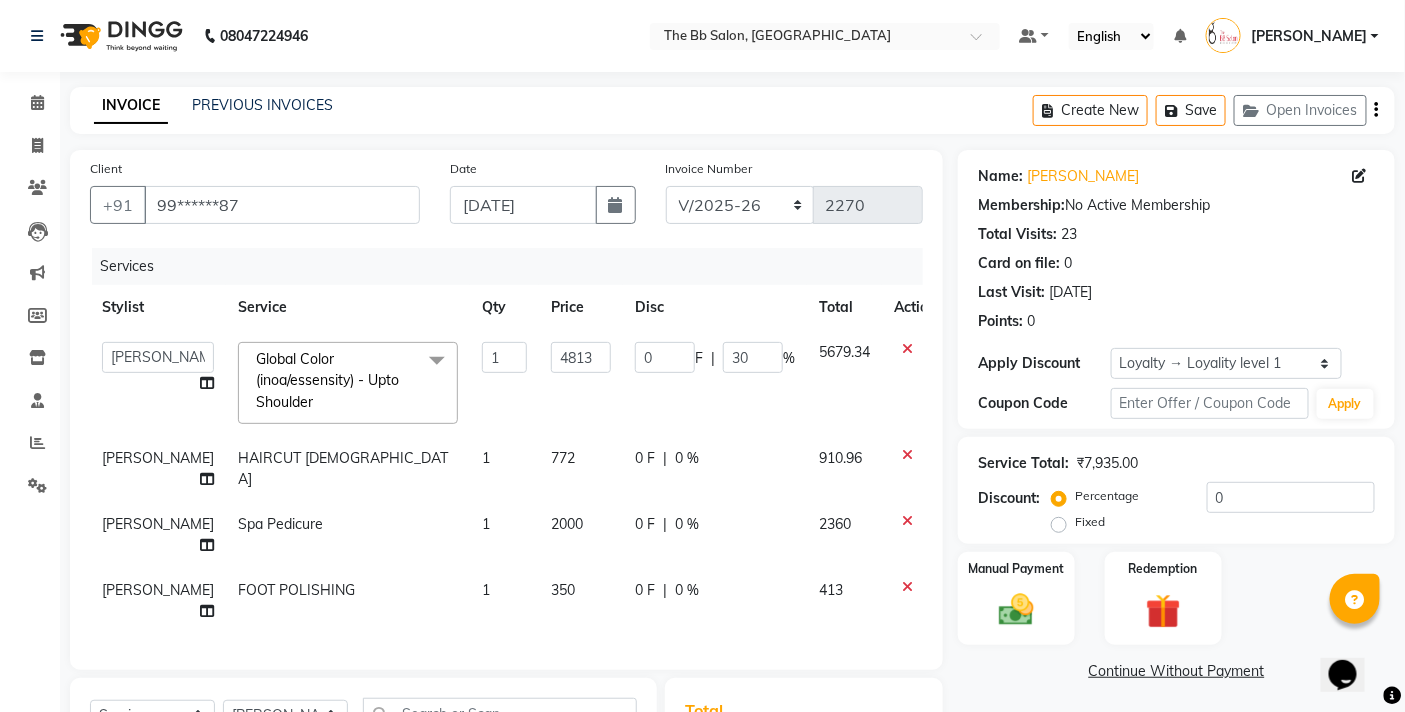 click on "0 F | 0 %" 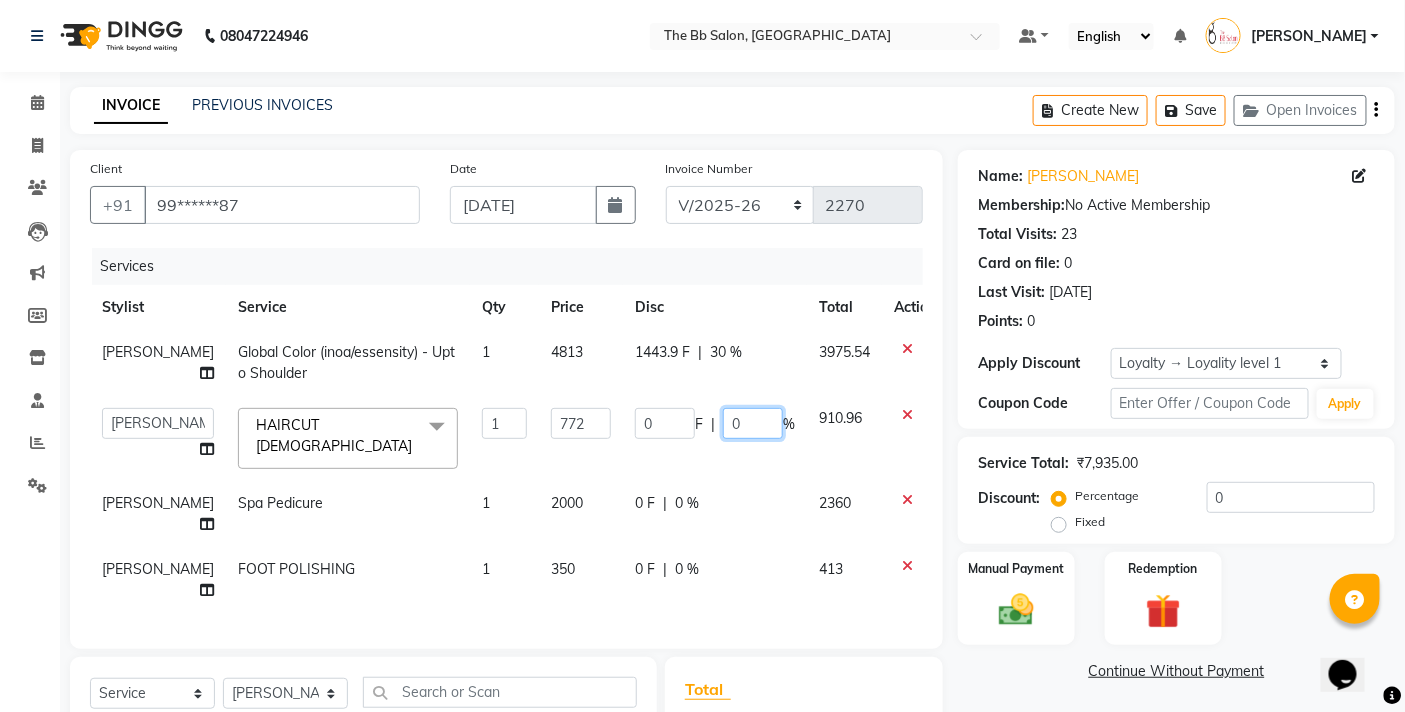 click on "0" 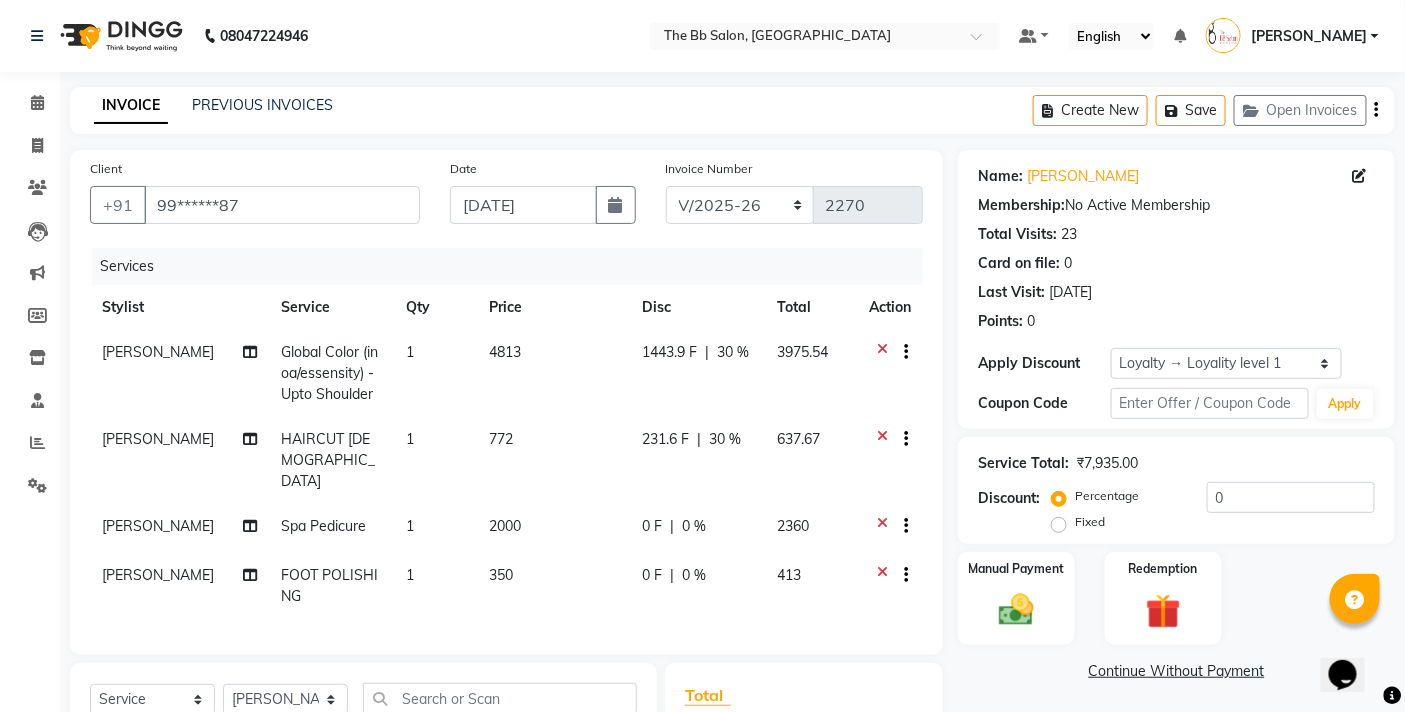 click on "0 F | 0 %" 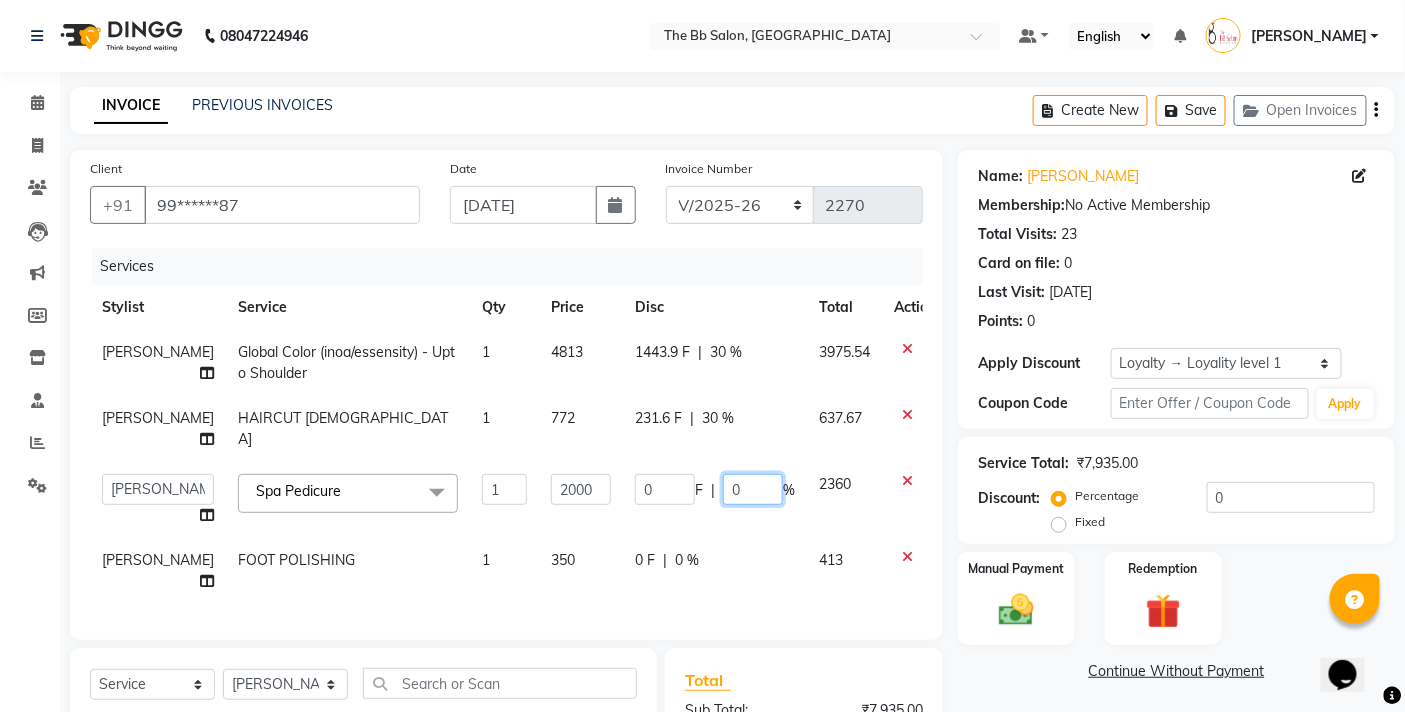 click on "0" 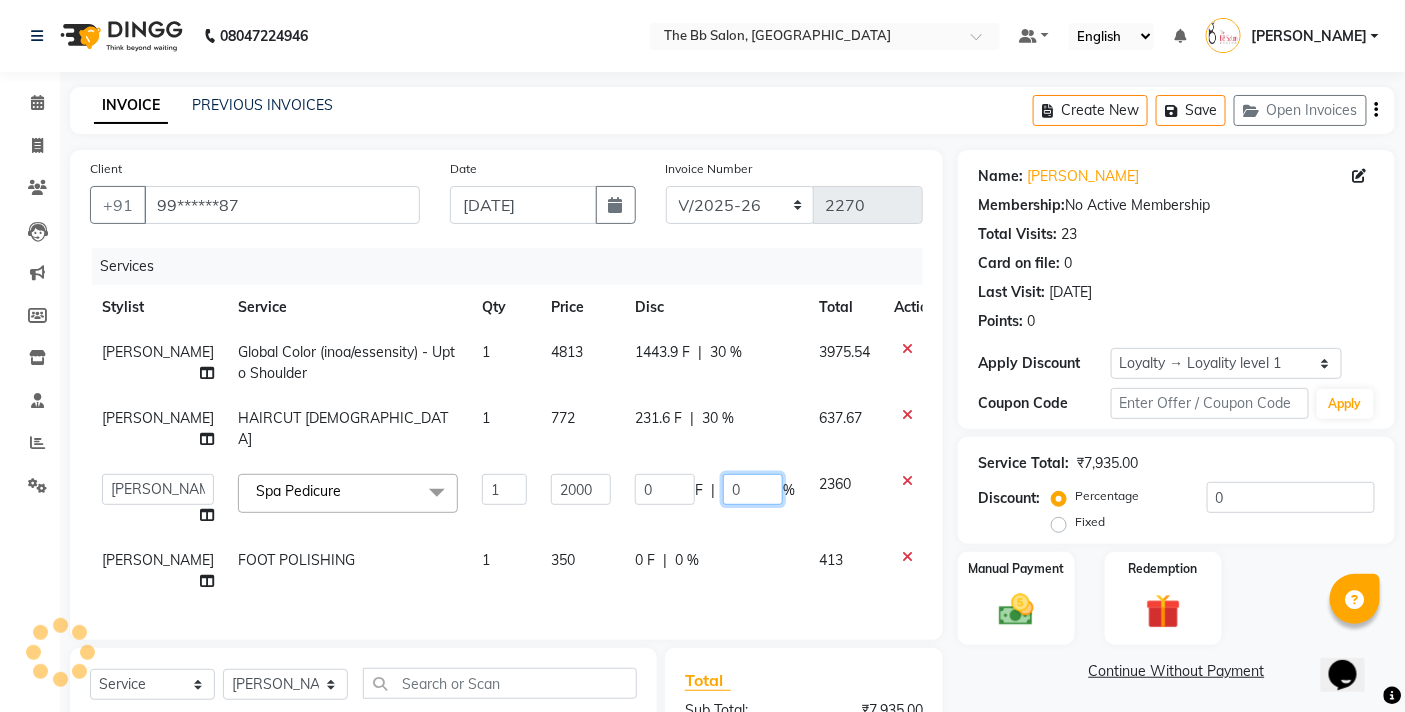 type on "20" 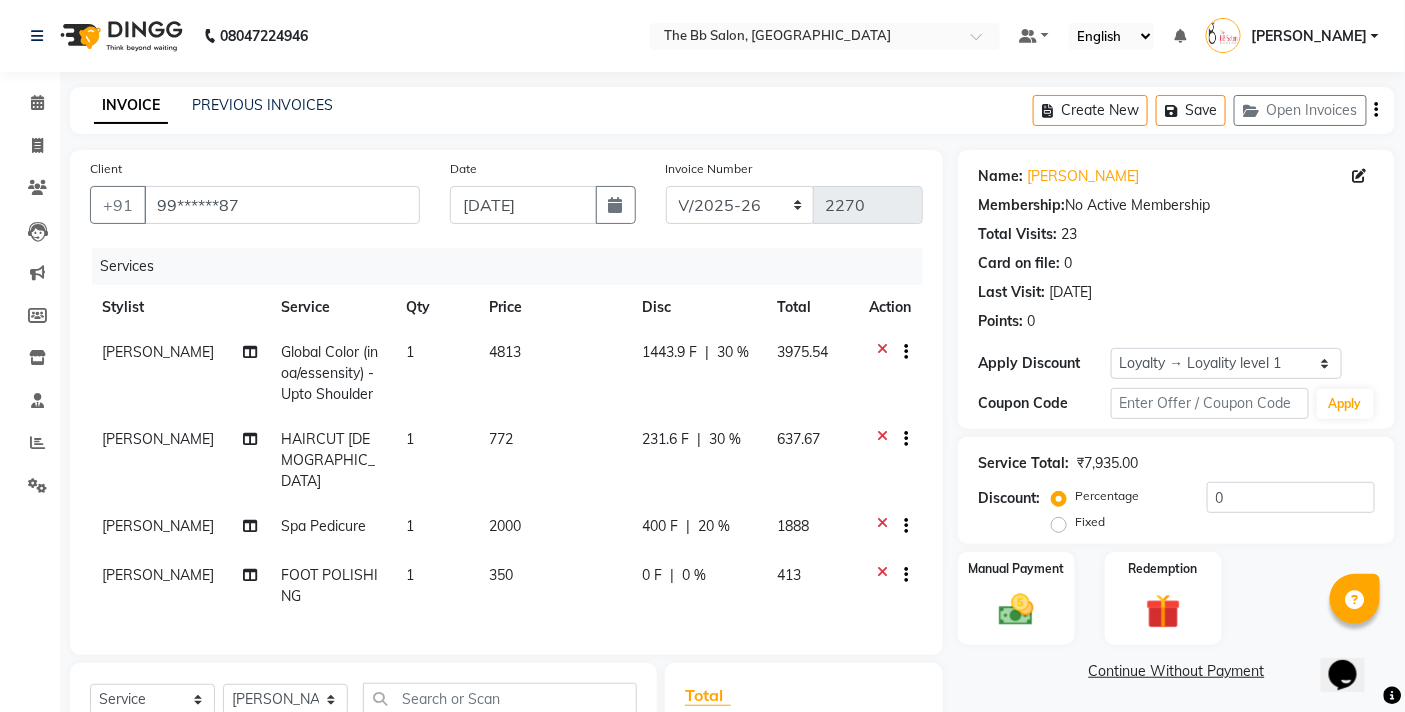click on "0 F | 0 %" 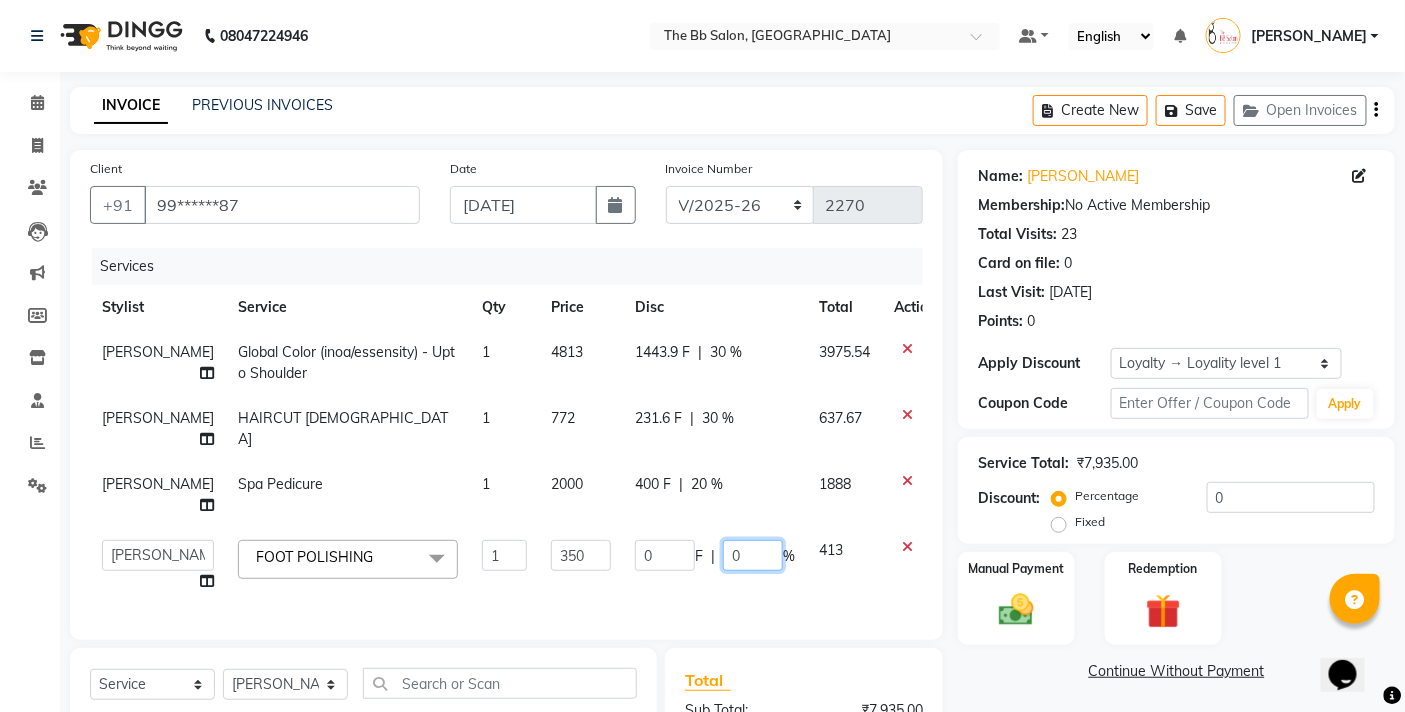 click on "0" 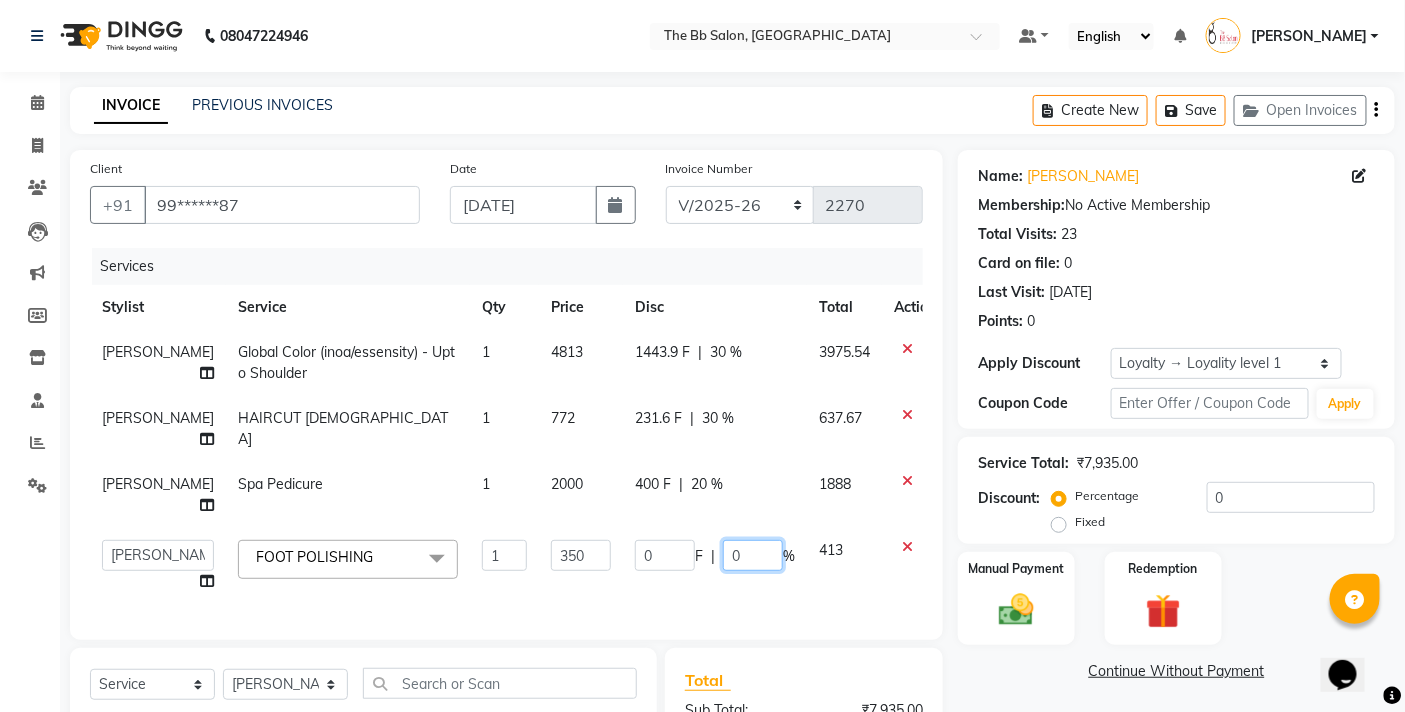 type on "20" 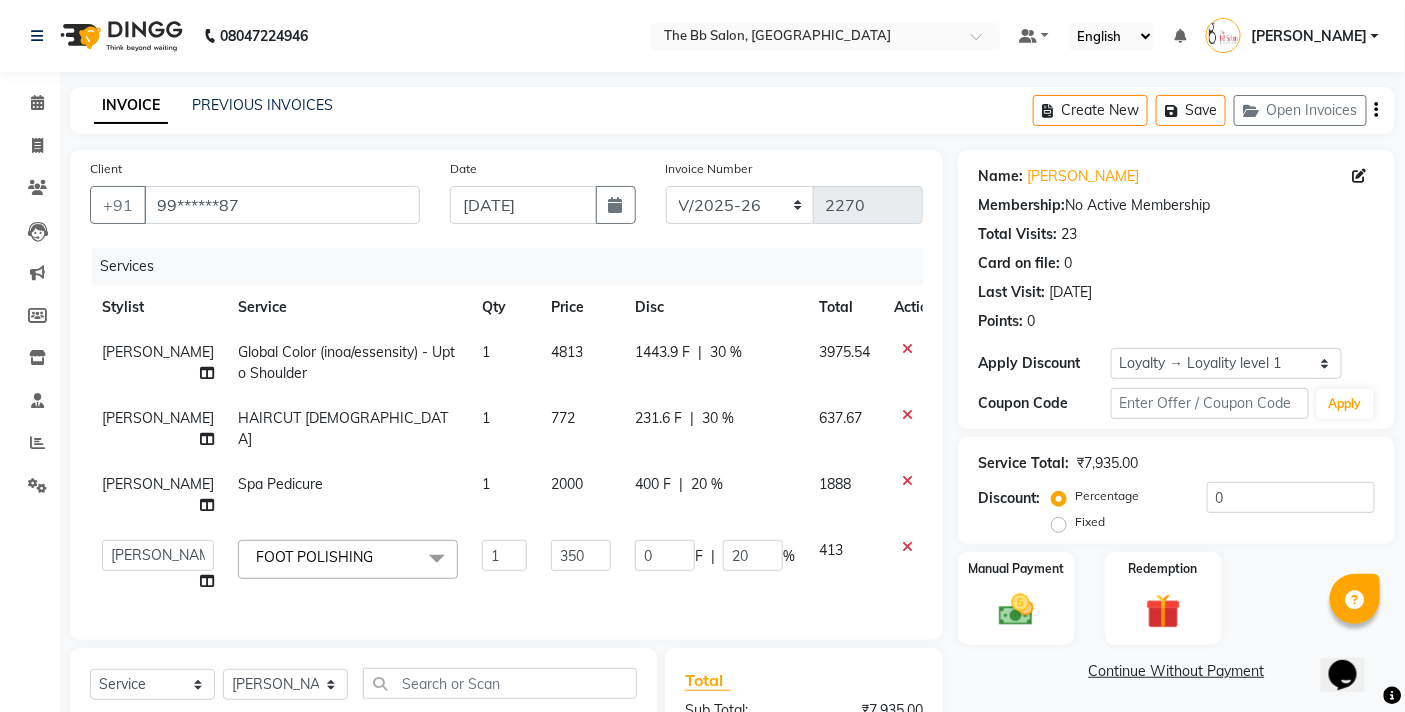 click on "413" 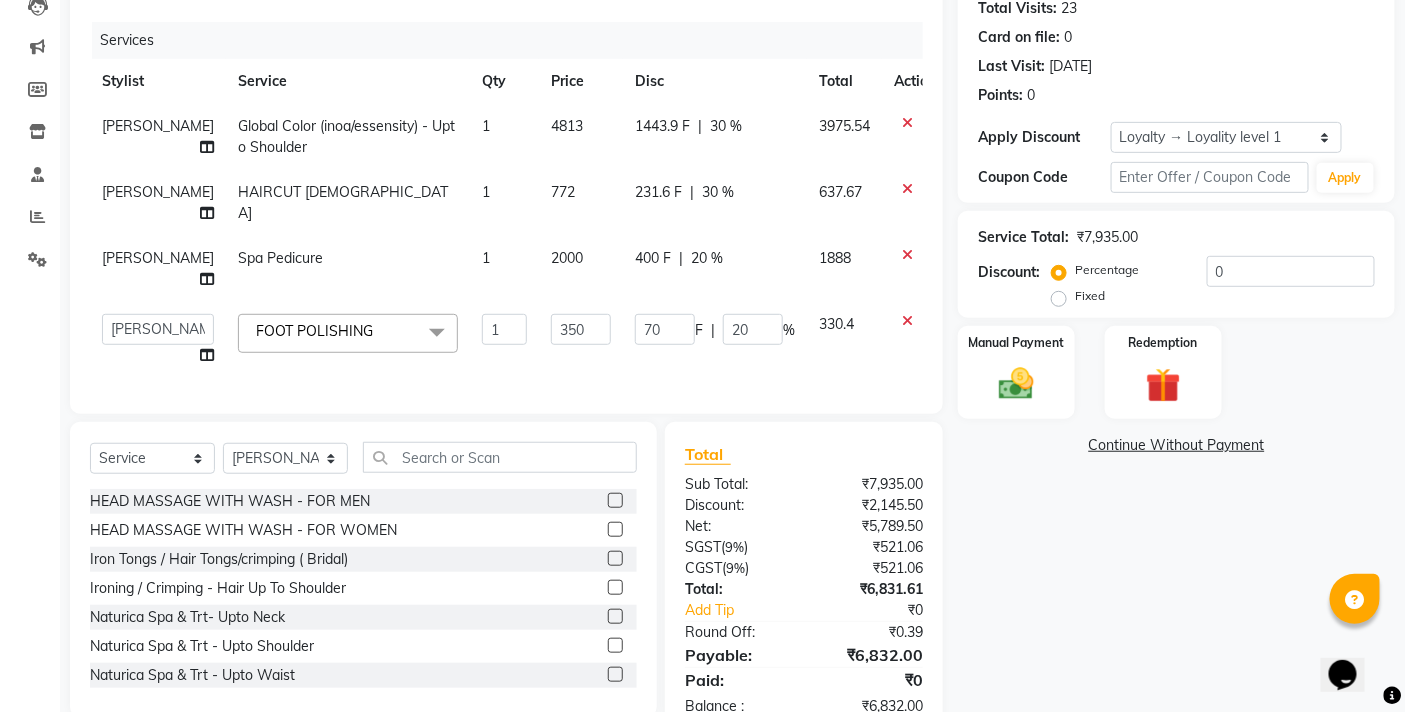 scroll, scrollTop: 297, scrollLeft: 0, axis: vertical 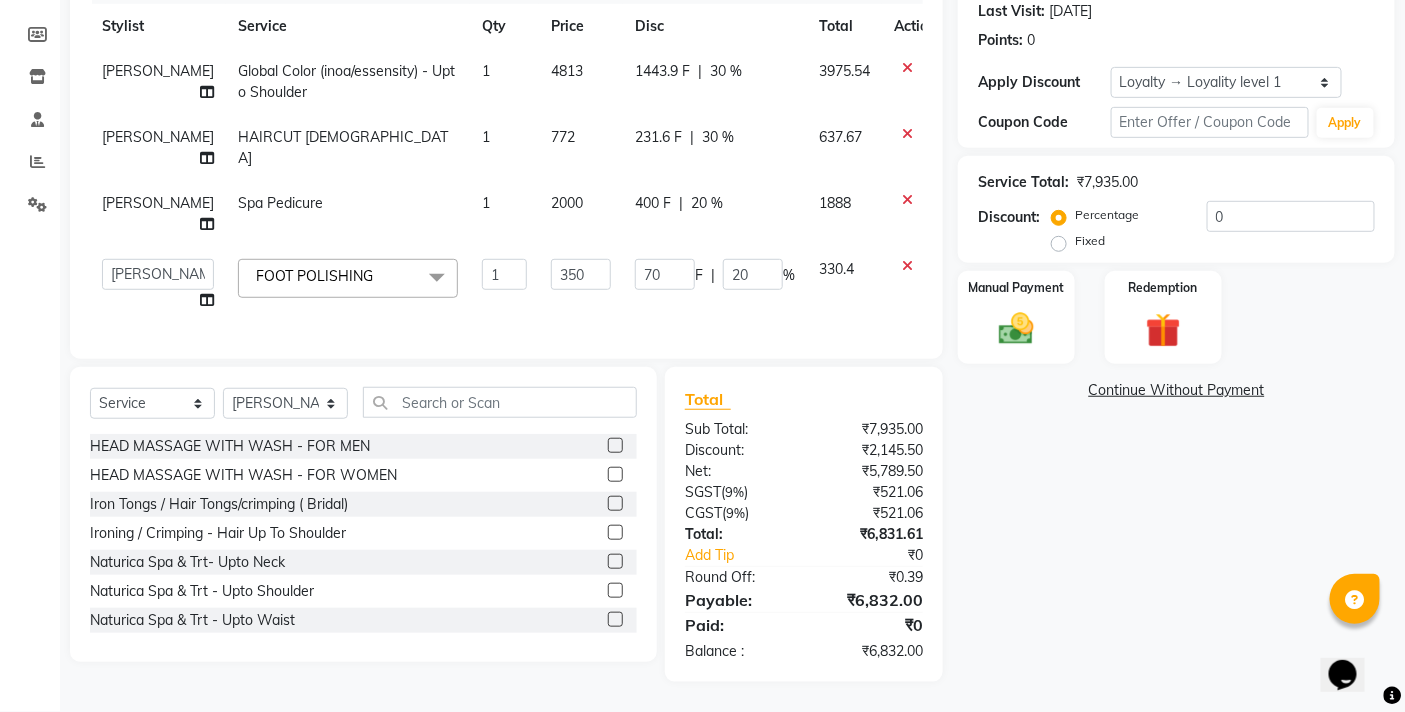 click on "Name: Harshad Gohil Membership:  No Active Membership  Total Visits:  23 Card on file:  0 Last Visit:   07-04-2025 Points:   0  Apply Discount Select  Loyalty → Loyality level 1  Coupon Code Apply Service Total:  ₹7,935.00  Discount:  Percentage   Fixed  0 Manual Payment Redemption  Continue Without Payment" 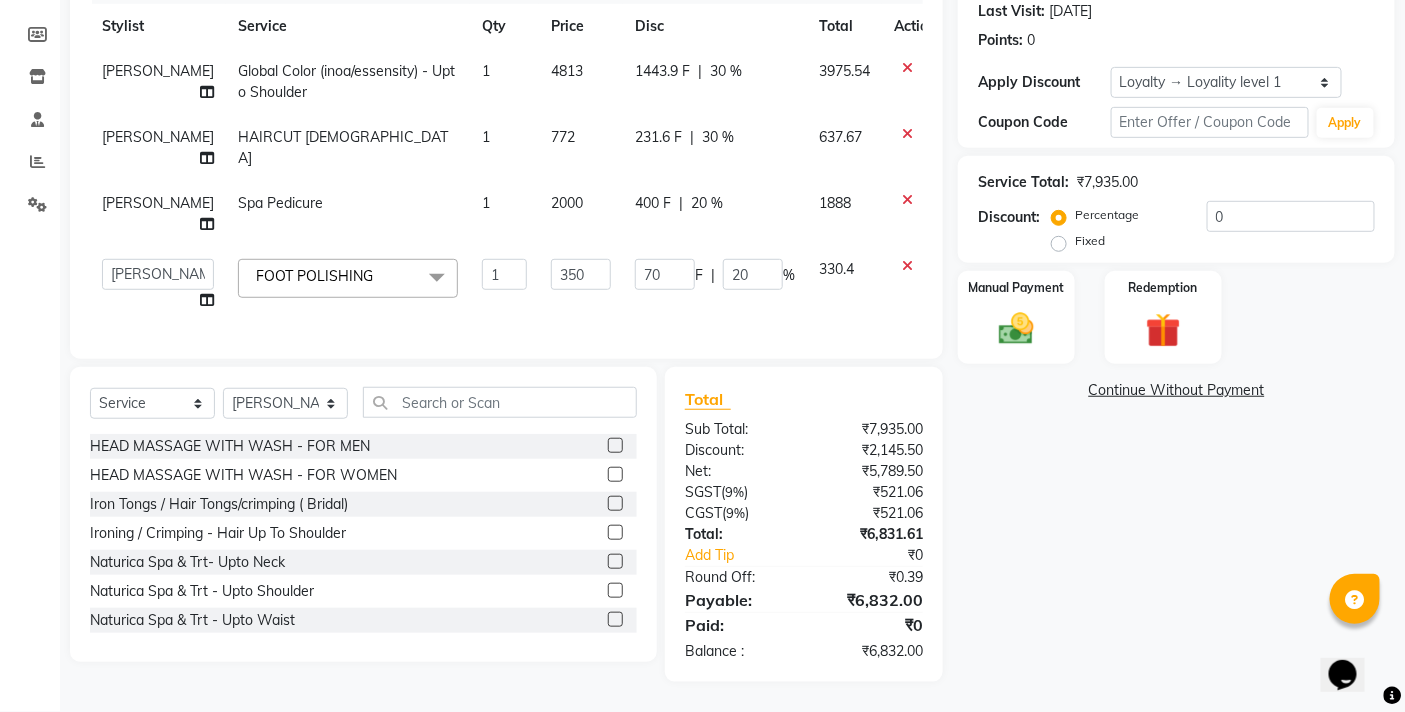 click on "70 F | 20 %" 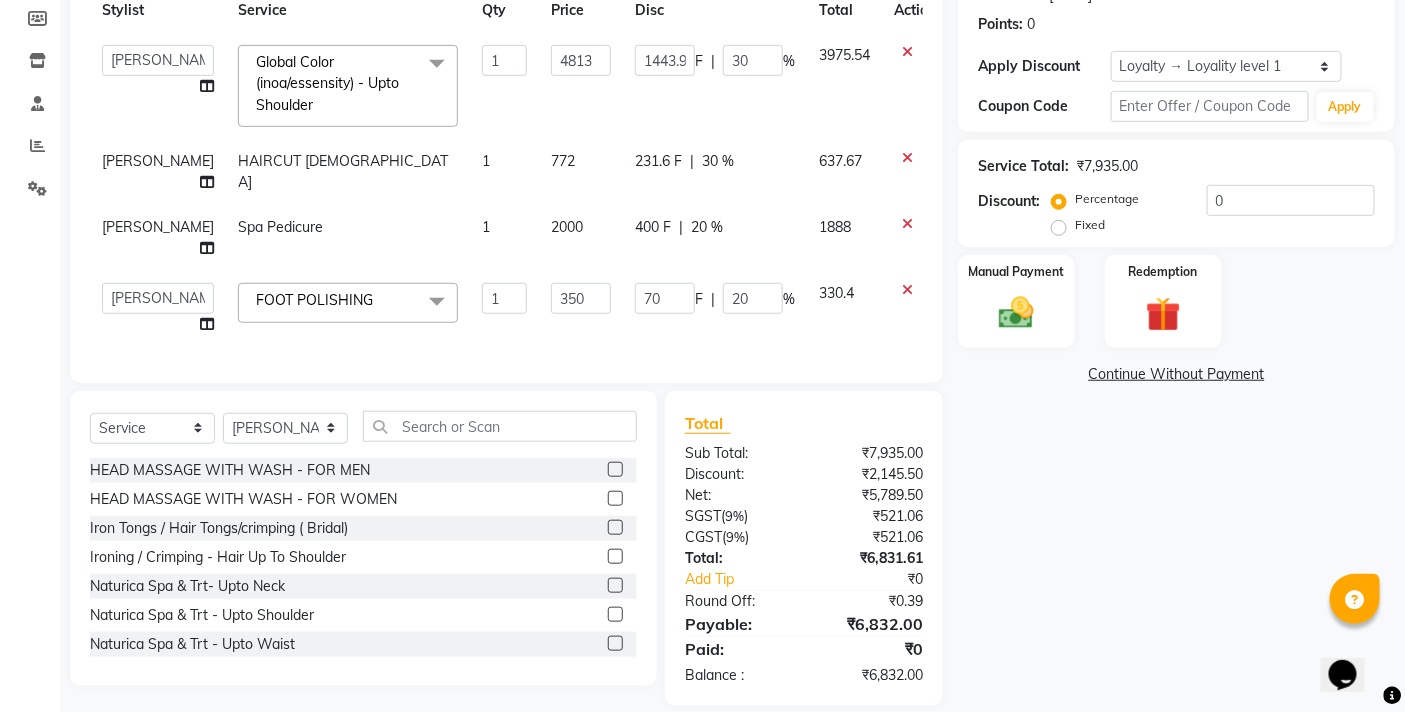 click 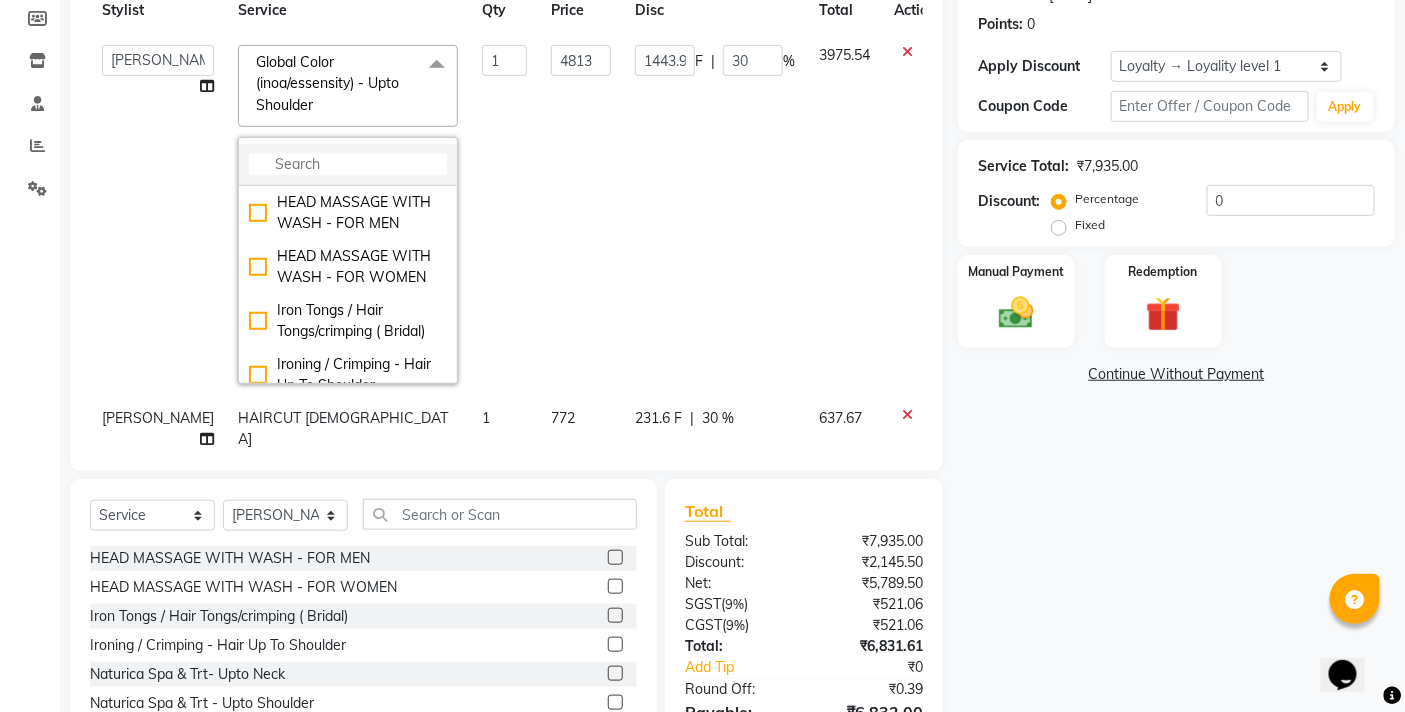 click 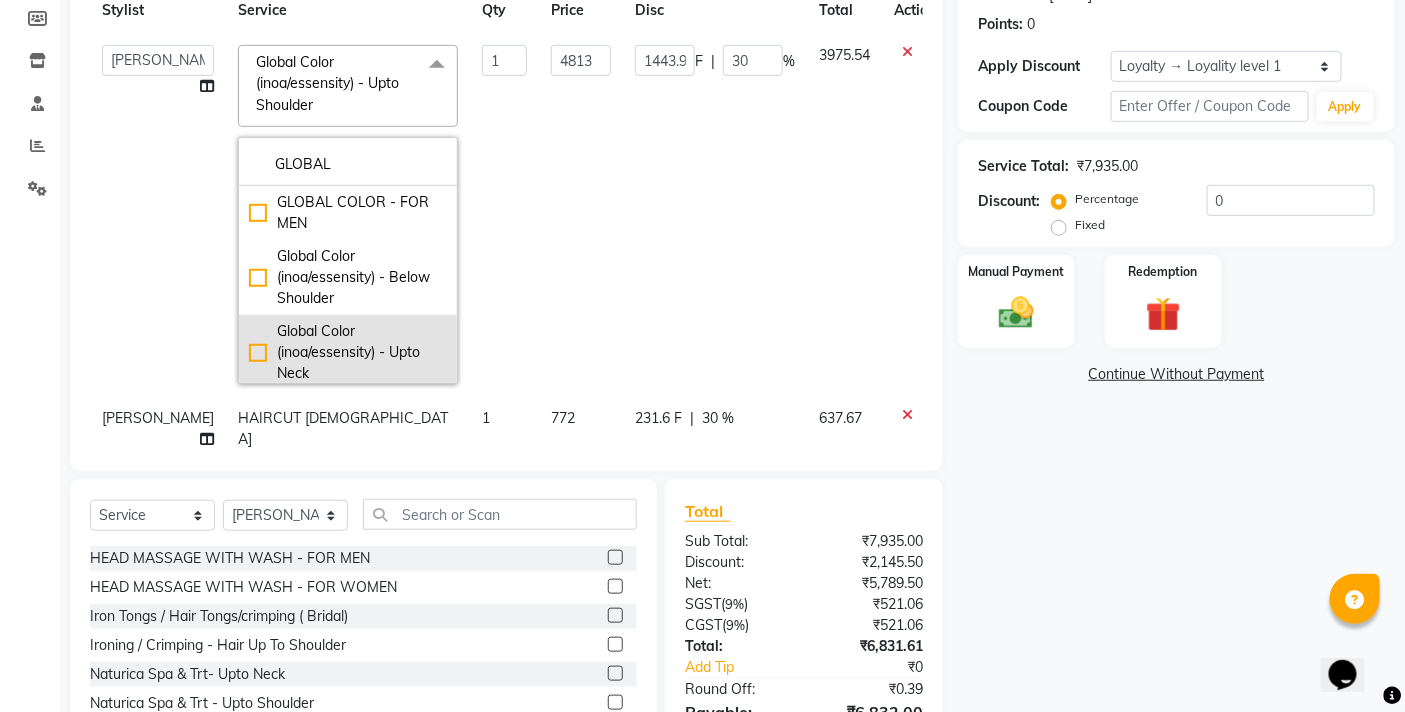 type on "GLOBAL" 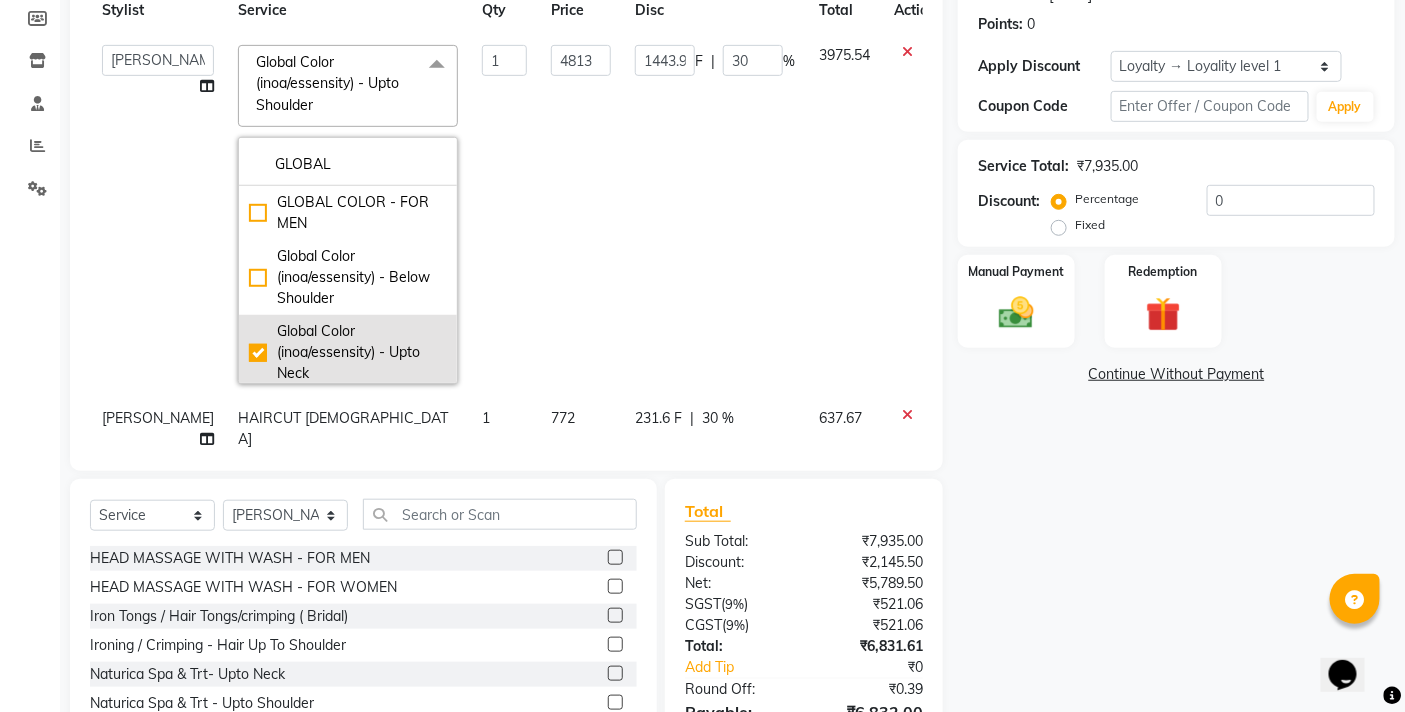 checkbox on "true" 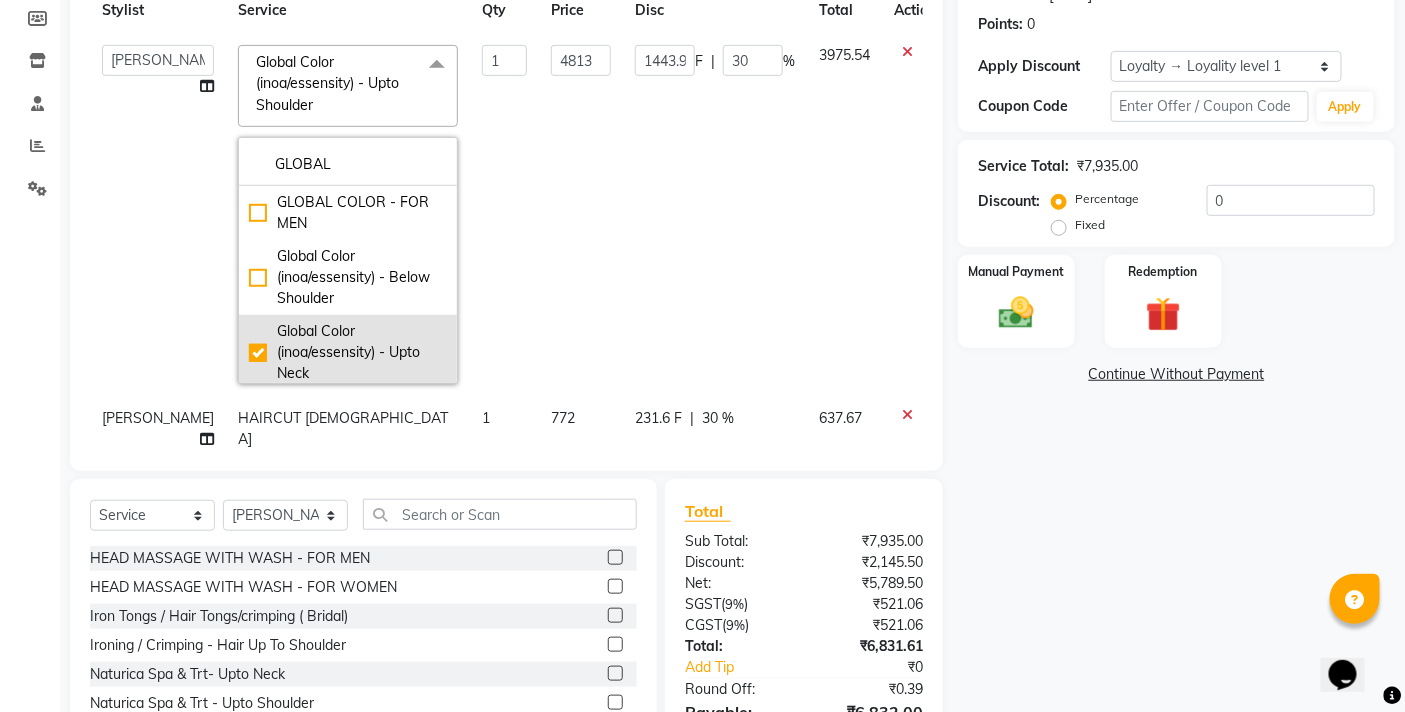 checkbox on "false" 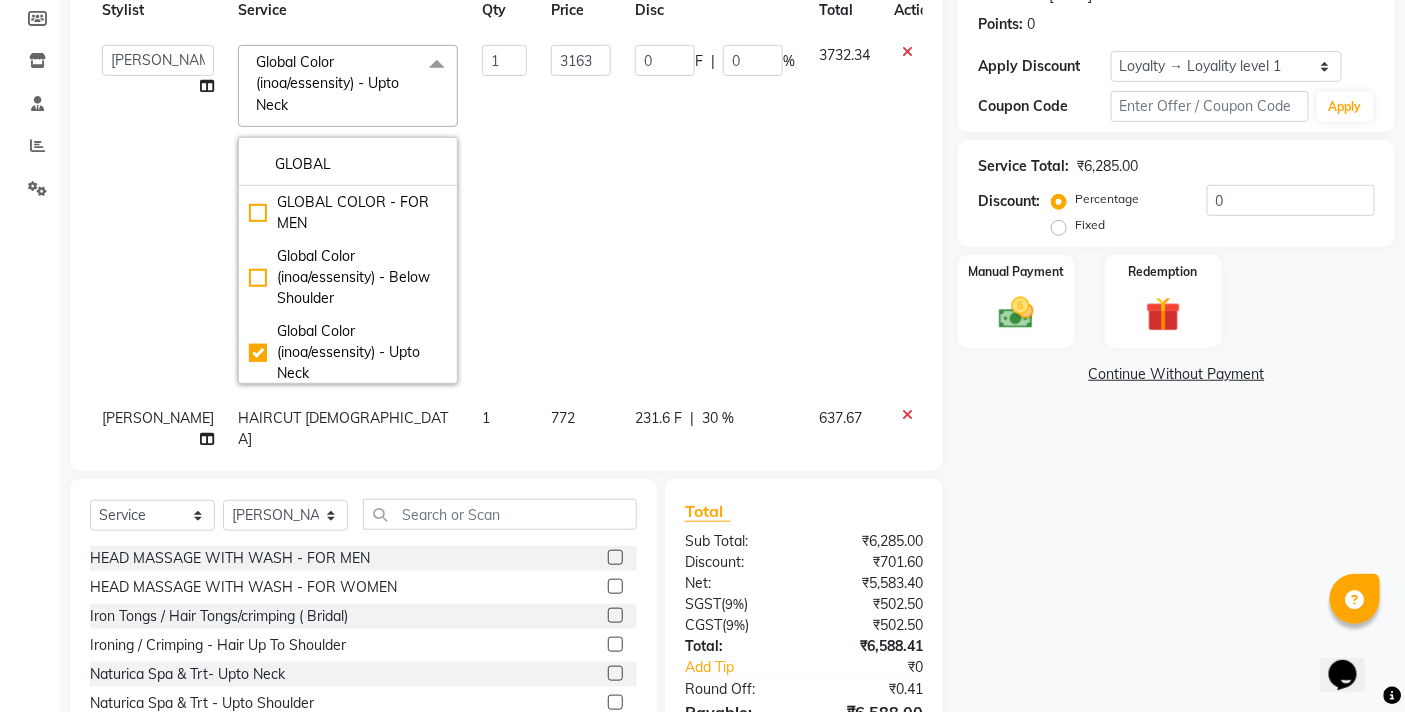 click on "0 F | 0 %" 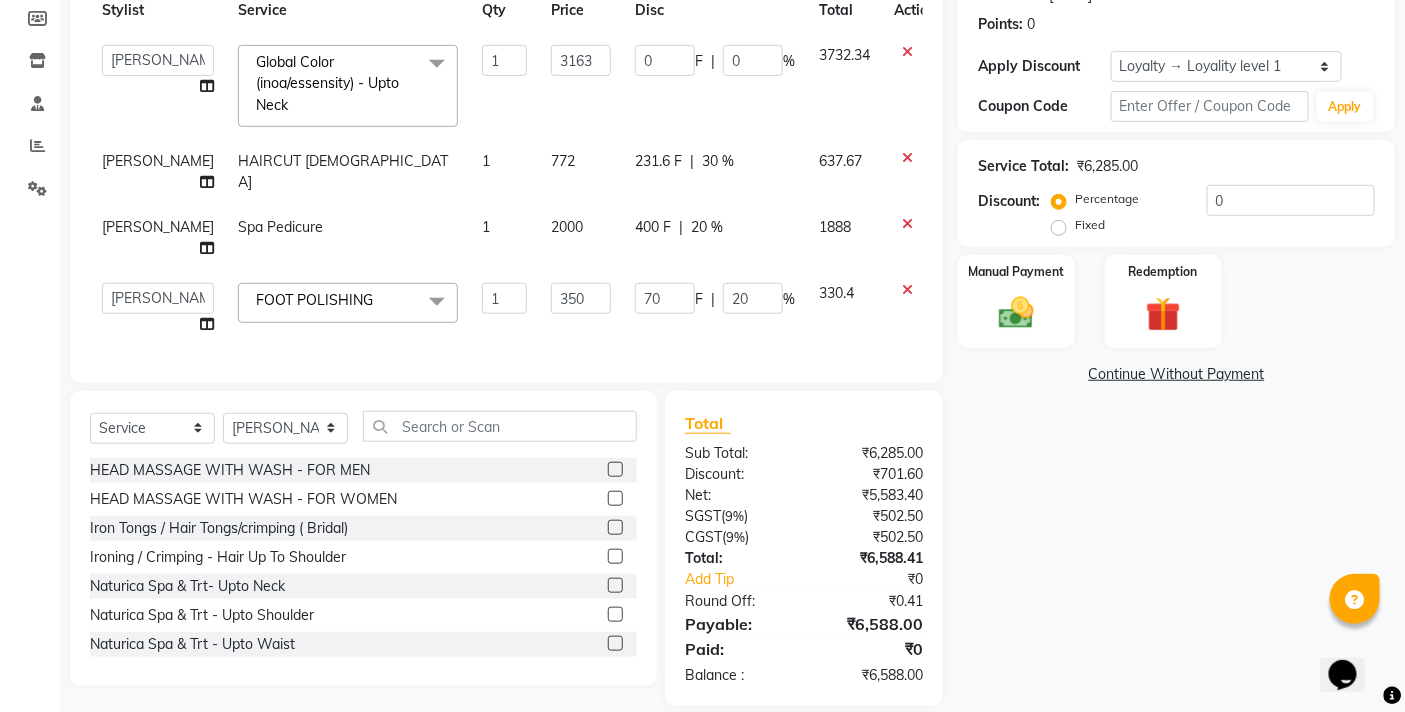 click on "Name: Harshad Gohil Membership:  No Active Membership  Total Visits:  23 Card on file:  0 Last Visit:   07-04-2025 Points:   0  Apply Discount Select  Loyalty → Loyality level 1  Coupon Code Apply Service Total:  ₹6,285.00  Discount:  Percentage   Fixed  0 Manual Payment Redemption  Continue Without Payment" 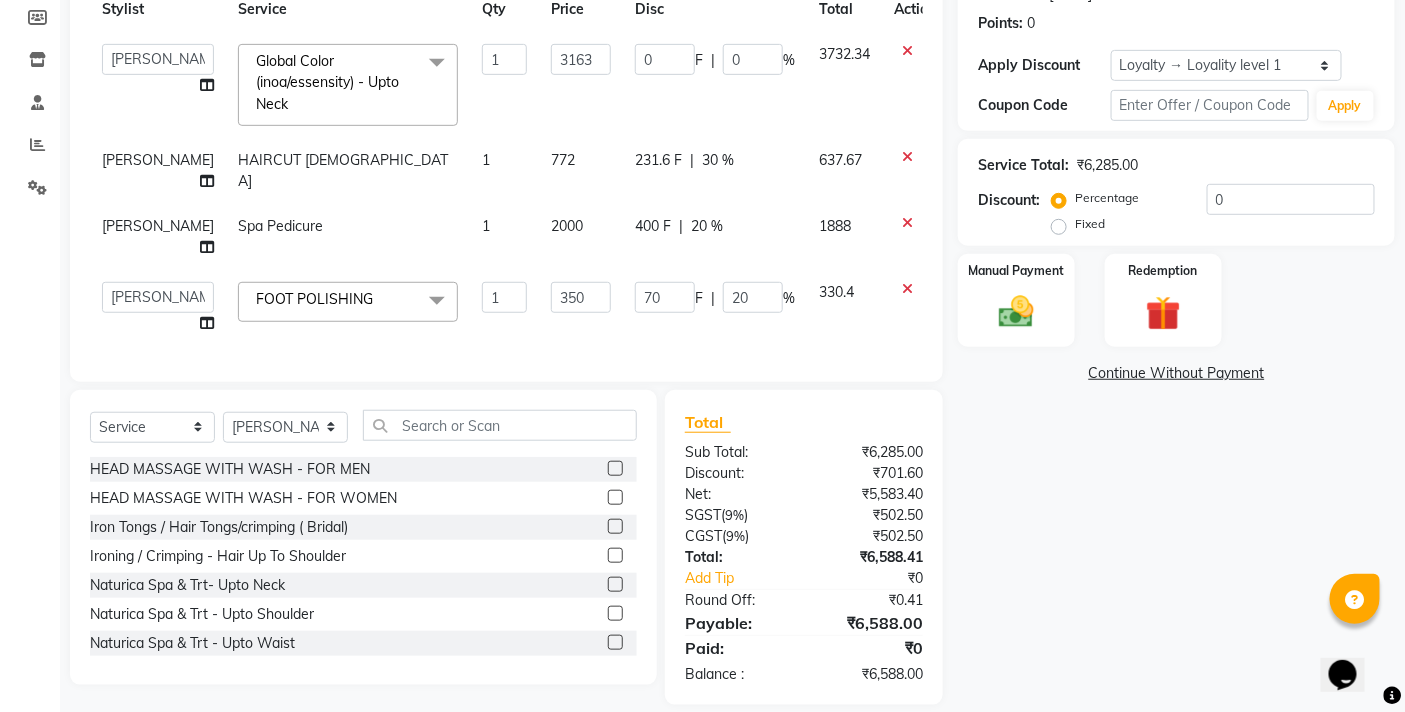scroll, scrollTop: 4, scrollLeft: 0, axis: vertical 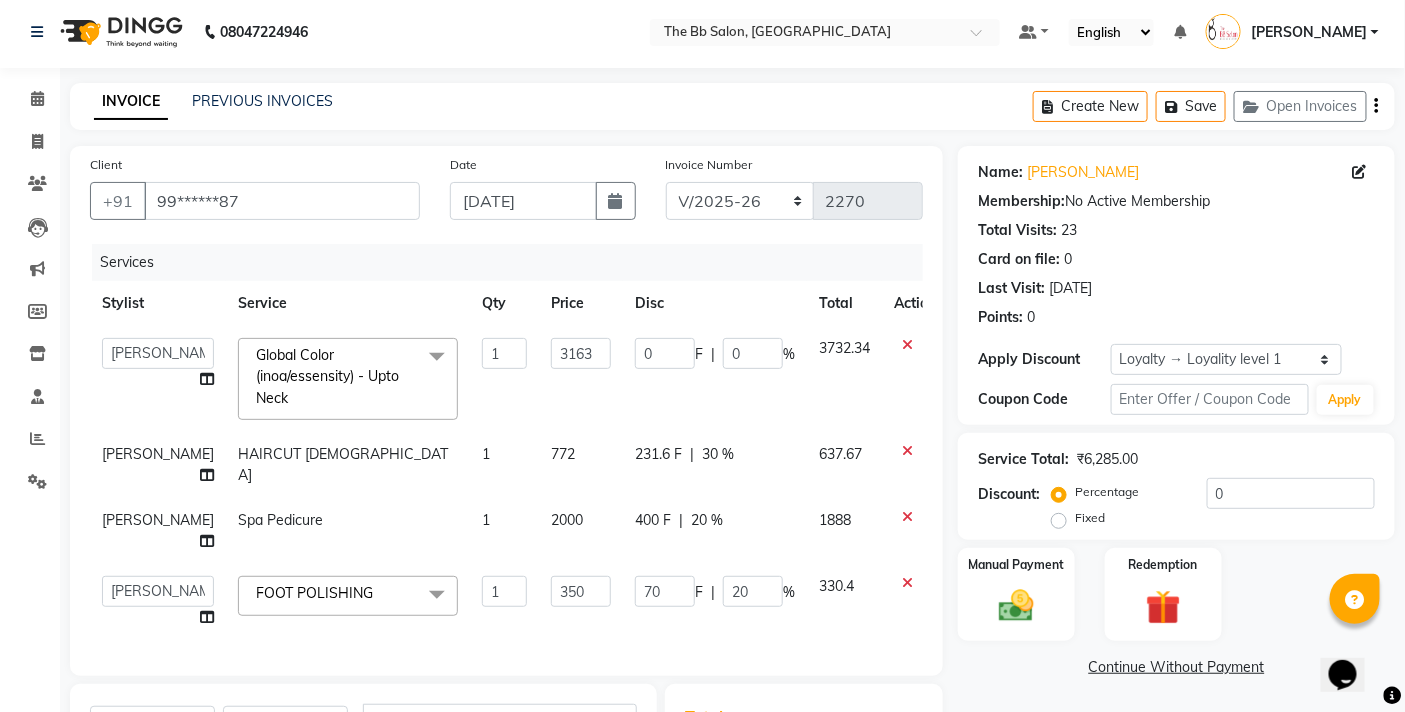 click on "1" 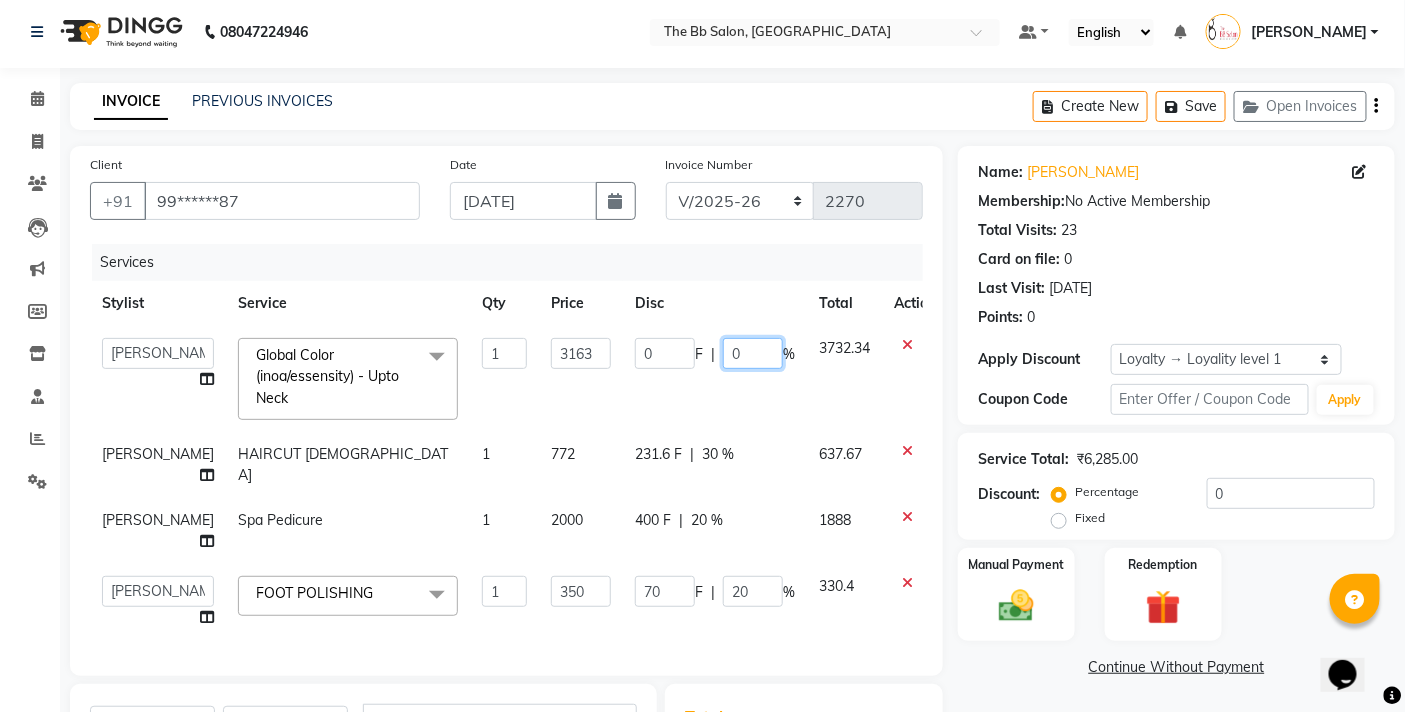 click on "0" 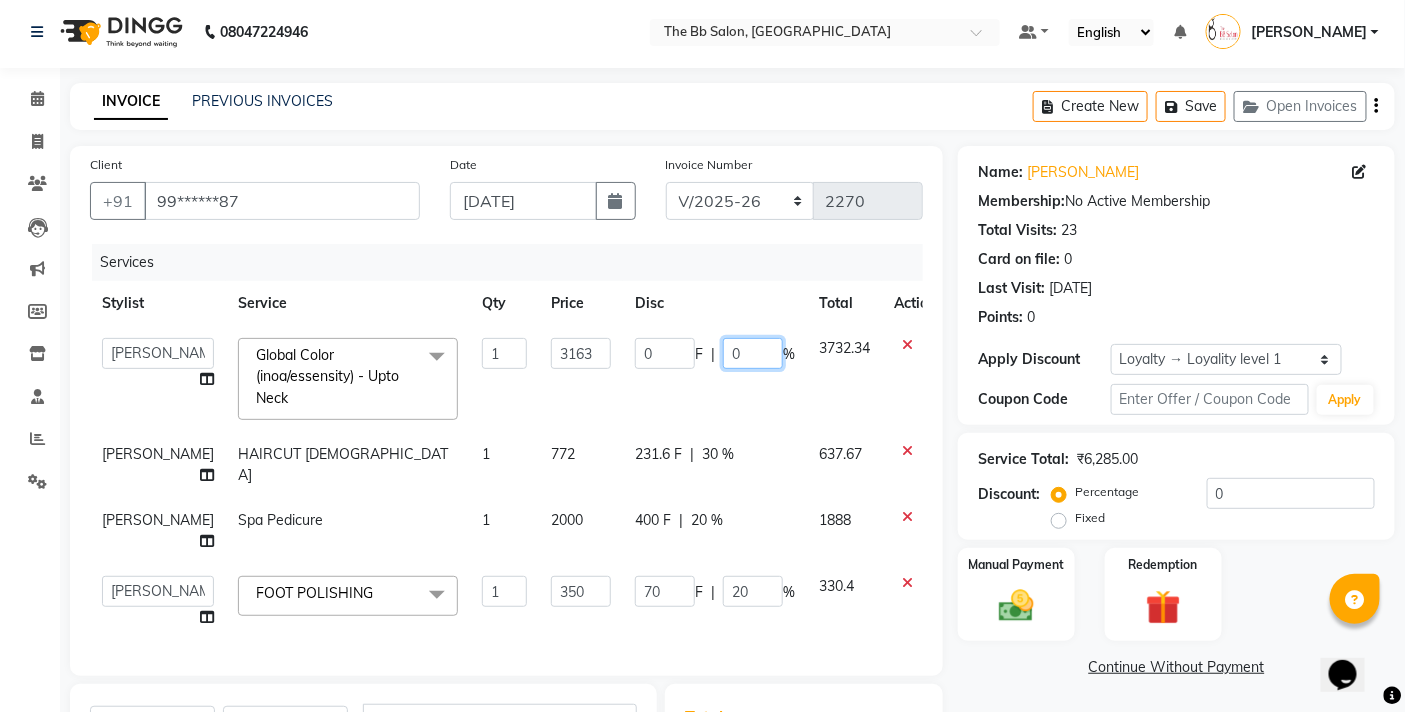 click on "0" 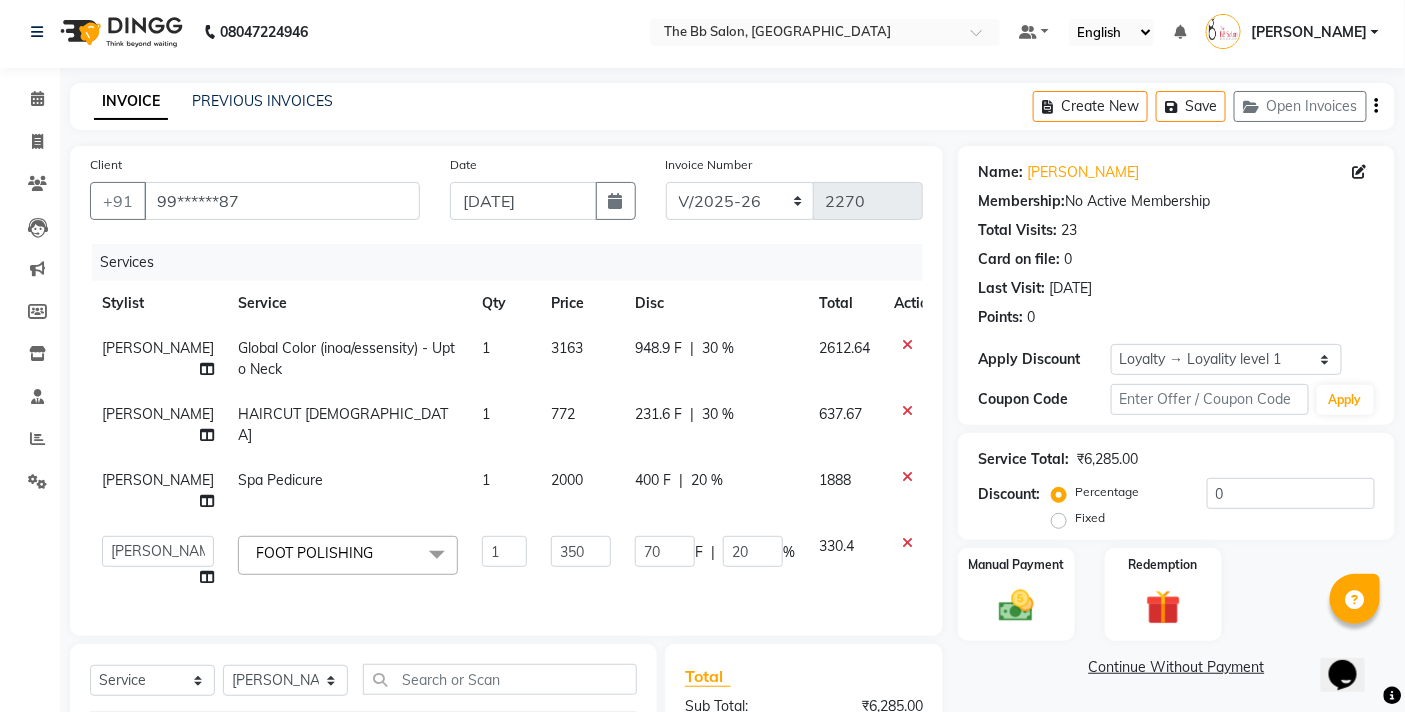 click on "Continue Without Payment" 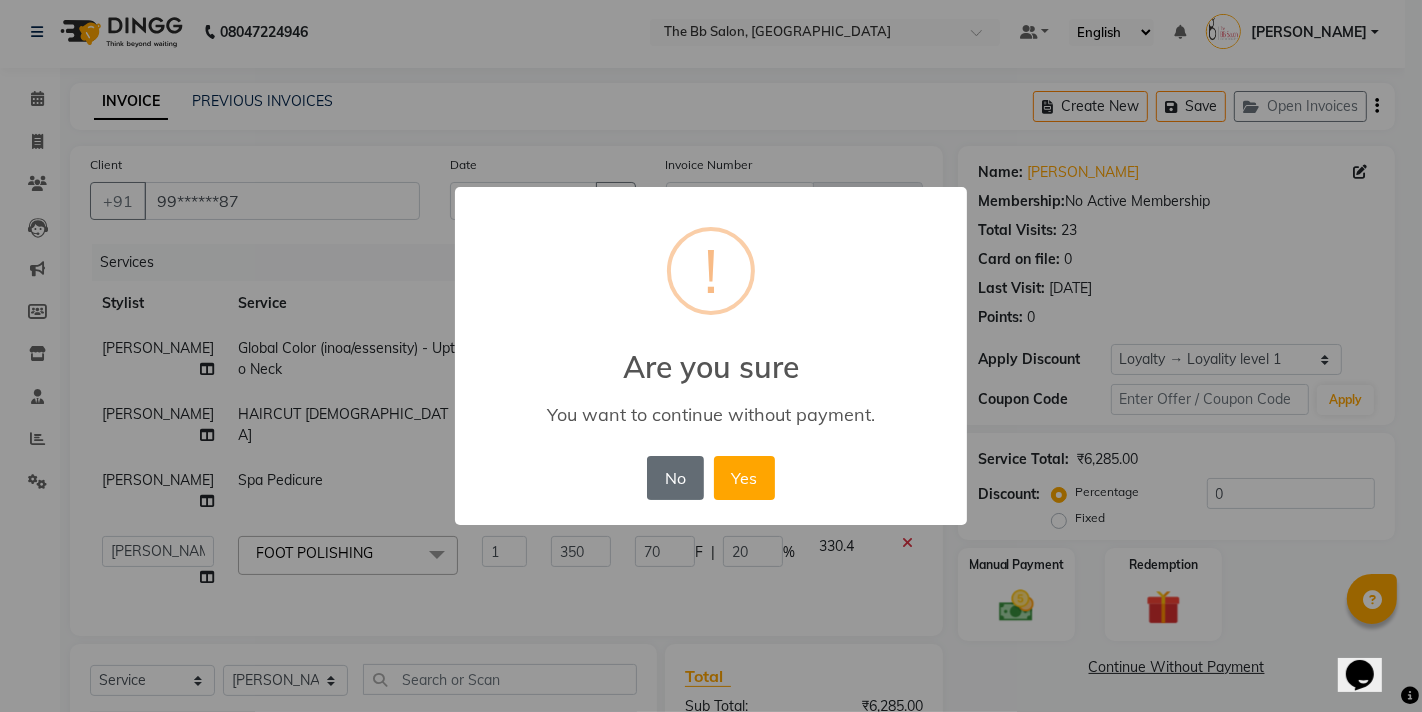 click on "No" at bounding box center [675, 478] 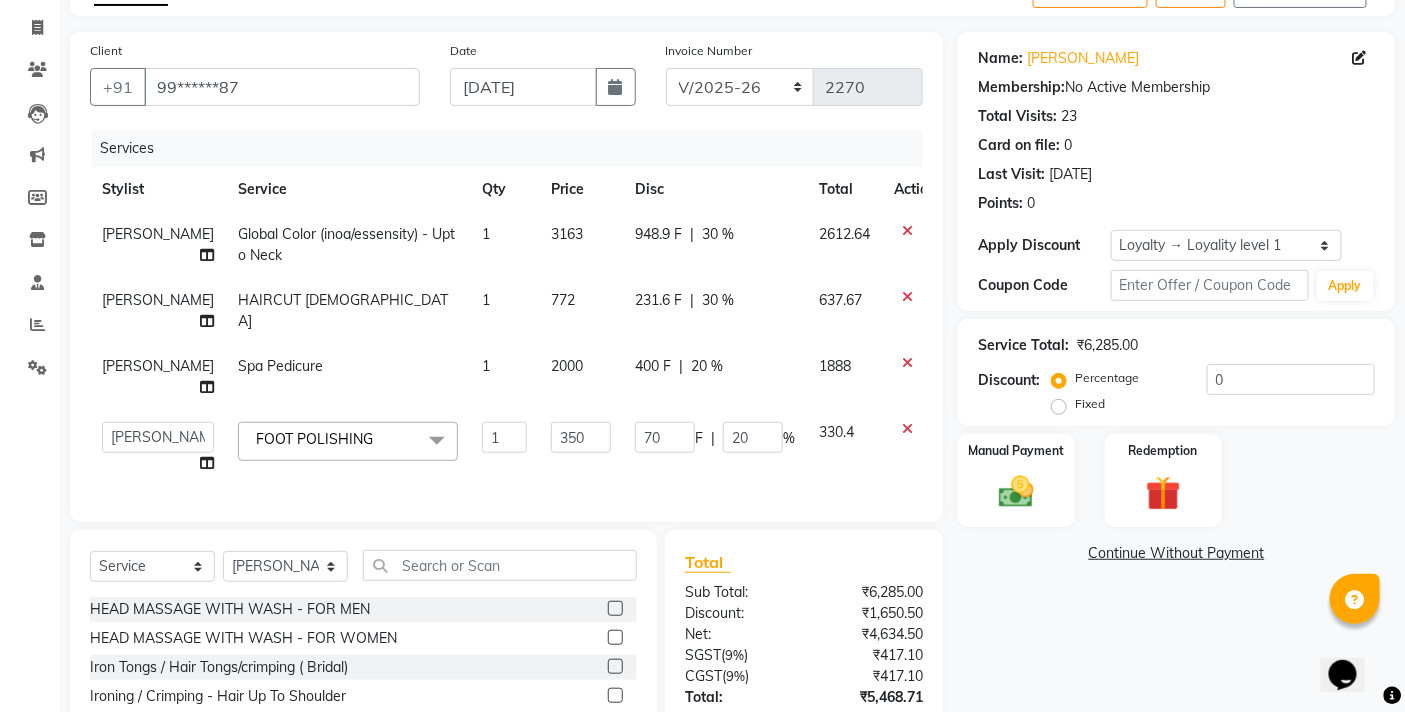 scroll, scrollTop: 226, scrollLeft: 0, axis: vertical 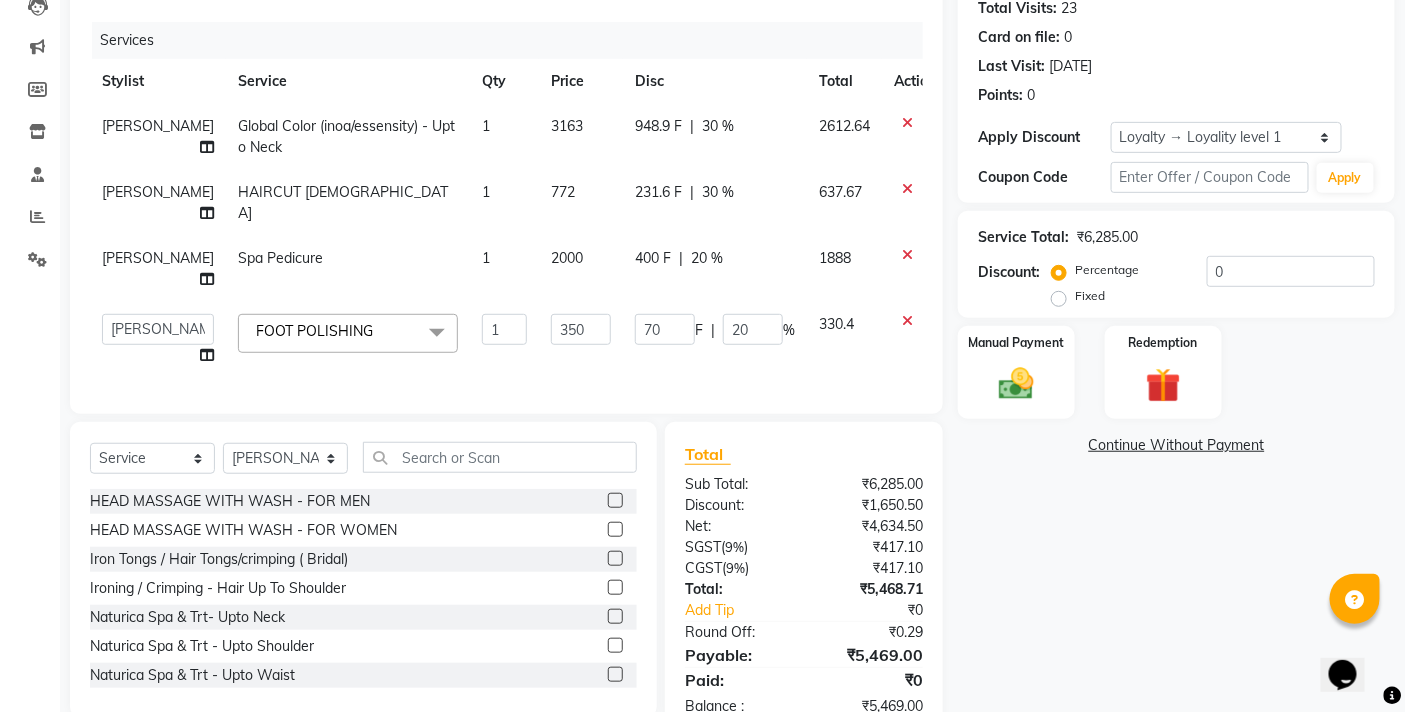 click on "Name: Harshad Gohil Membership:  No Active Membership  Total Visits:  23 Card on file:  0 Last Visit:   07-04-2025 Points:   0  Apply Discount Select  Loyalty → Loyality level 1  Coupon Code Apply Service Total:  ₹6,285.00  Discount:  Percentage   Fixed  0 Manual Payment Redemption  Continue Without Payment" 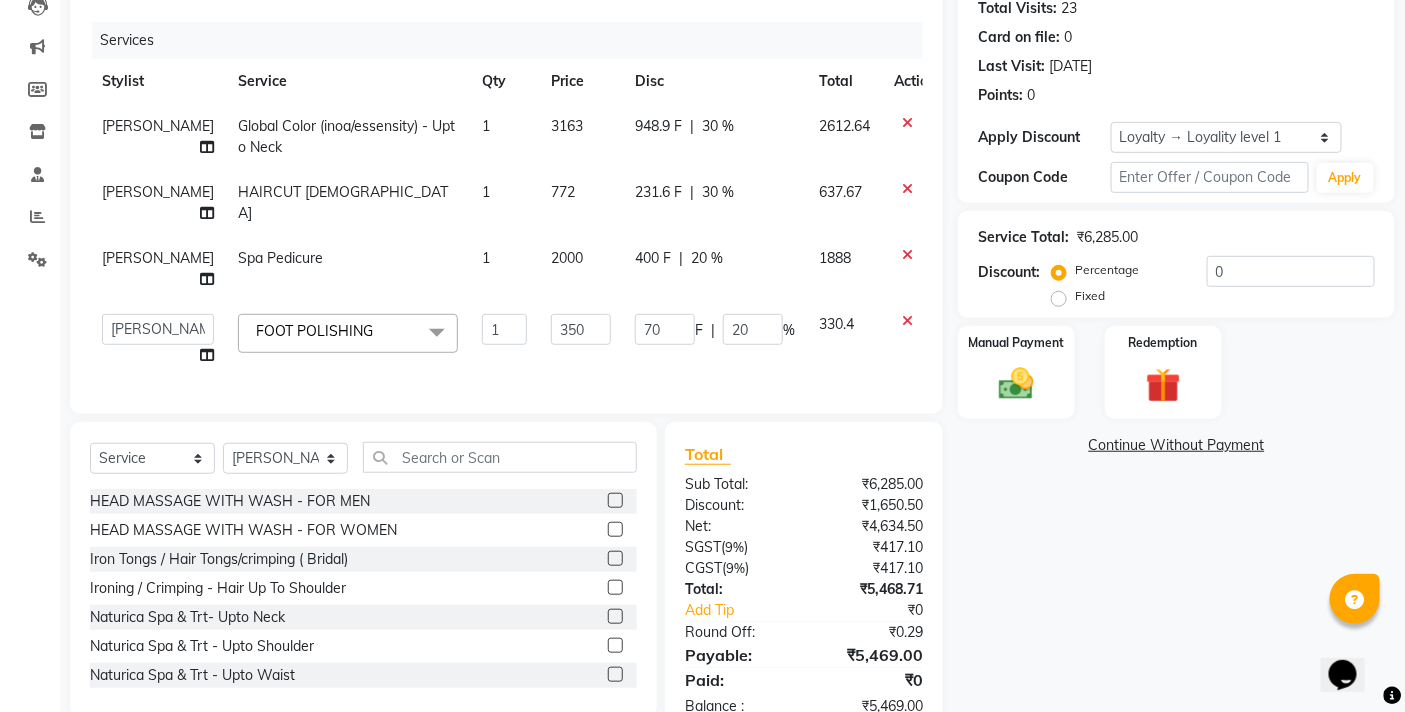 click on "Spa Pedicure" 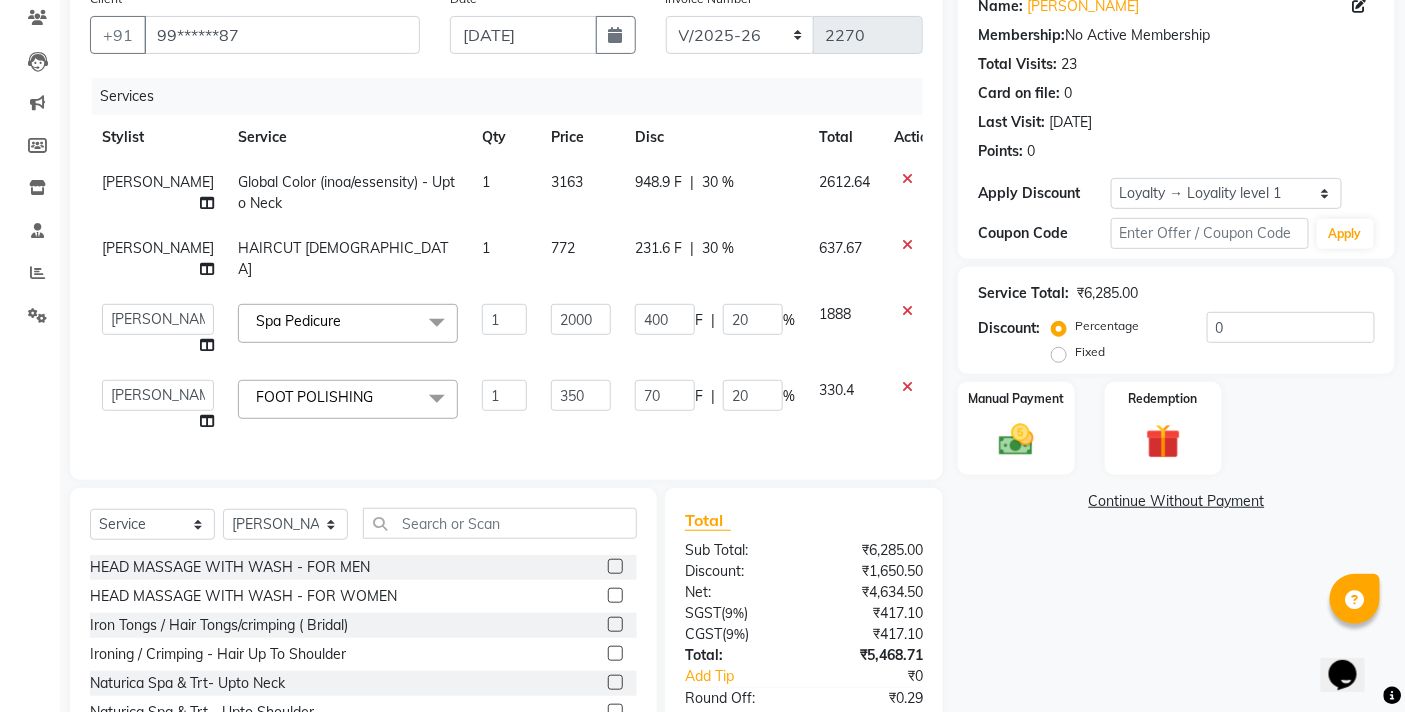 scroll, scrollTop: 0, scrollLeft: 0, axis: both 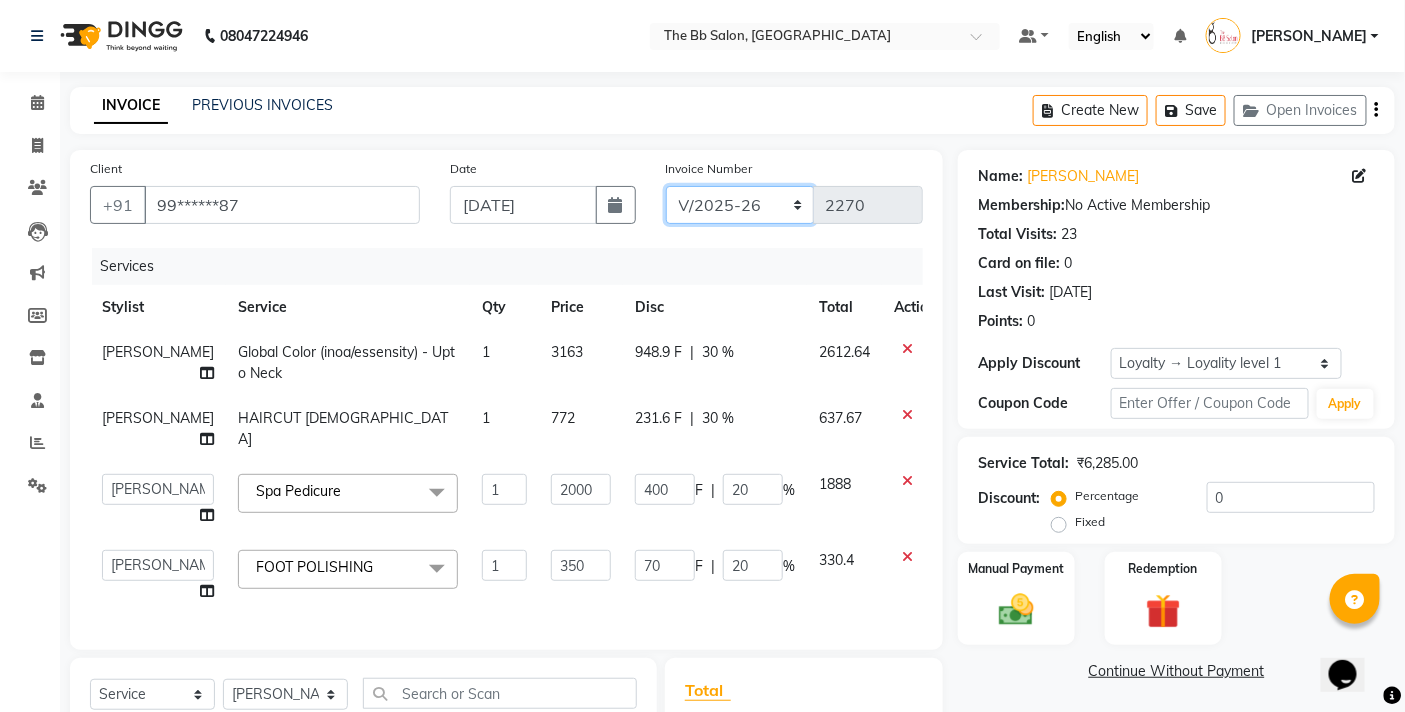click on "ACD/2025-26 V/2025 V/2025-26" 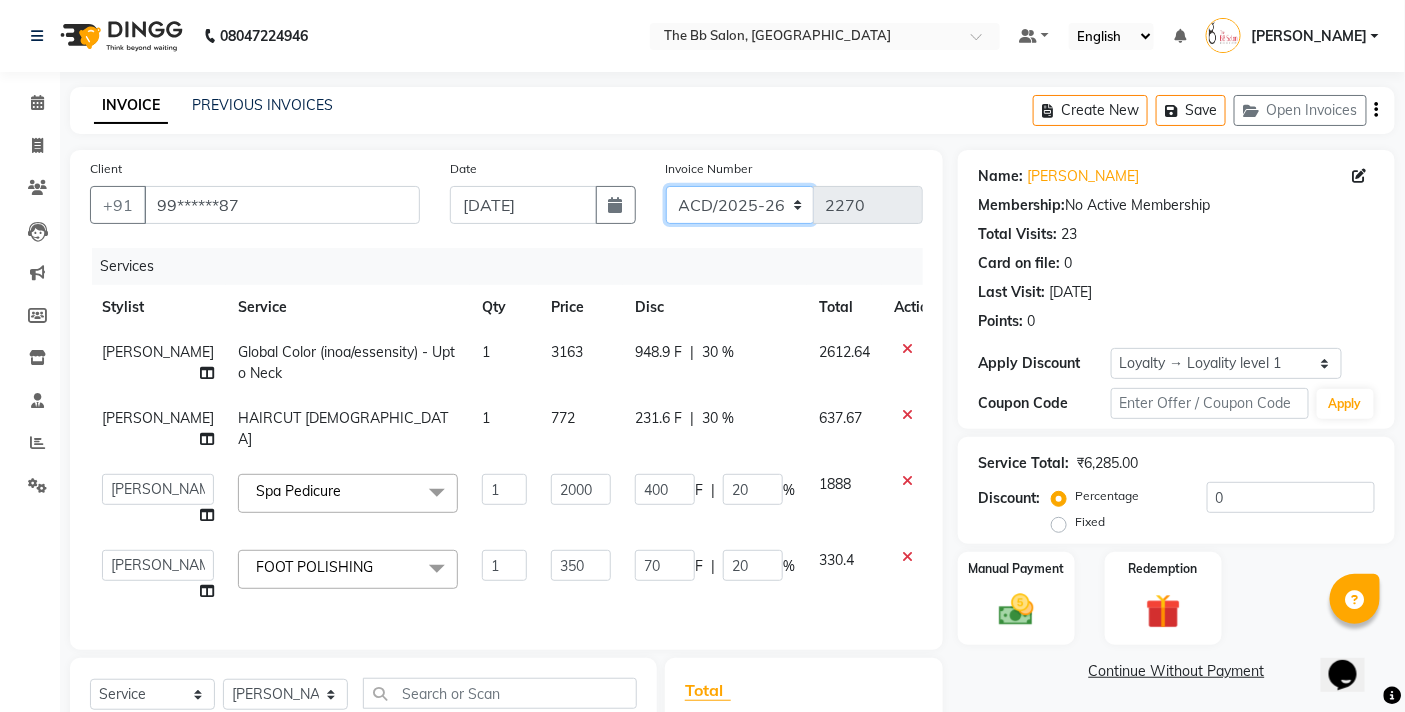 click on "ACD/2025-26 V/2025 V/2025-26" 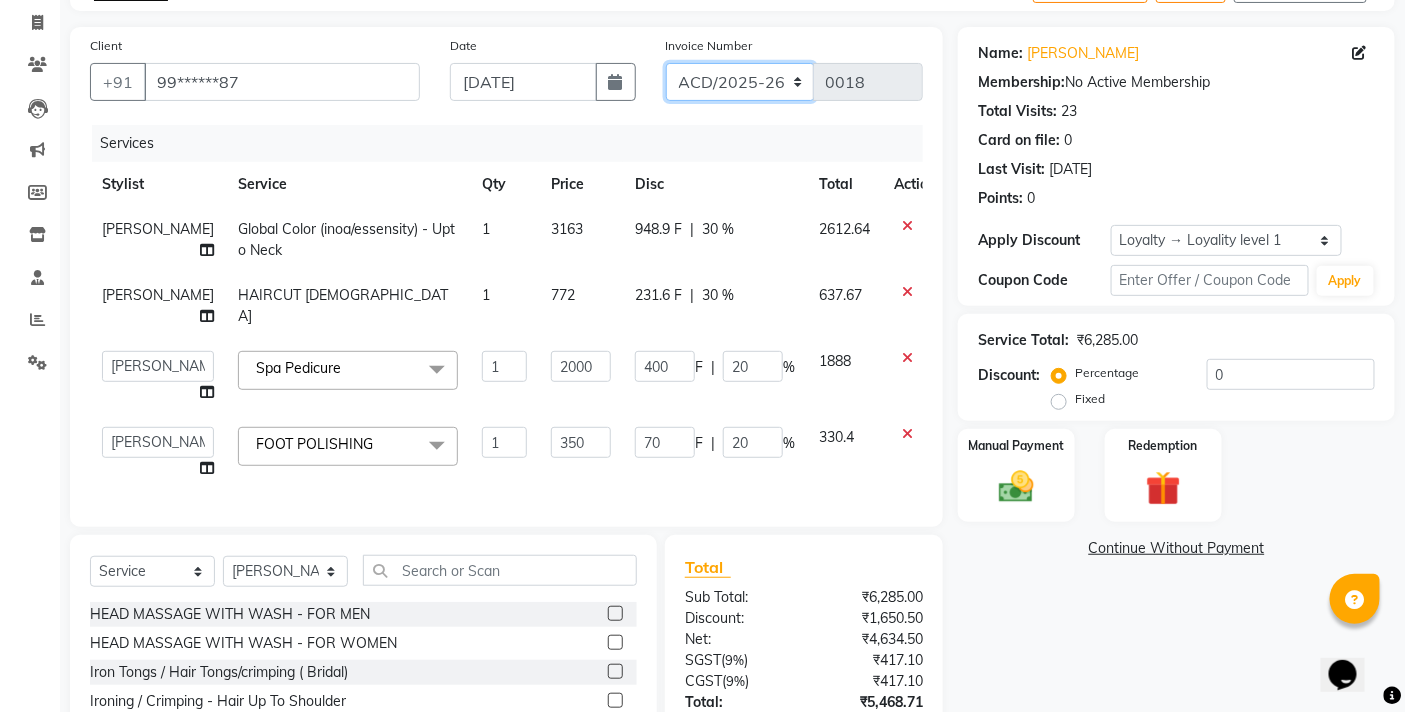 scroll, scrollTop: 307, scrollLeft: 0, axis: vertical 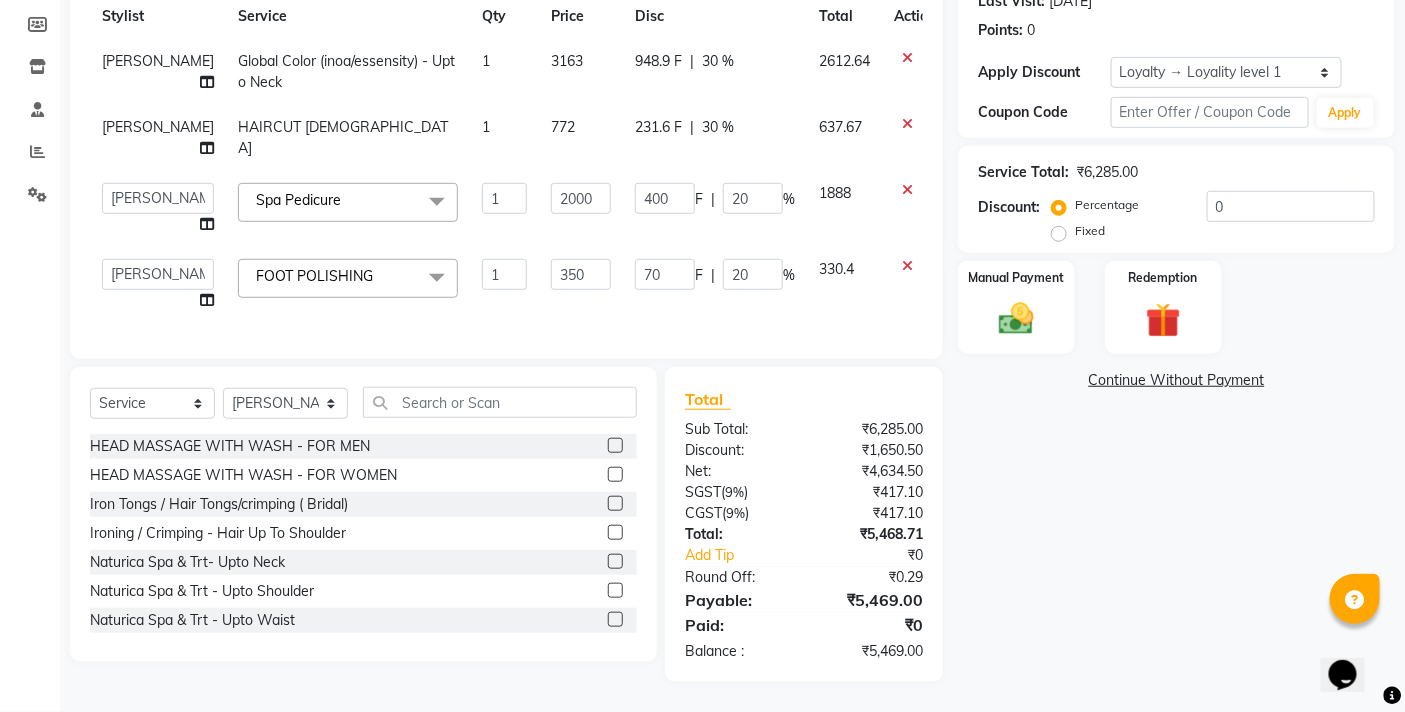 click on "Name: Harshad Gohil Membership:  No Active Membership  Total Visits:  23 Card on file:  0 Last Visit:   07-04-2025 Points:   0  Apply Discount Select  Loyalty → Loyality level 1  Coupon Code Apply Service Total:  ₹6,285.00  Discount:  Percentage   Fixed  0 Manual Payment Redemption  Continue Without Payment" 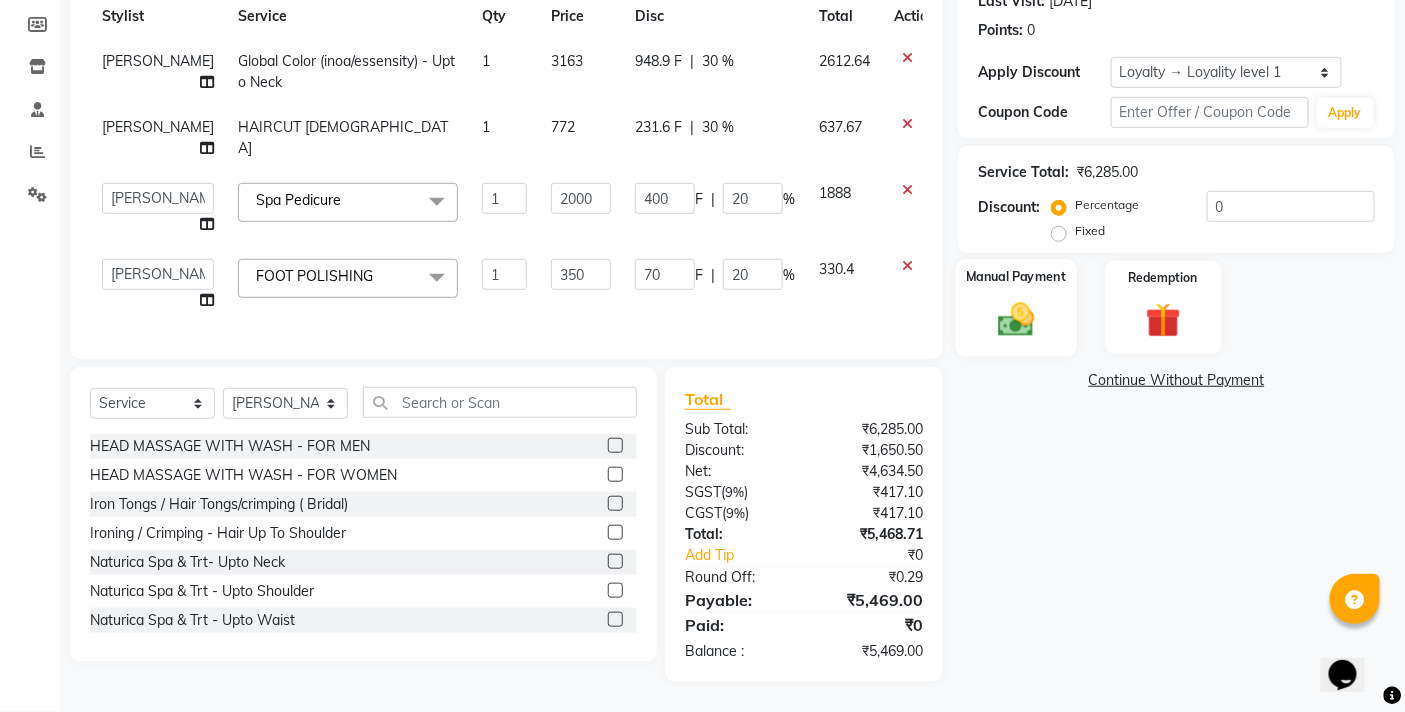 click on "Manual Payment" 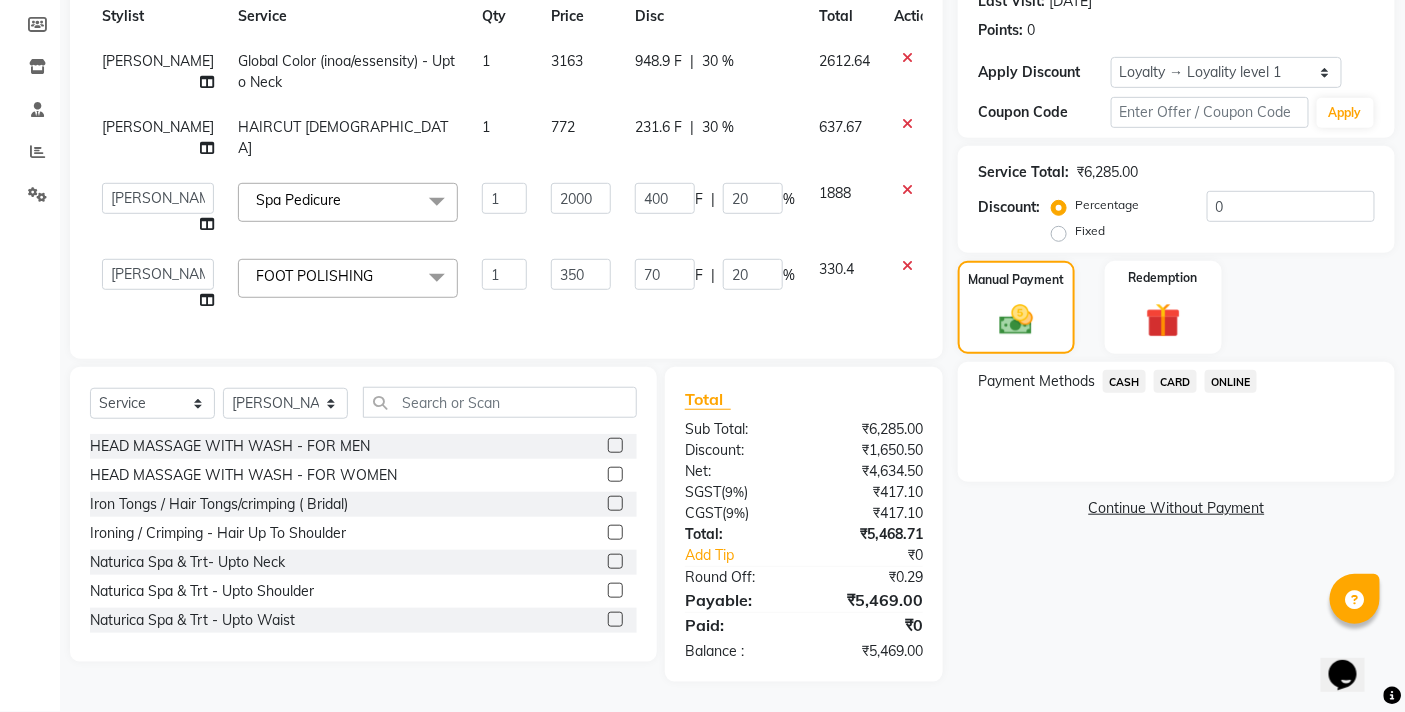click on "CARD" 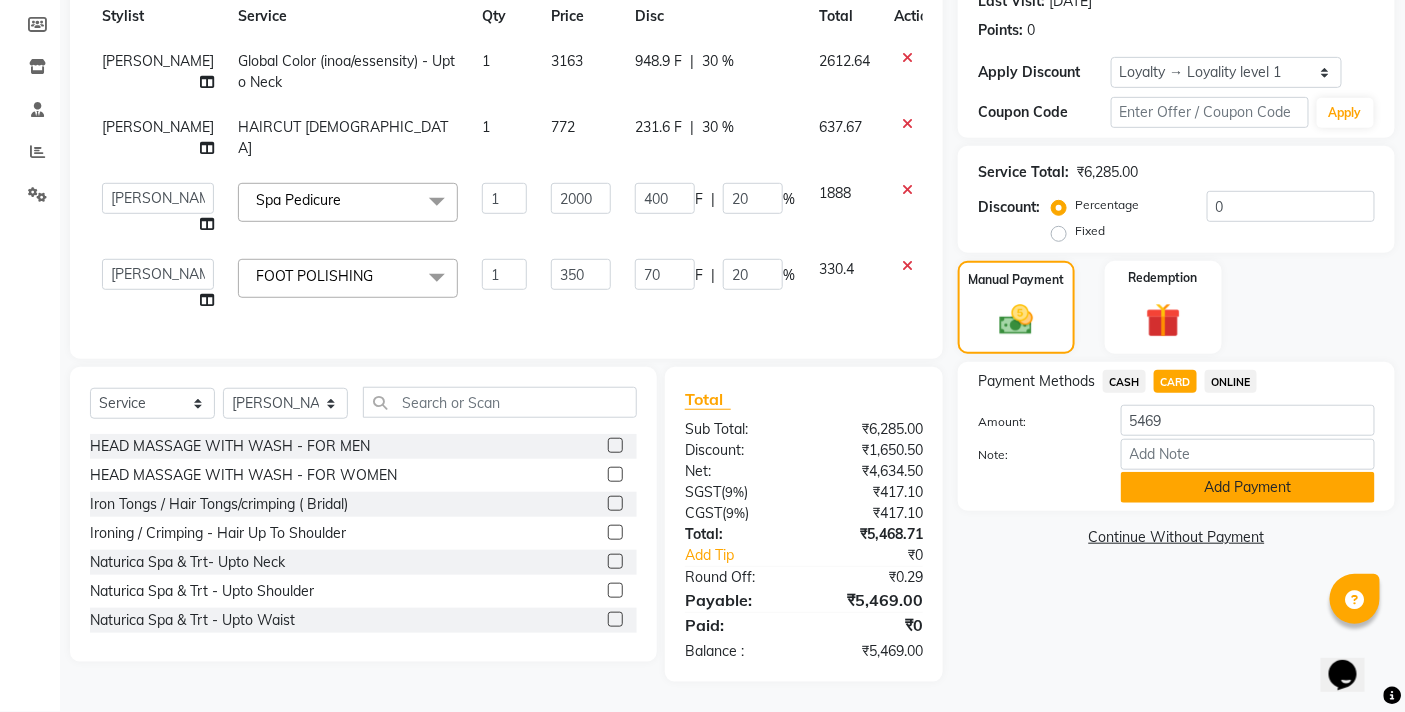 click on "Add Payment" 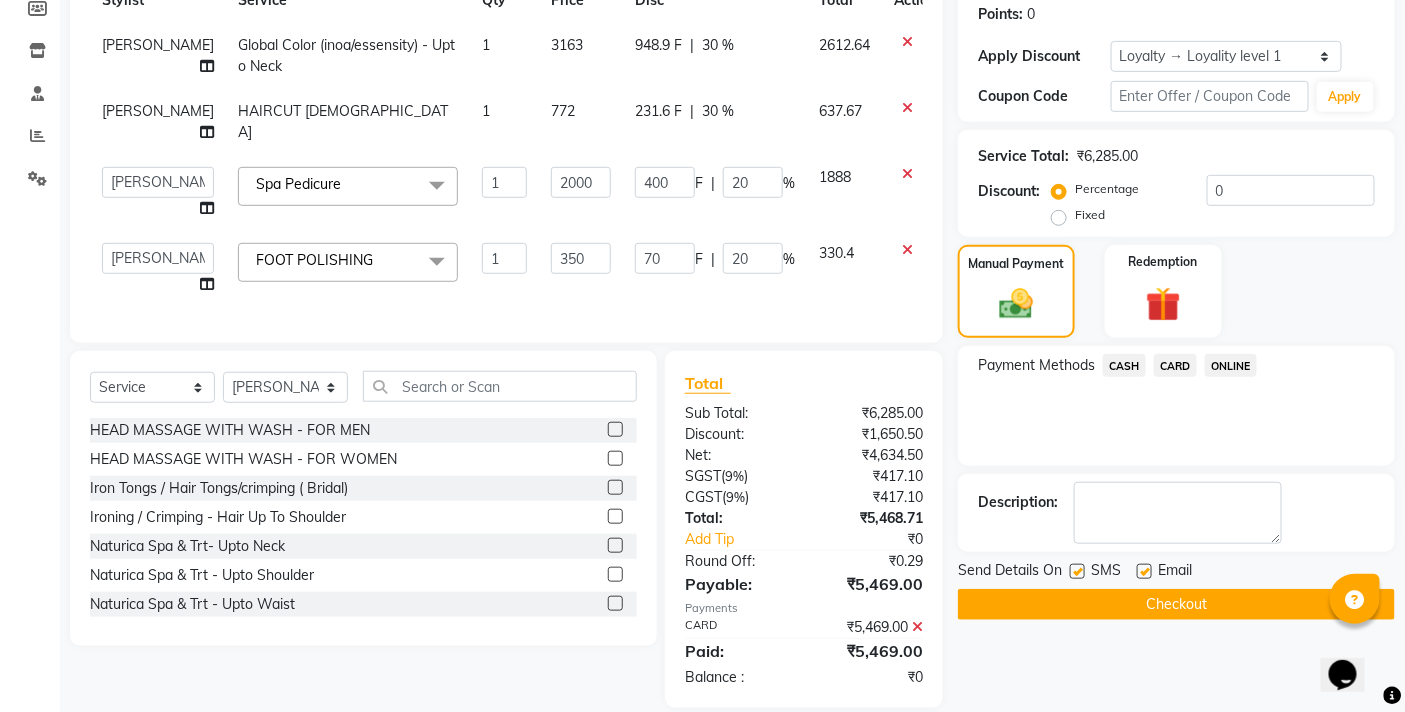 click on "Checkout" 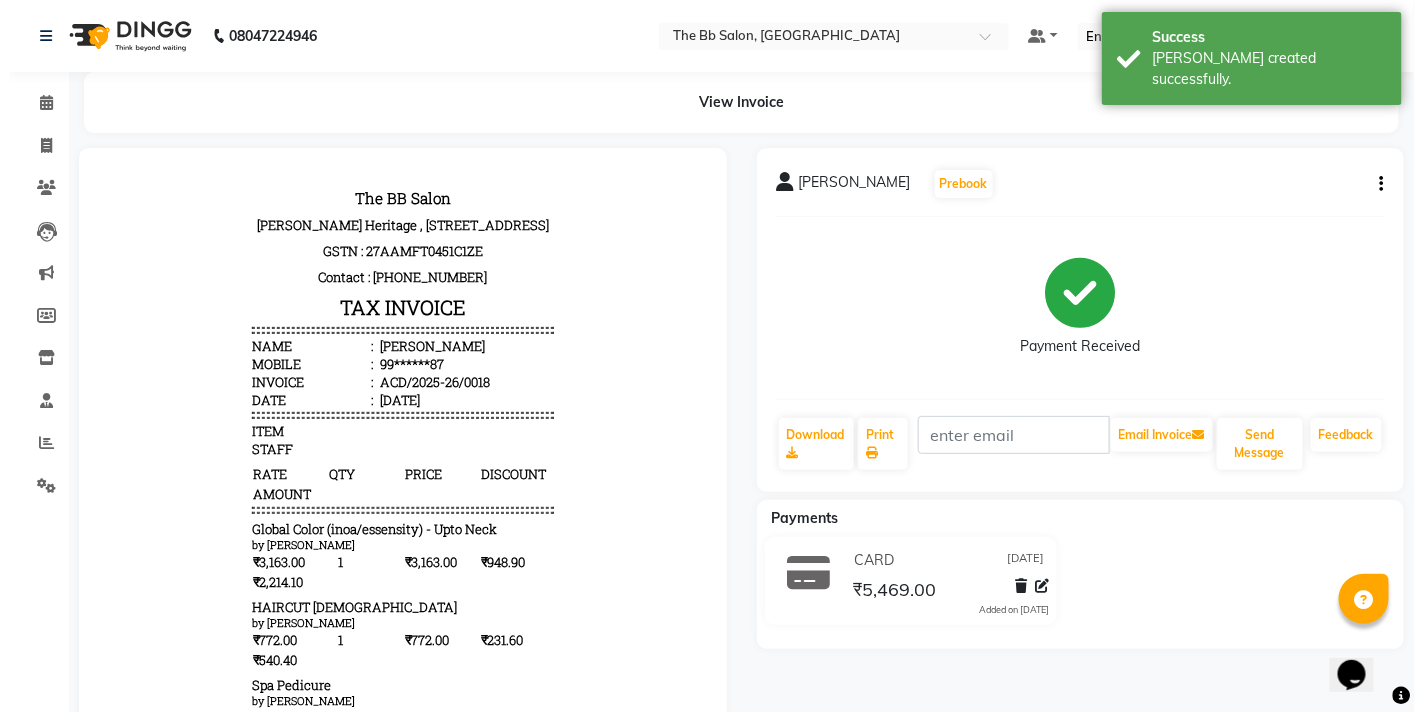 scroll, scrollTop: 0, scrollLeft: 0, axis: both 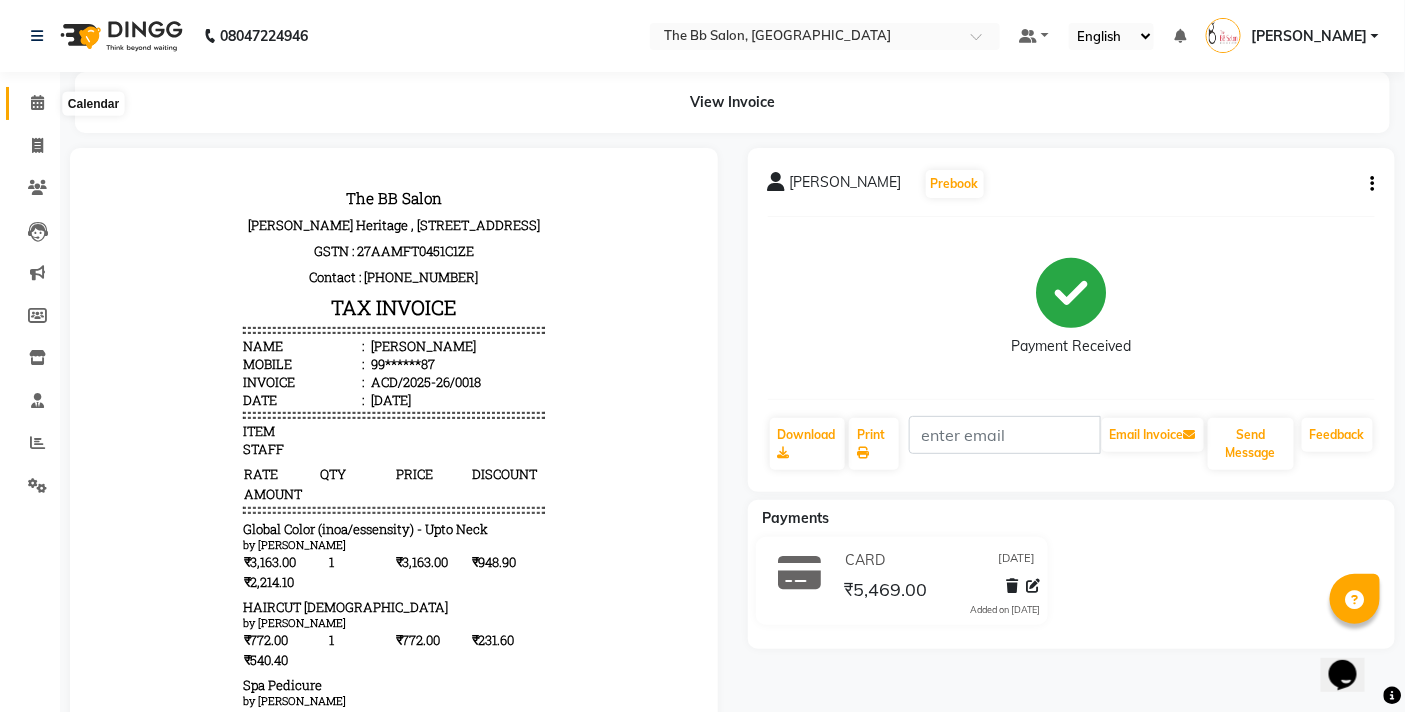 click 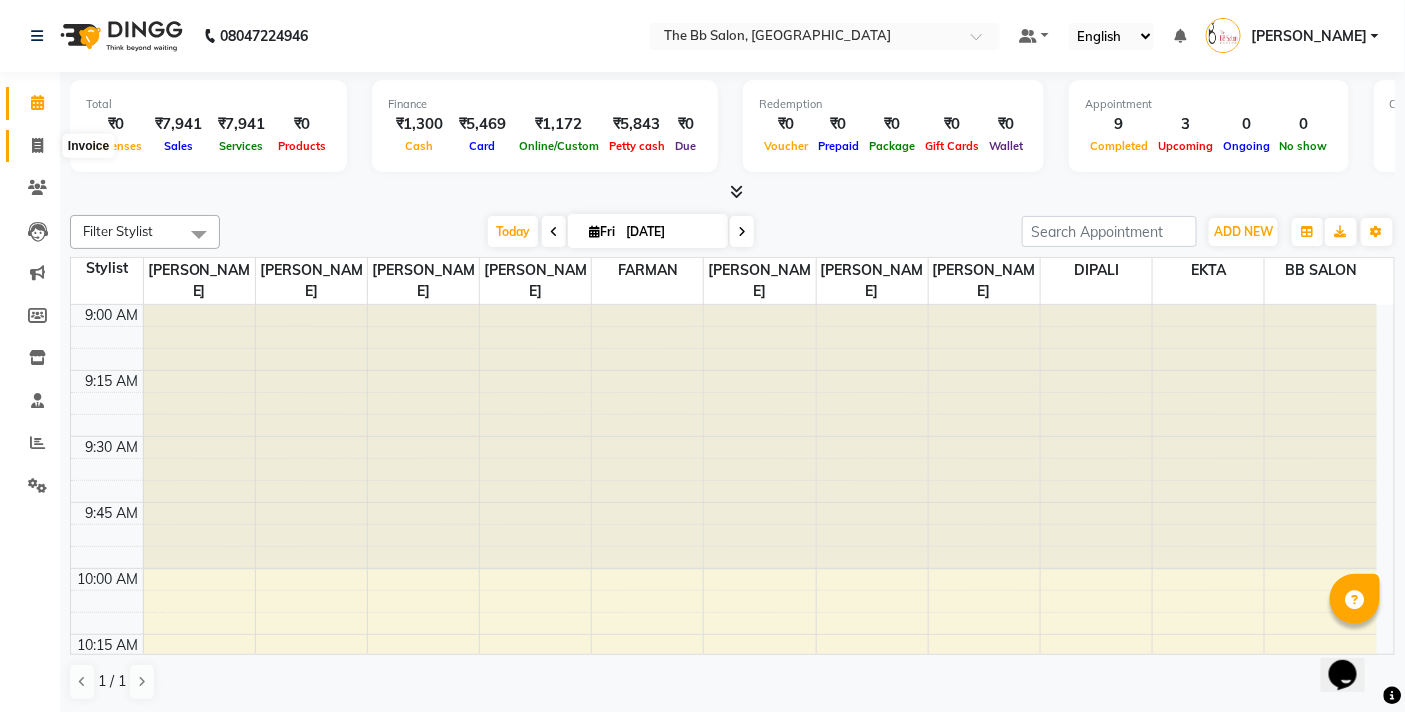 click 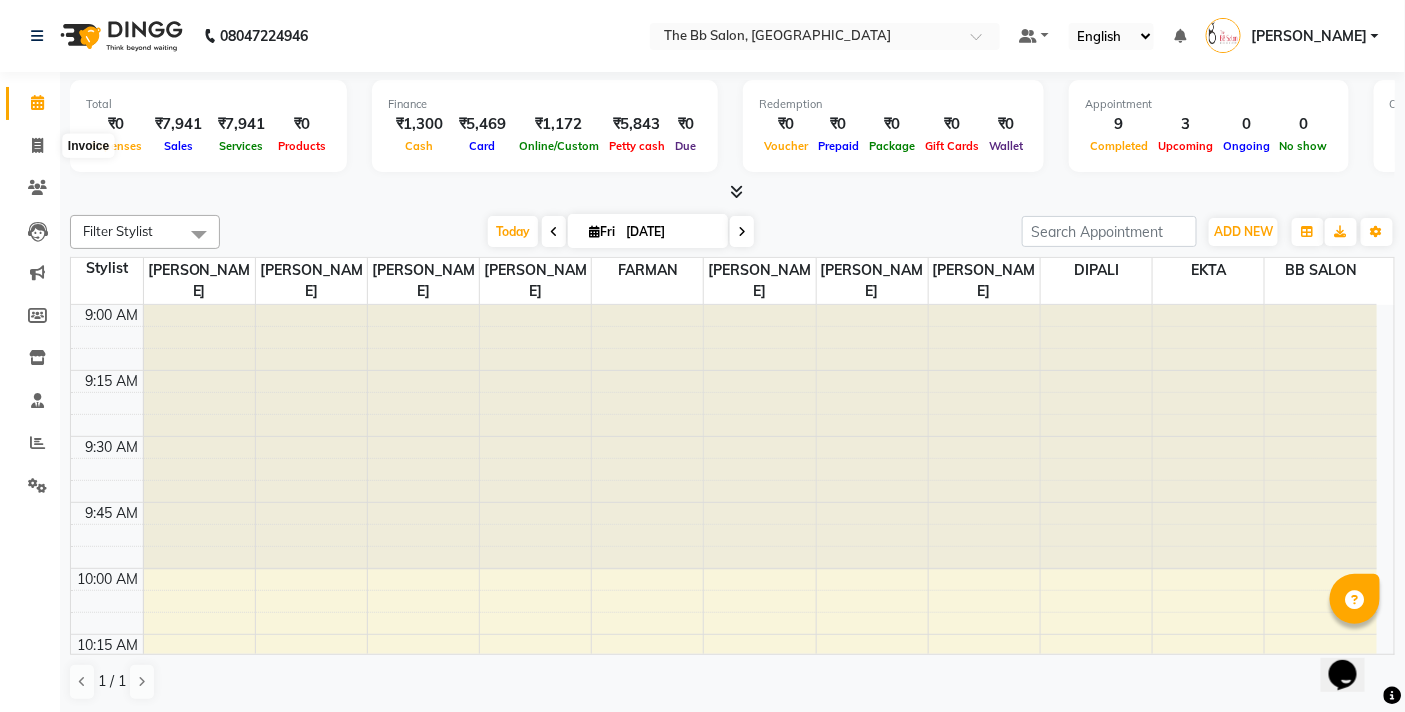 select on "6231" 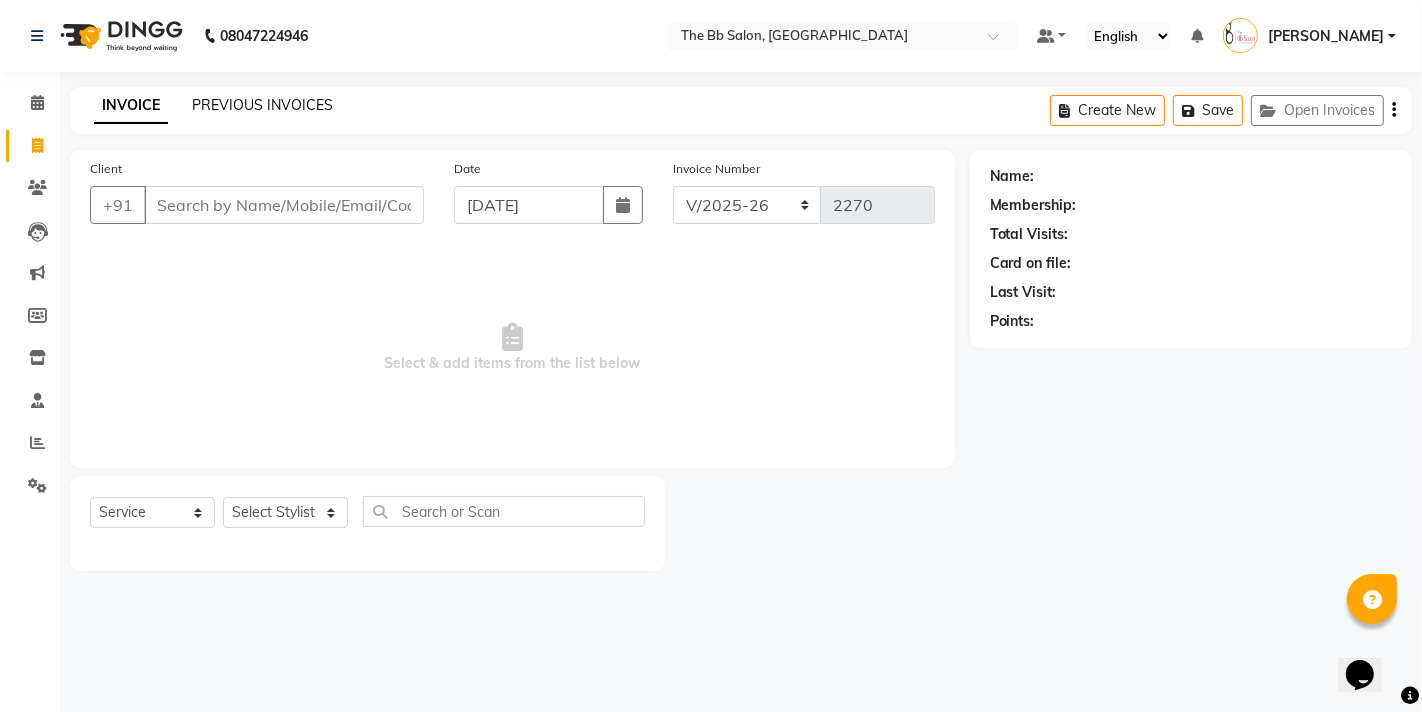 click on "PREVIOUS INVOICES" 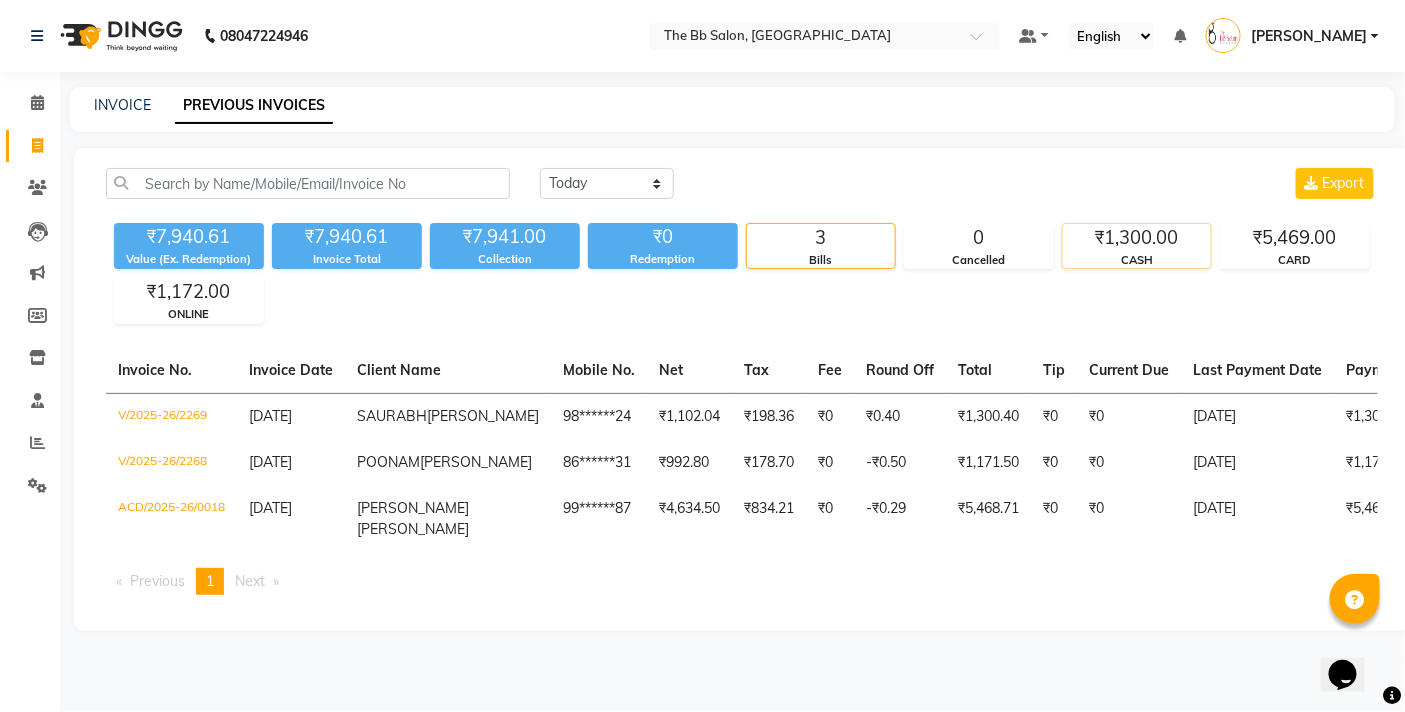 click on "CASH" 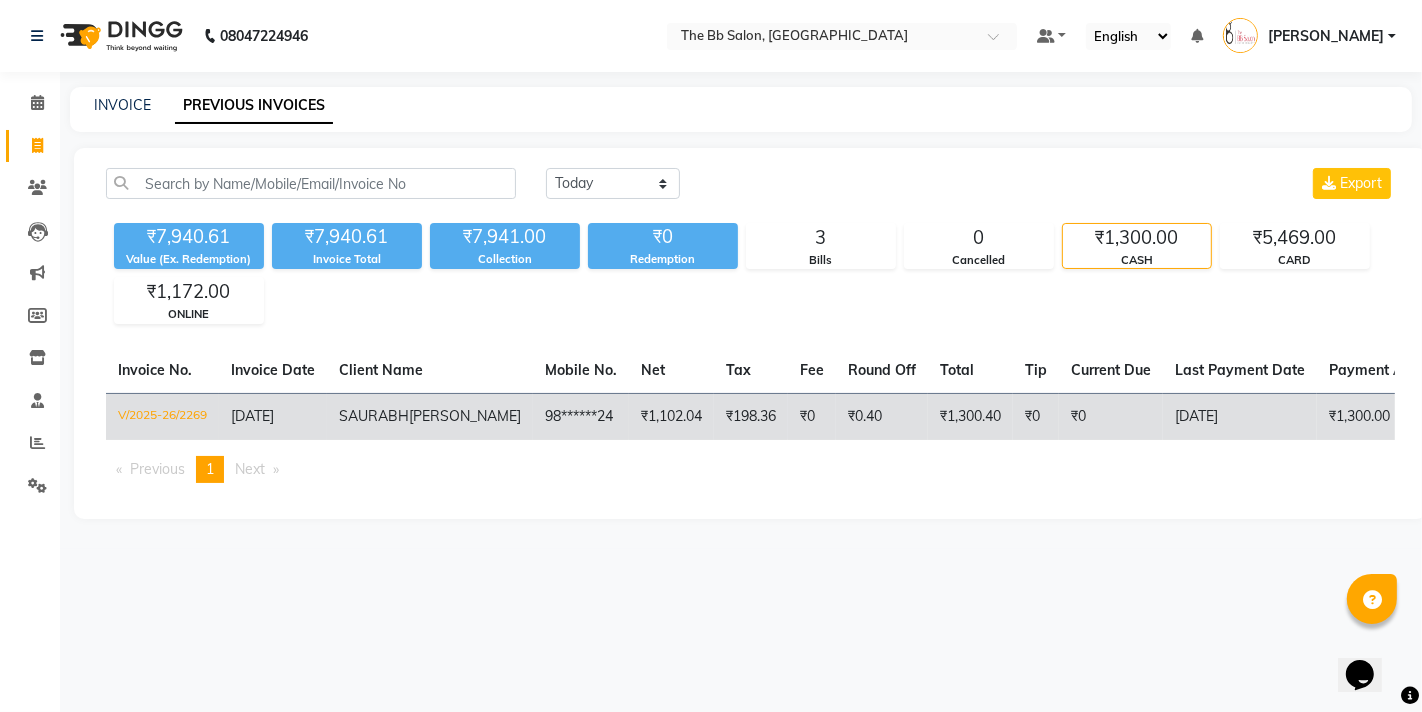 click on "₹1,300.40" 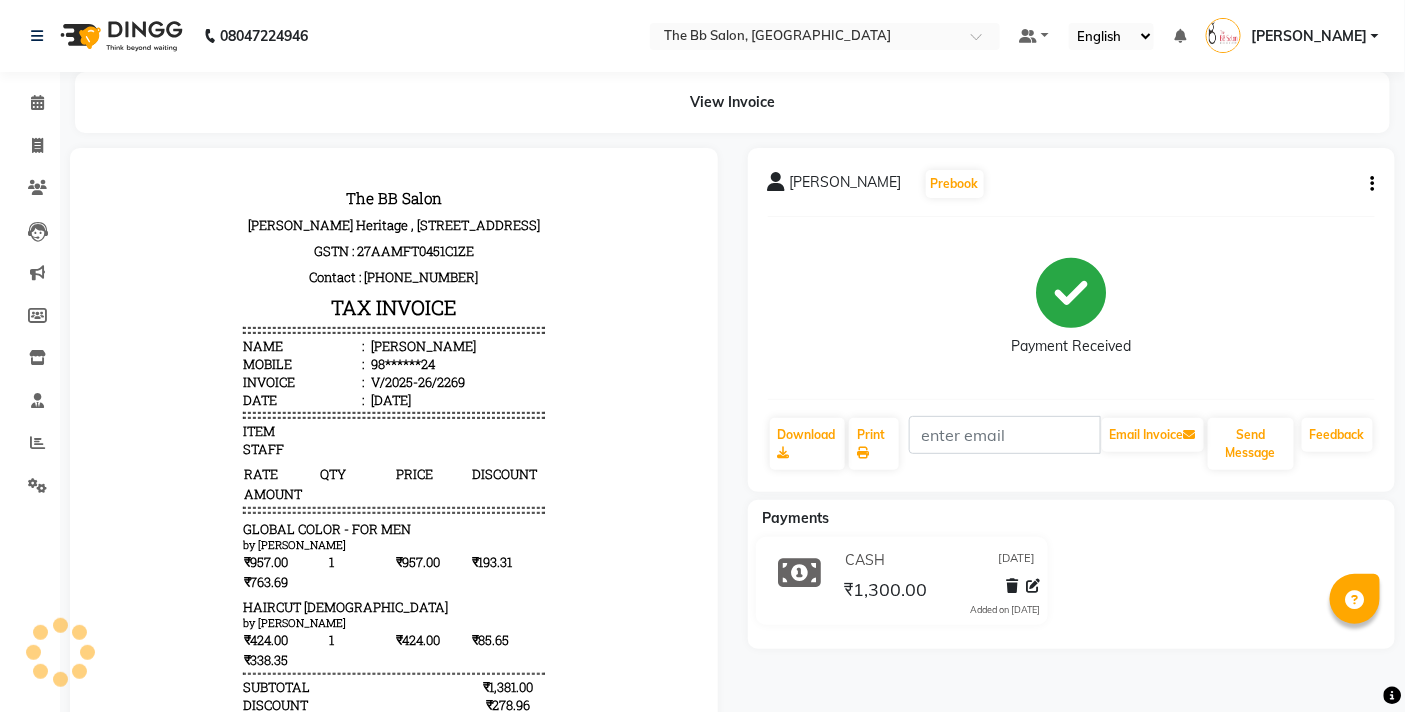 scroll, scrollTop: 0, scrollLeft: 0, axis: both 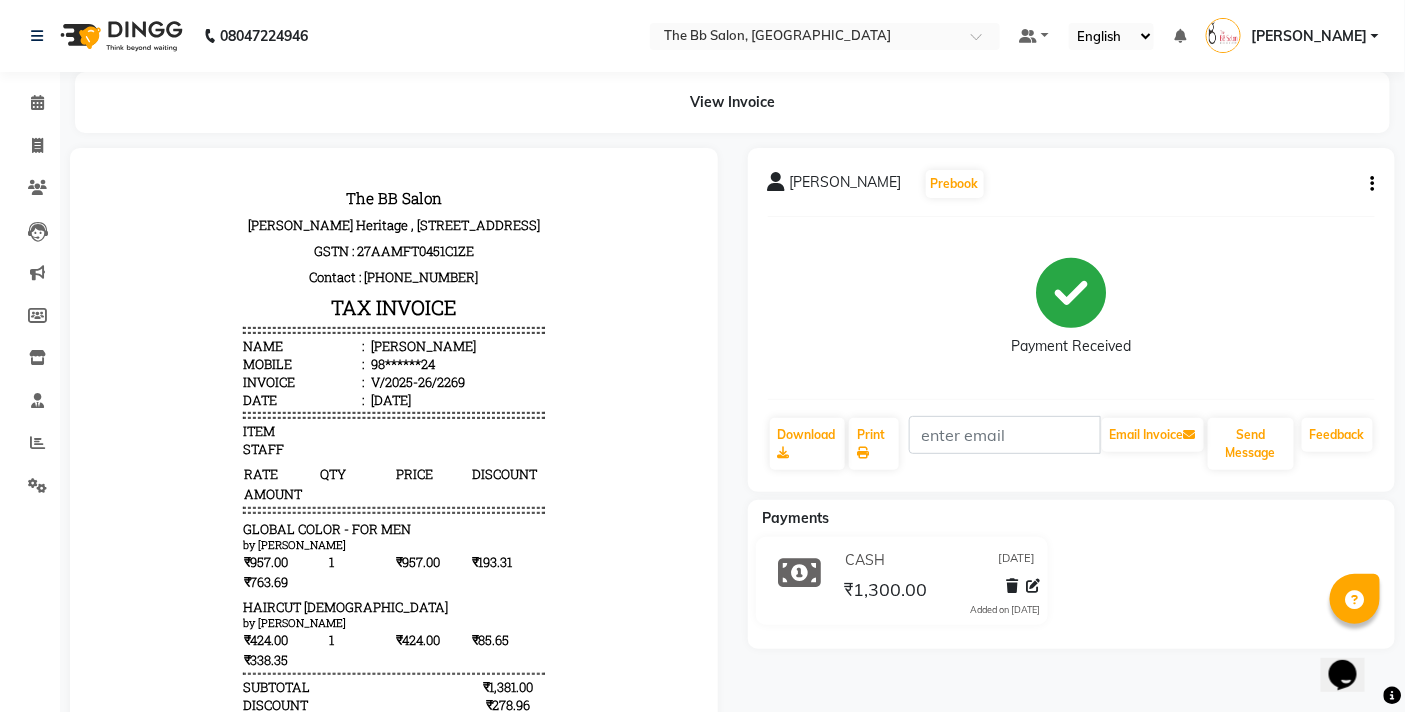 click on "SAURABH SALUNKHE  Prebook   Payment Received  Download  Print   Email Invoice   Send Message Feedback" 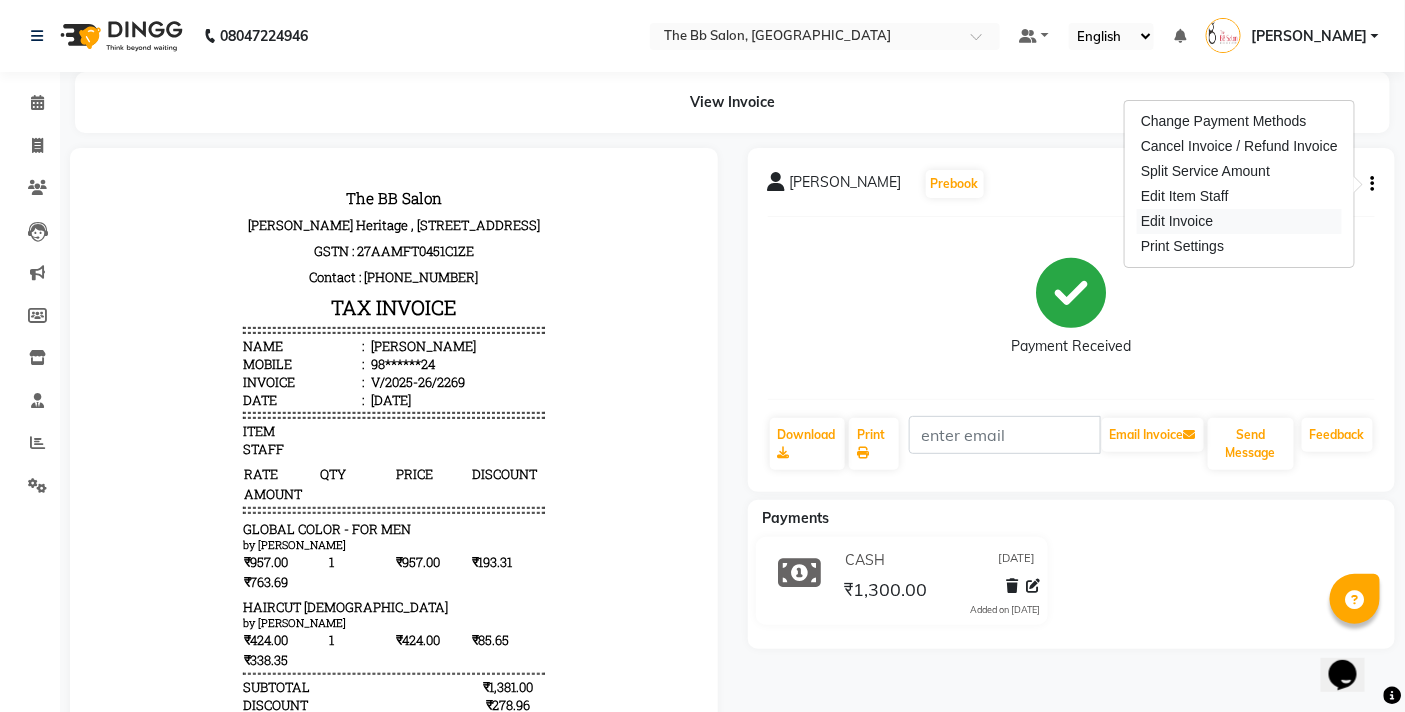 click on "Edit Invoice" at bounding box center [1239, 221] 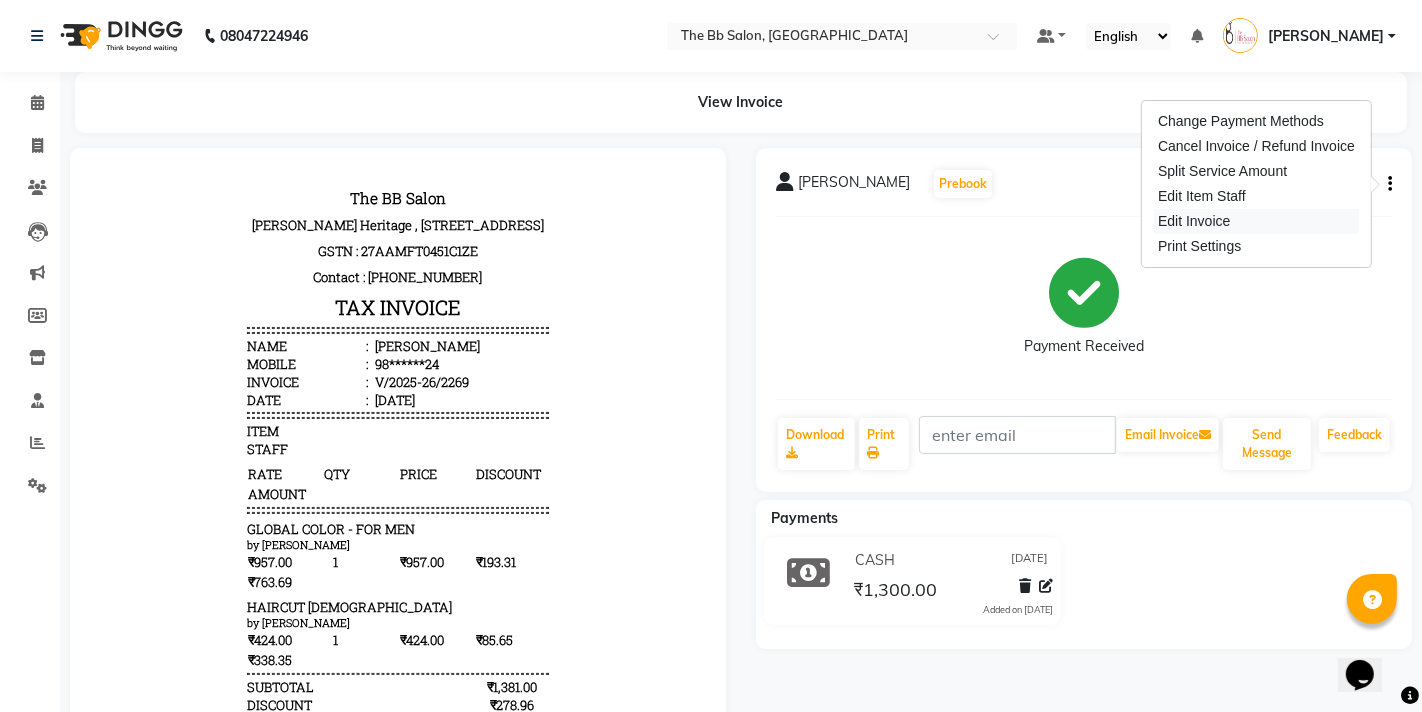 select on "service" 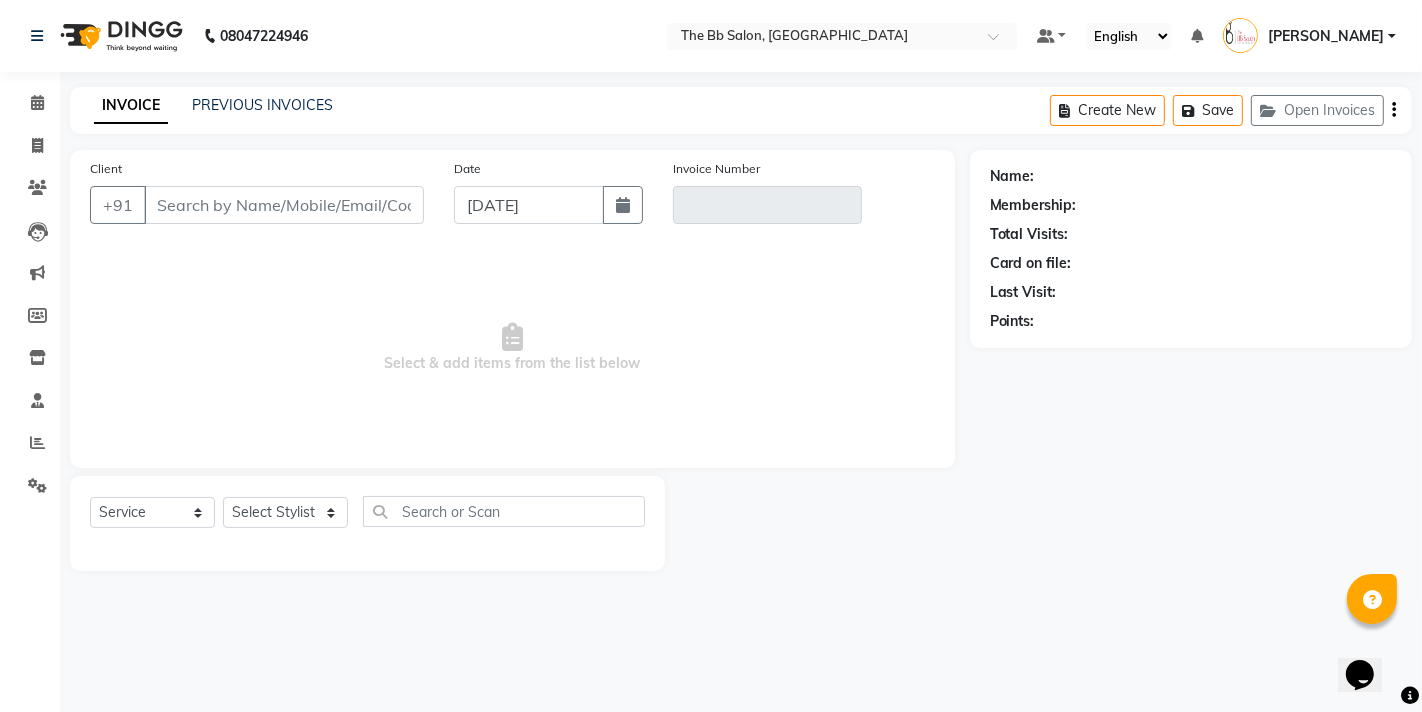 type on "98******24" 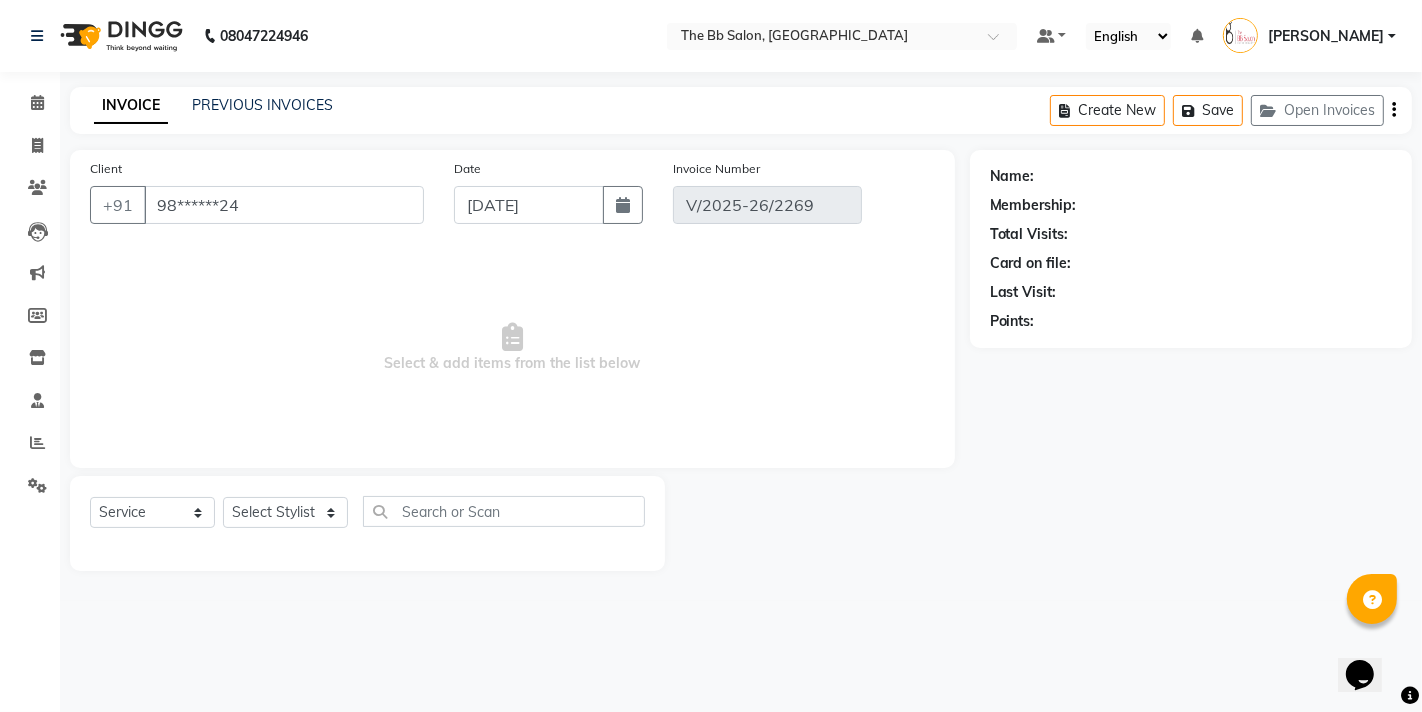 select on "1: Object" 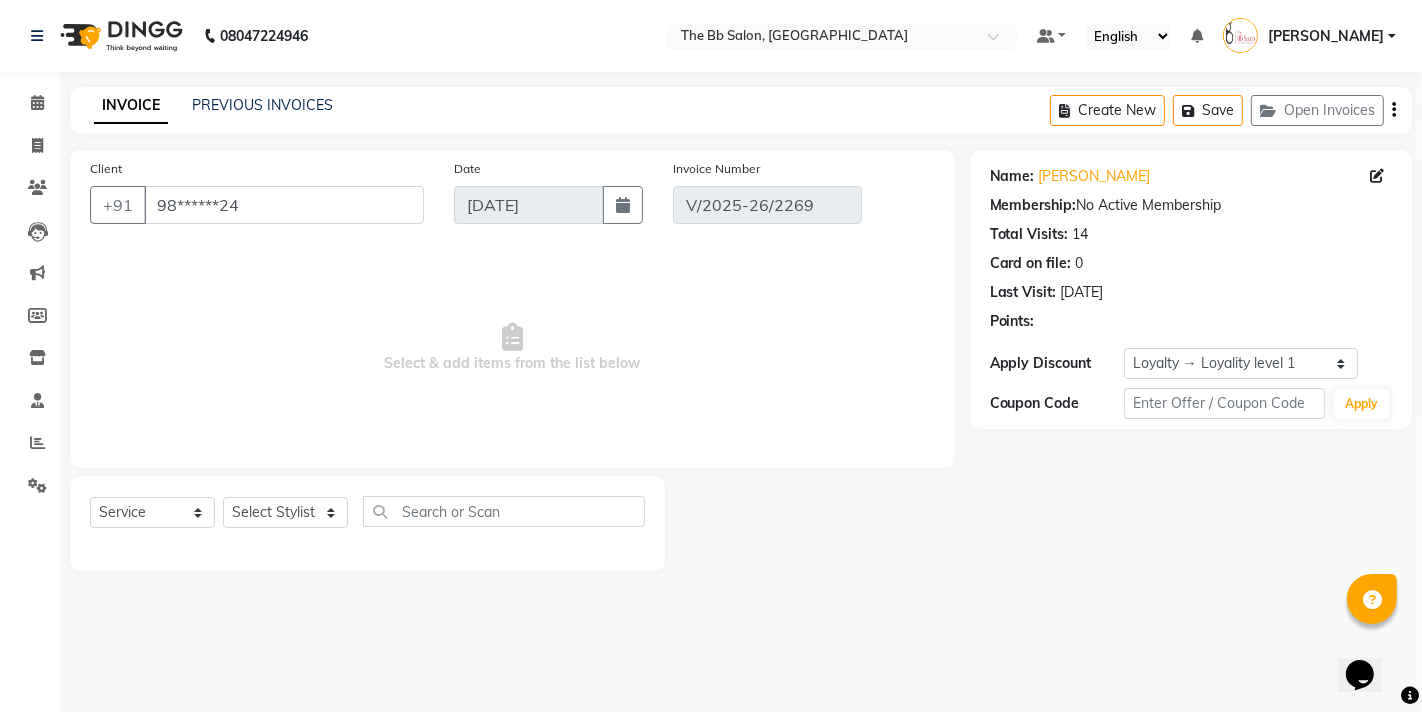 select on "select" 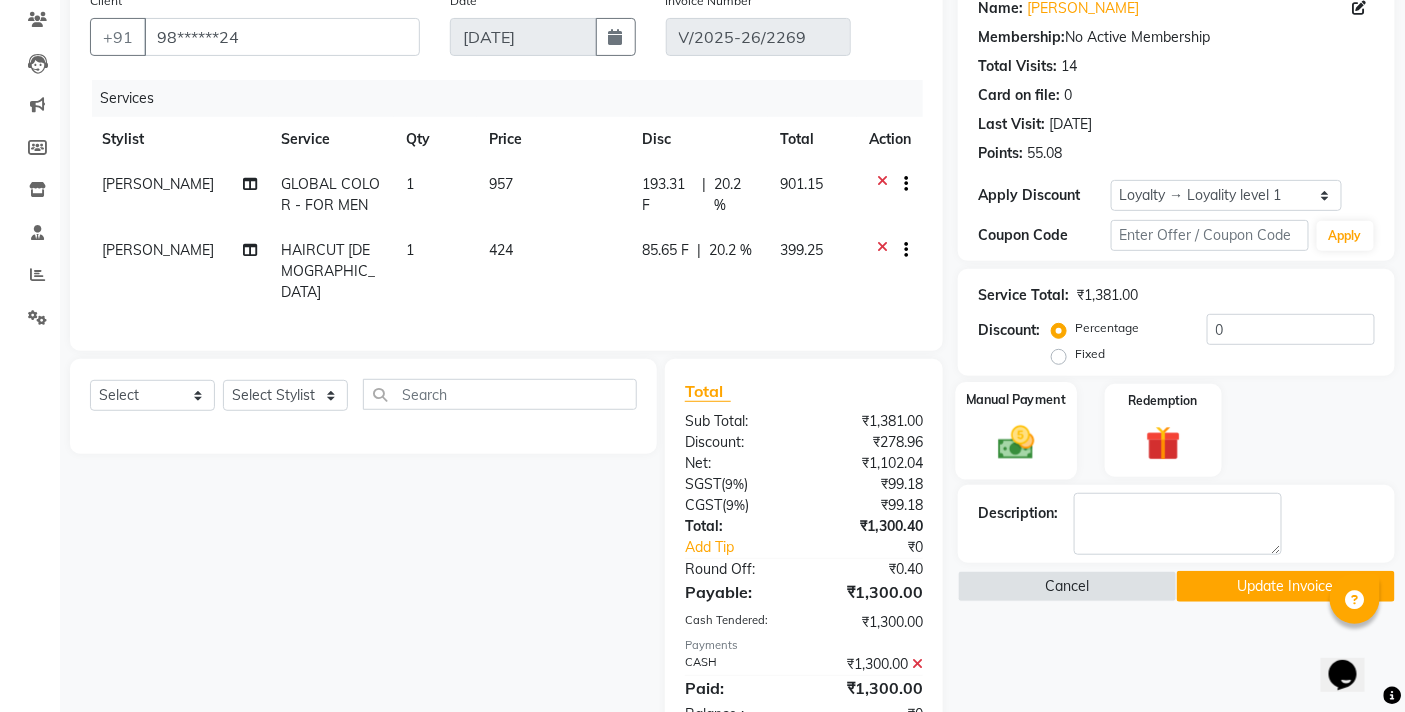 scroll, scrollTop: 325, scrollLeft: 0, axis: vertical 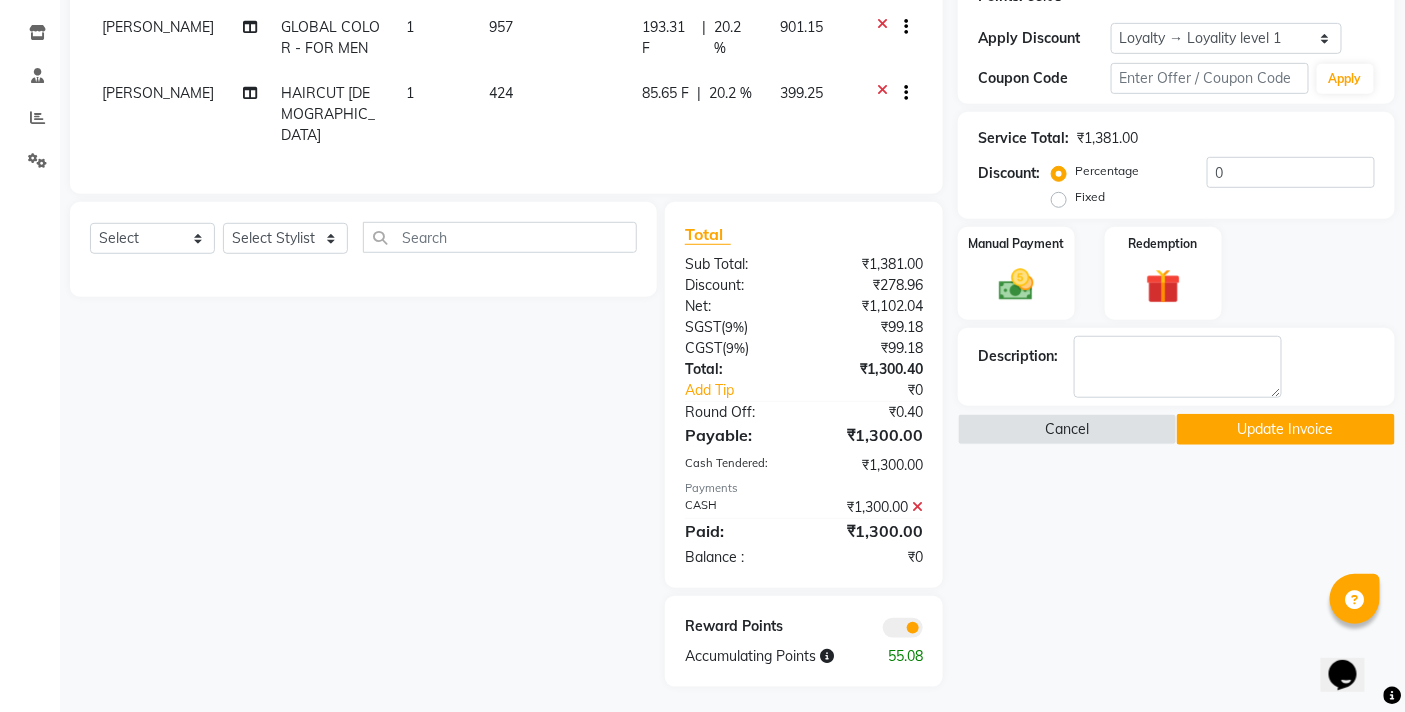 click 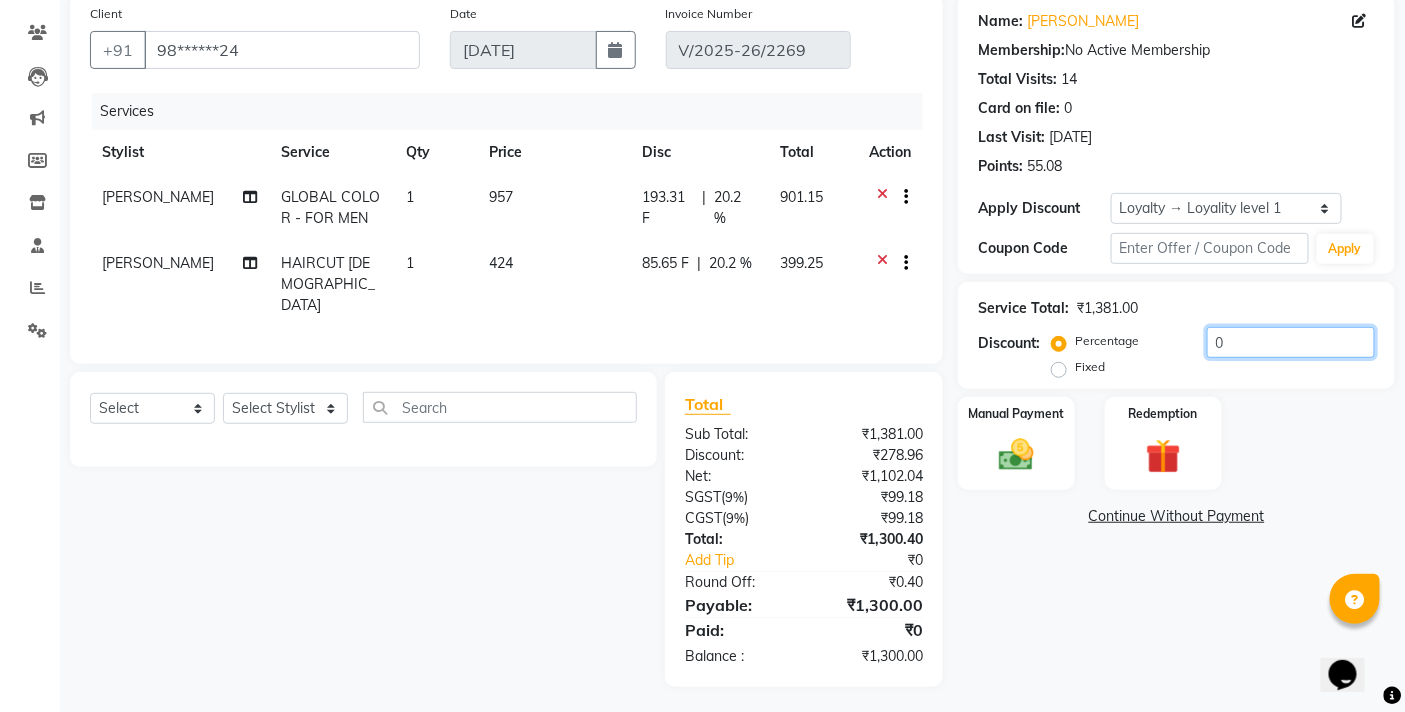 click on "0" 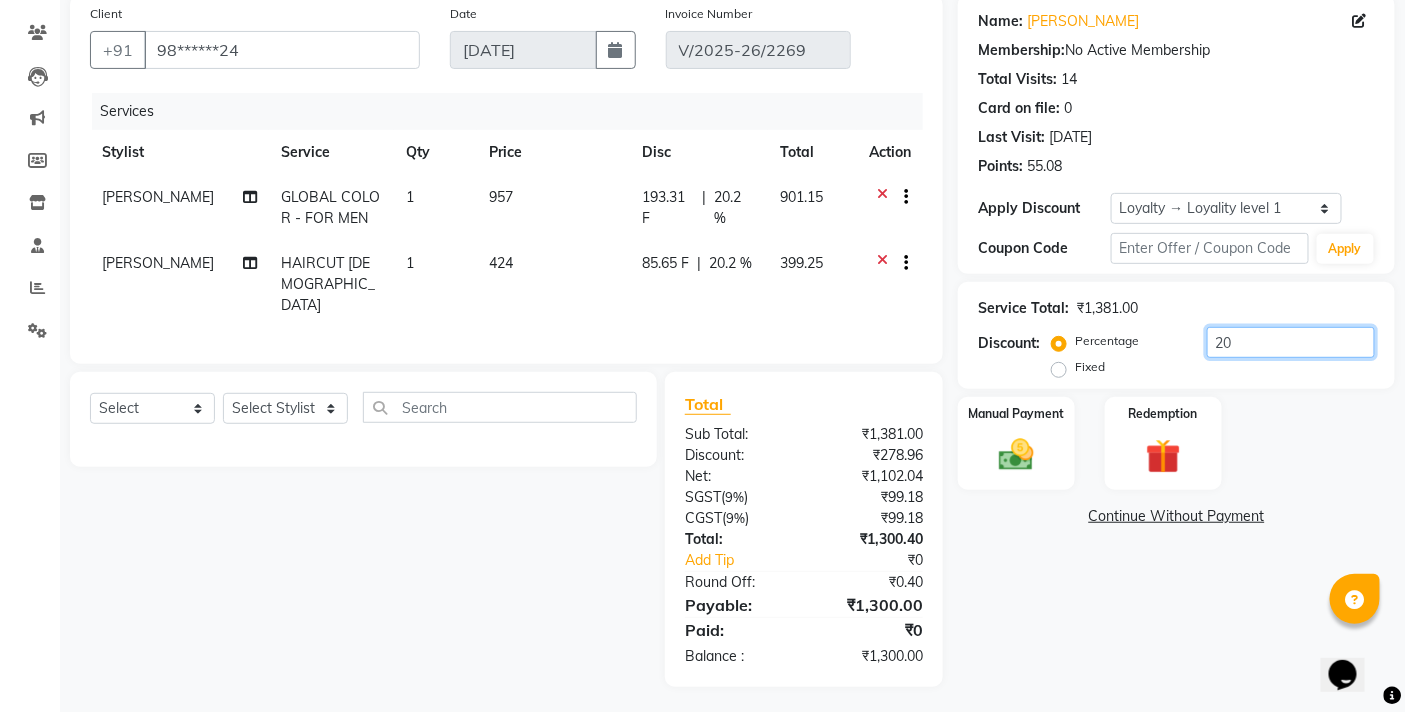 scroll, scrollTop: 138, scrollLeft: 0, axis: vertical 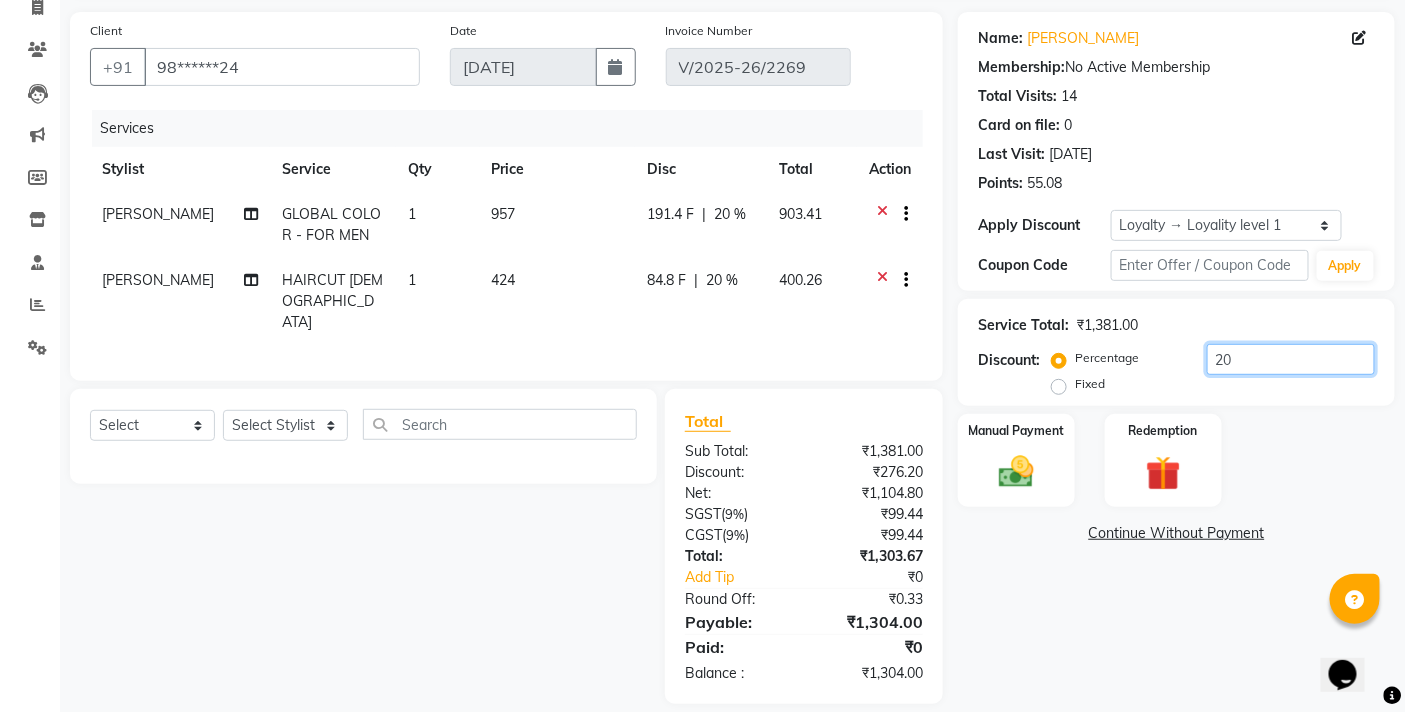 click on "20" 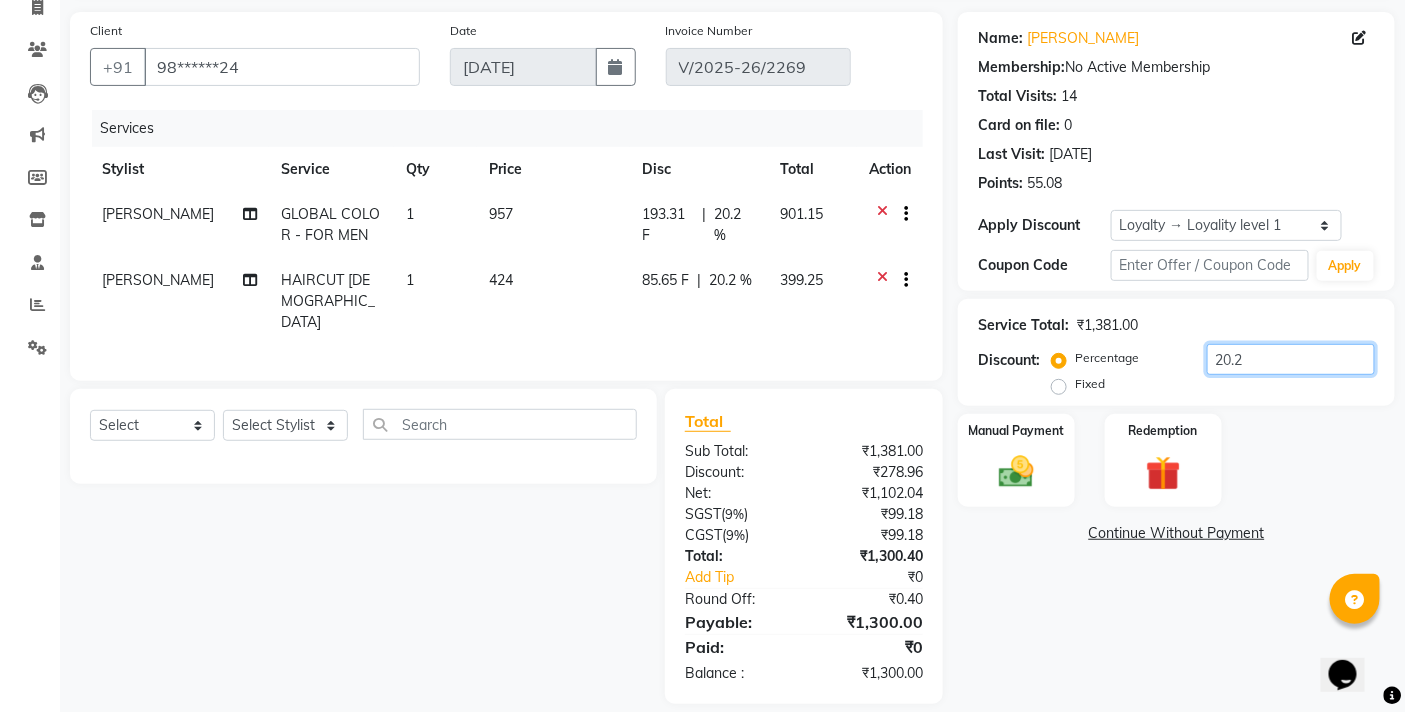 scroll, scrollTop: 155, scrollLeft: 0, axis: vertical 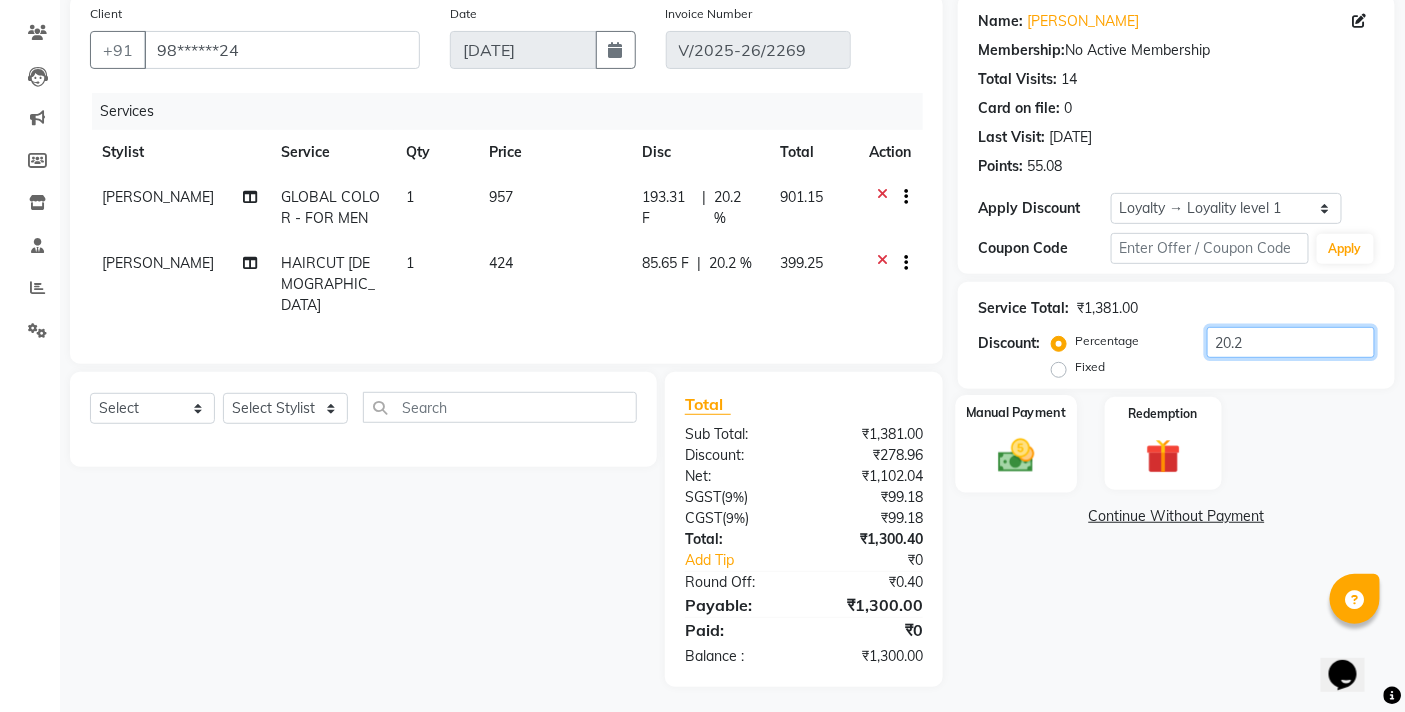type on "20.2" 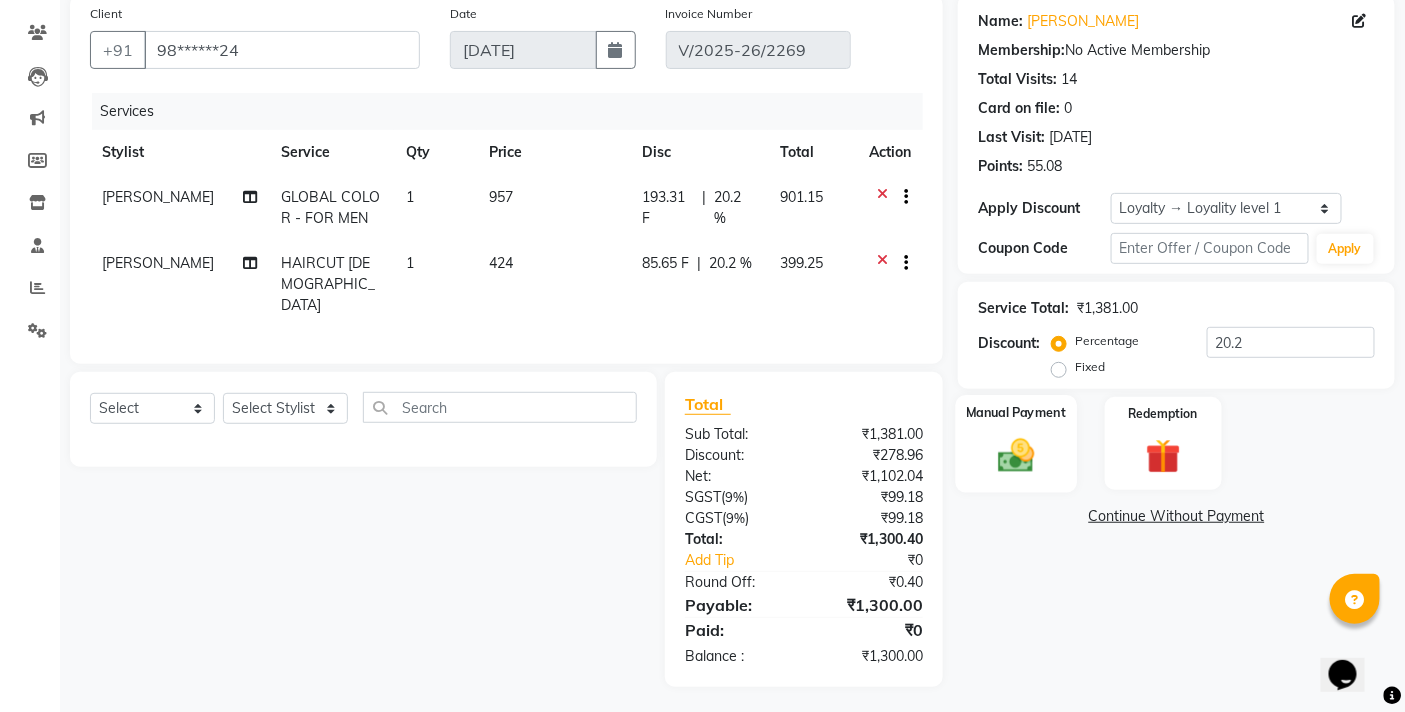 click 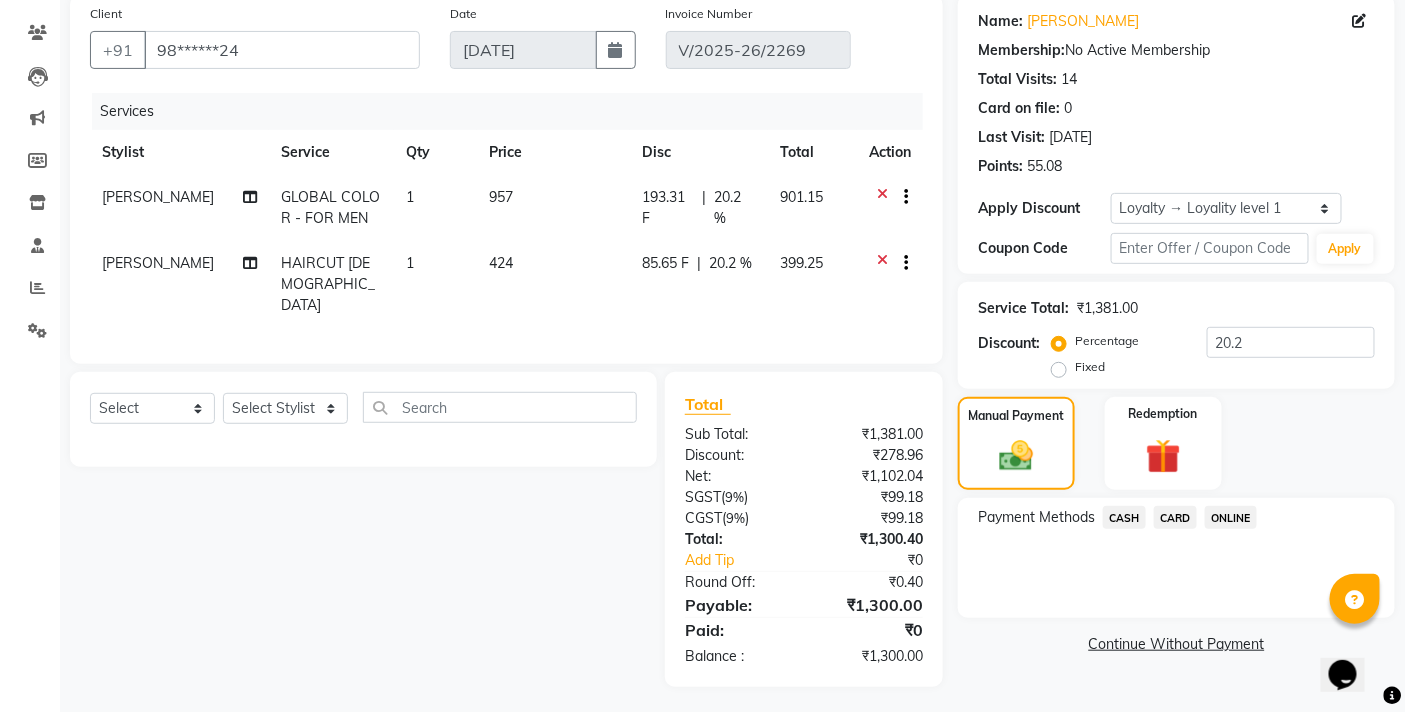 click on "CASH" 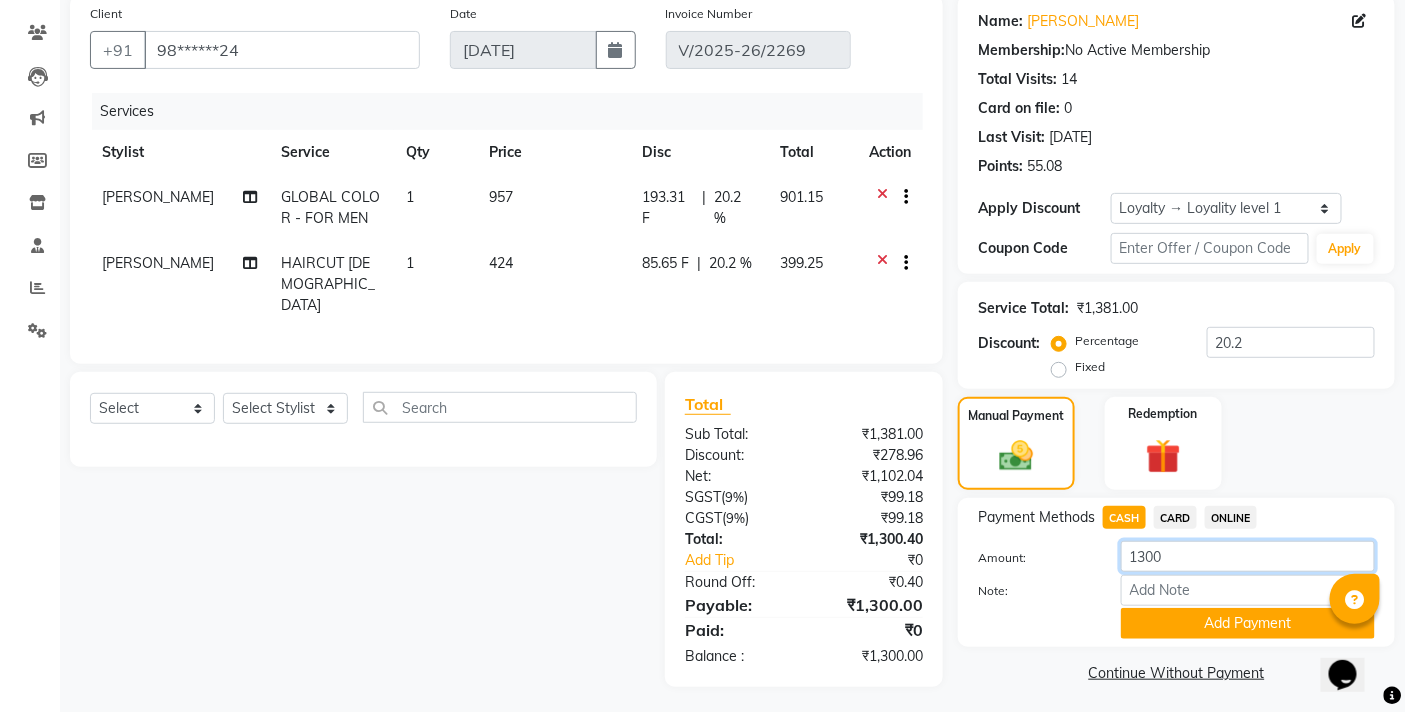 drag, startPoint x: 1182, startPoint y: 561, endPoint x: 1067, endPoint y: 571, distance: 115.43397 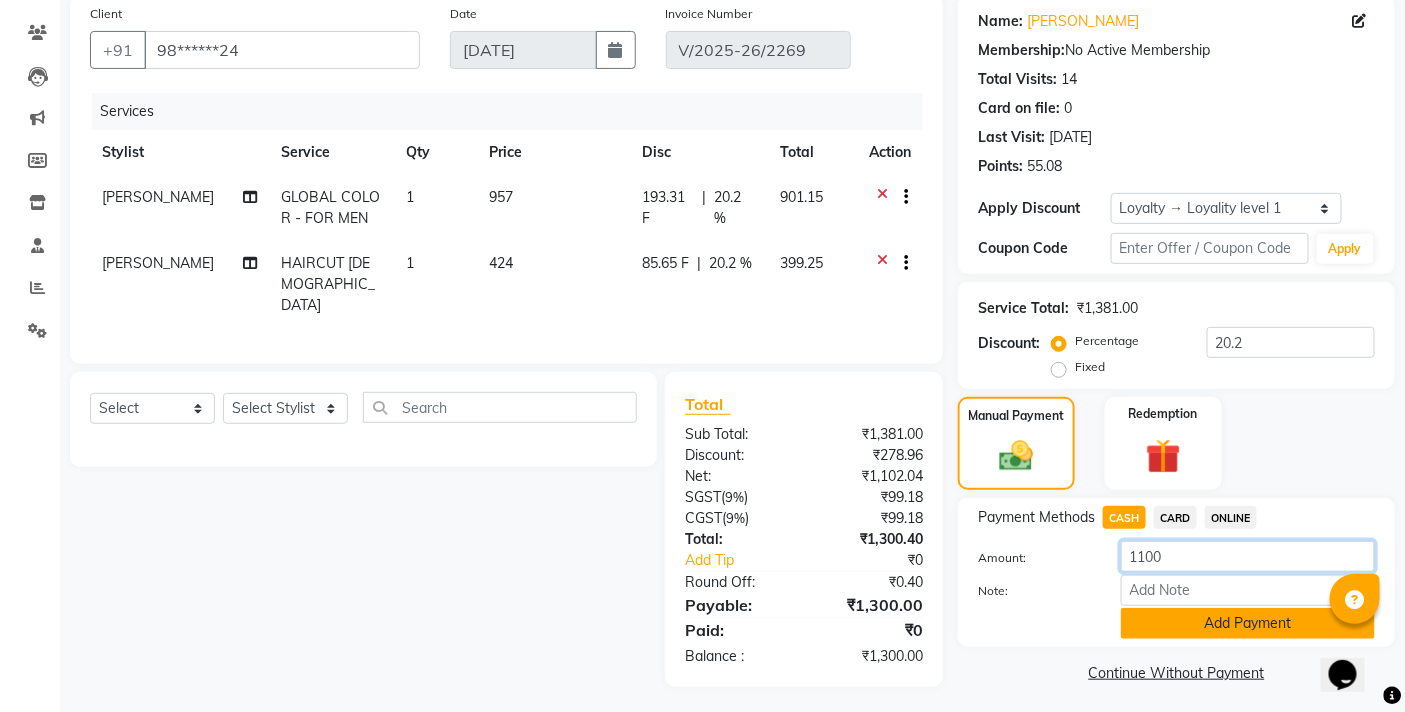 type on "1100" 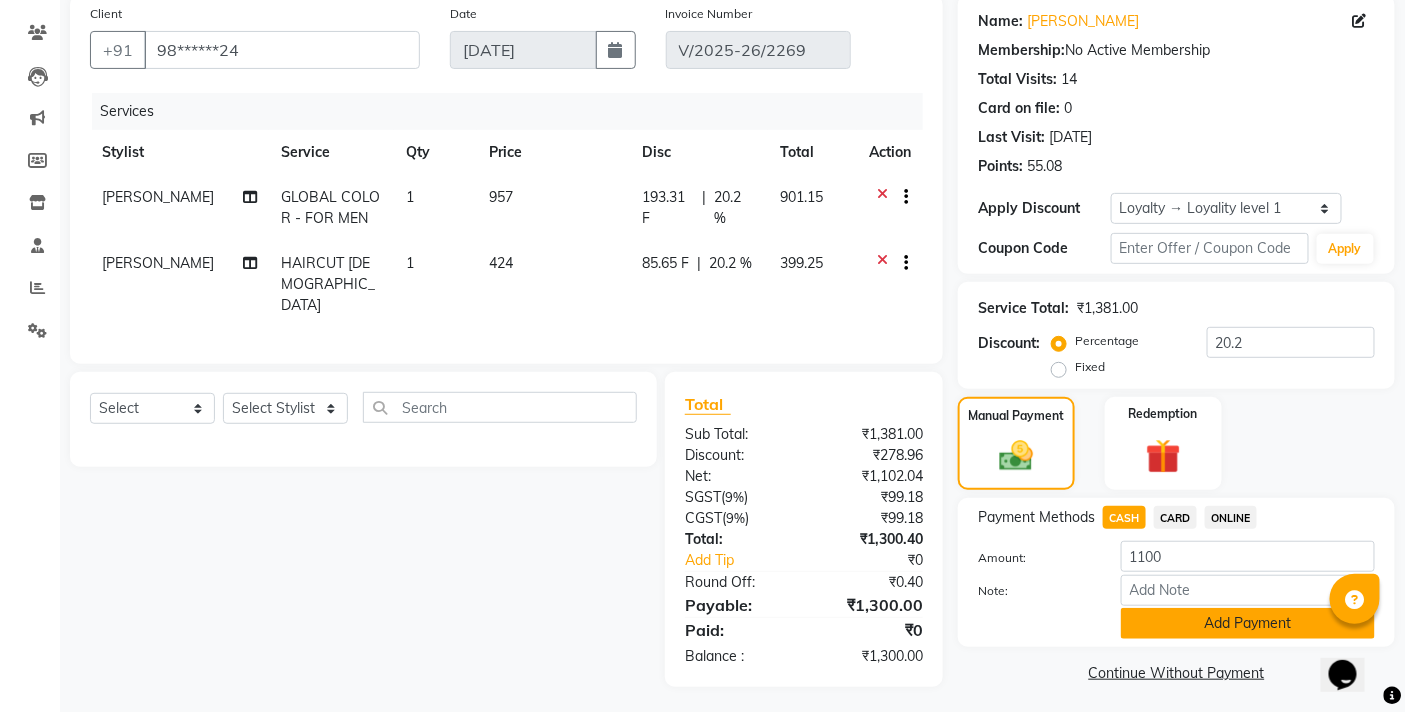 click on "Note:" 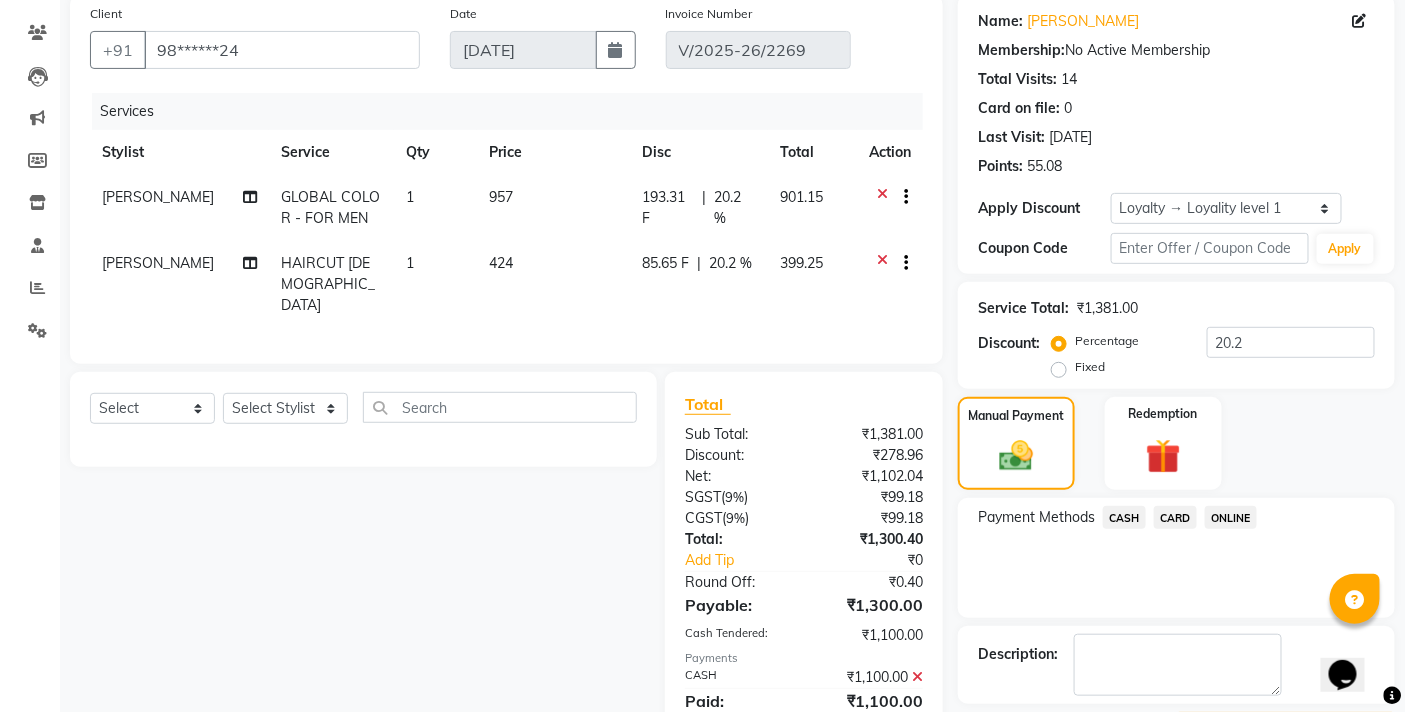click on "CARD" 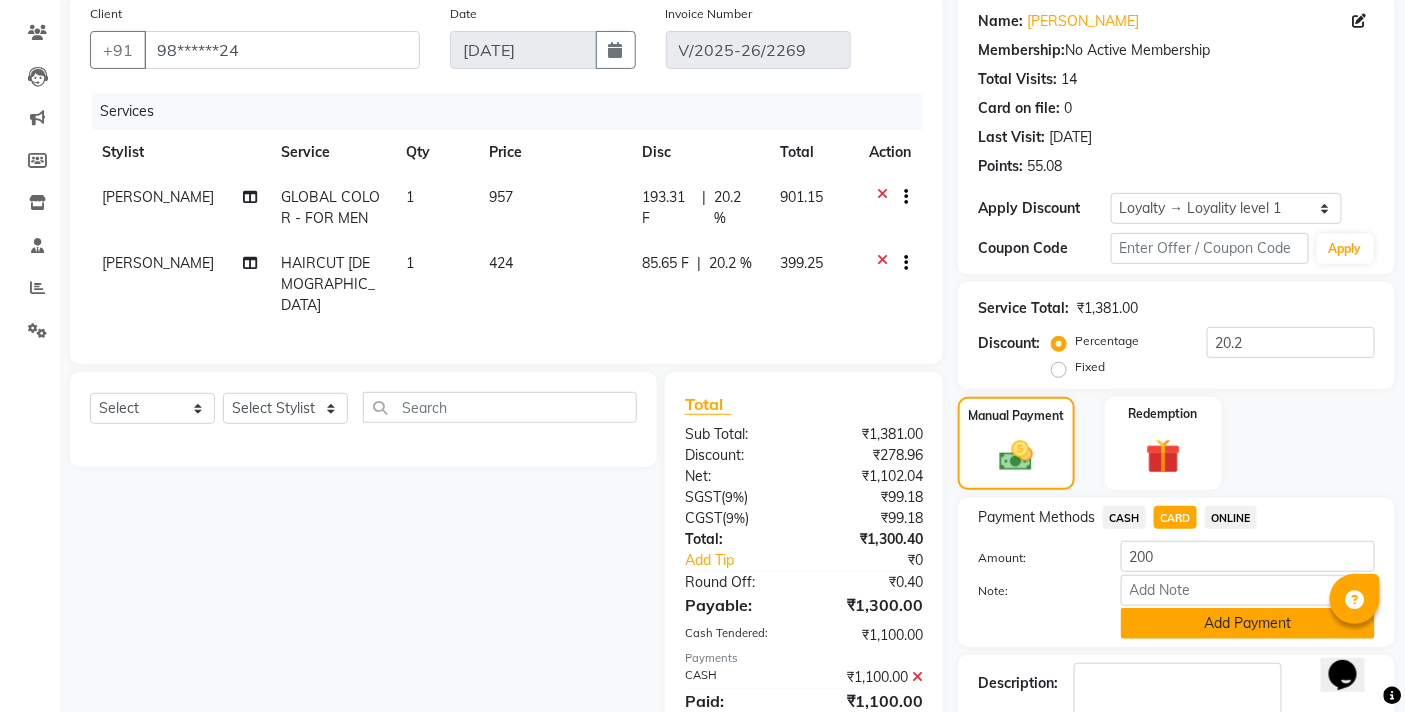 click on "Add Payment" 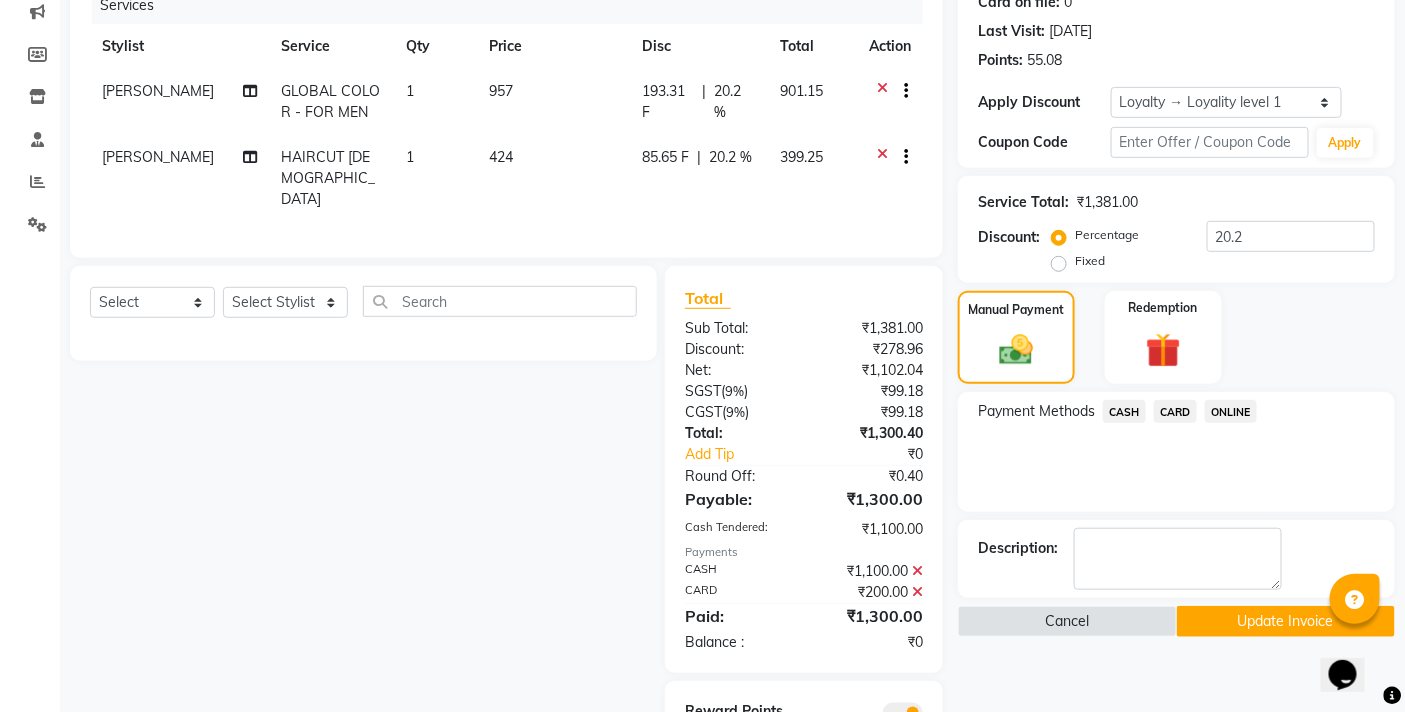 scroll, scrollTop: 346, scrollLeft: 0, axis: vertical 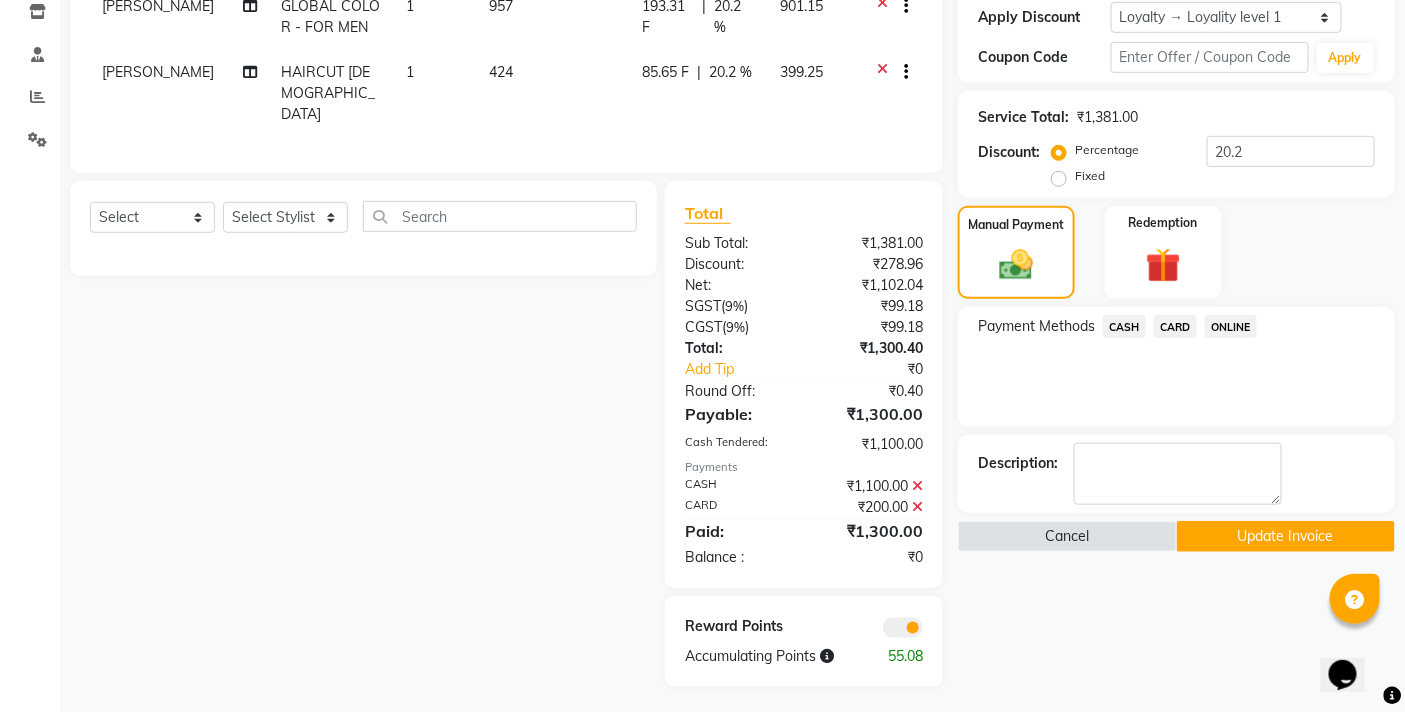 click on "Update Invoice" 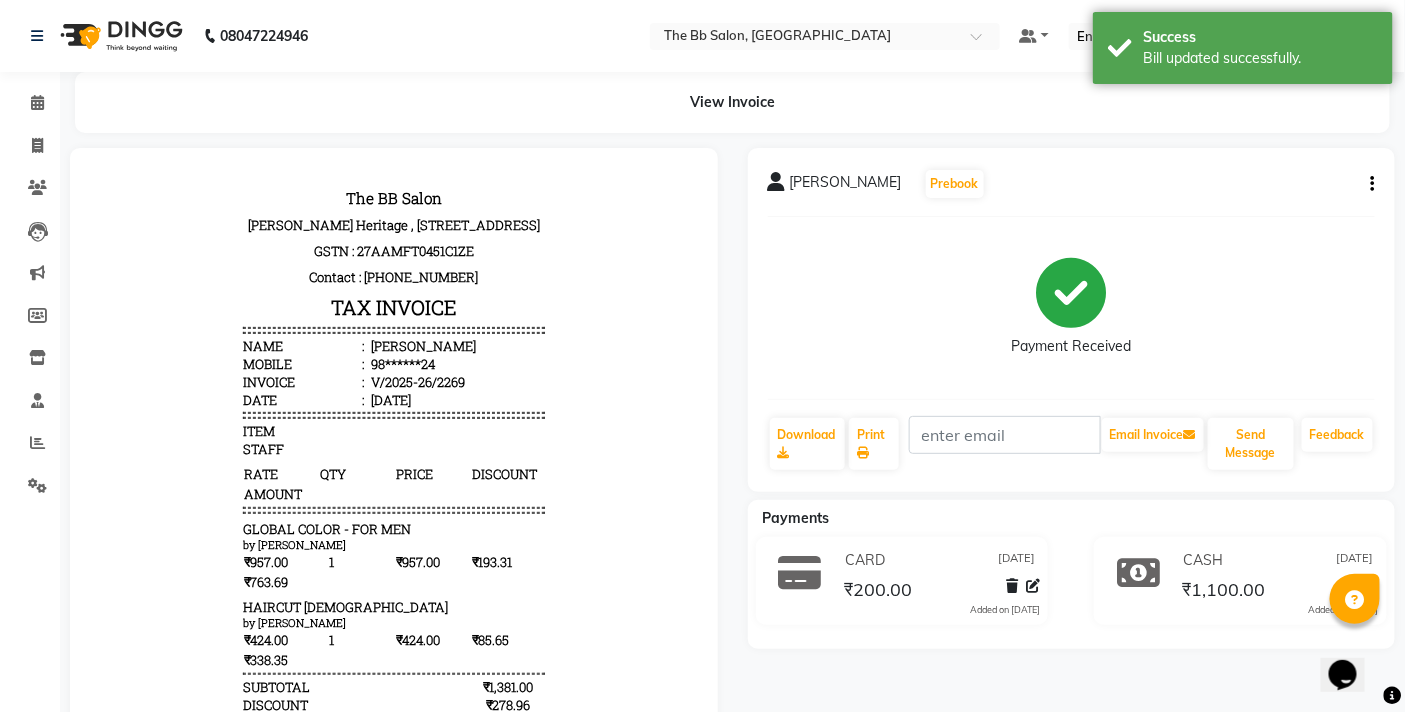 scroll, scrollTop: 0, scrollLeft: 0, axis: both 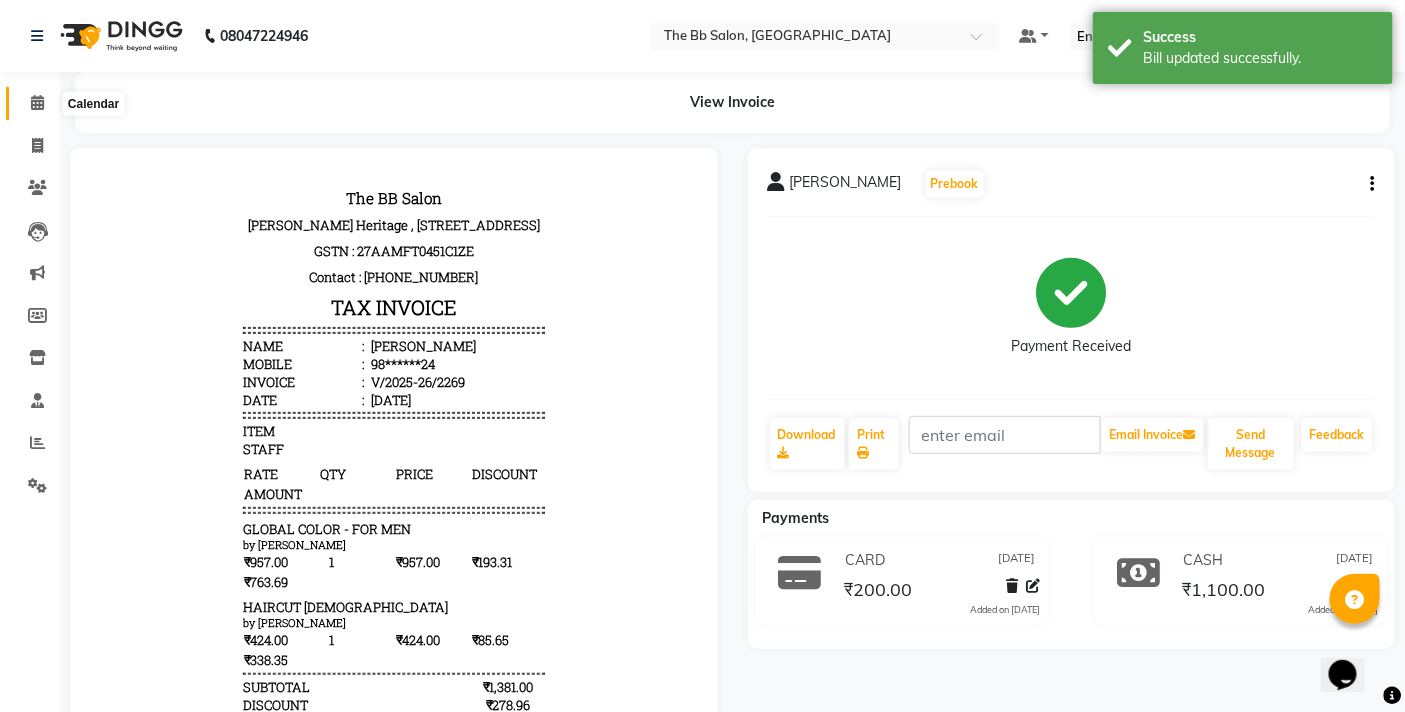 click 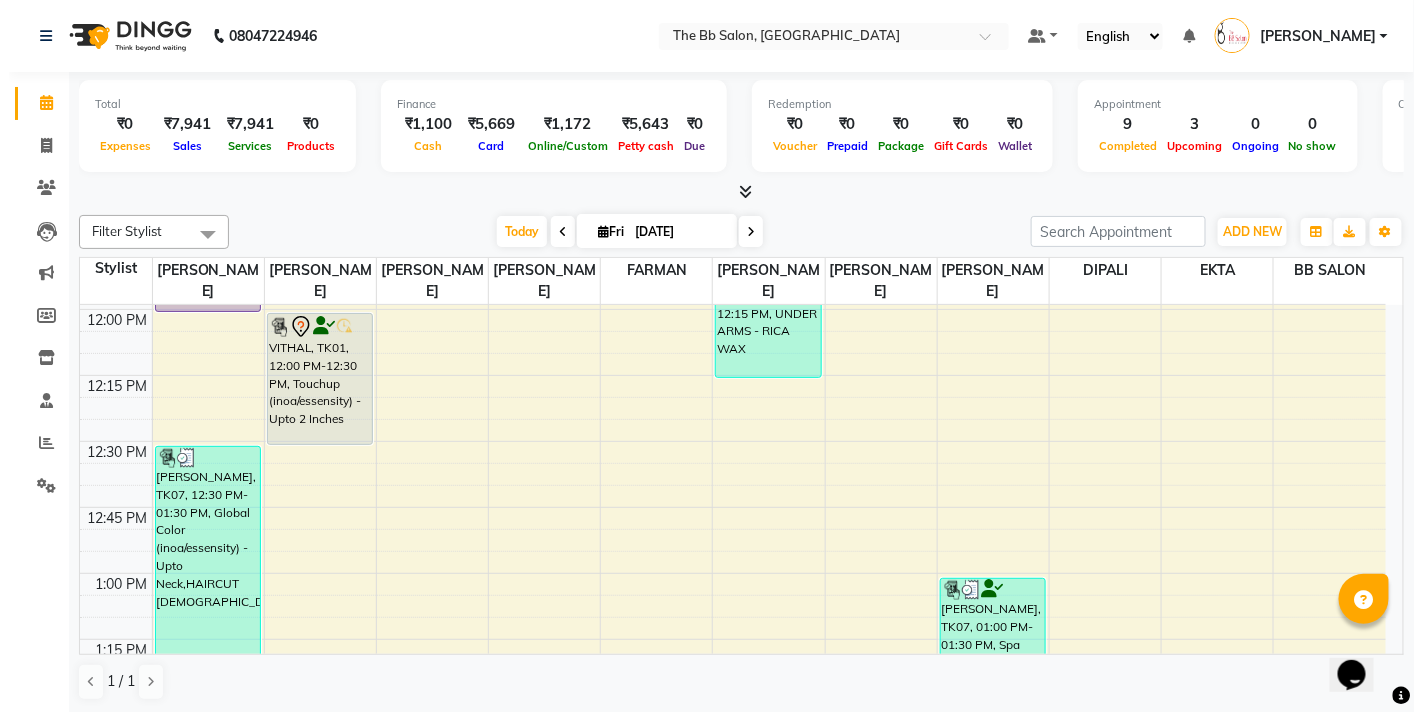 scroll, scrollTop: 777, scrollLeft: 0, axis: vertical 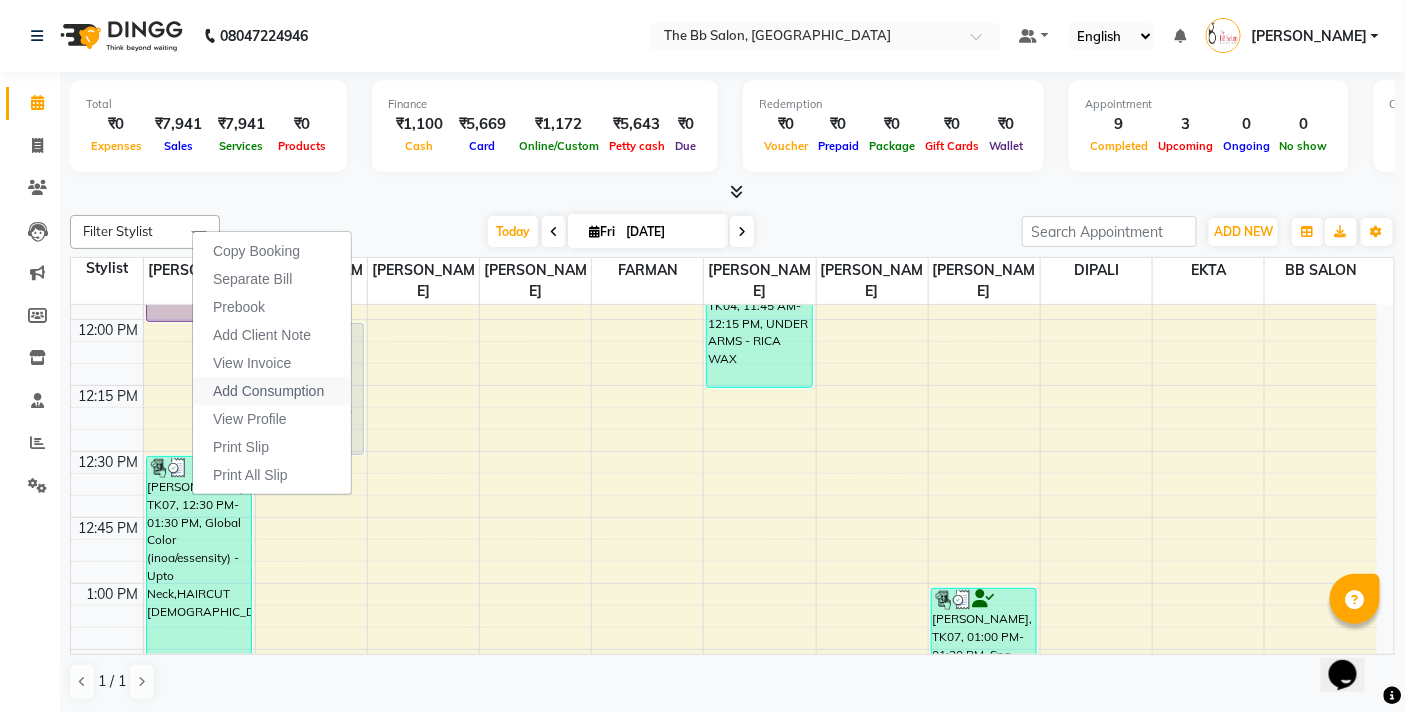 click on "Add Consumption" at bounding box center [268, 391] 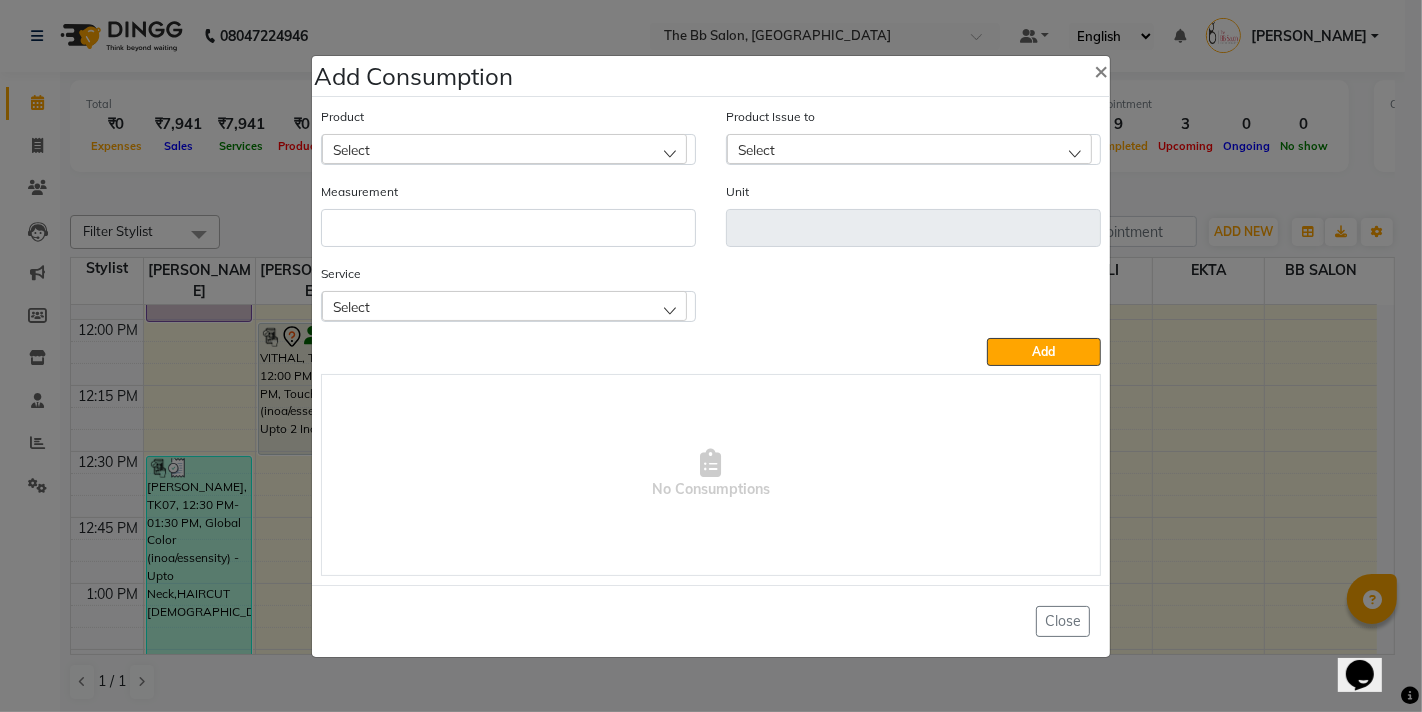 click on "Select" 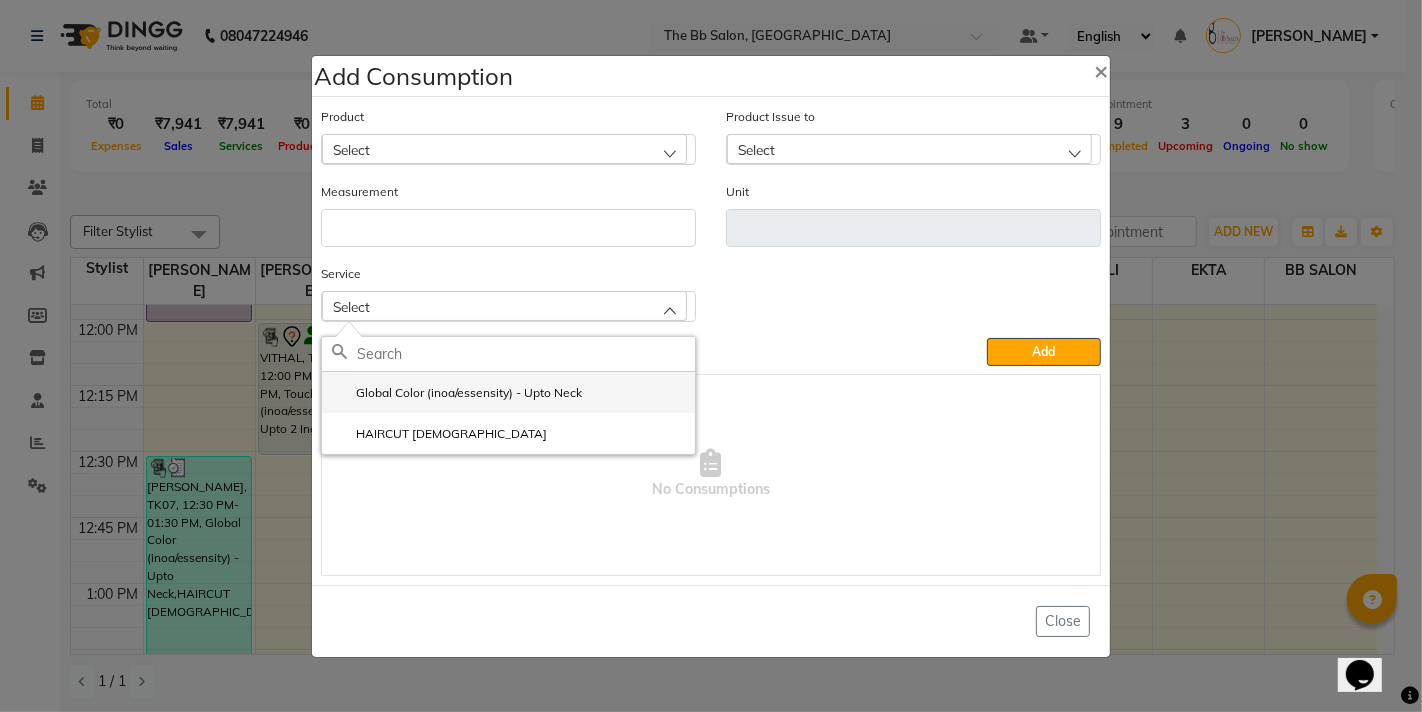 click on "Global Color (inoa/essensity) - Upto Neck" 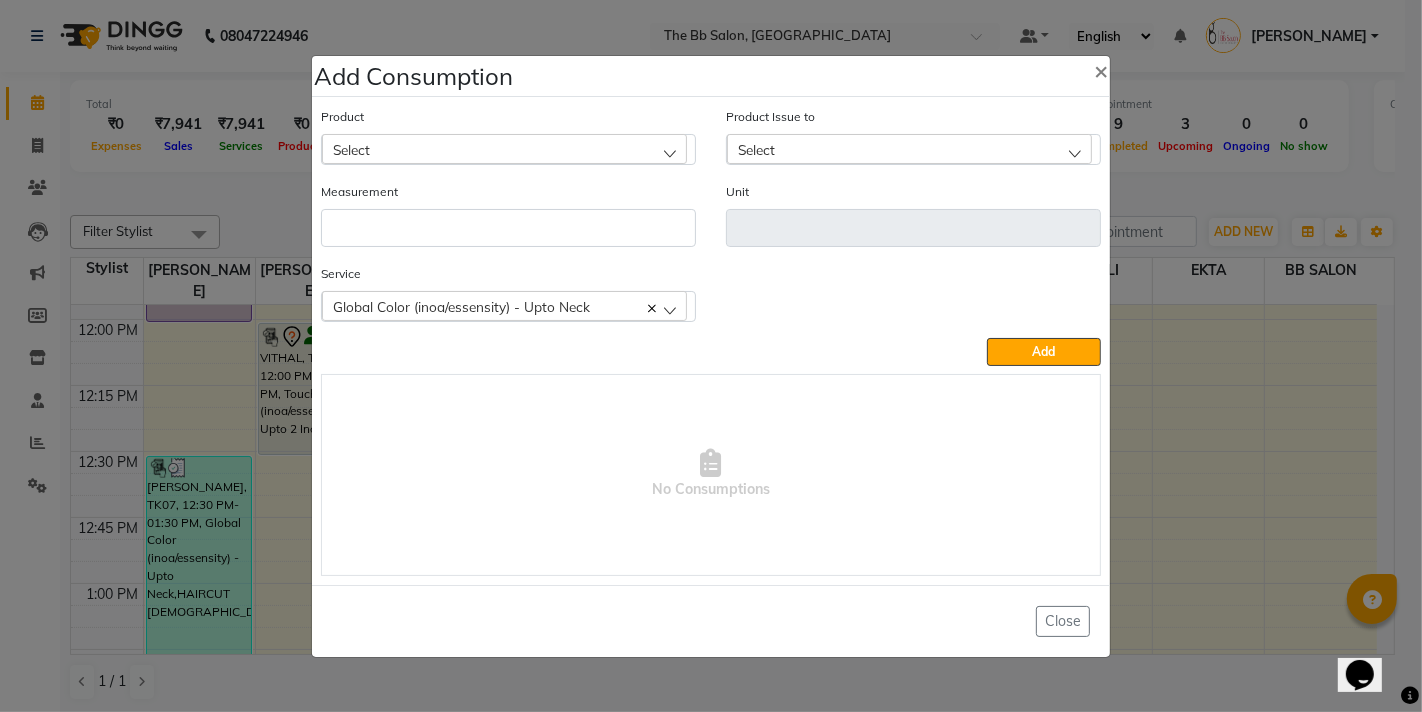 click on "Select" 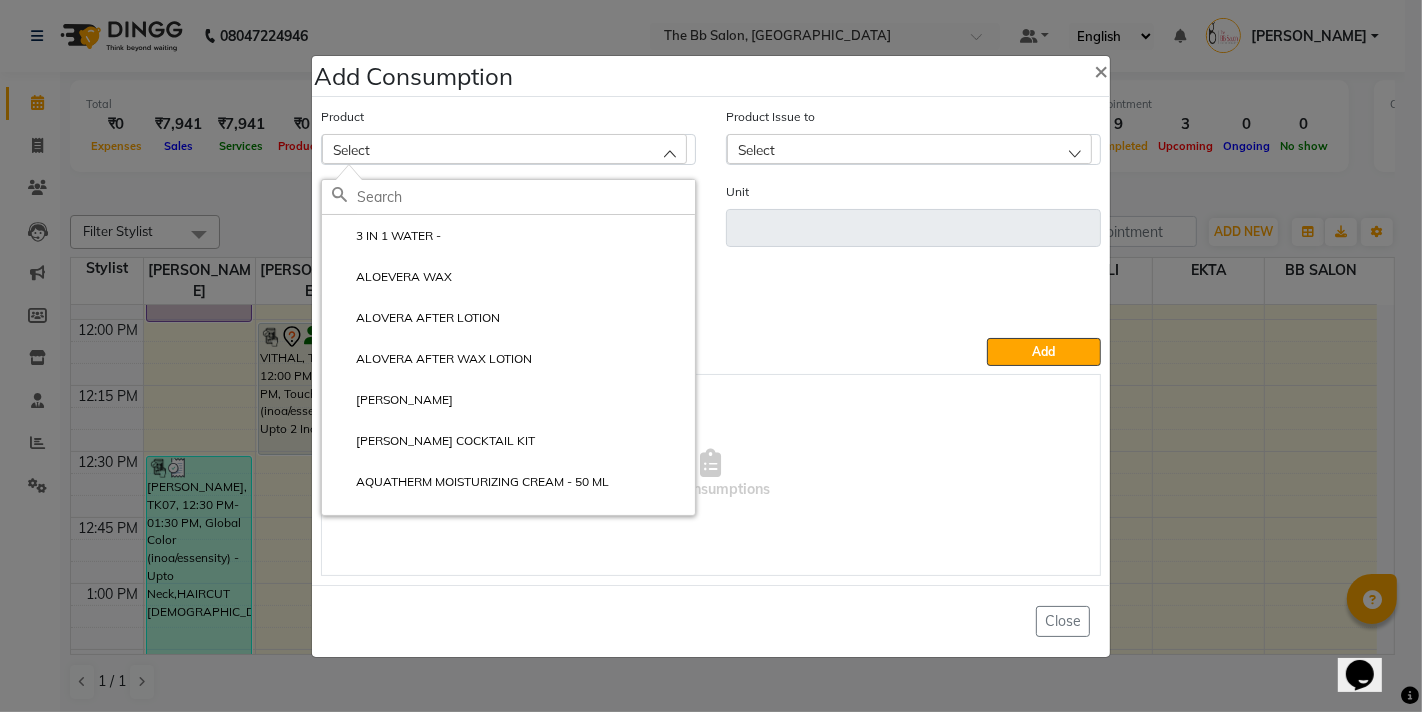 click 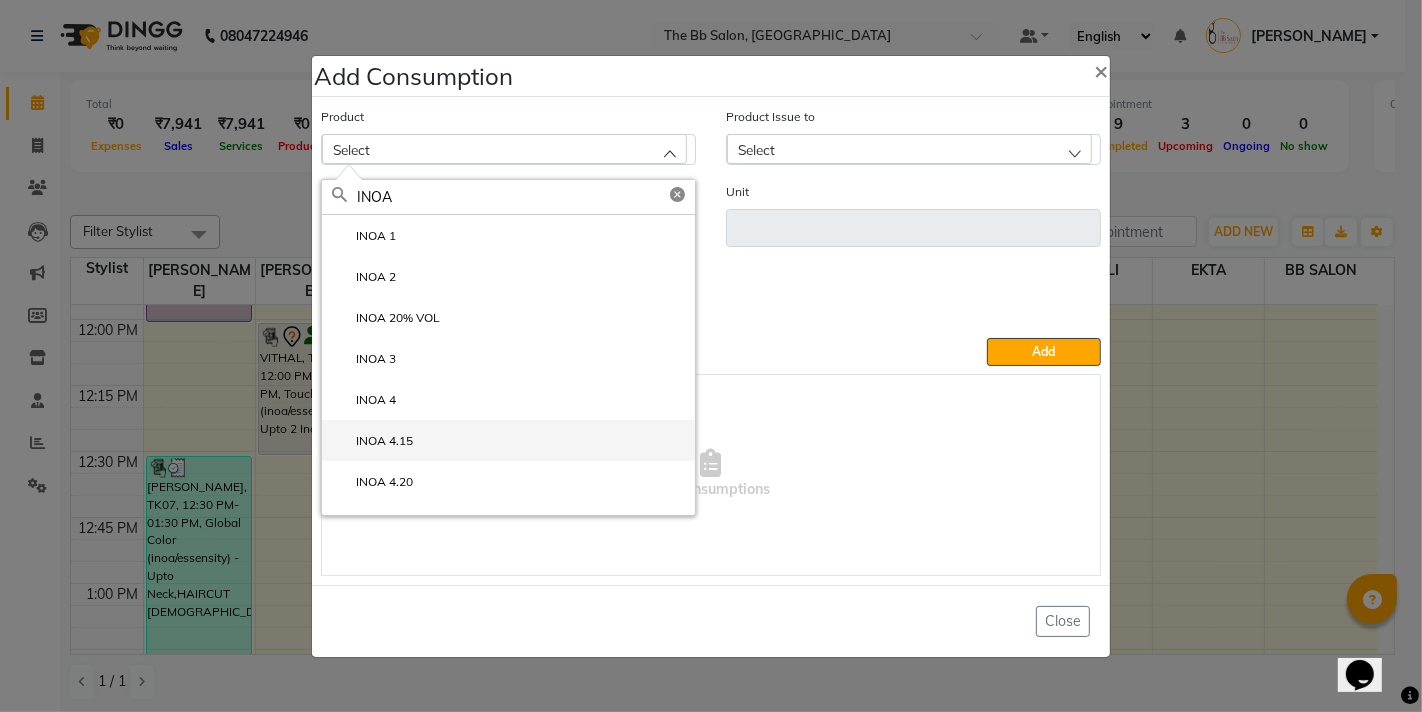 type on "INOA" 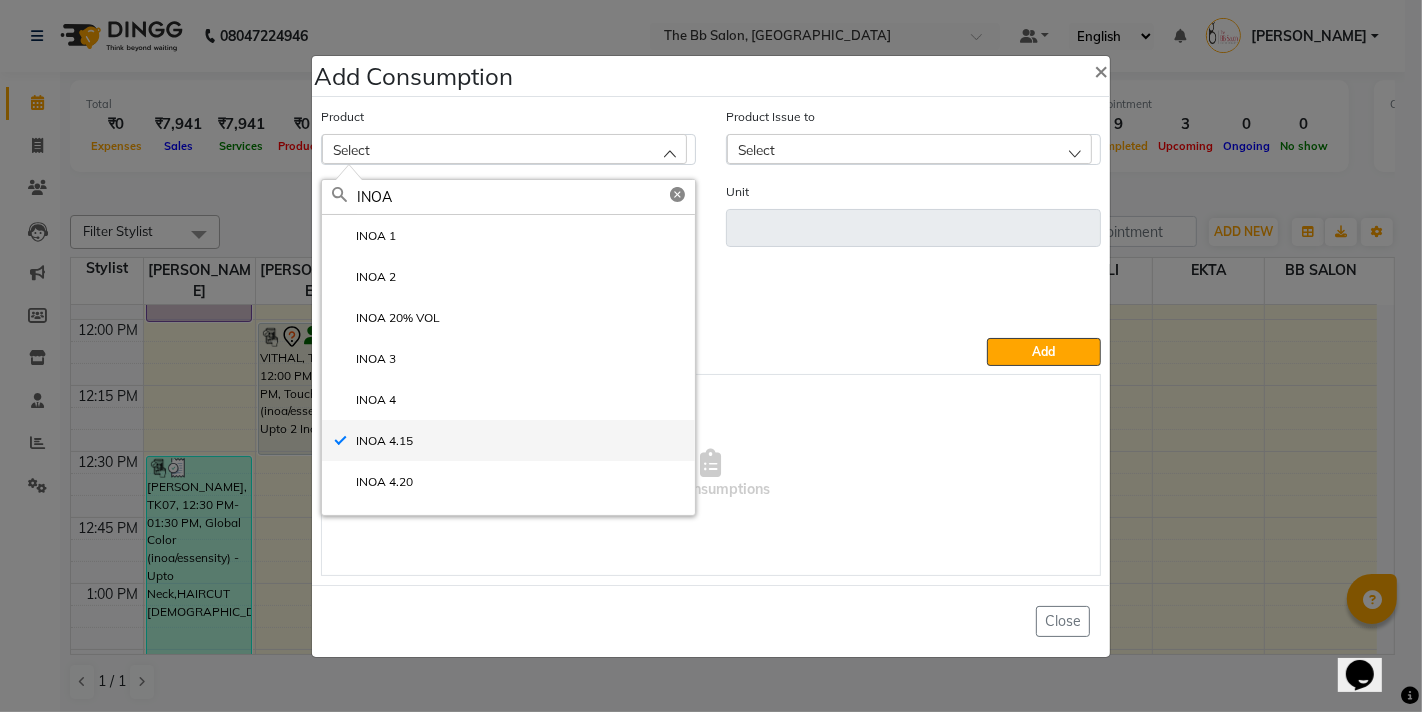 type on "ML" 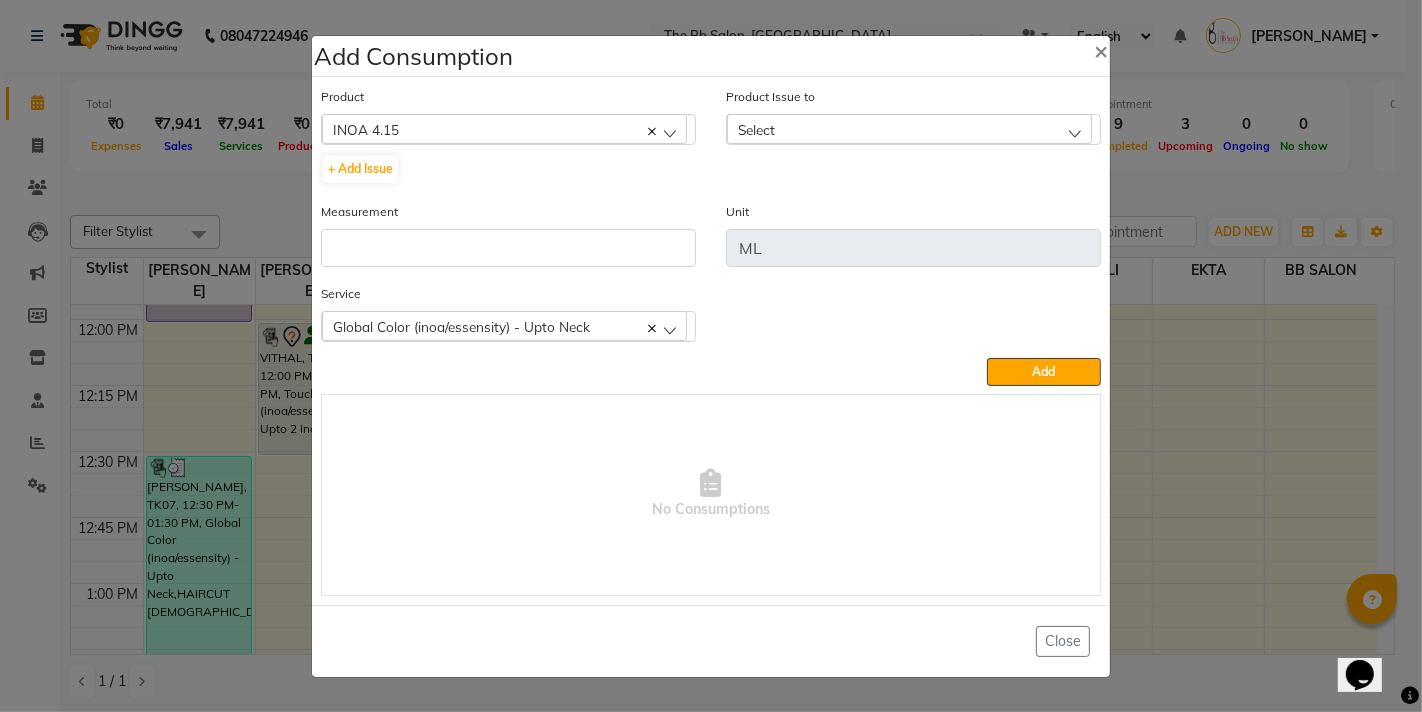 click on "Select" 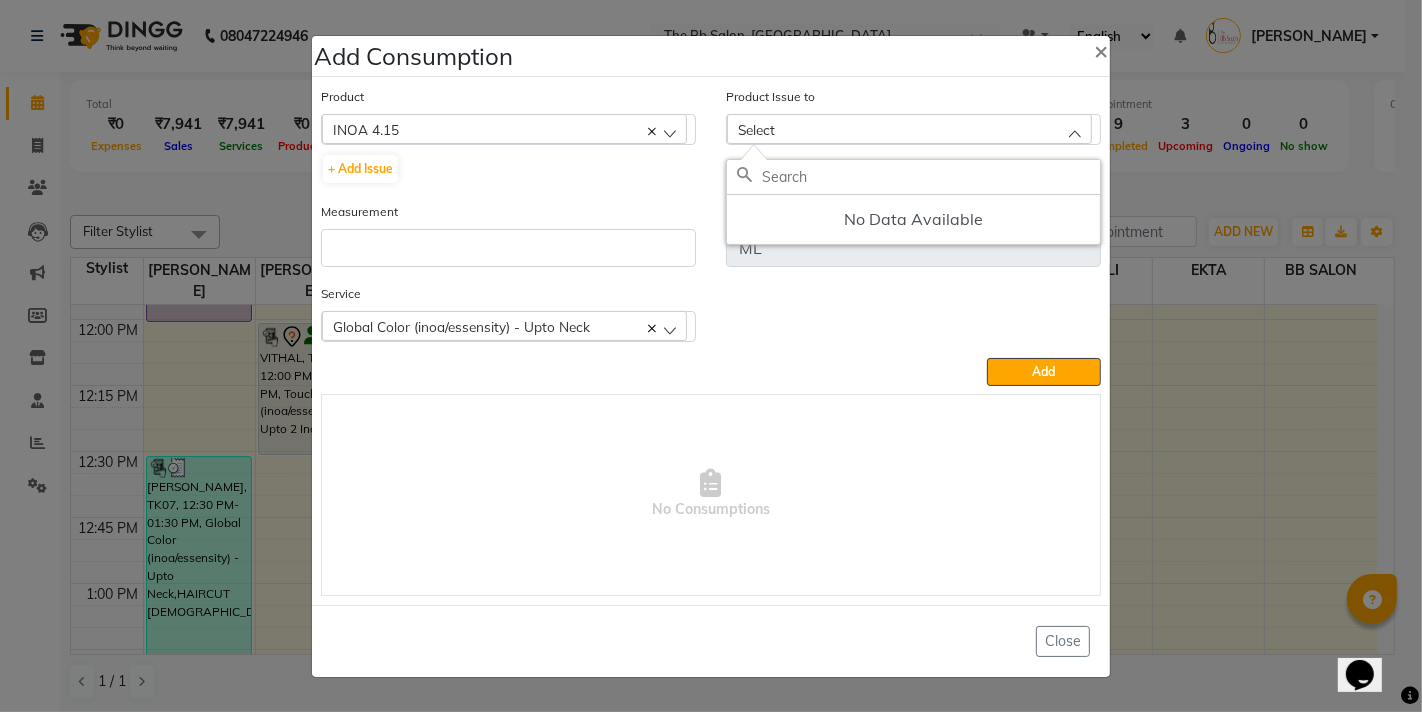 click 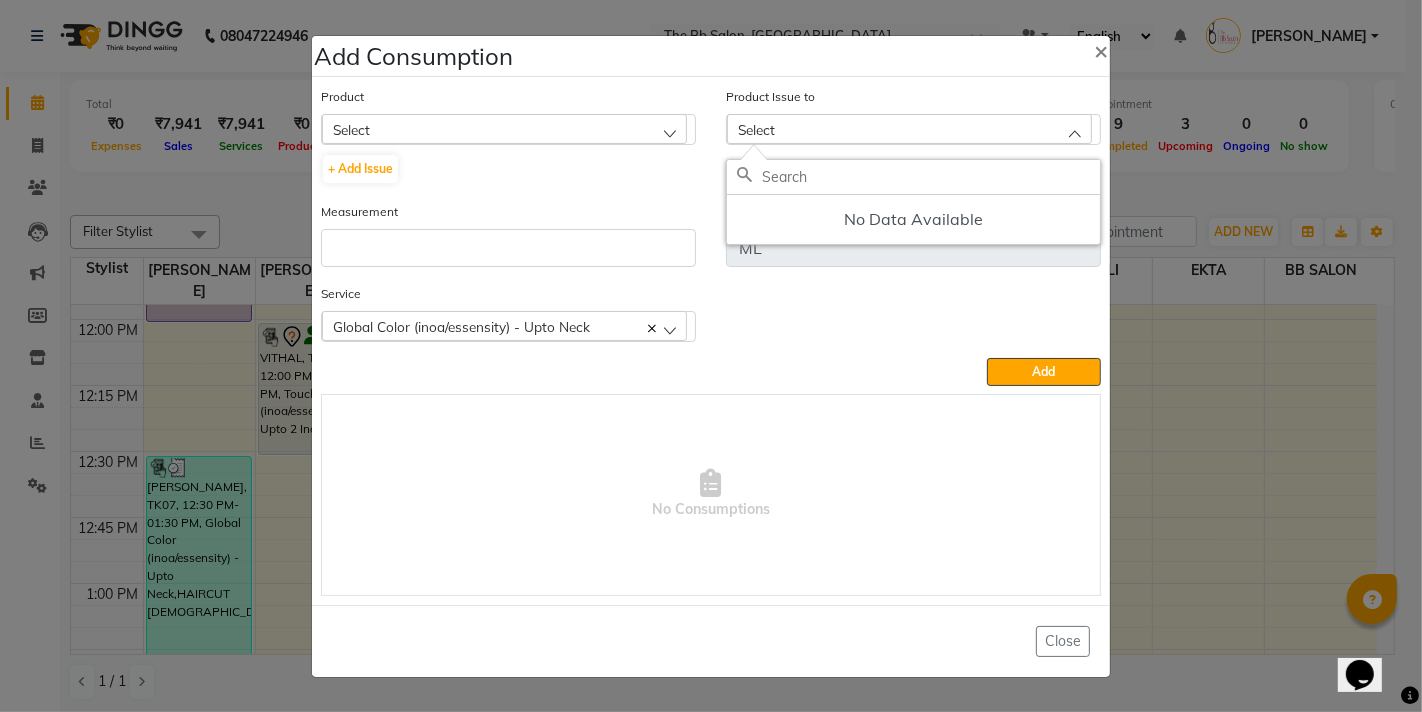 click on "Select" 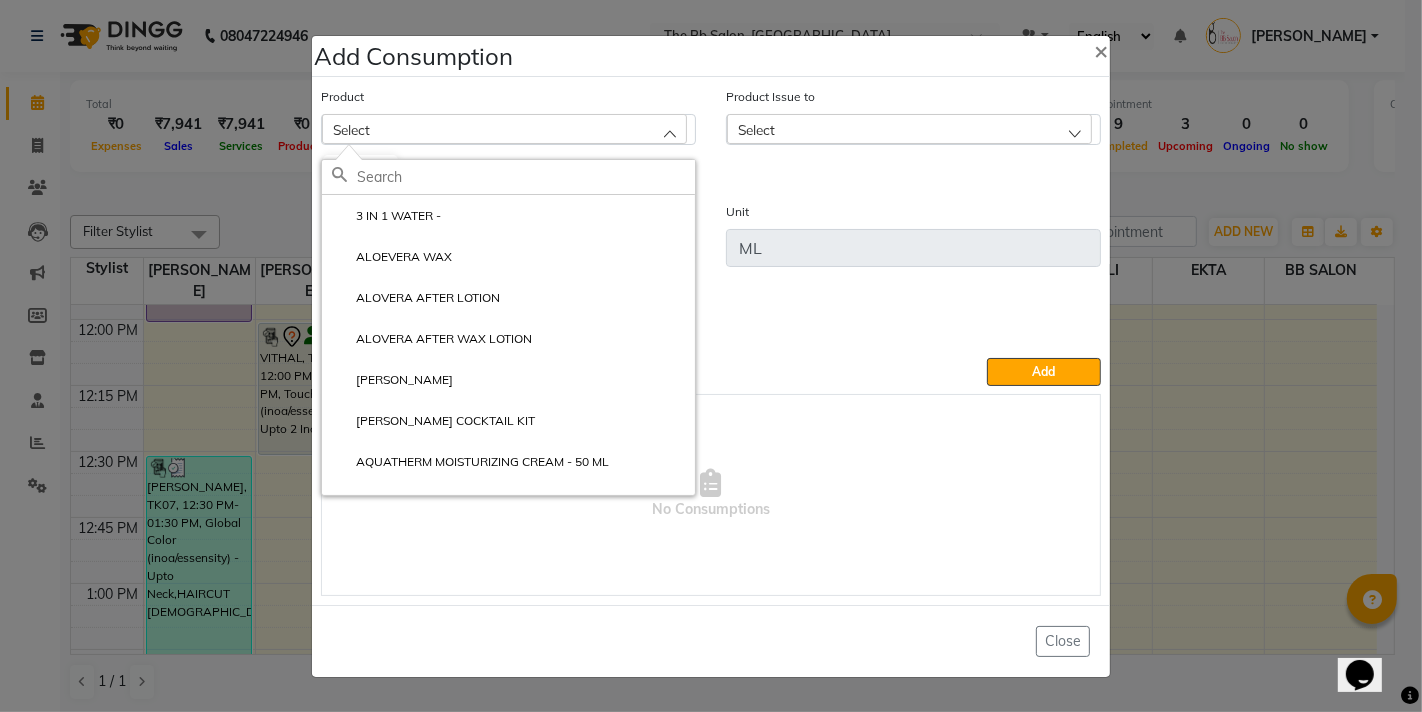 click 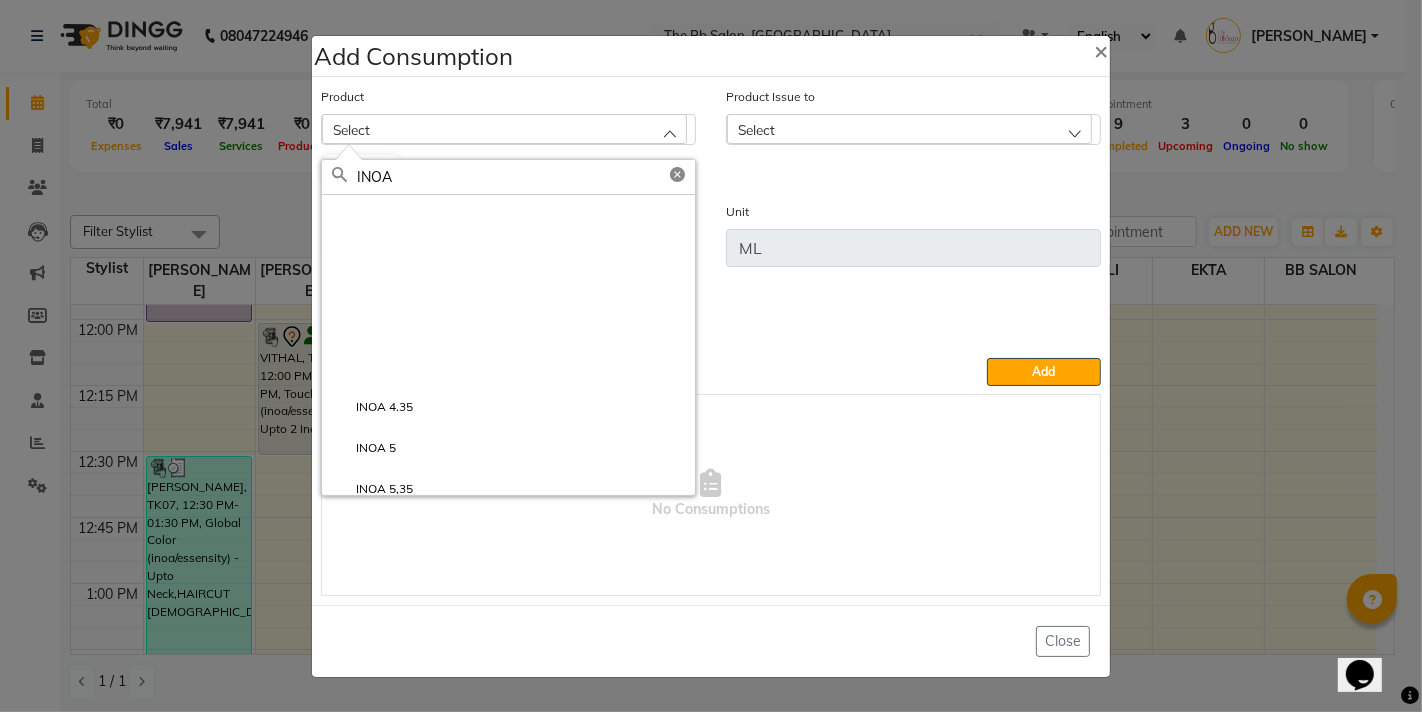 scroll, scrollTop: 333, scrollLeft: 0, axis: vertical 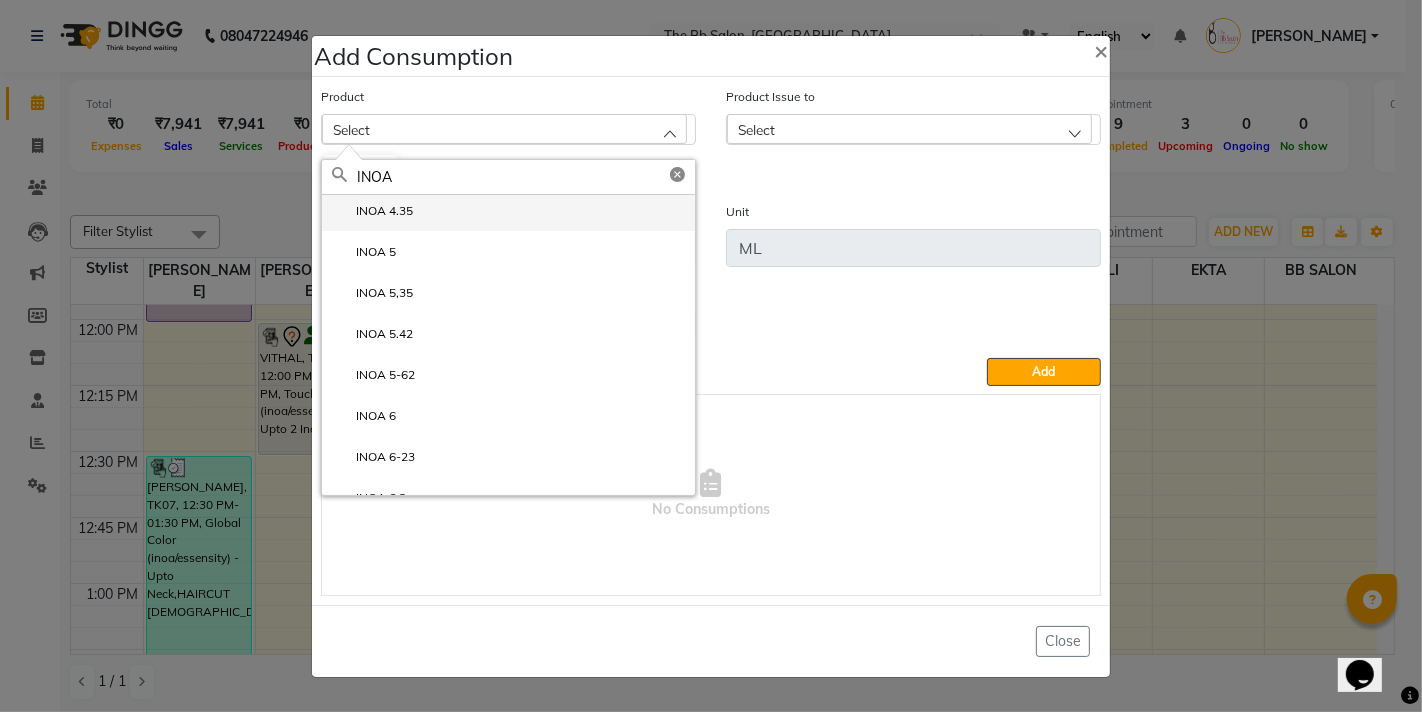 type on "INOA" 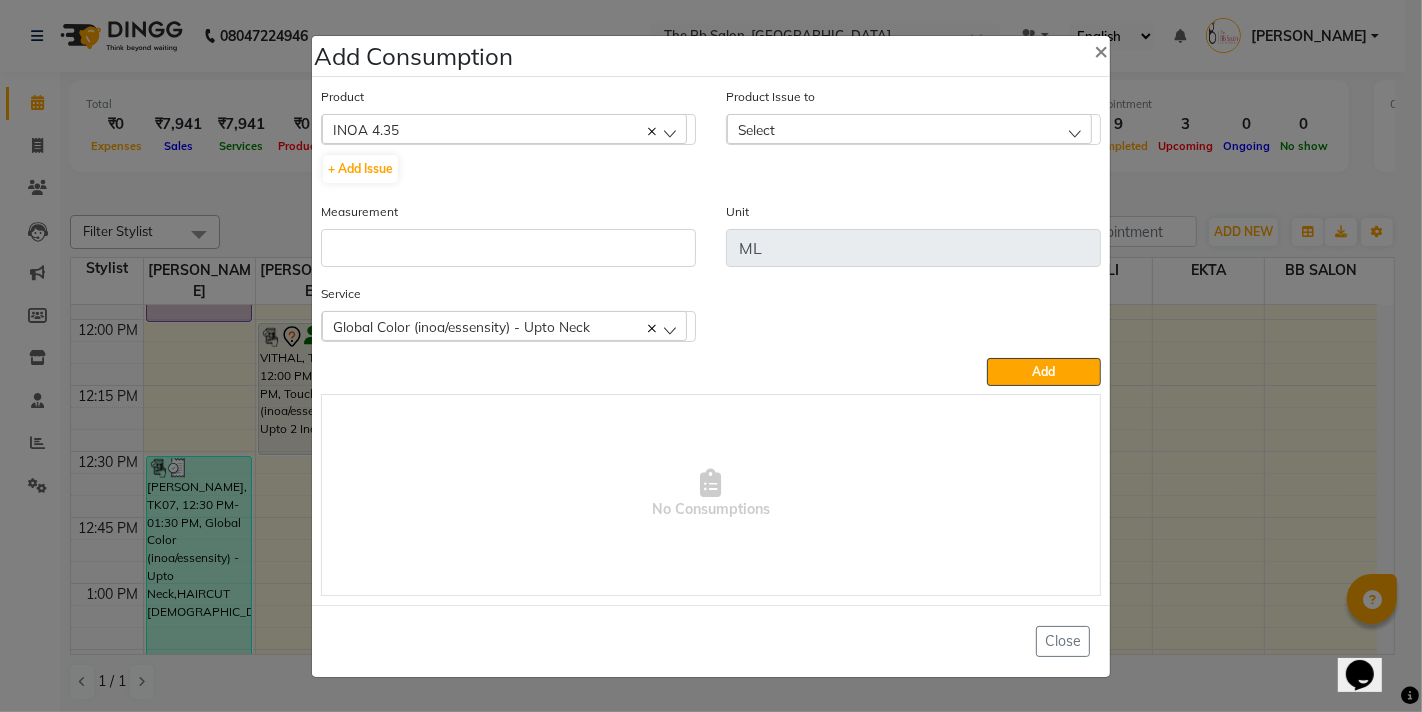 click on "Select" 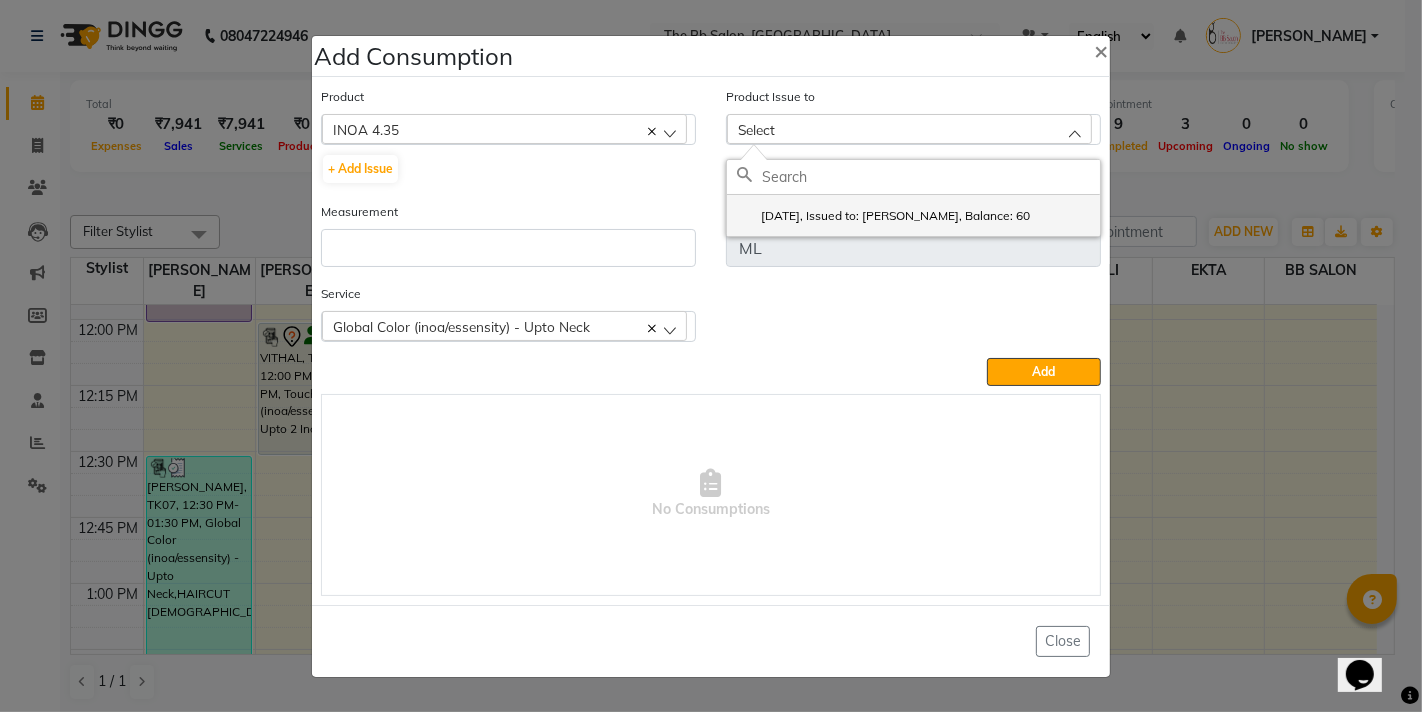 click on "2025-07-10, Issued to: Sanjay Pawar, Balance: 60" 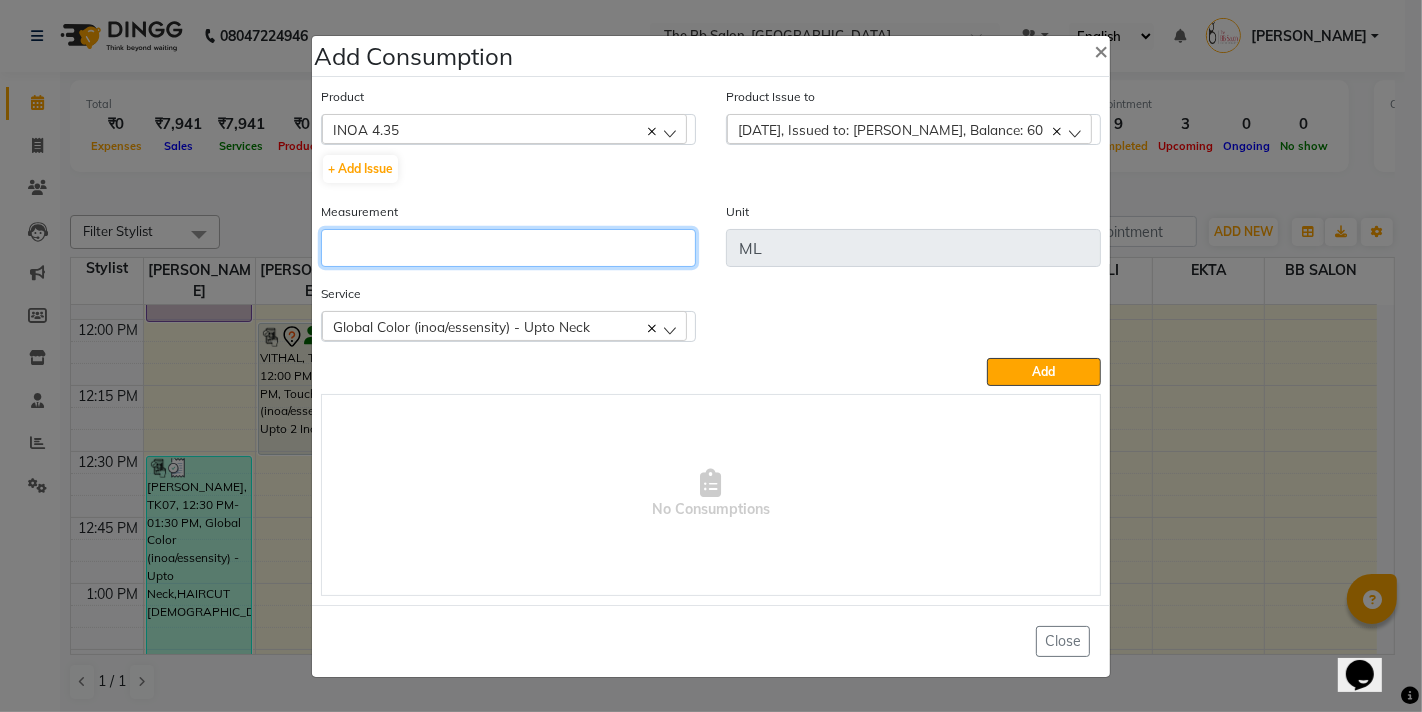 click 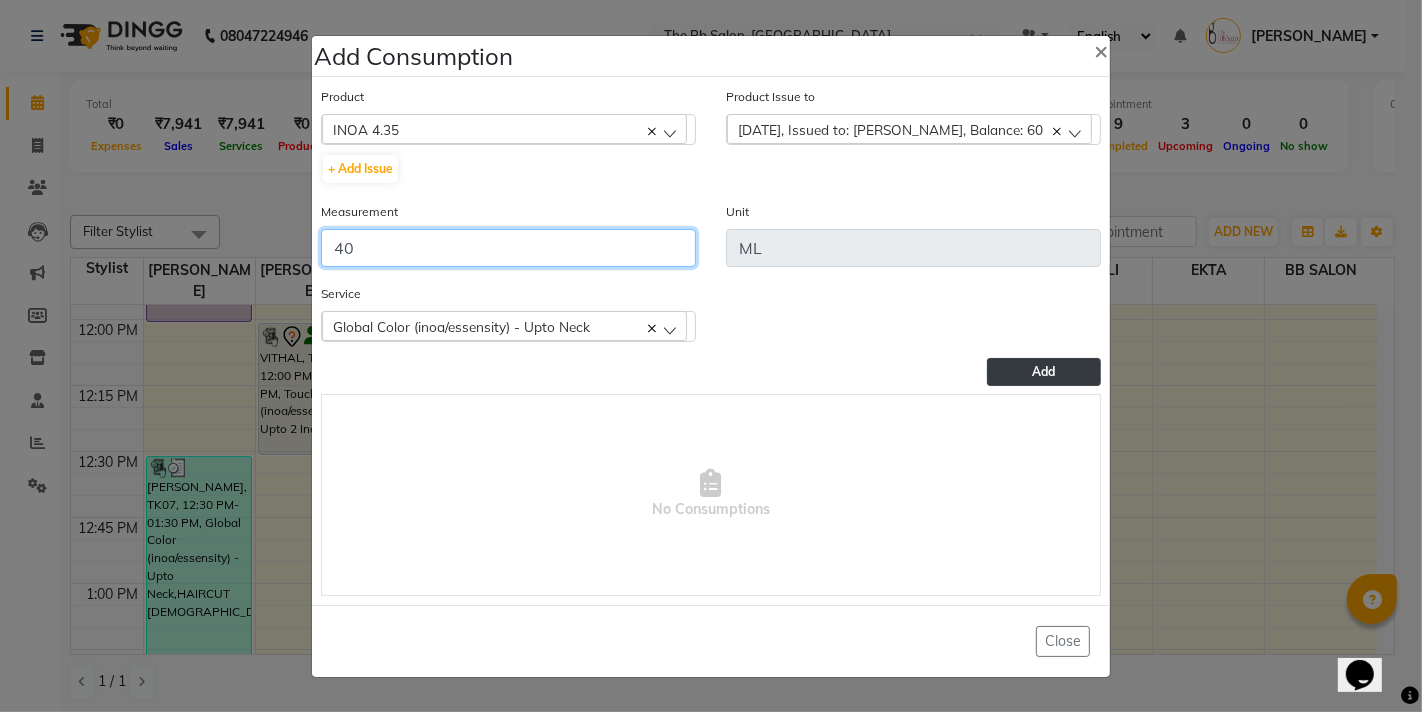type on "40" 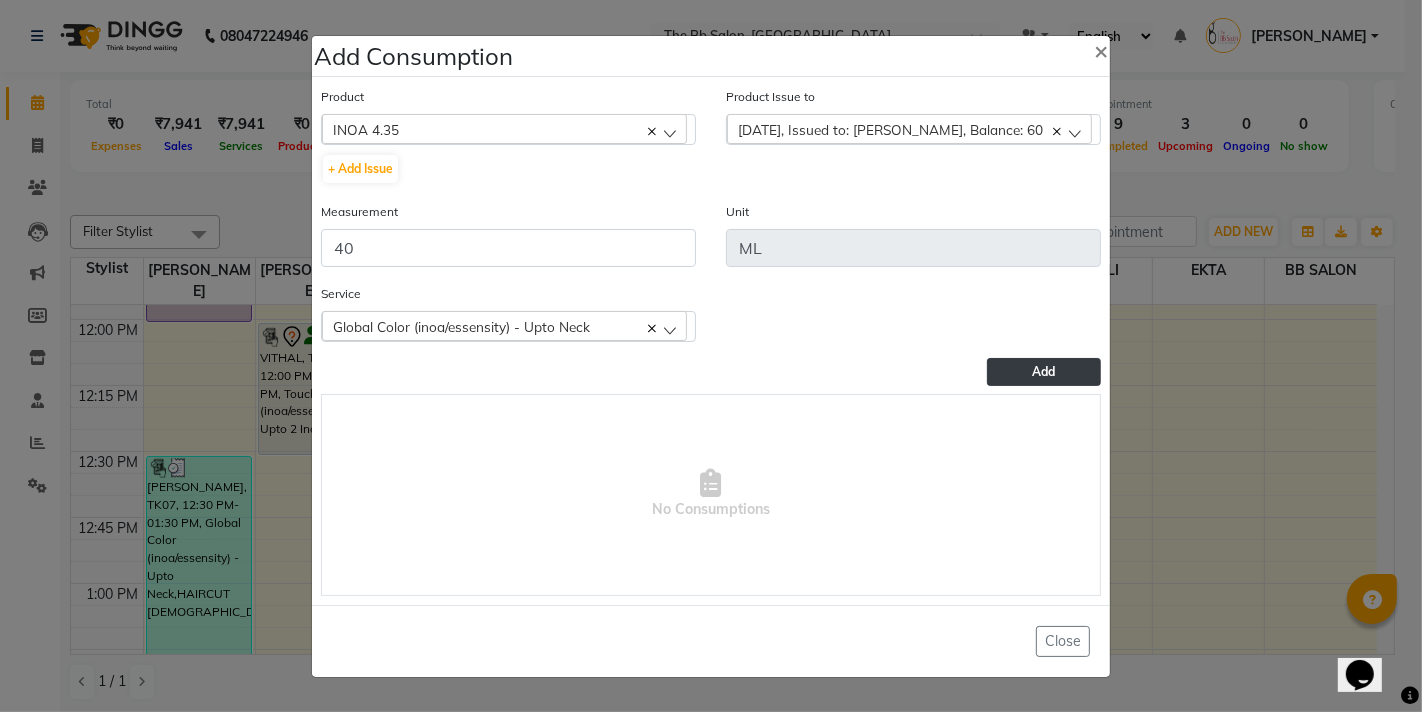 click on "Add" 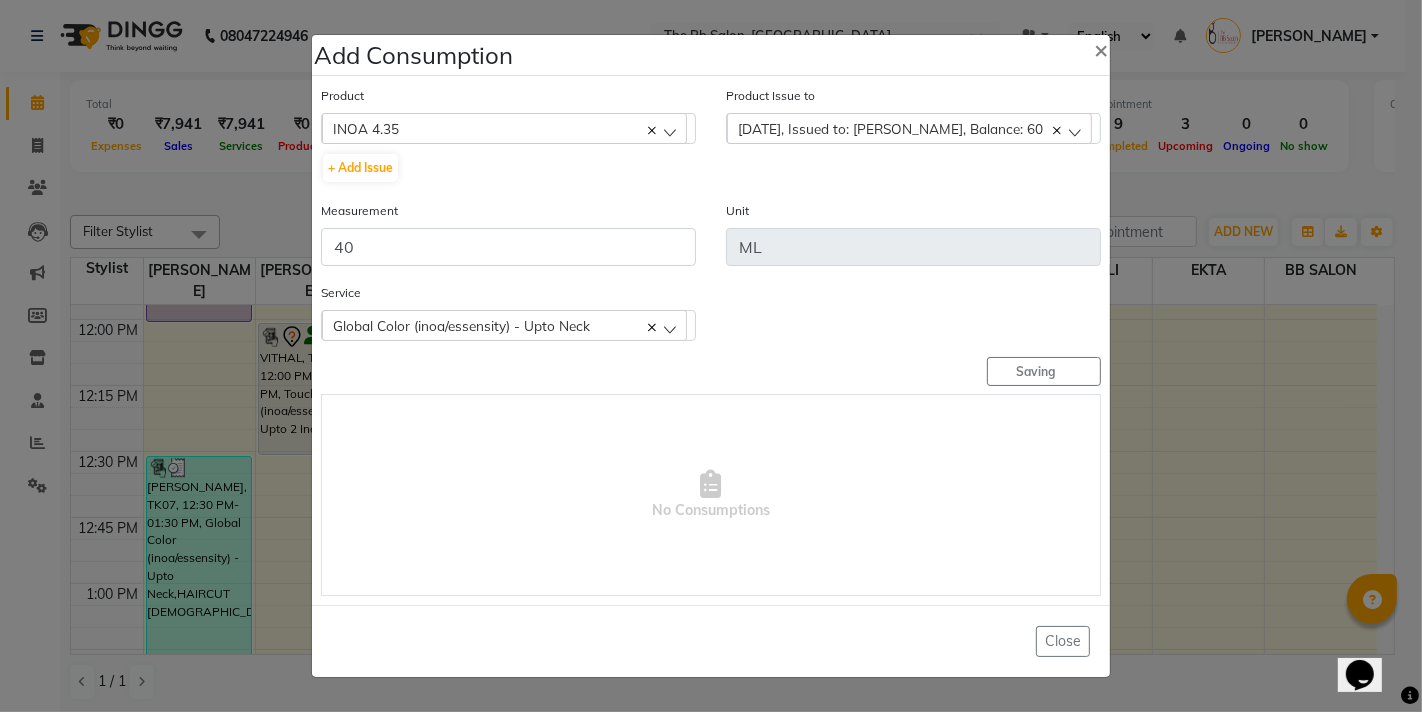 type 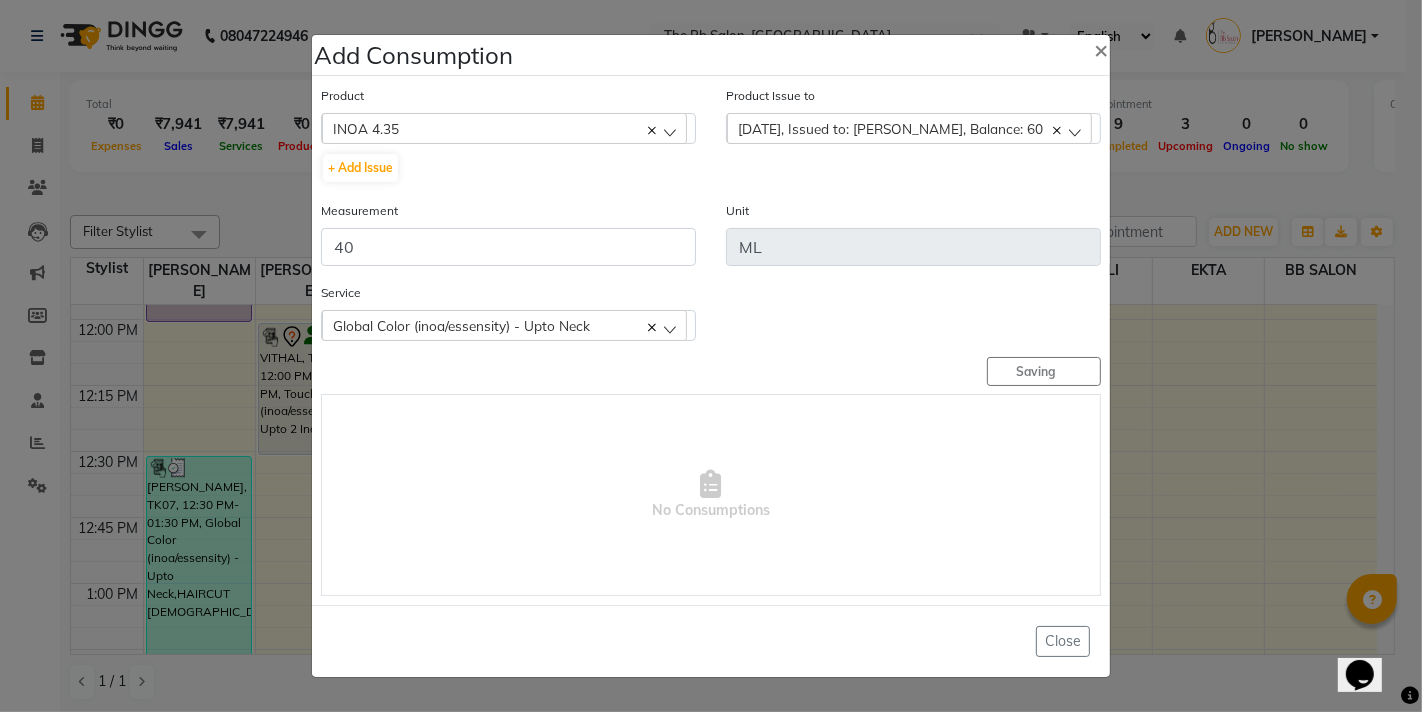 type 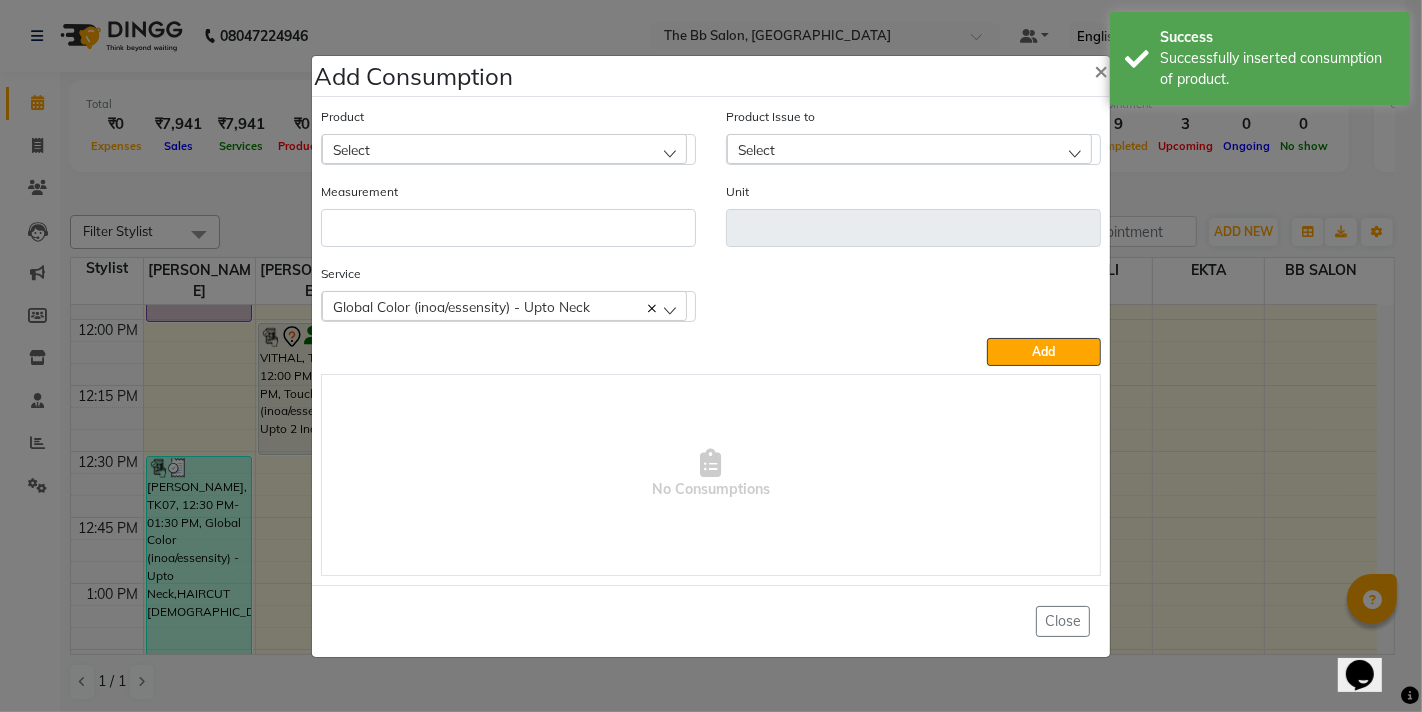 click on "Select" 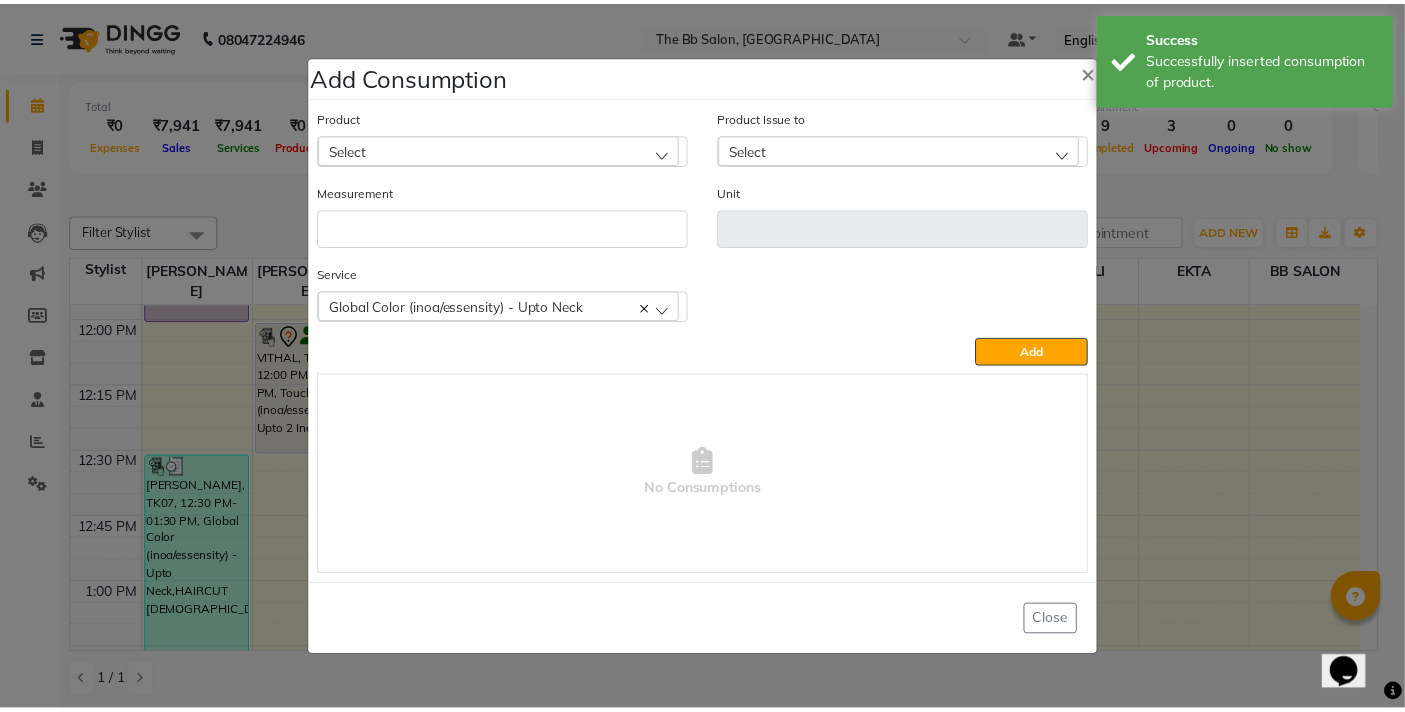scroll, scrollTop: 0, scrollLeft: 0, axis: both 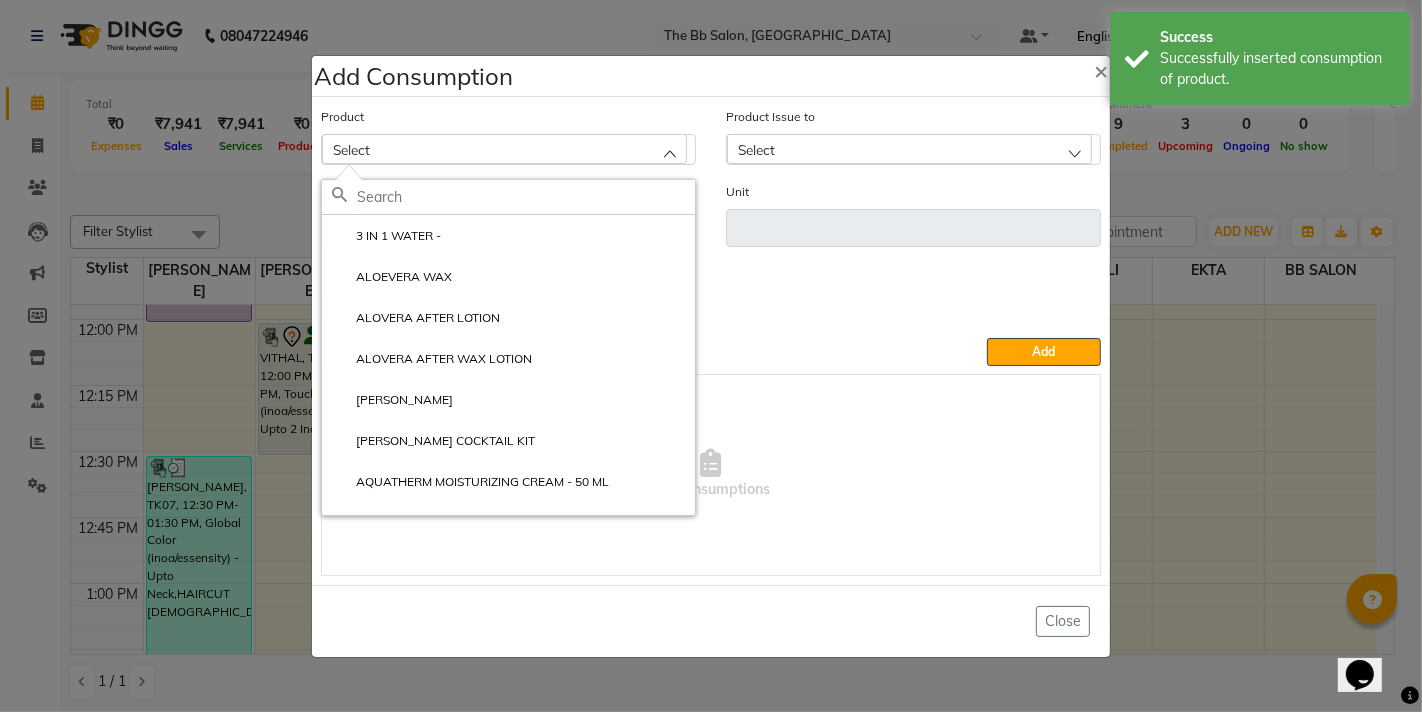 click 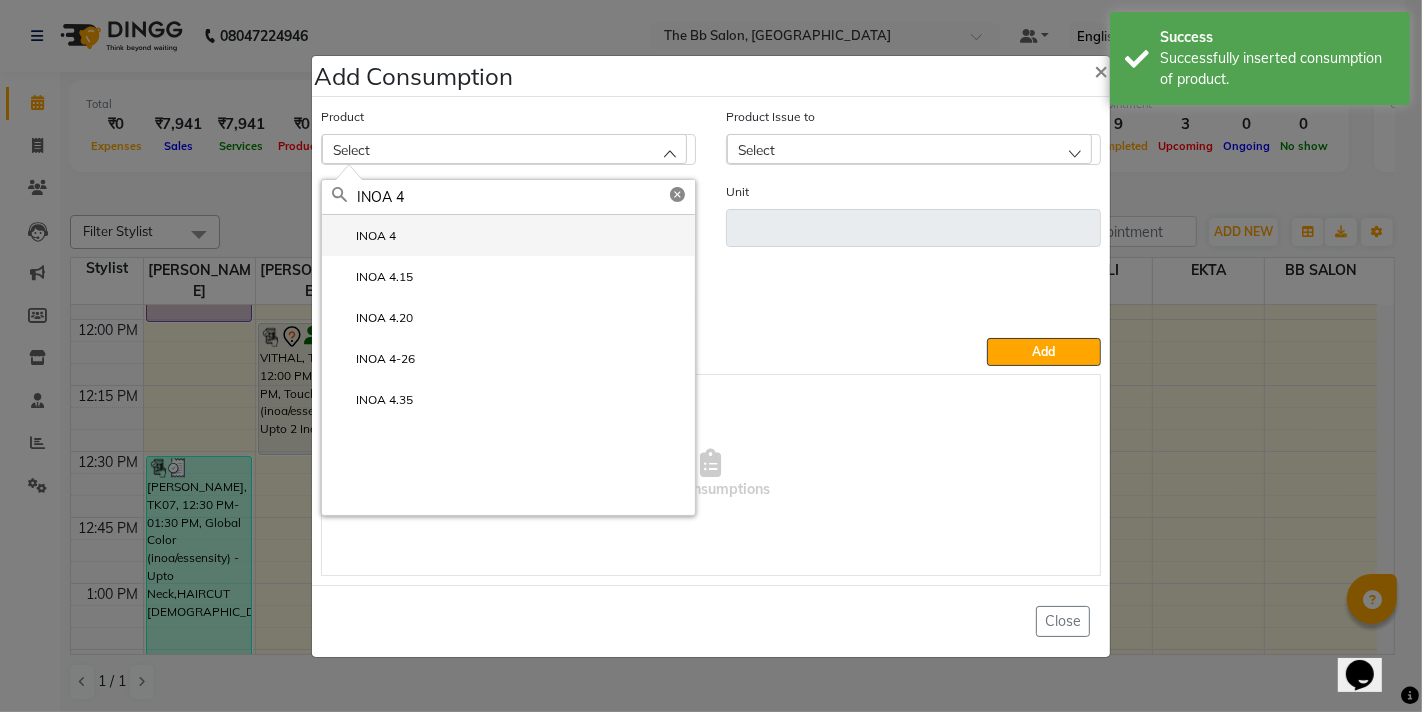 type on "INOA 4" 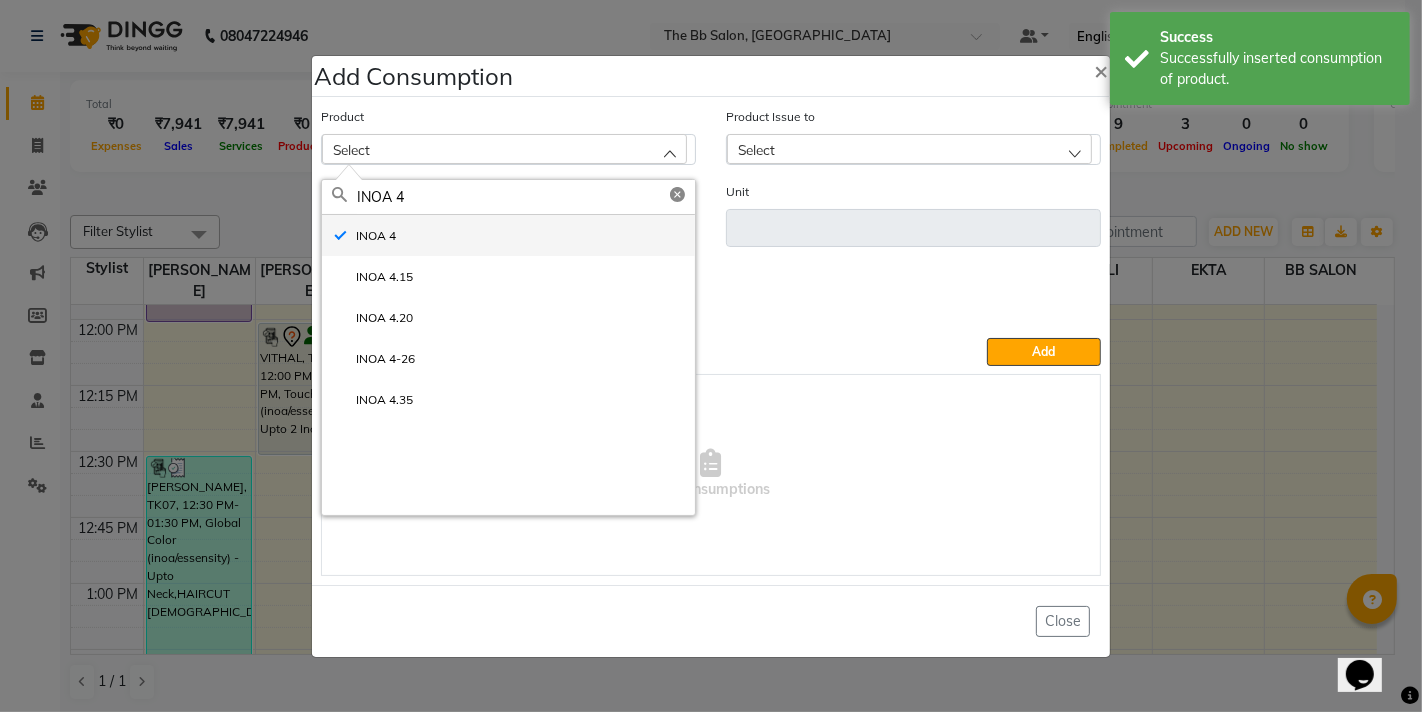 type on "ML" 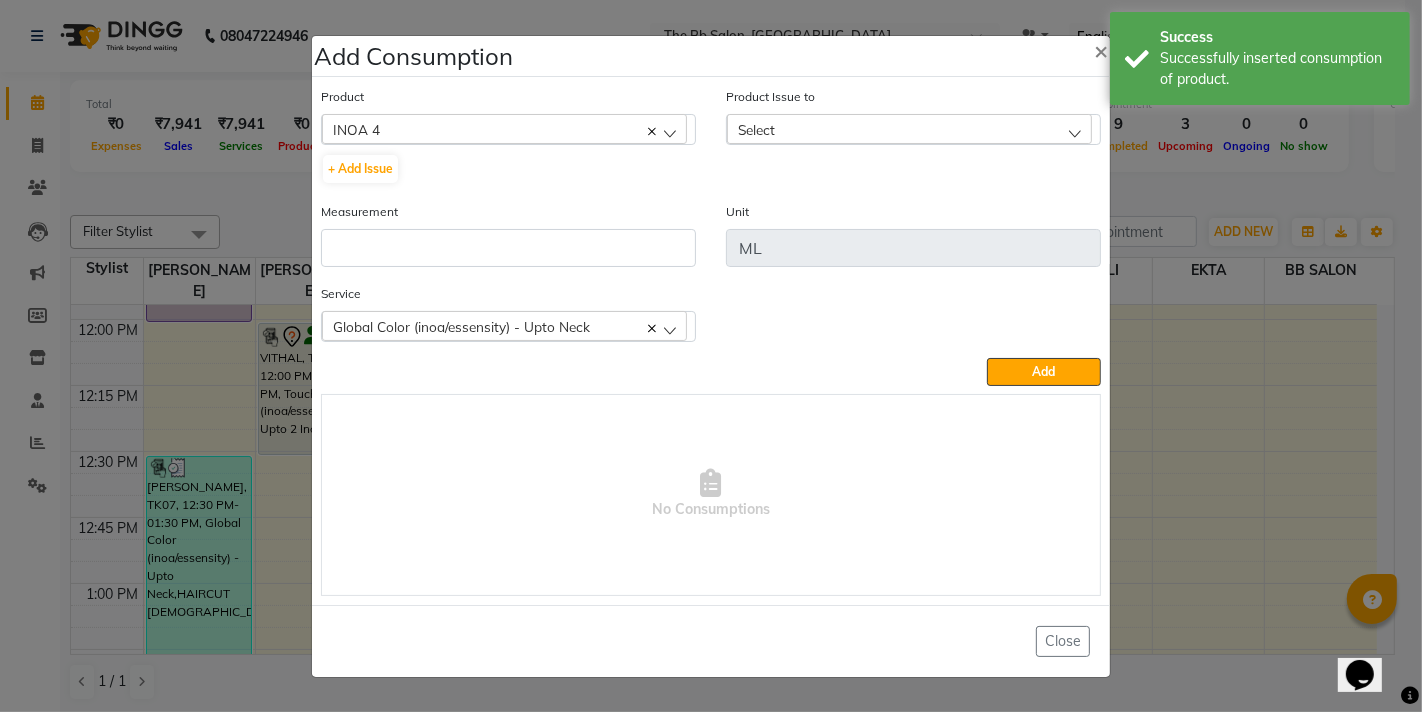 click on "Select" 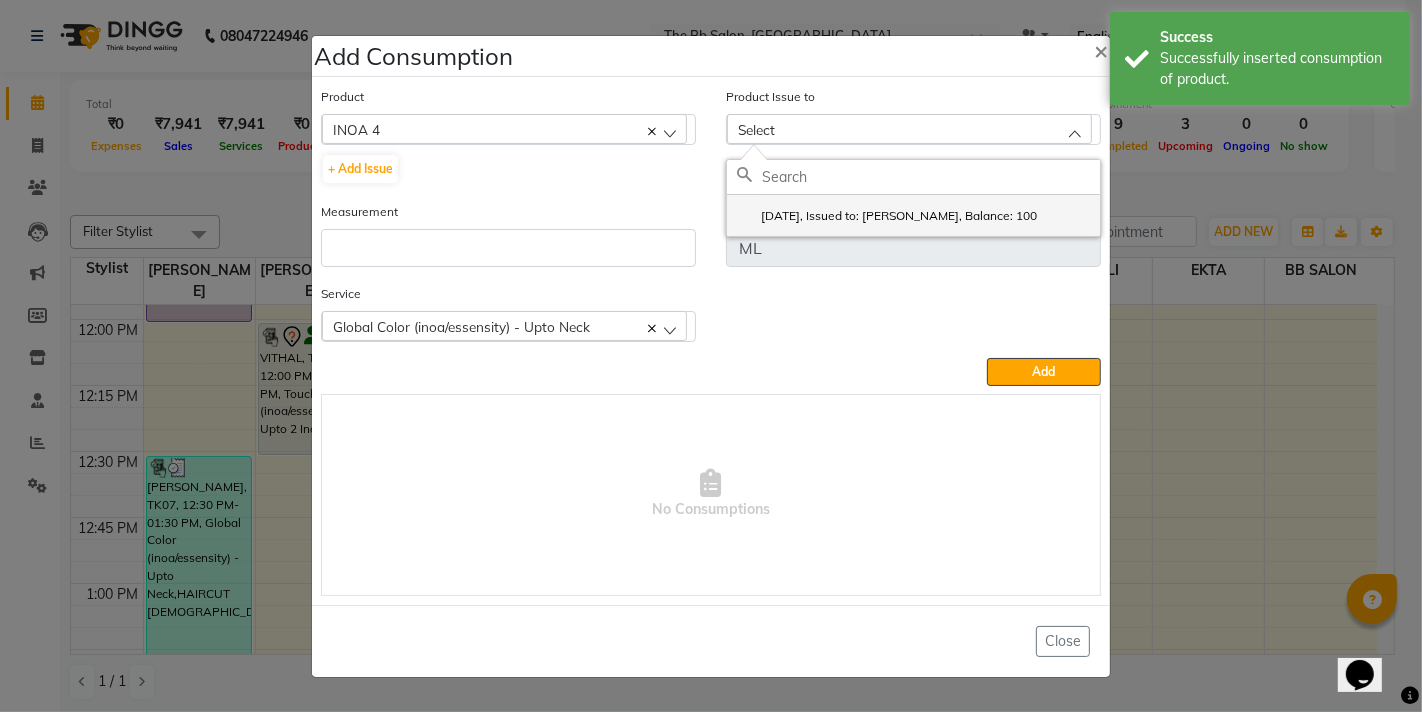click on "2025-07-10, Issued to: MANGESH TAVARE, Balance: 100" 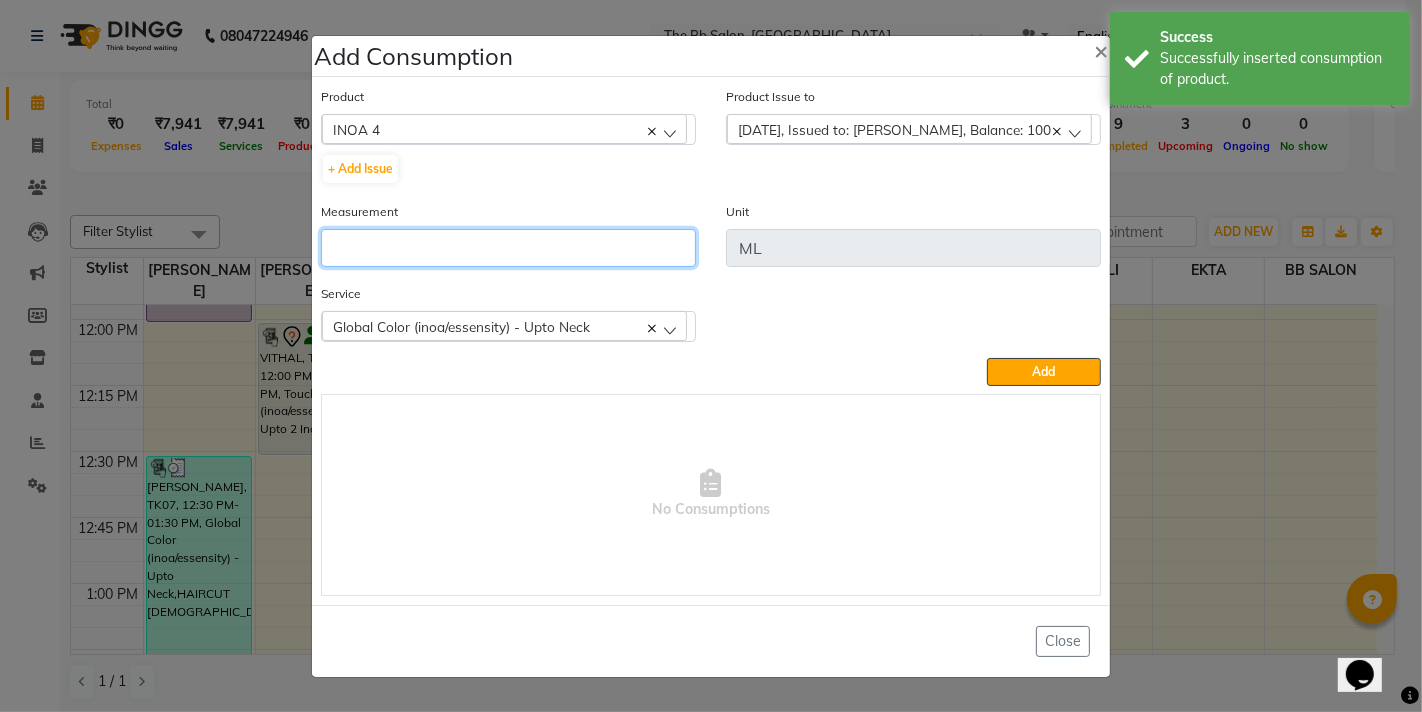 click 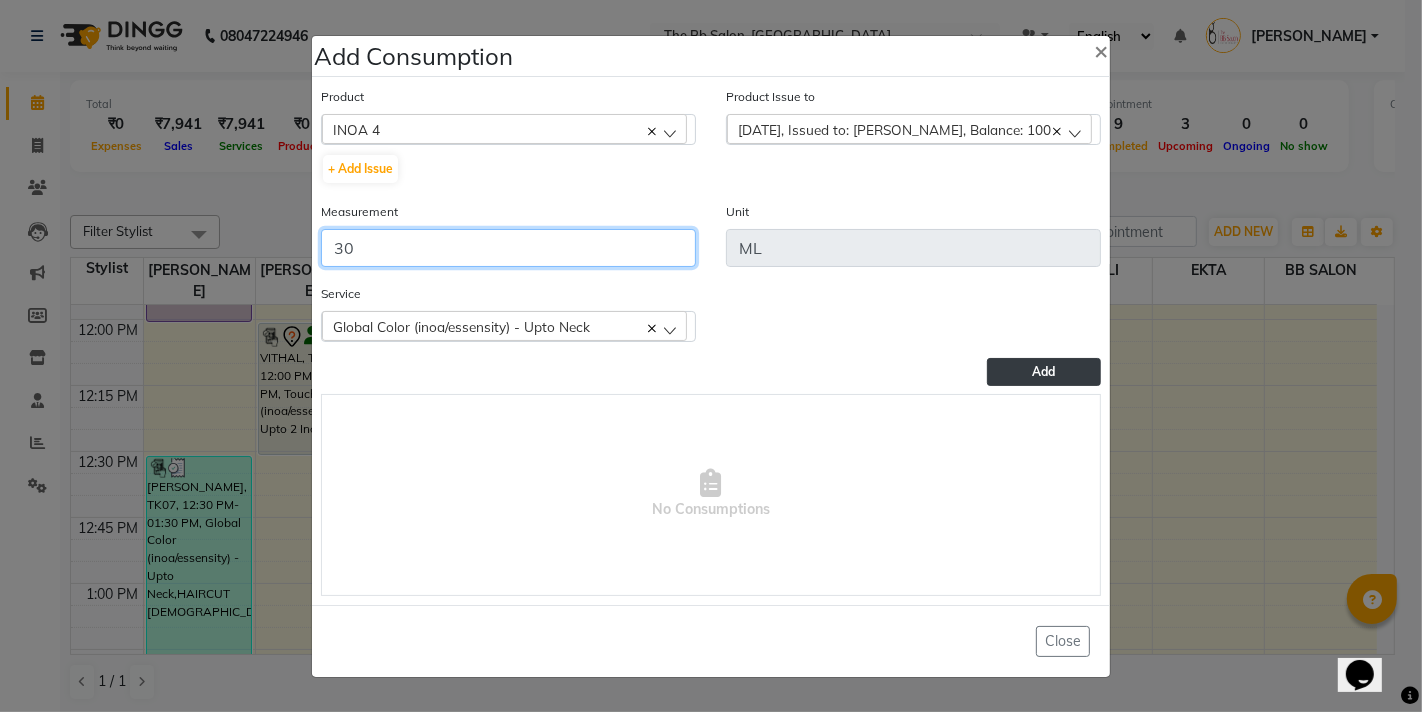 type on "30" 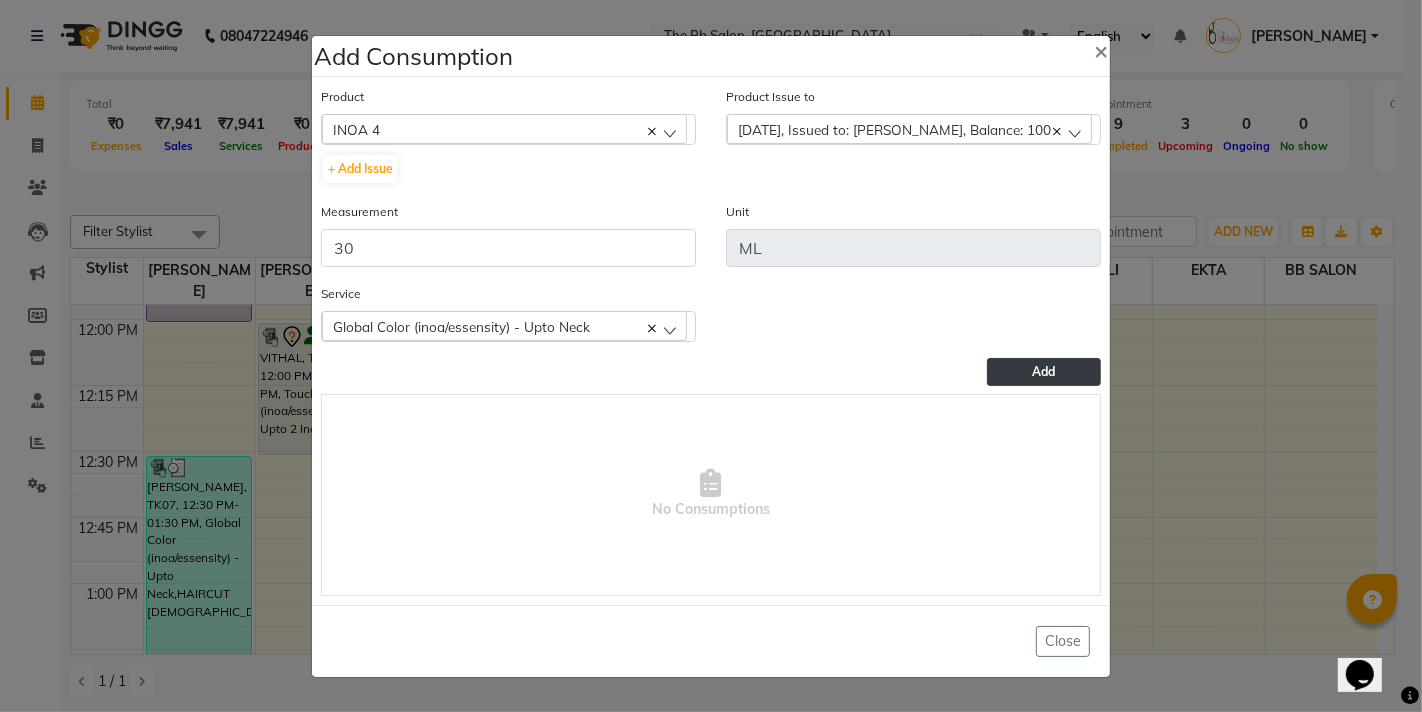 click on "Add" 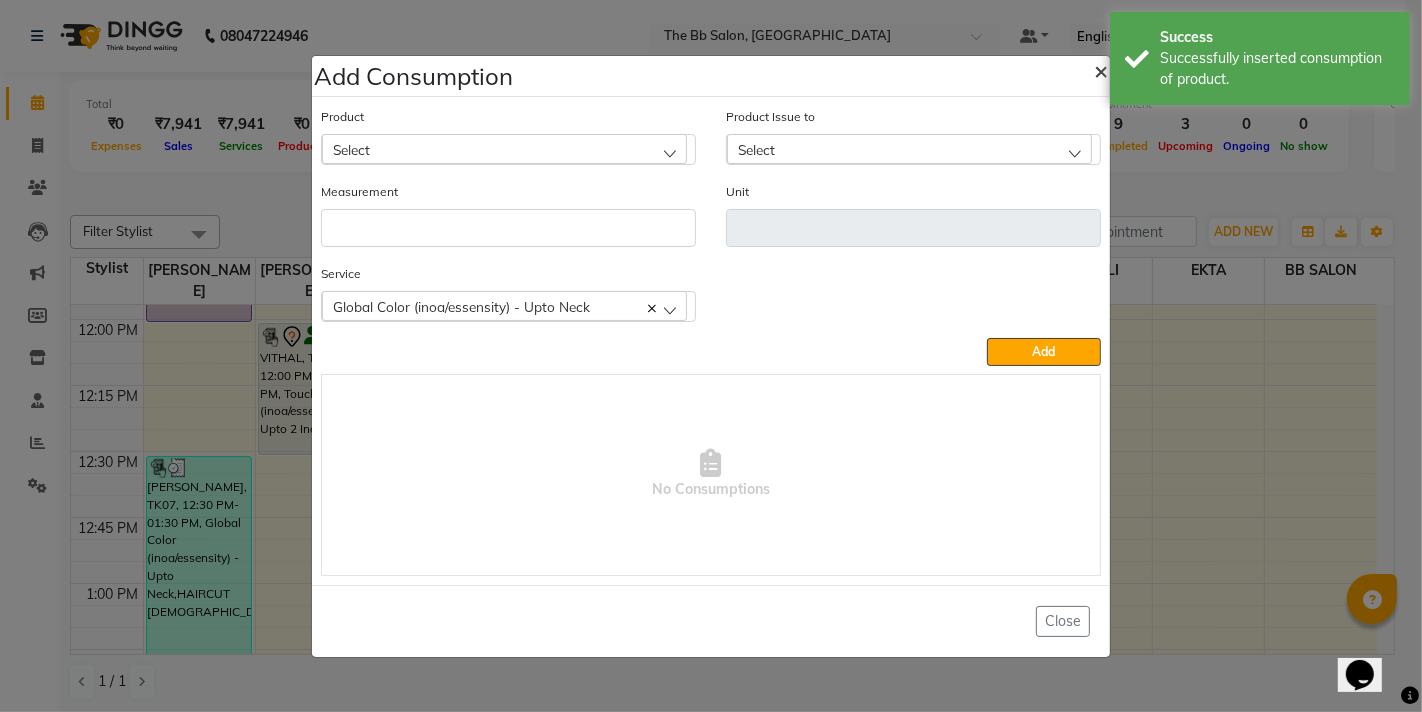 click on "×" 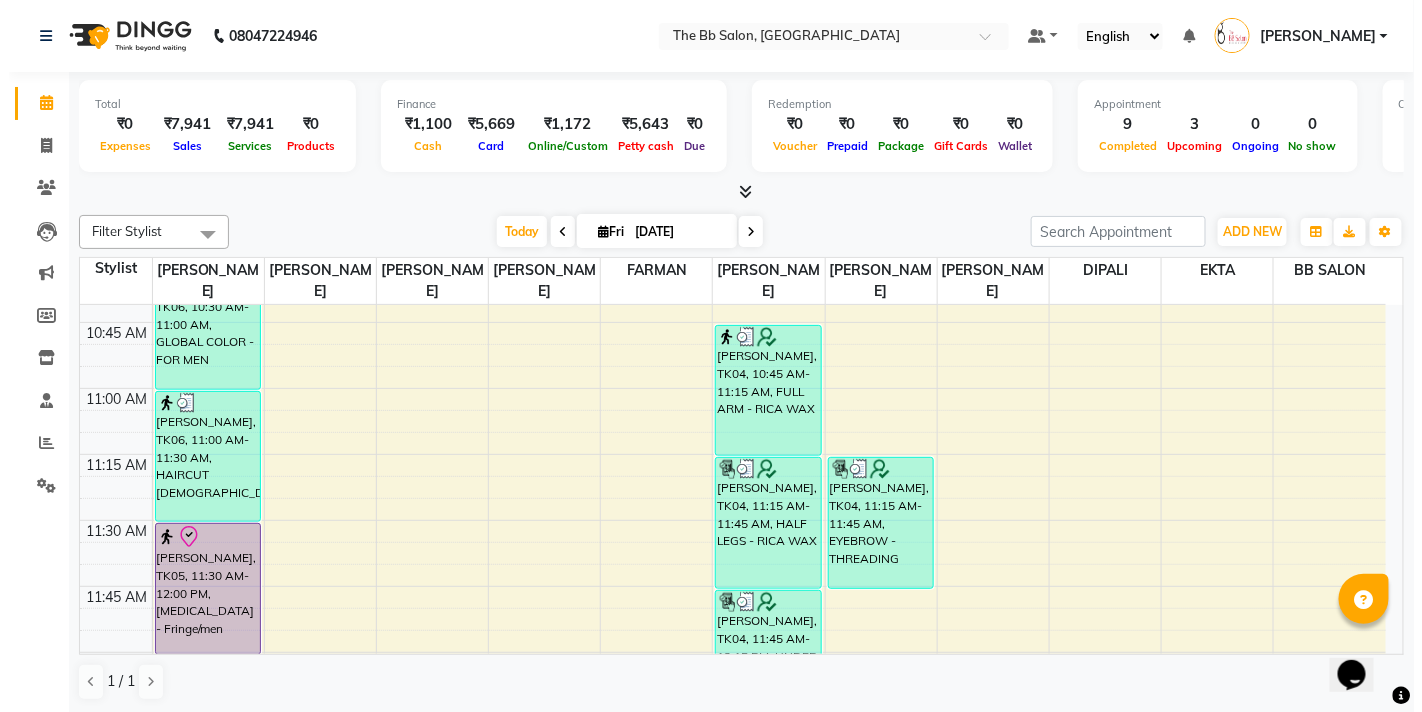 scroll, scrollTop: 333, scrollLeft: 0, axis: vertical 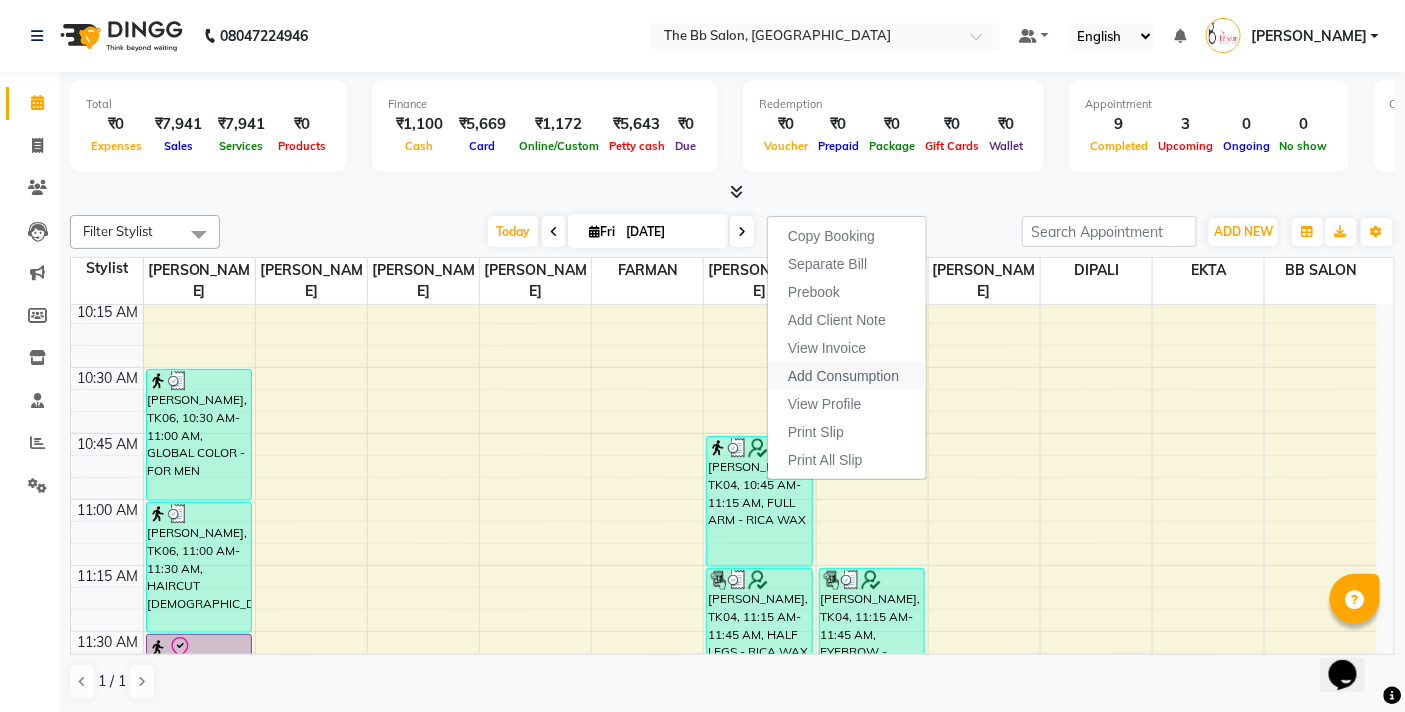 click on "Add Consumption" at bounding box center [843, 376] 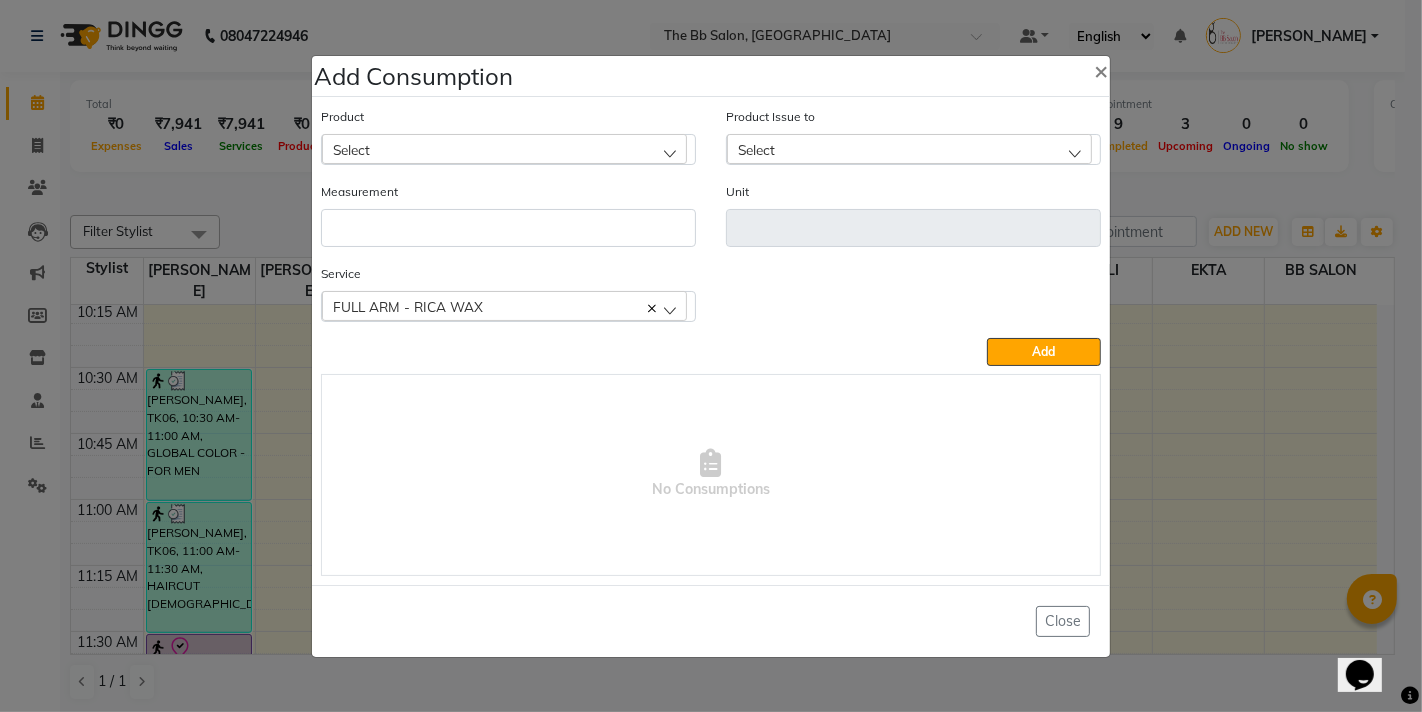 click on "Product Select" 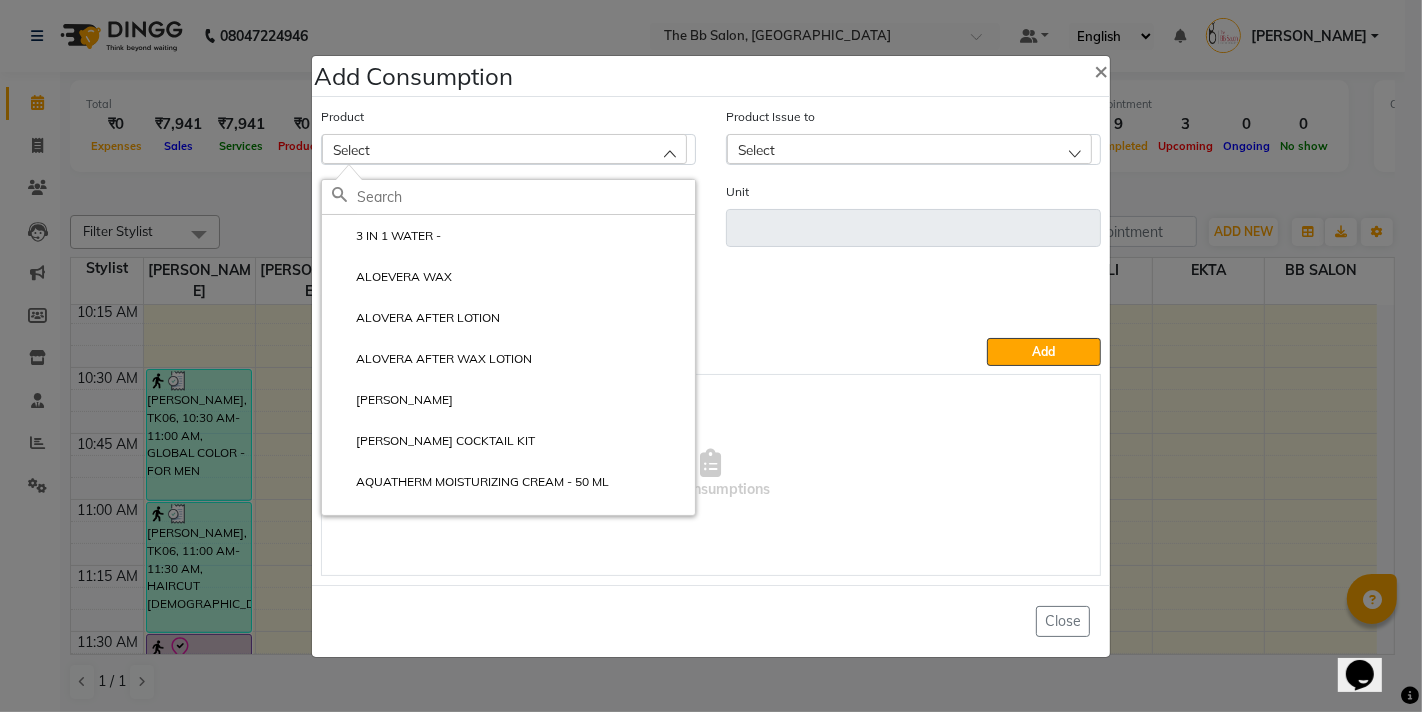 click 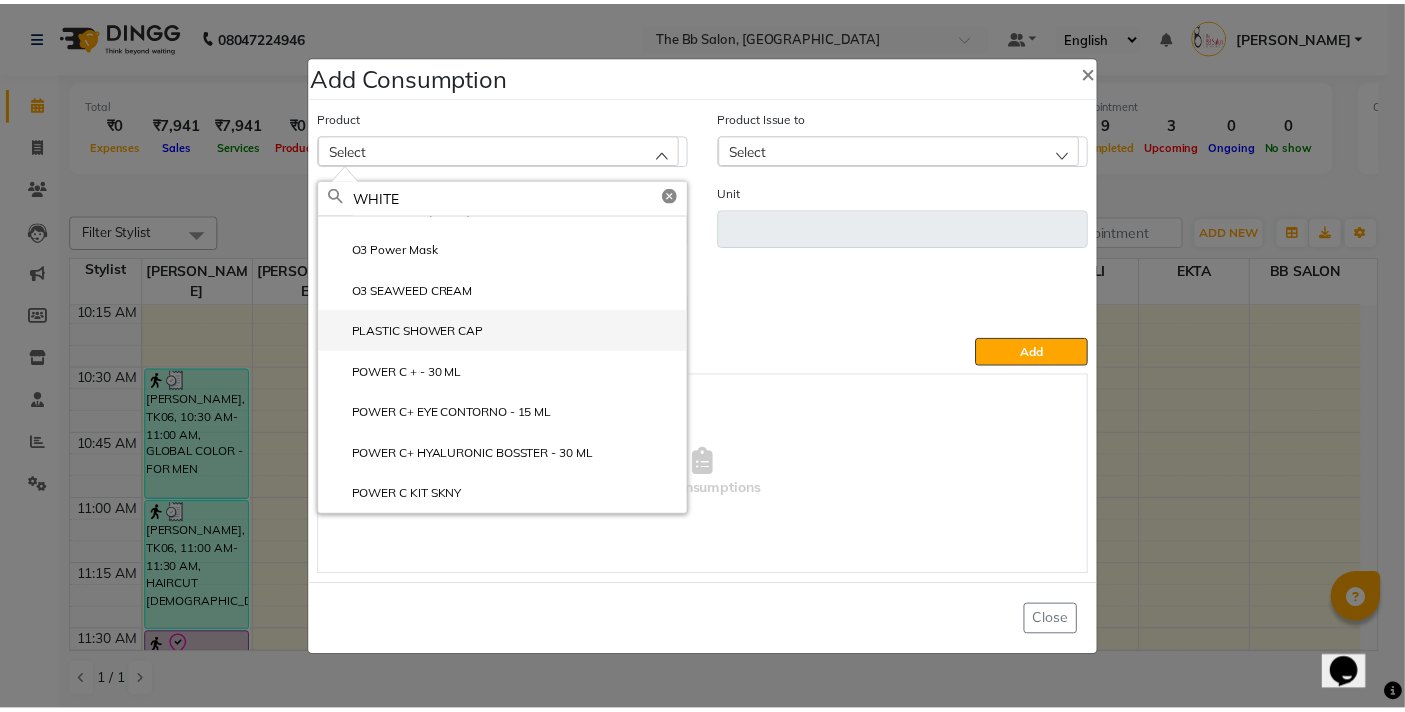 scroll, scrollTop: 27, scrollLeft: 0, axis: vertical 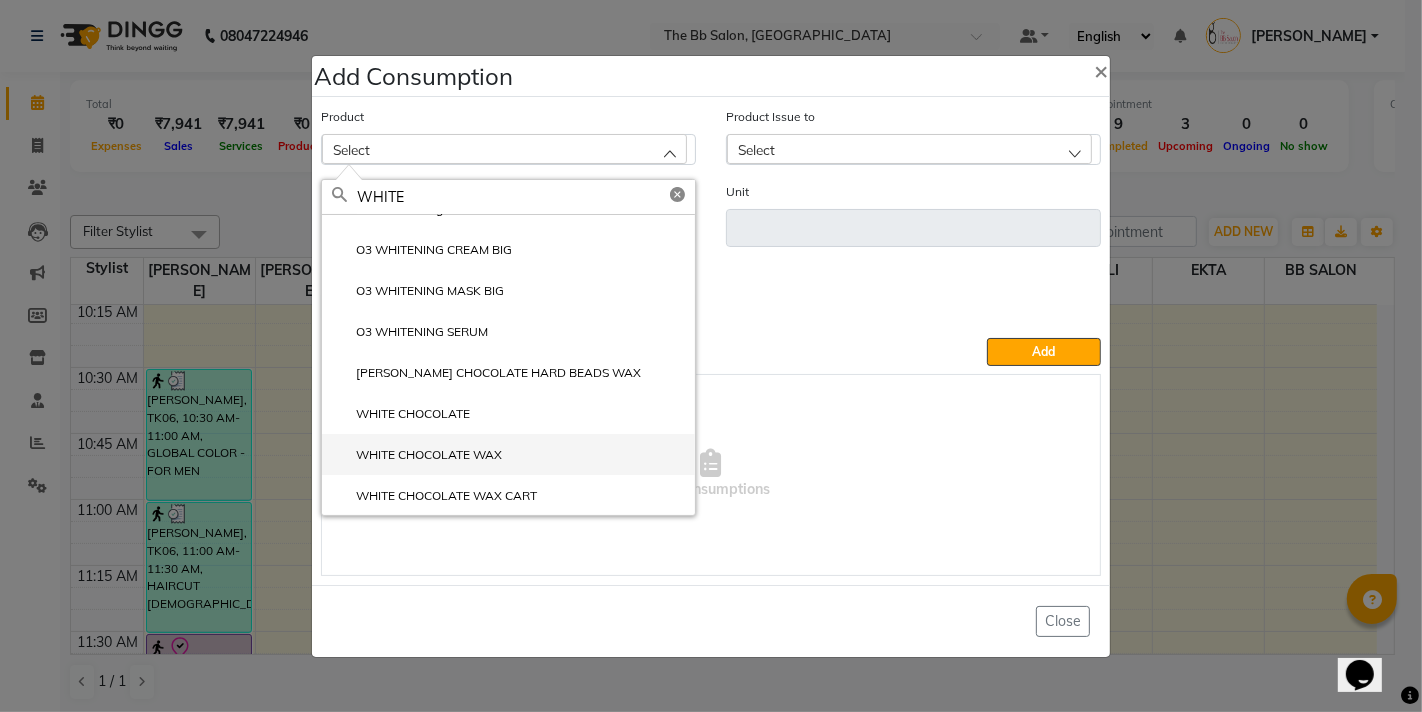 type on "WHITE" 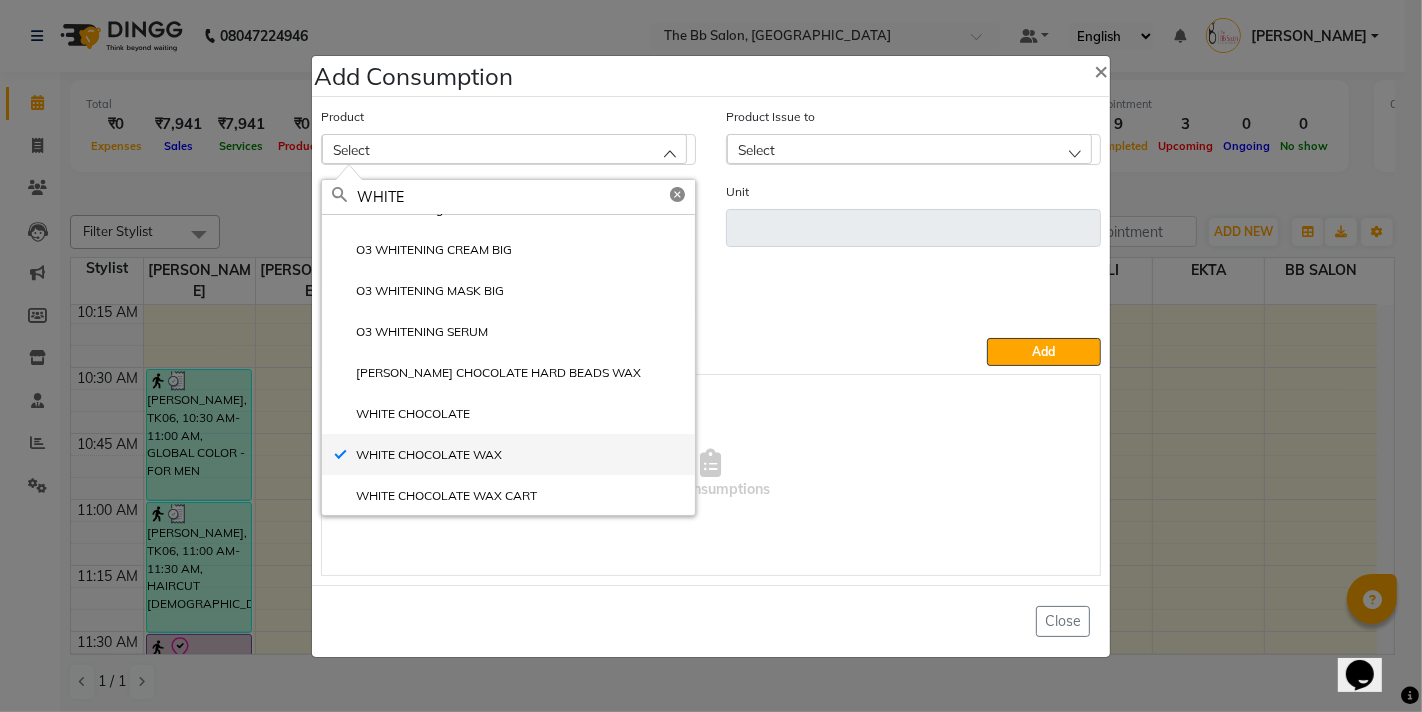type on "ML" 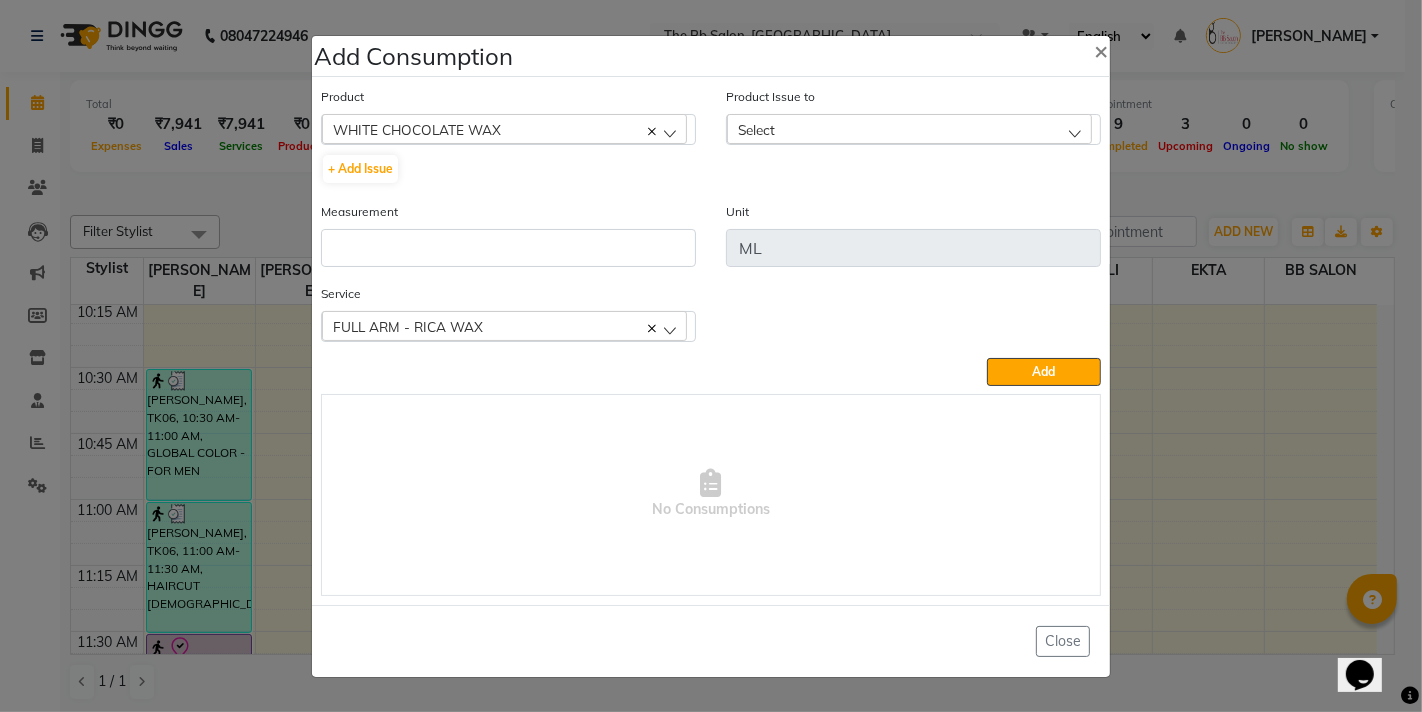 click on "Select" 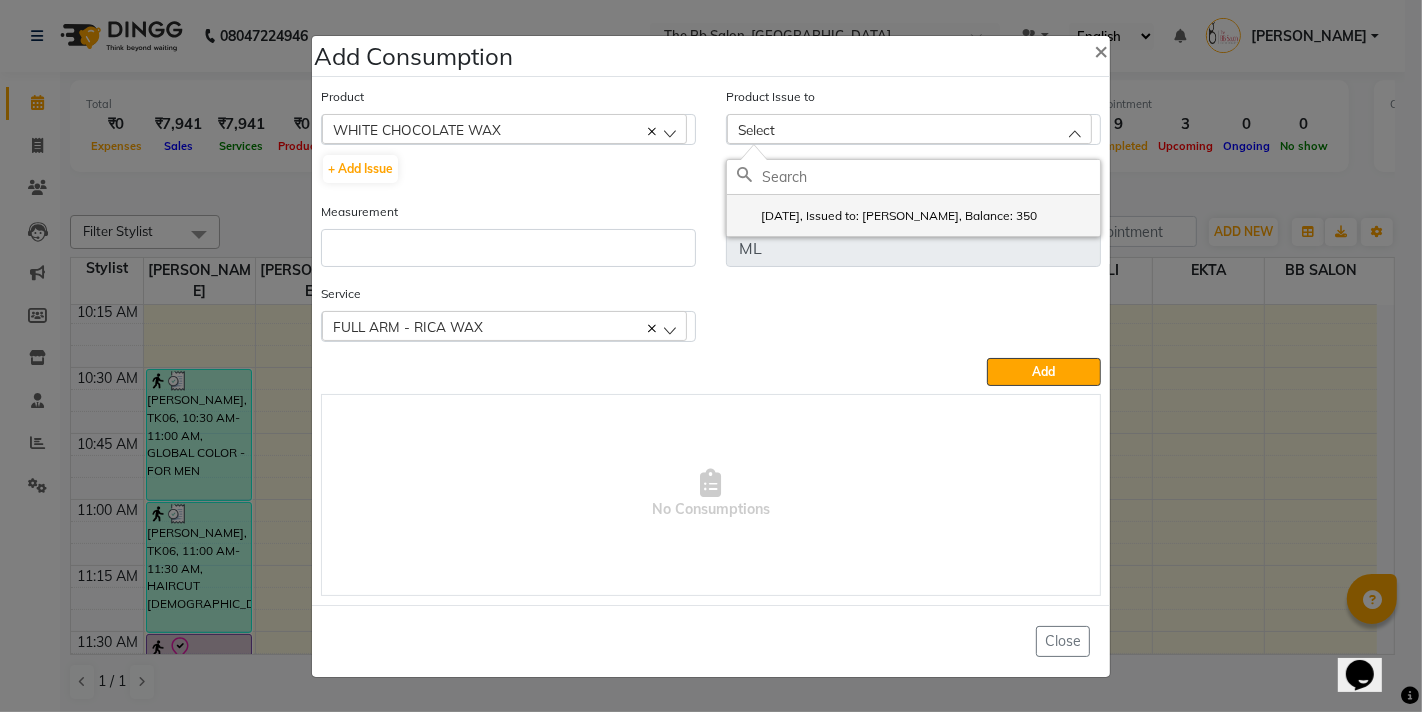 click on "2025-07-06, Issued to: SHILPA YADAV, Balance: 350" 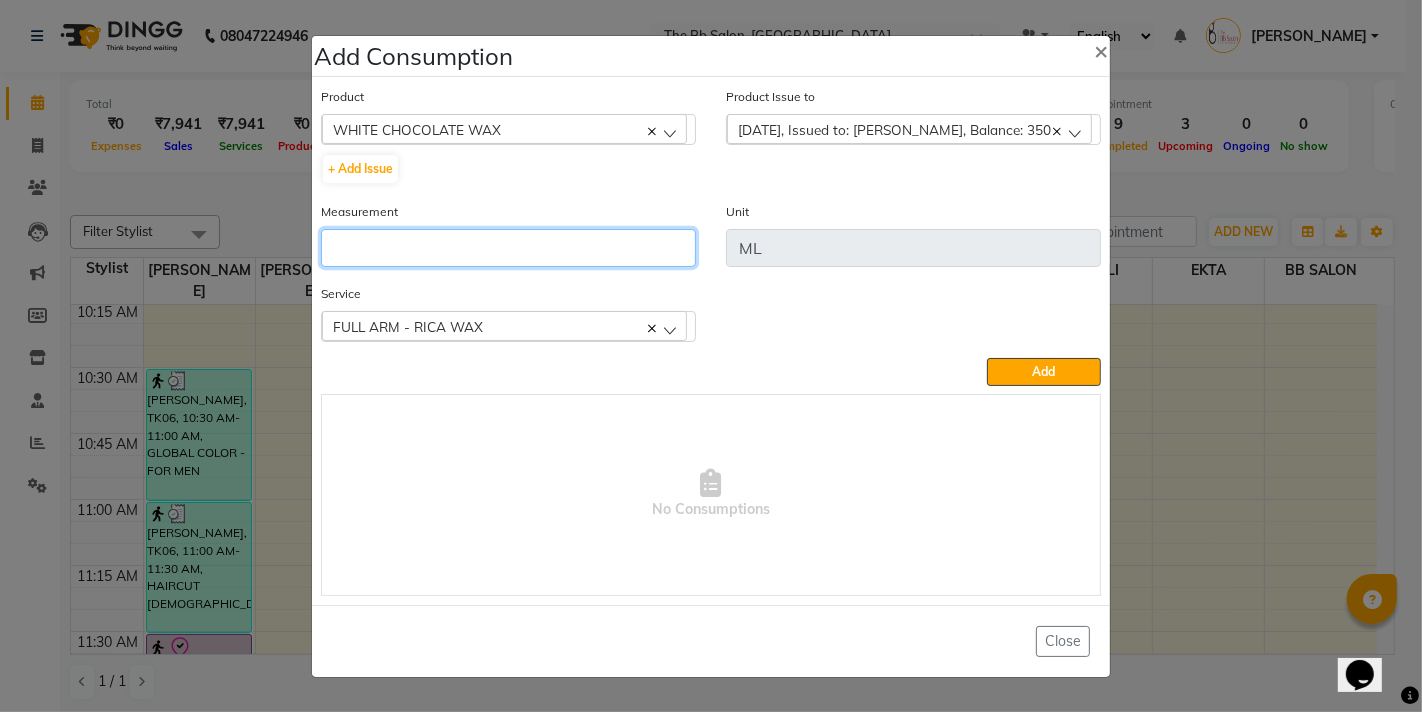click 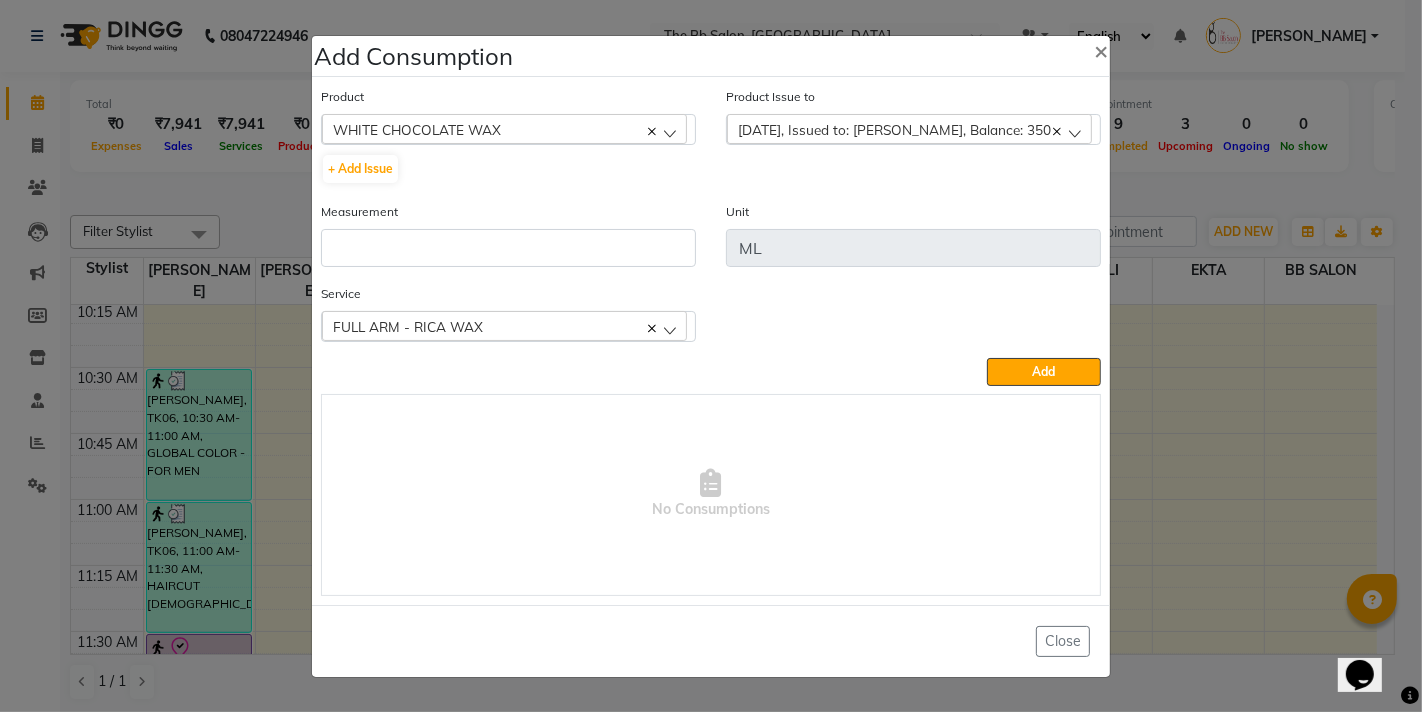 click on "Service  FULL ARM - RICA WAX  FULL ARM - RICA WAX" 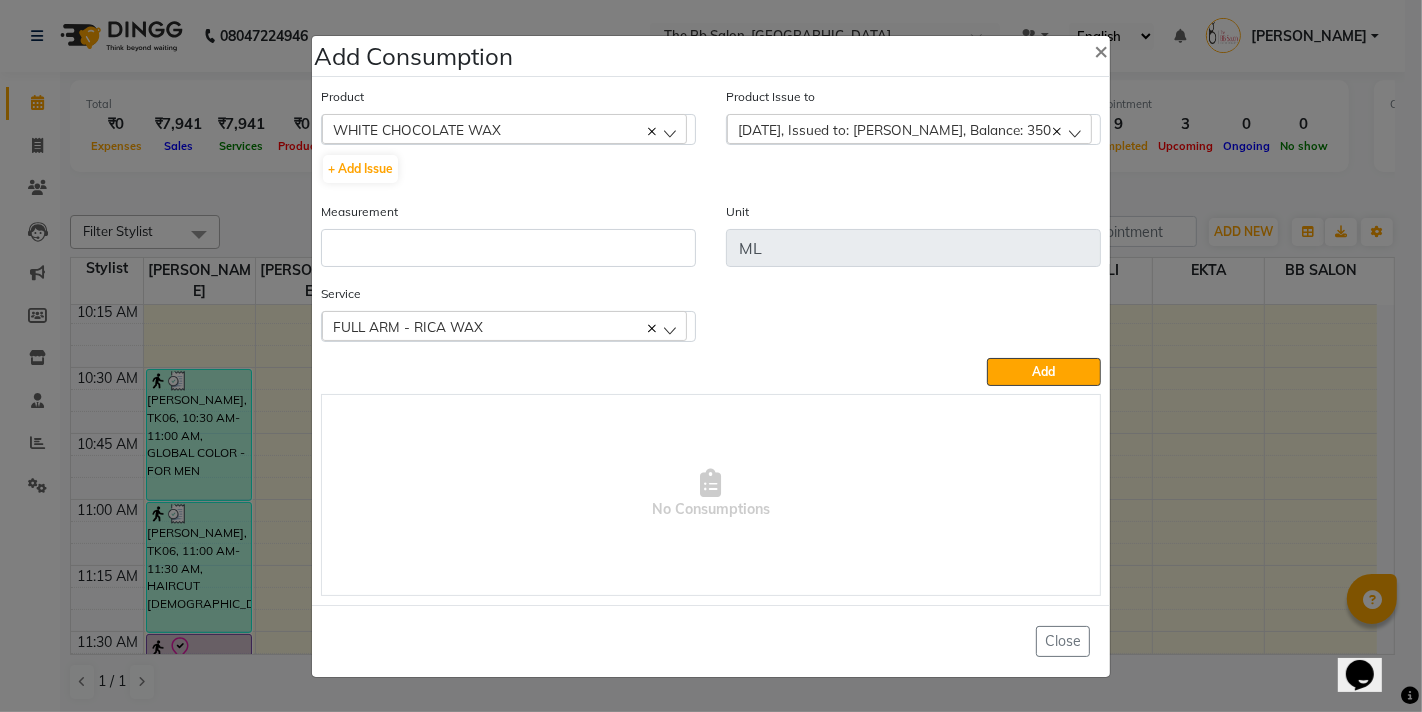 click on "Measurement" 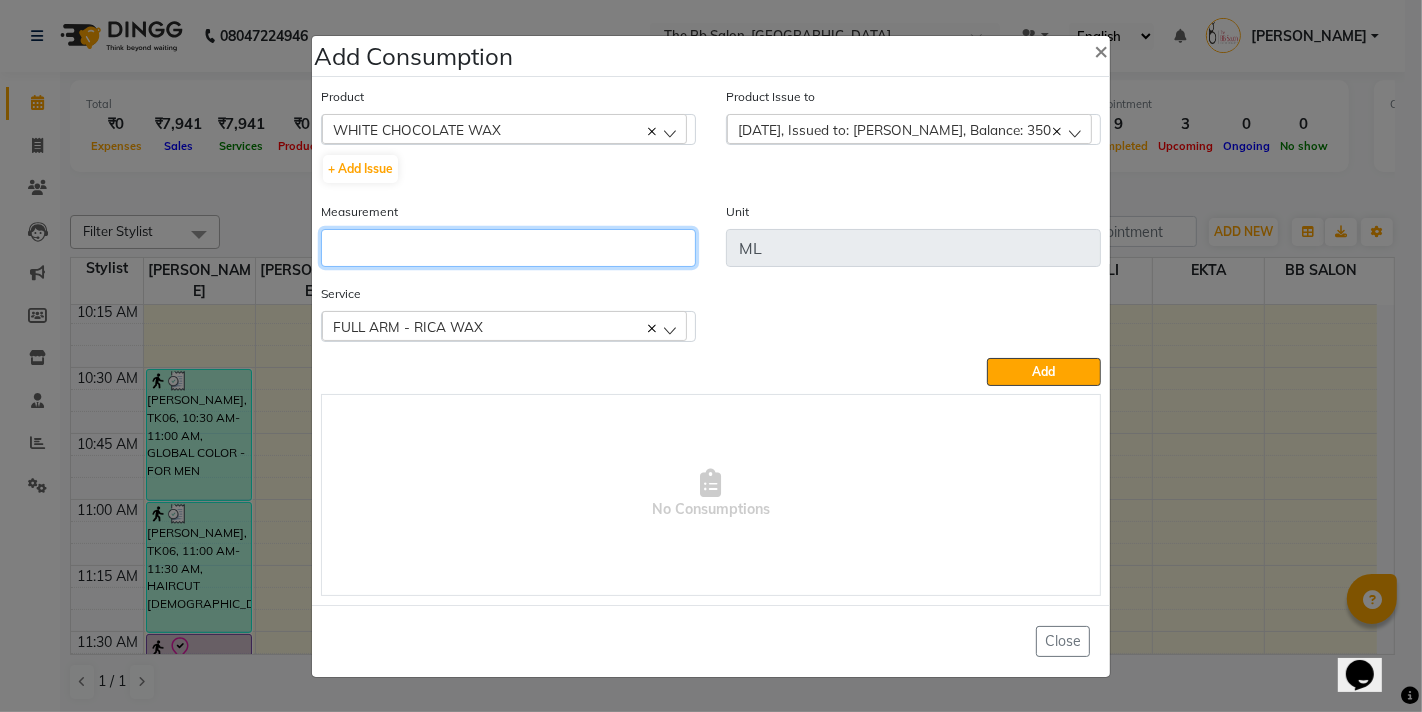 click 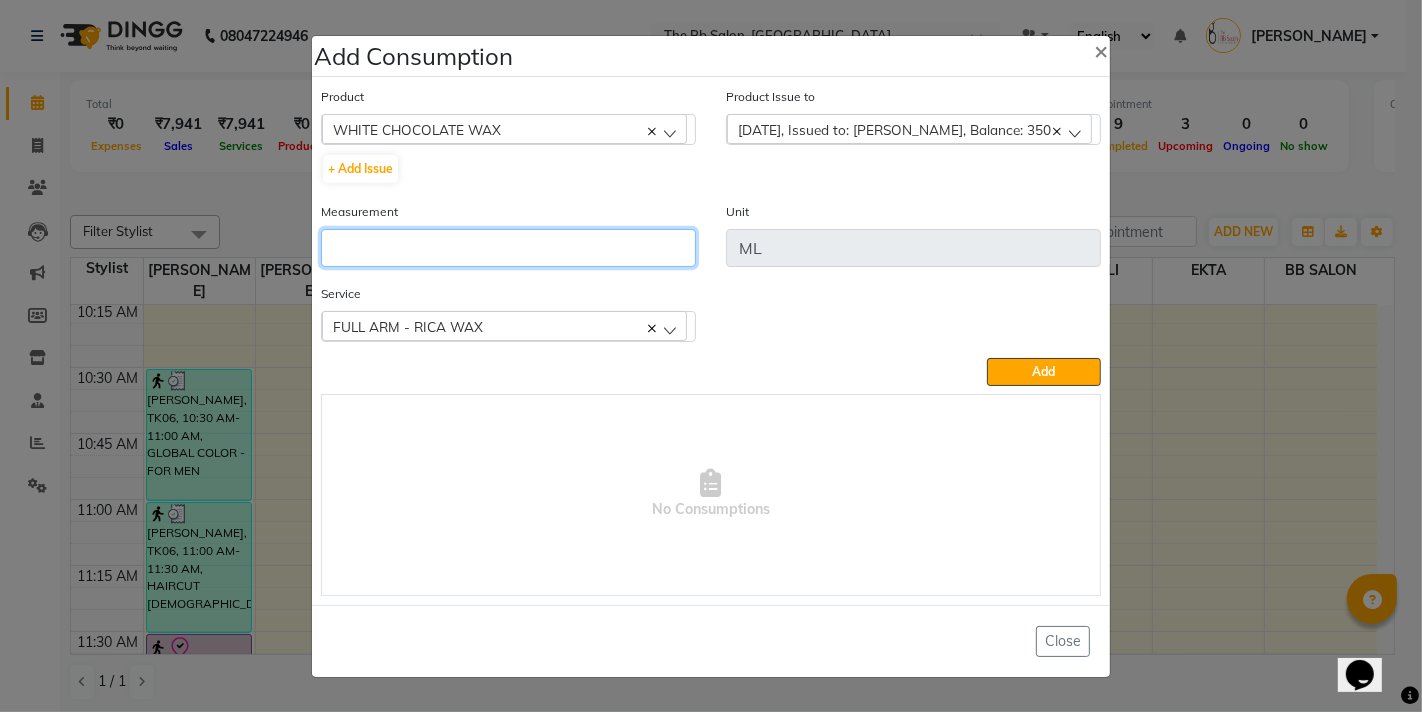click 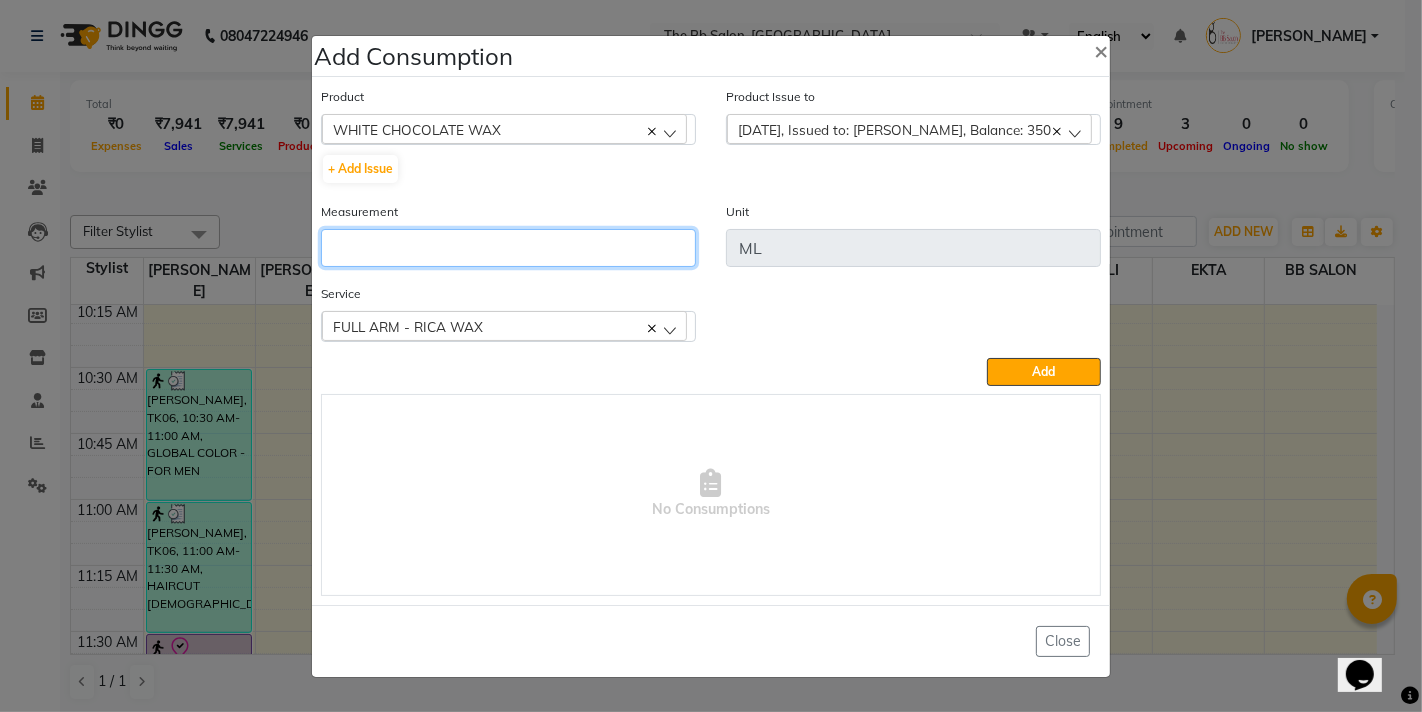 click 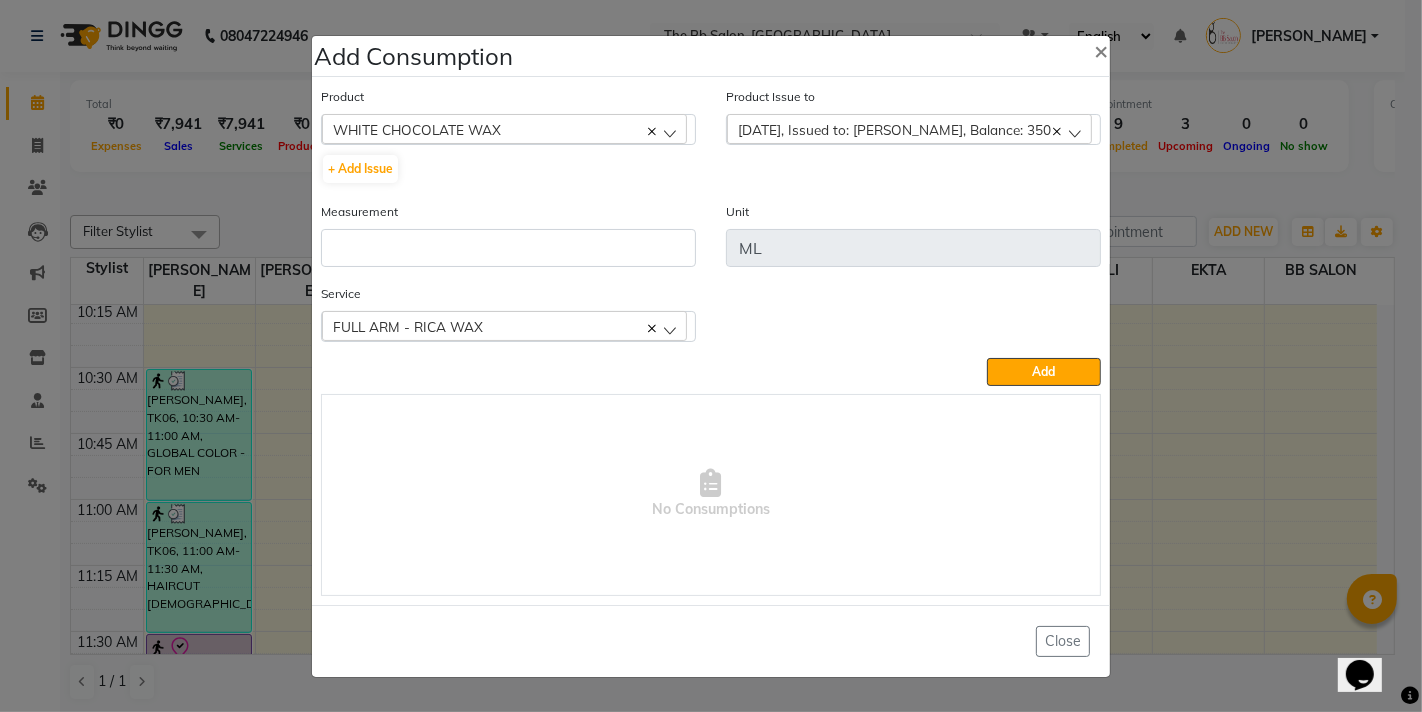 click on "FULL ARM - RICA WAX" 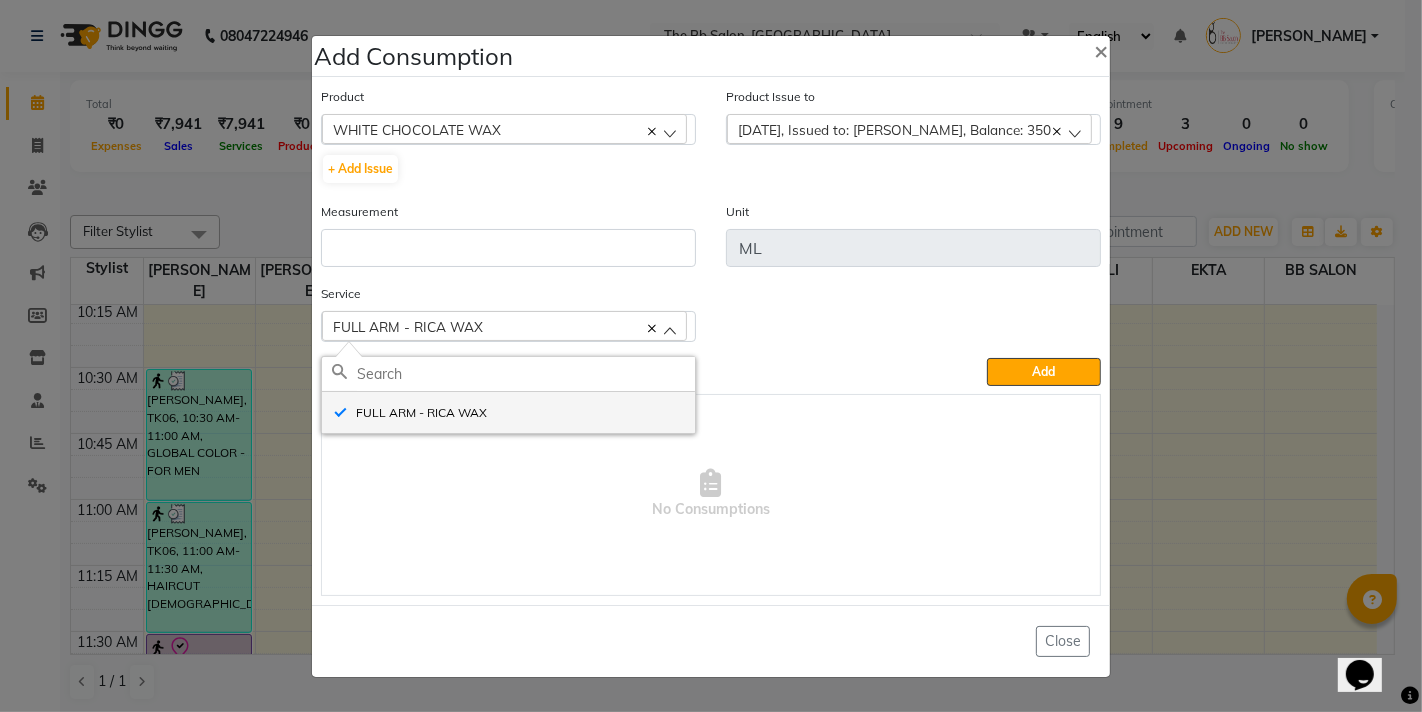 click on "FULL ARM - RICA WAX" 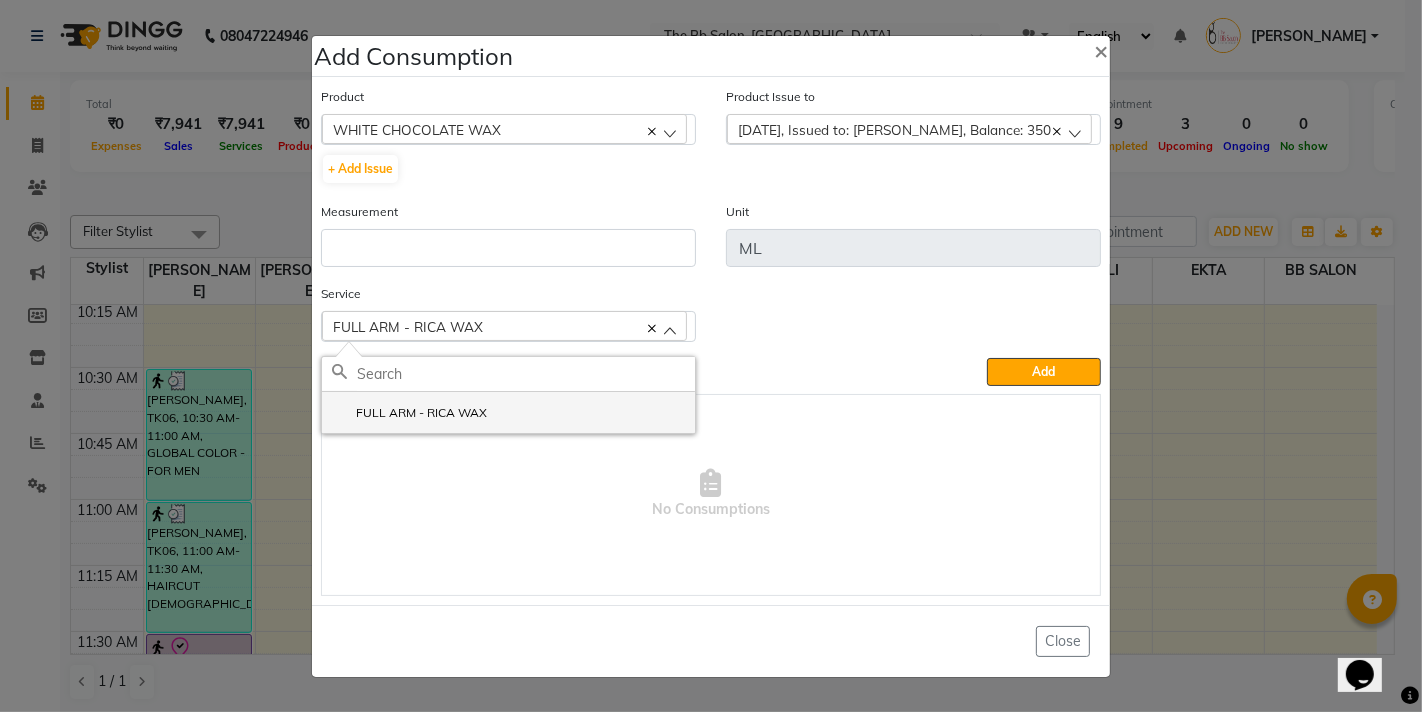 checkbox on "false" 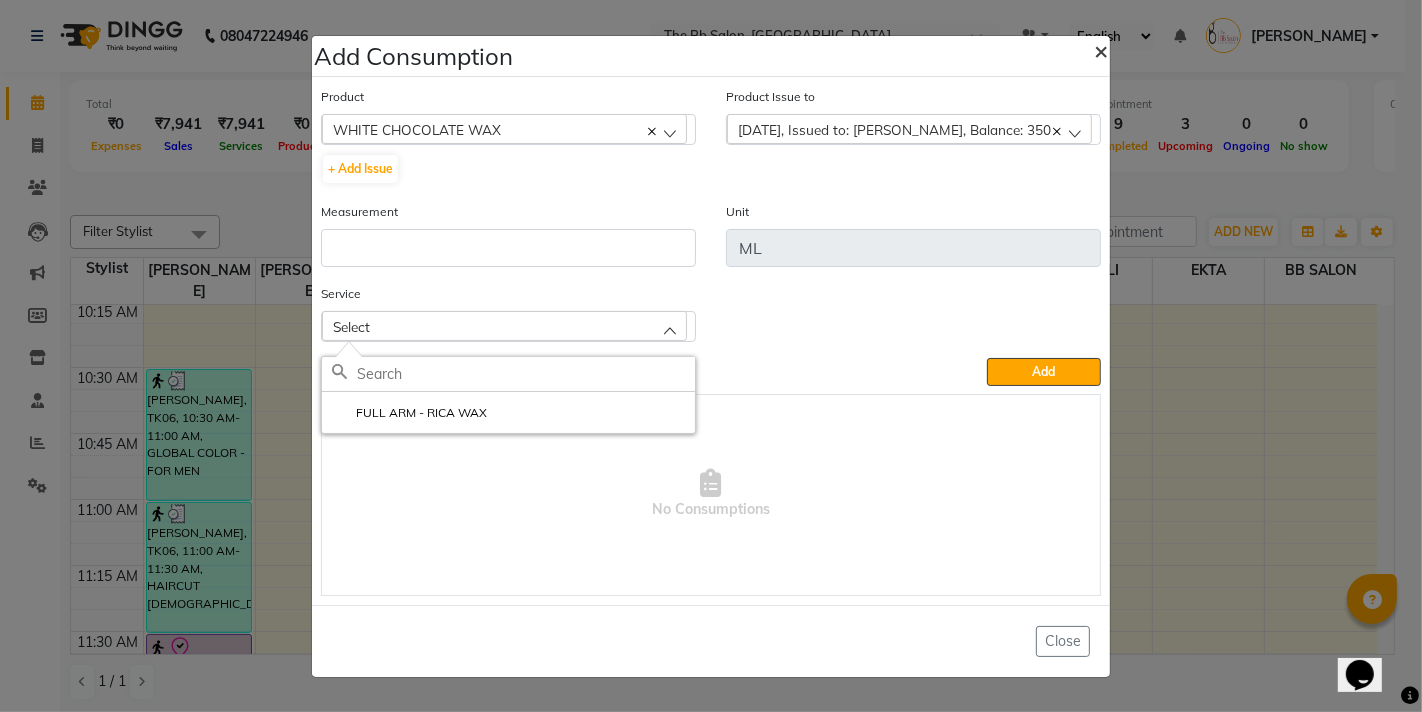 click on "×" 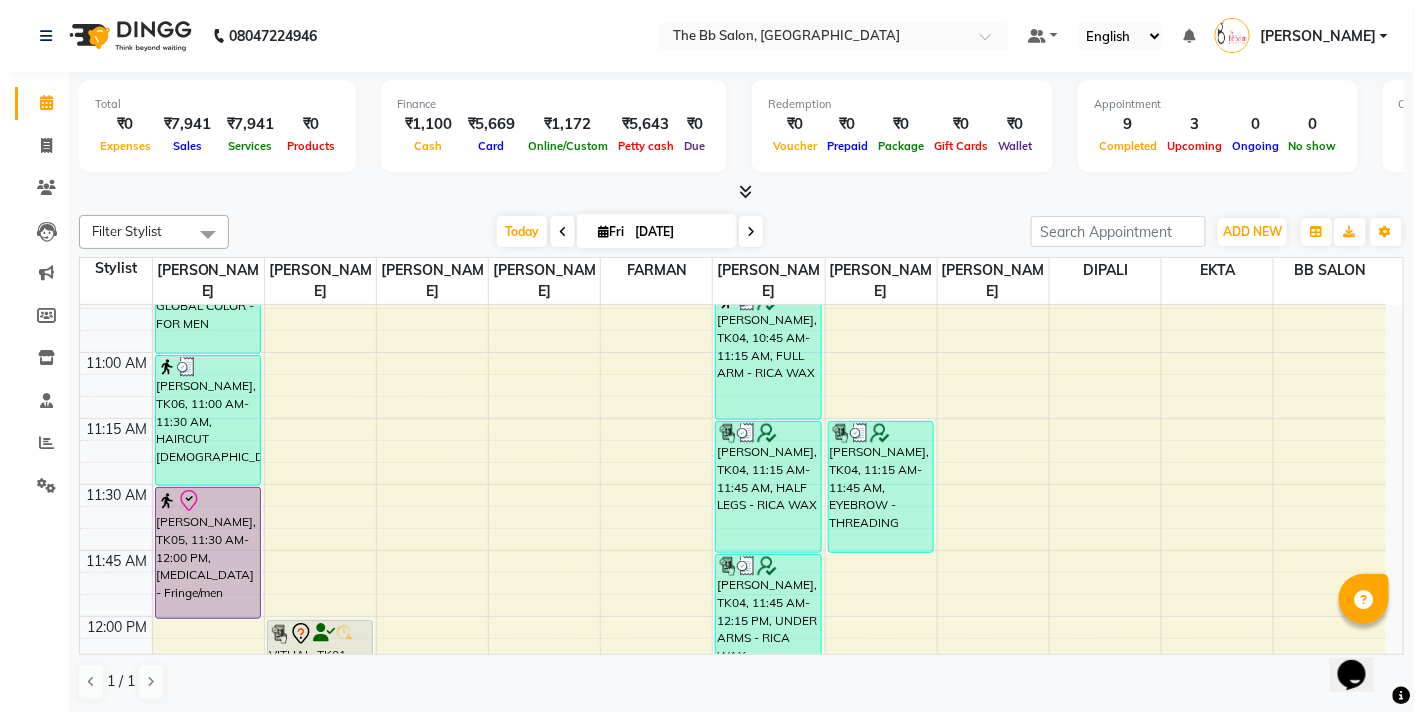 scroll, scrollTop: 666, scrollLeft: 0, axis: vertical 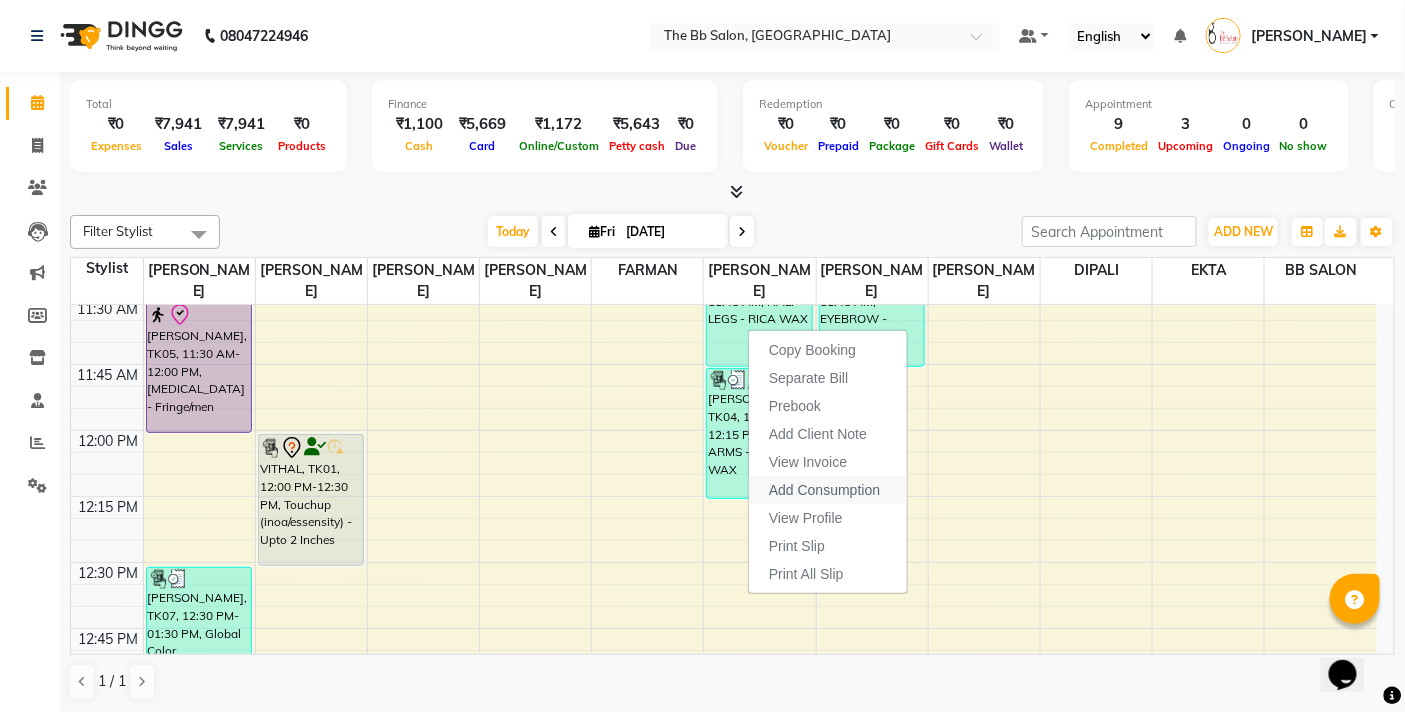 click on "Add Consumption" at bounding box center (824, 490) 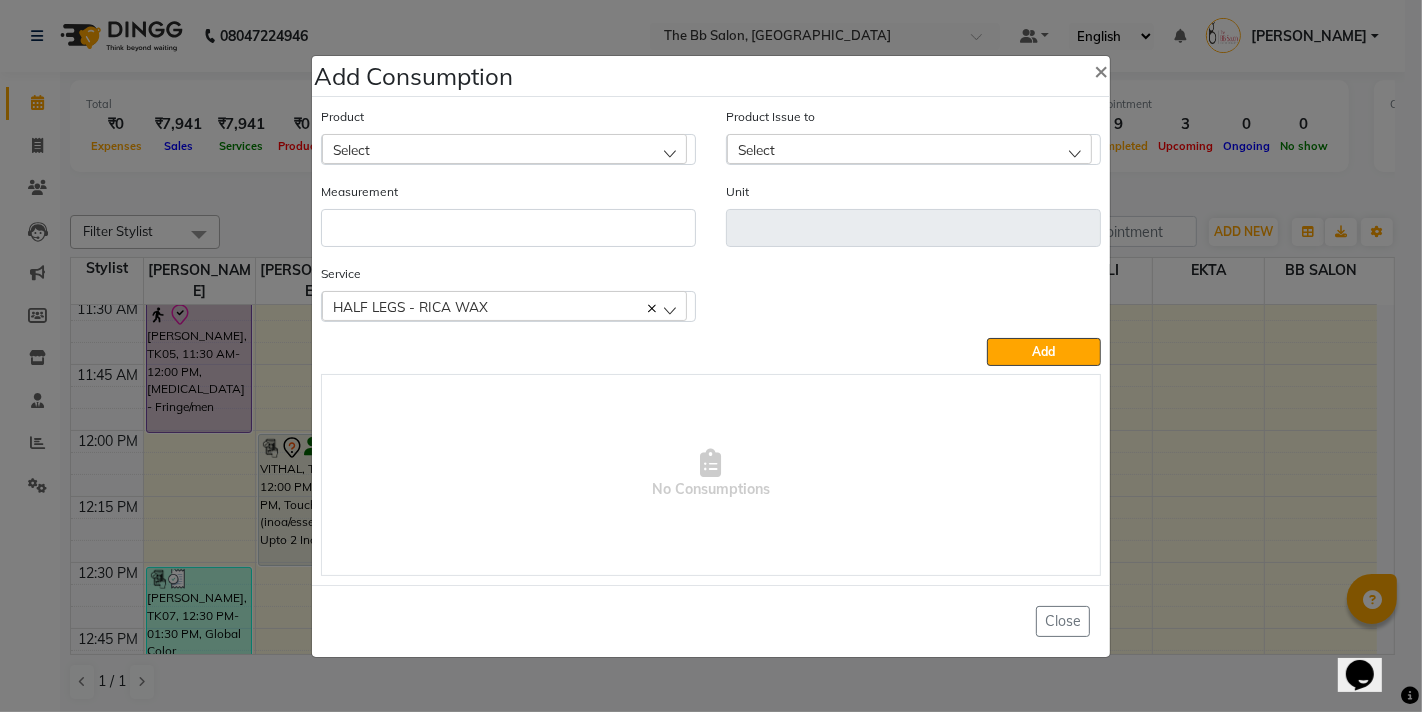 click on "Select" 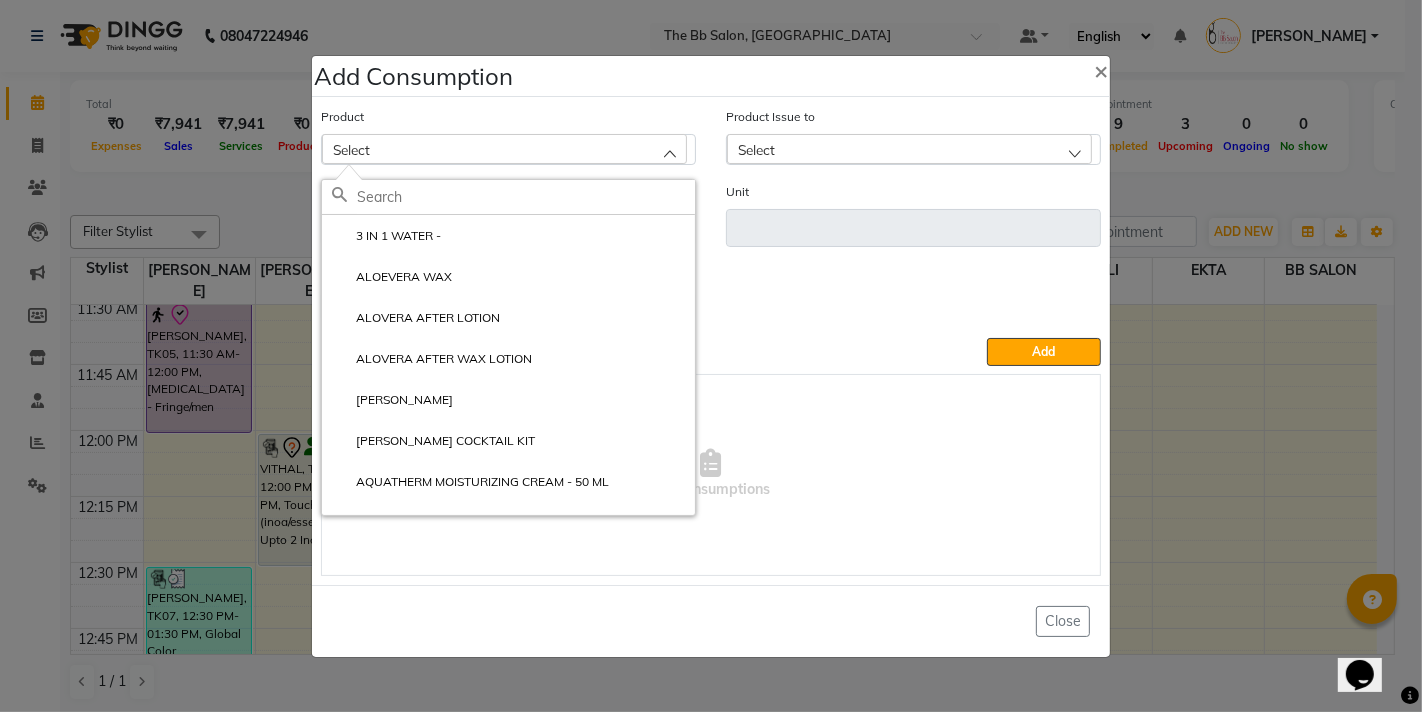click 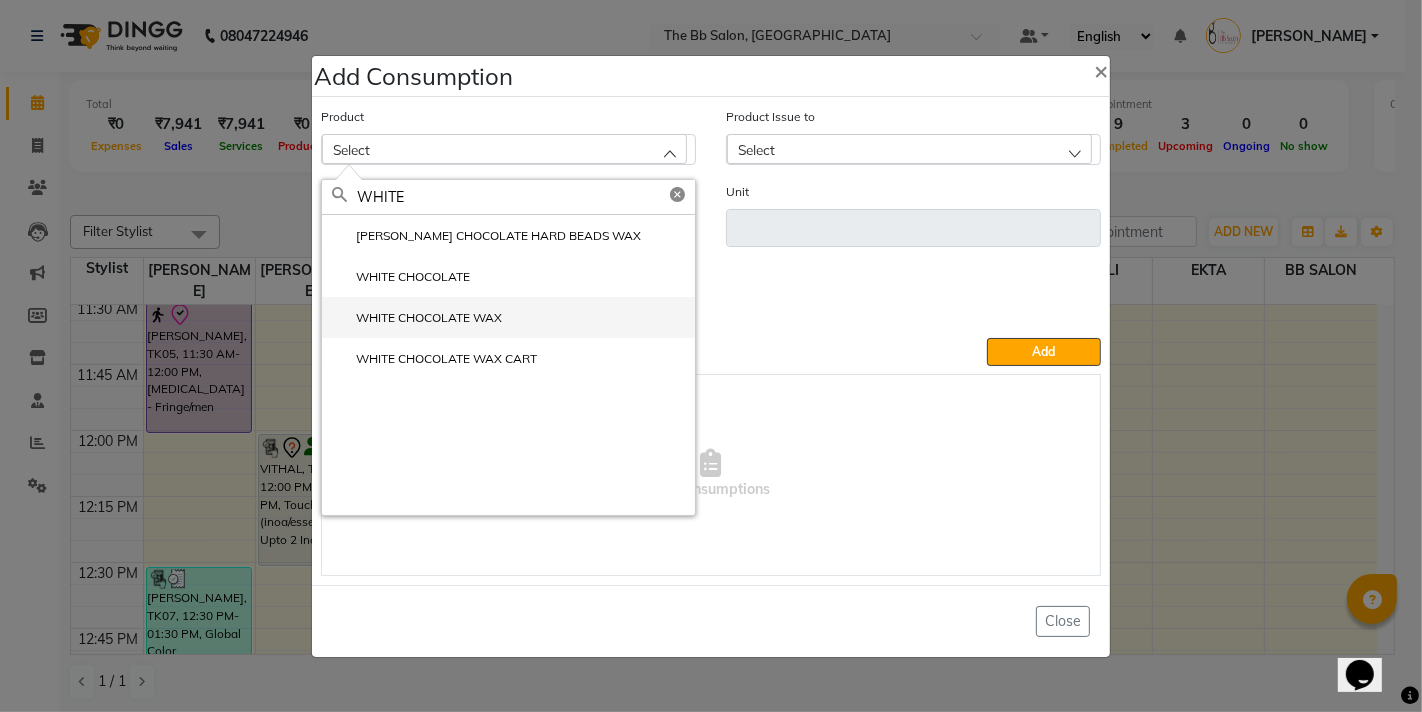 type on "WHITE" 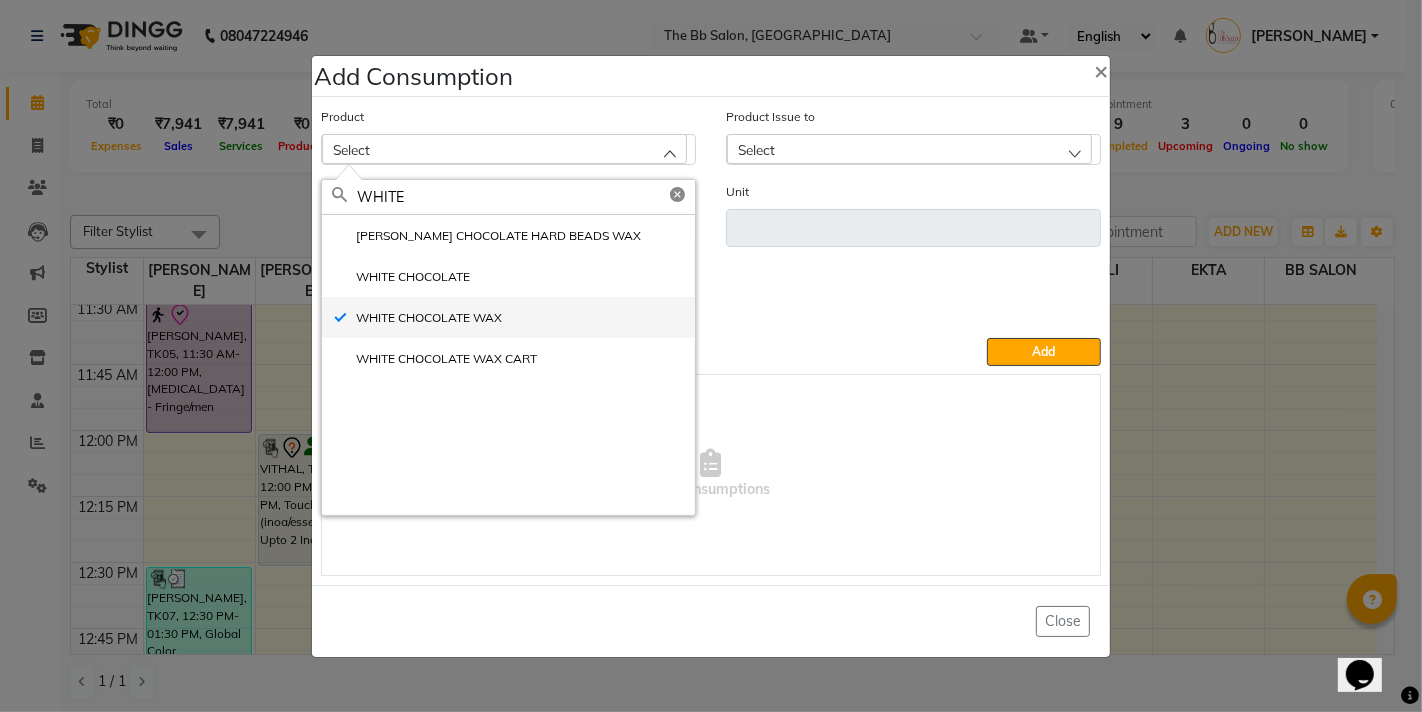 type on "ML" 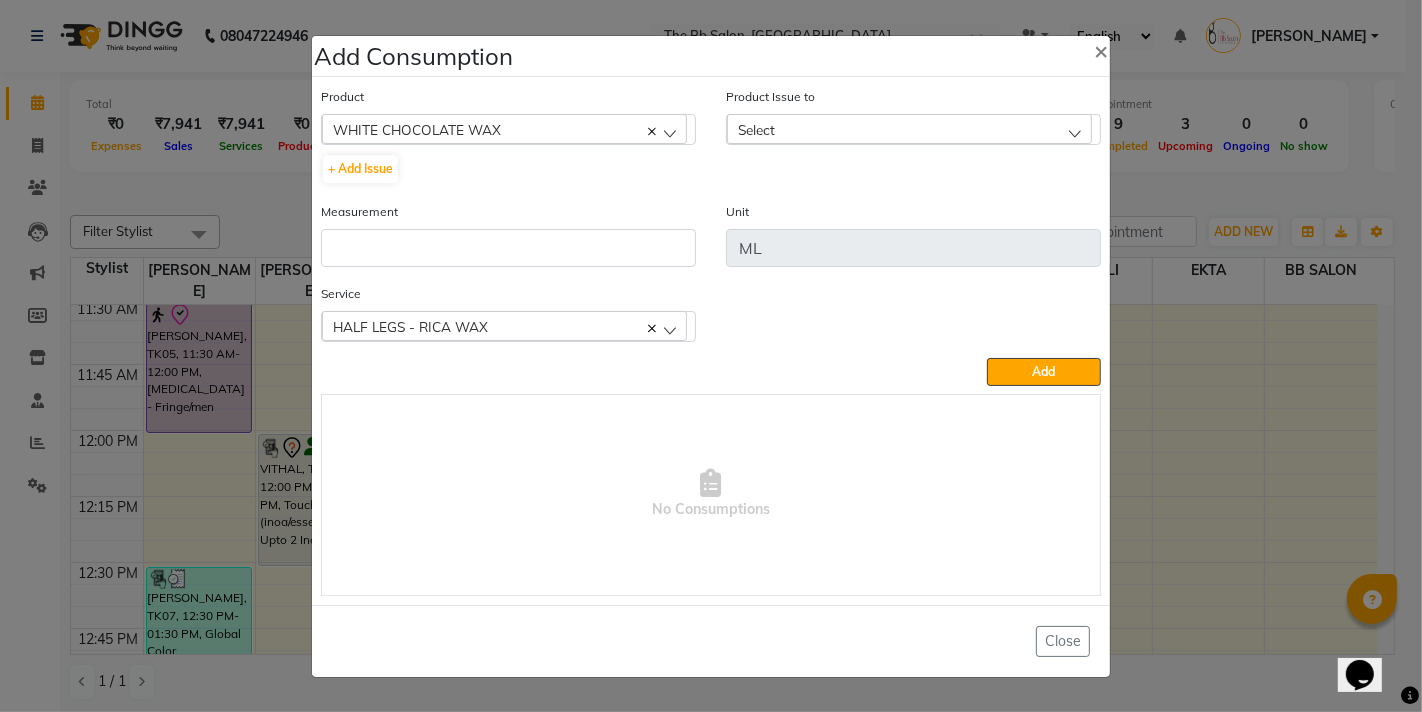 click on "Product Issue to Select" 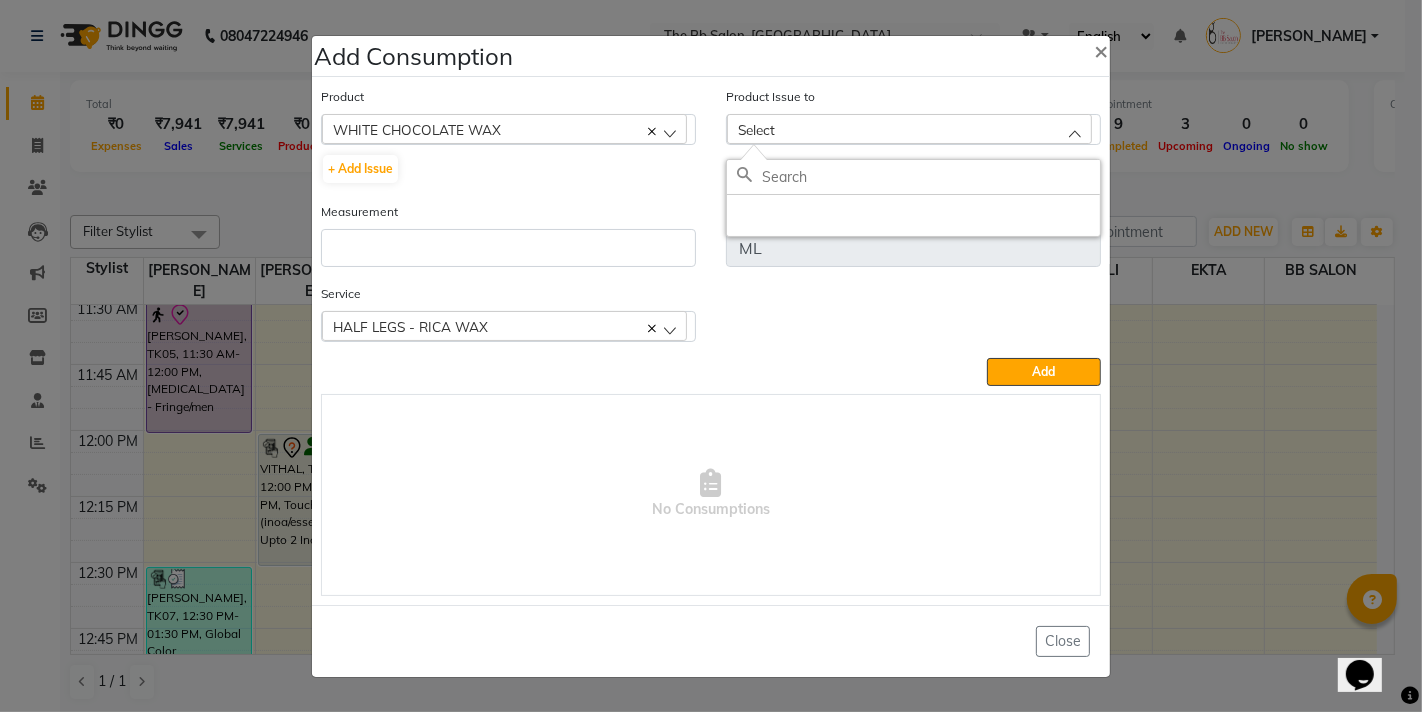 click on "+ Add Issue" 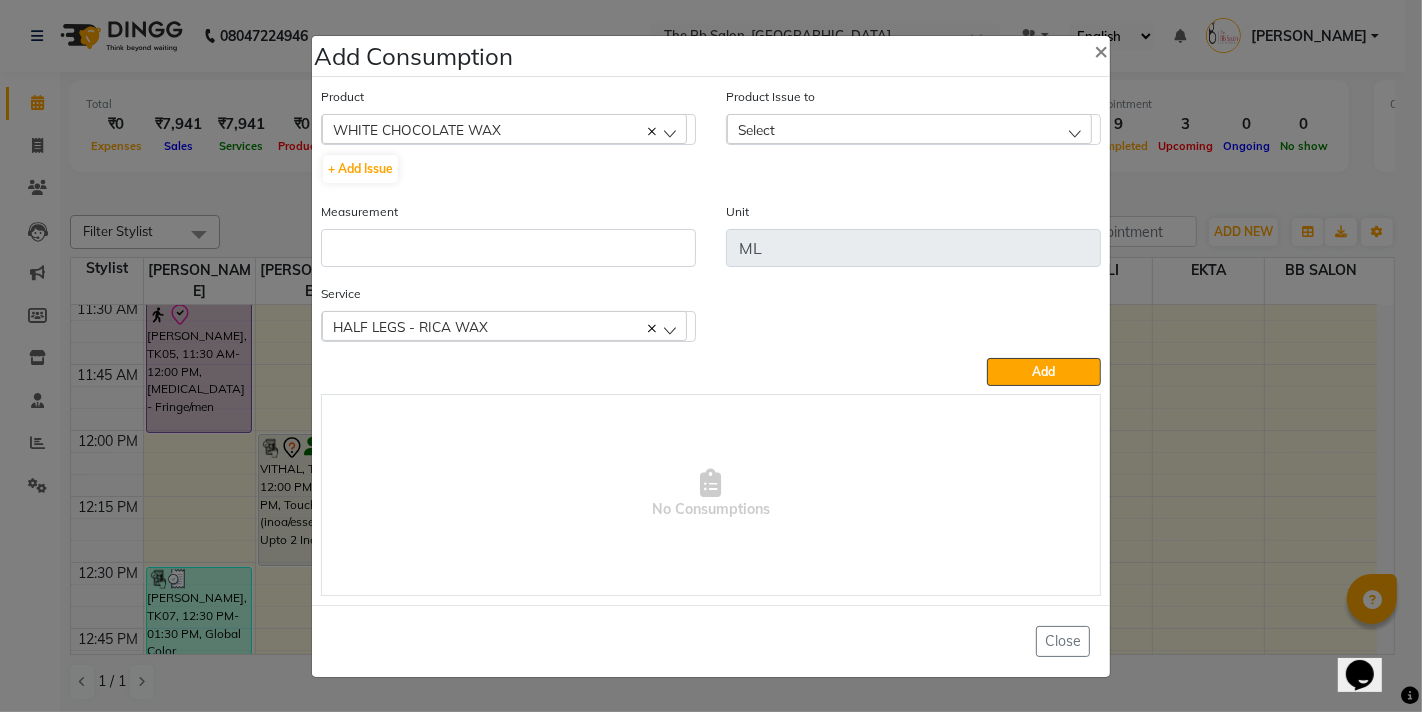click on "Select" 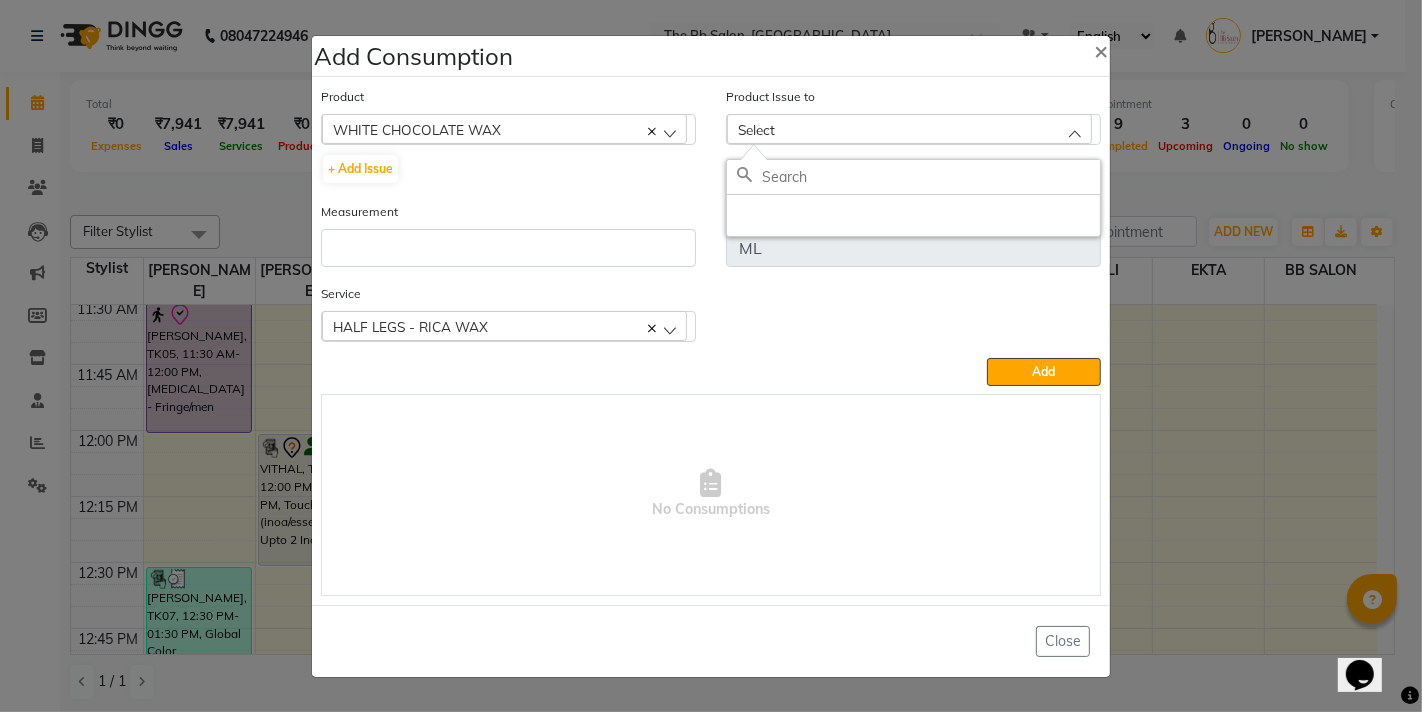 click 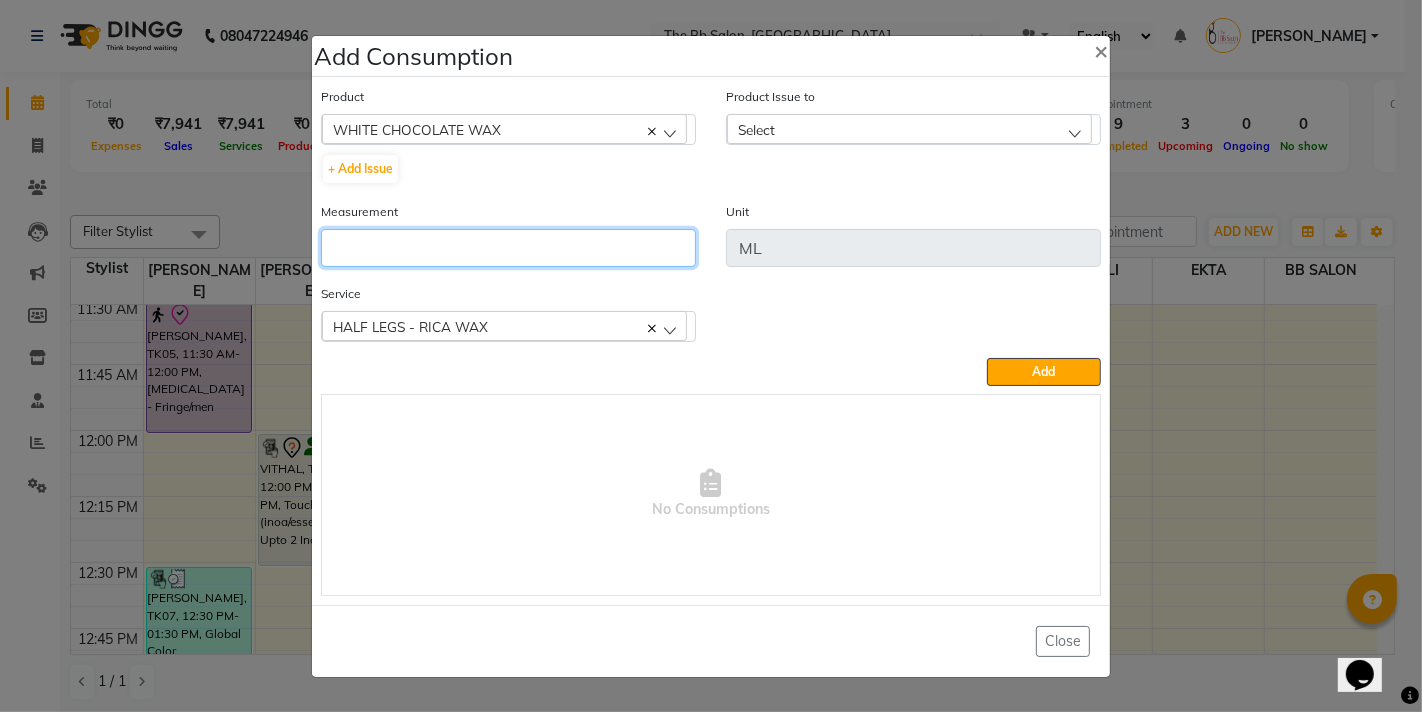 click 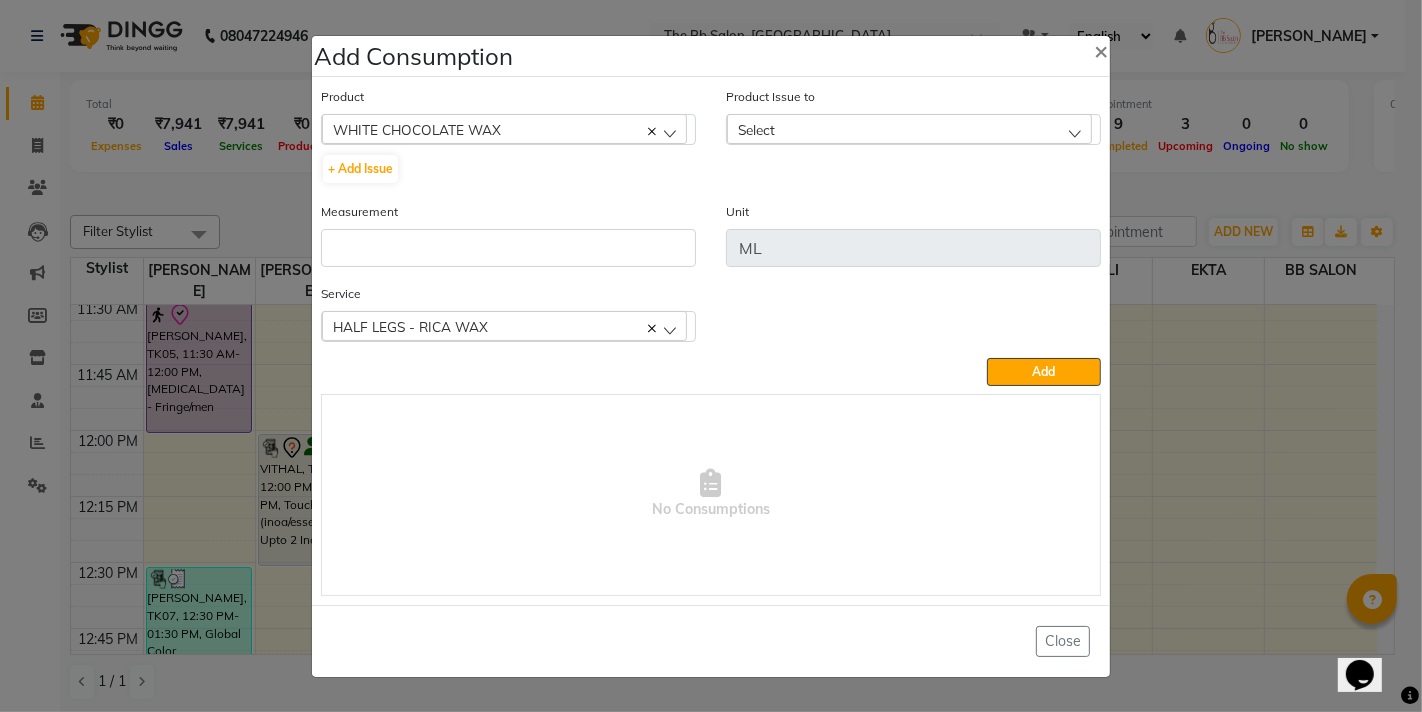 click on "HALF LEGS - RICA WAX" 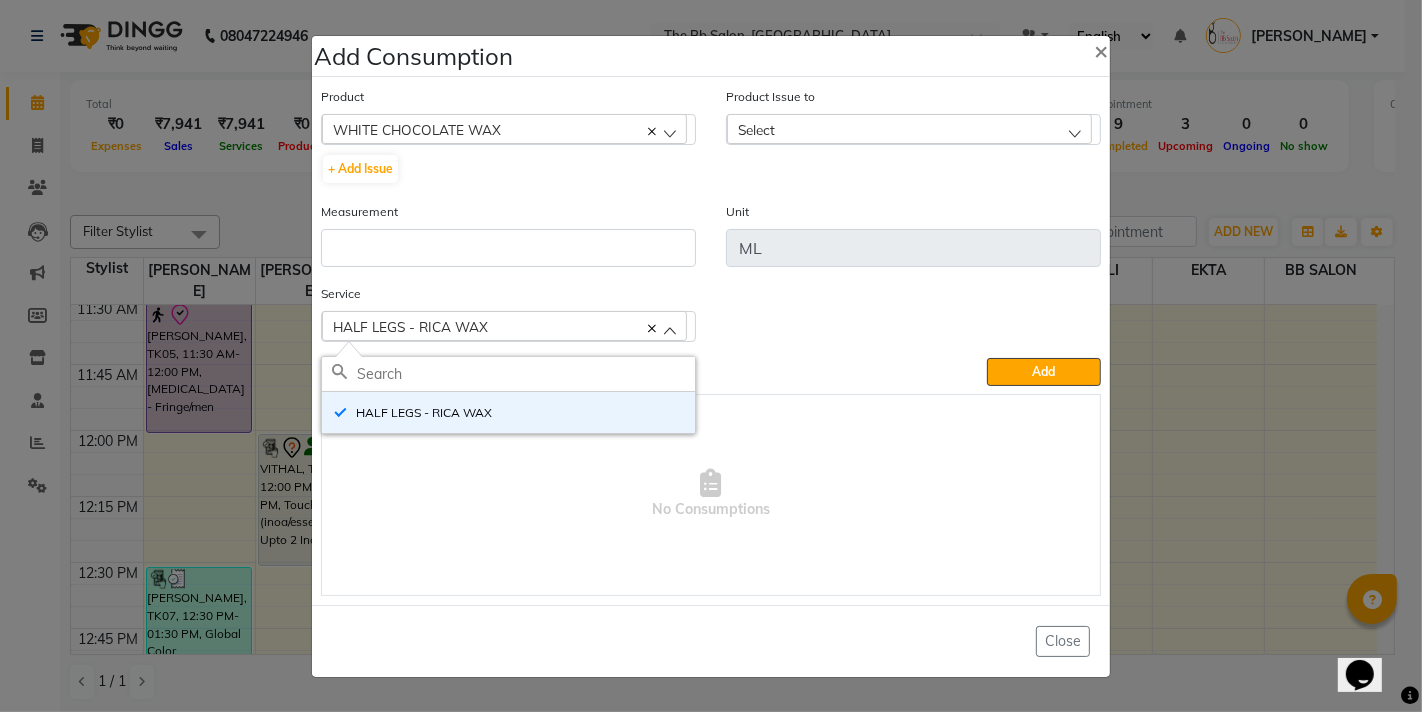 drag, startPoint x: 423, startPoint y: 411, endPoint x: 753, endPoint y: 130, distance: 433.42935 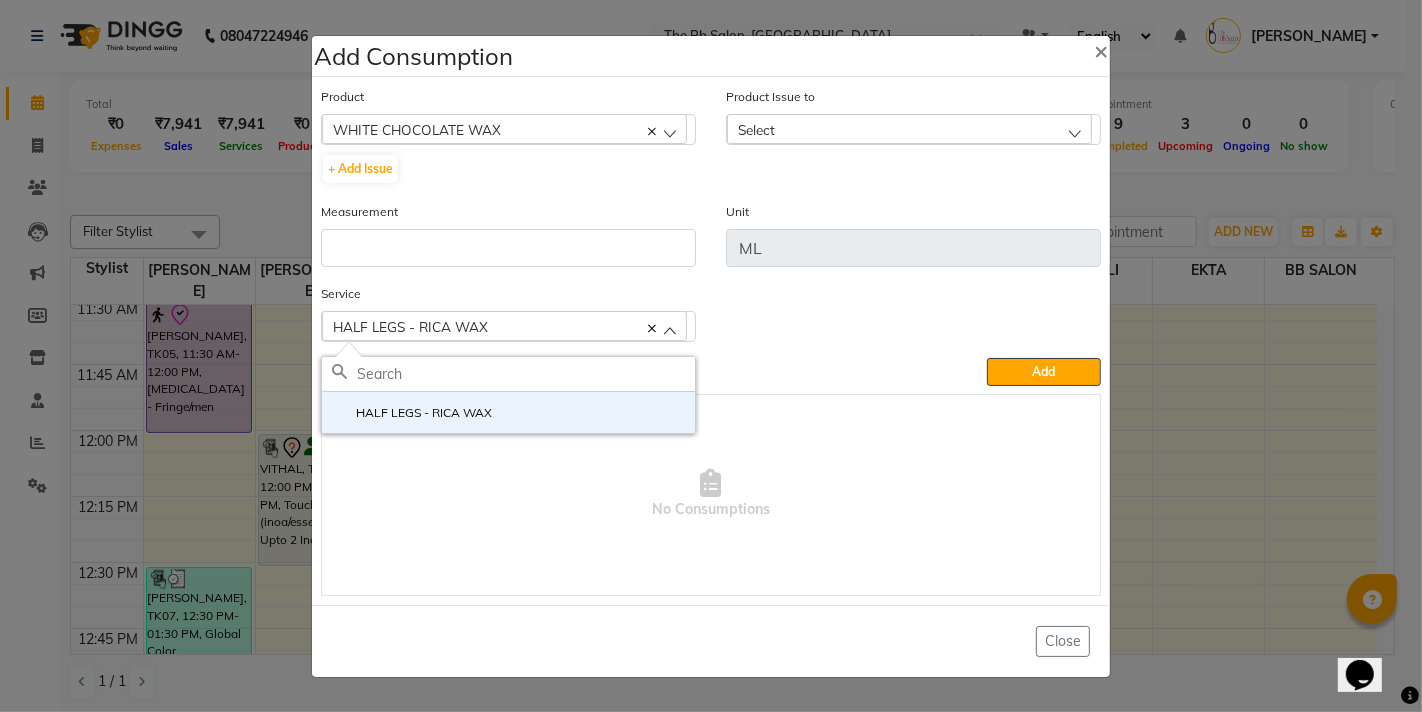 checkbox on "false" 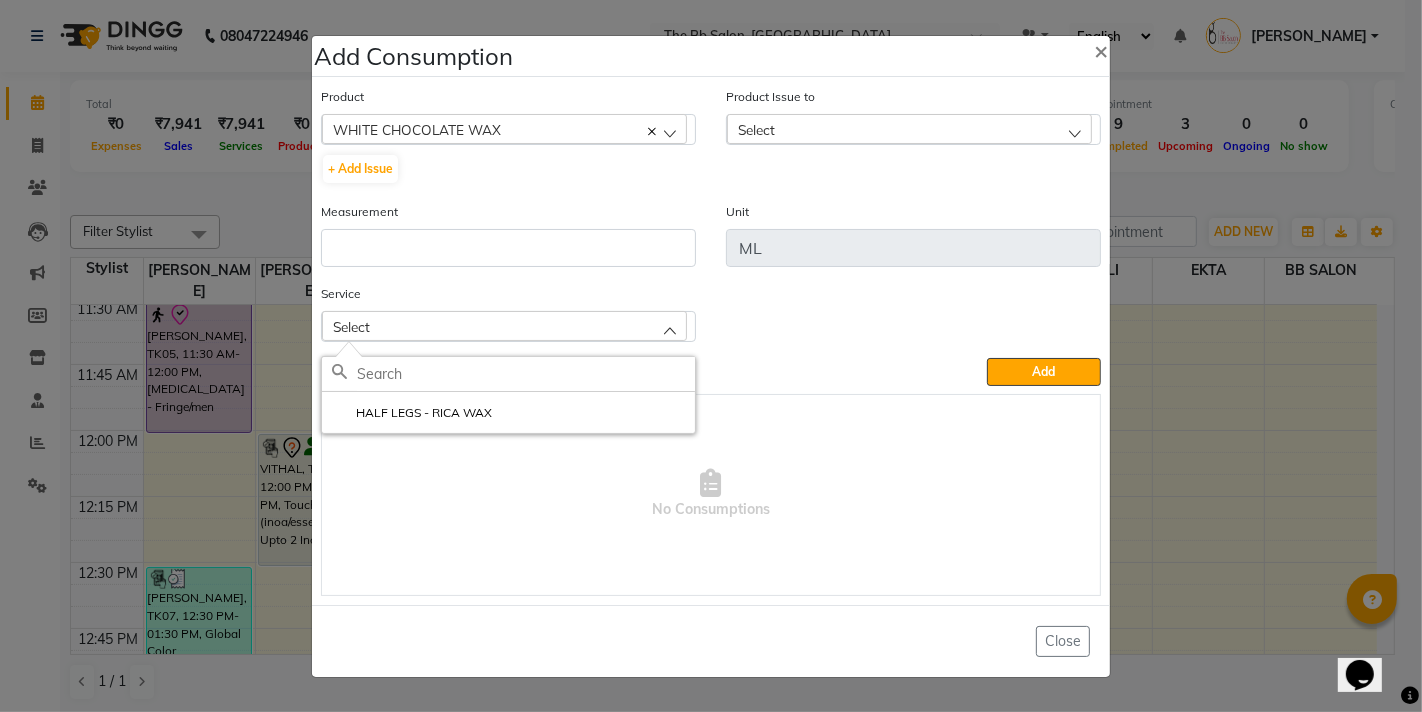 click on "Select" 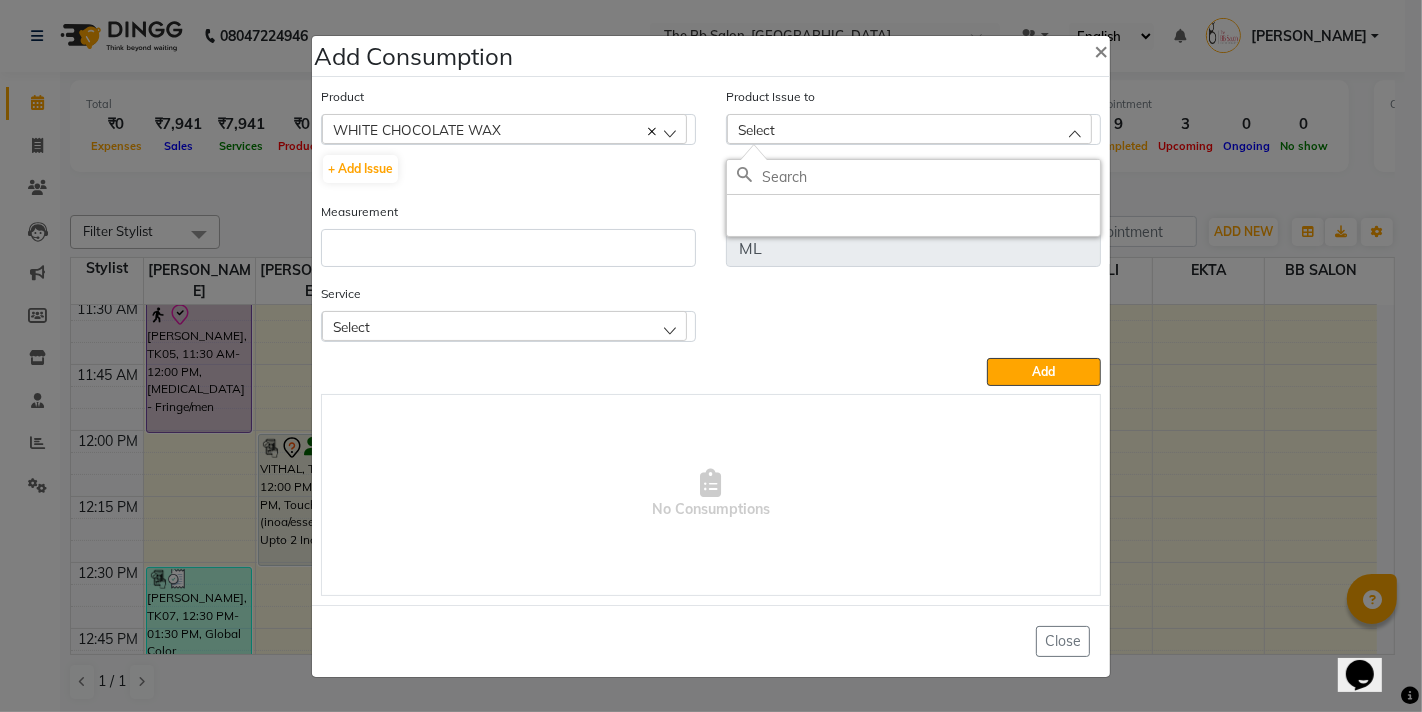 click on "WHITE CHOCOLATE WAX" 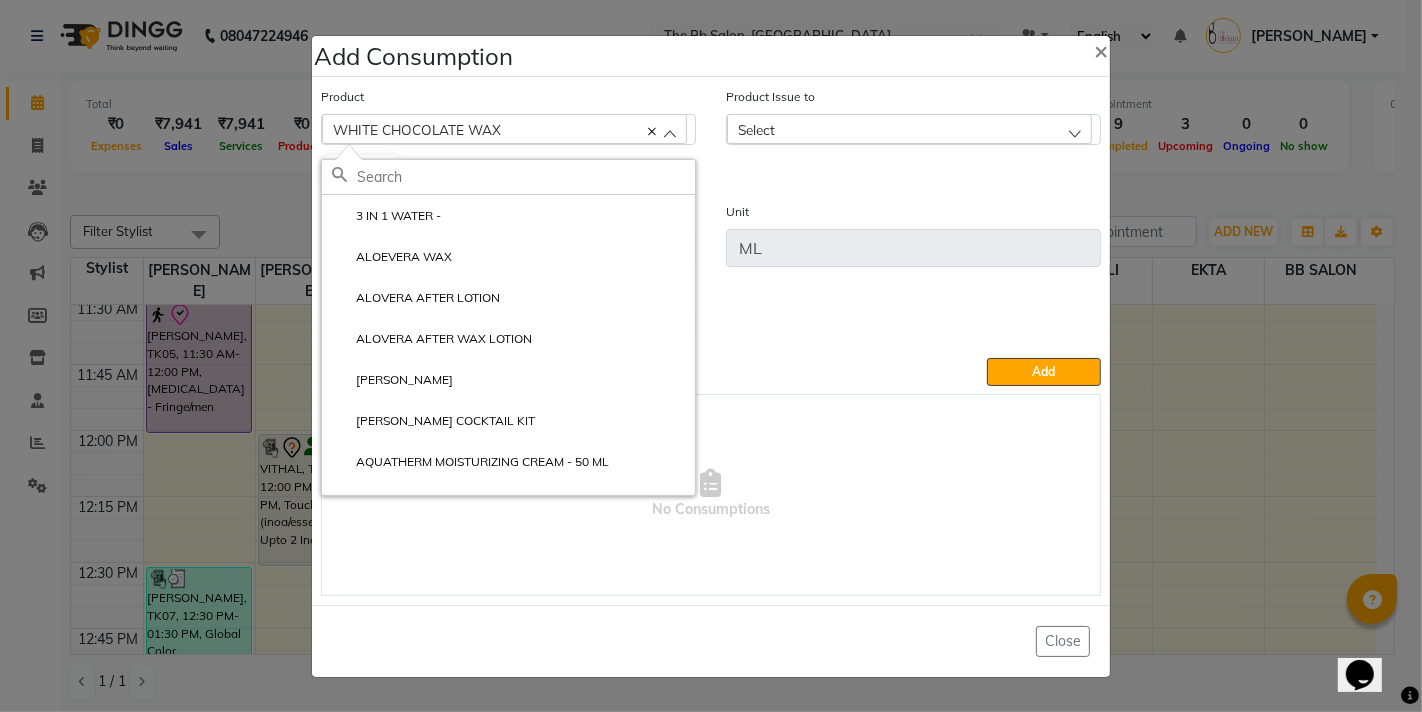 click 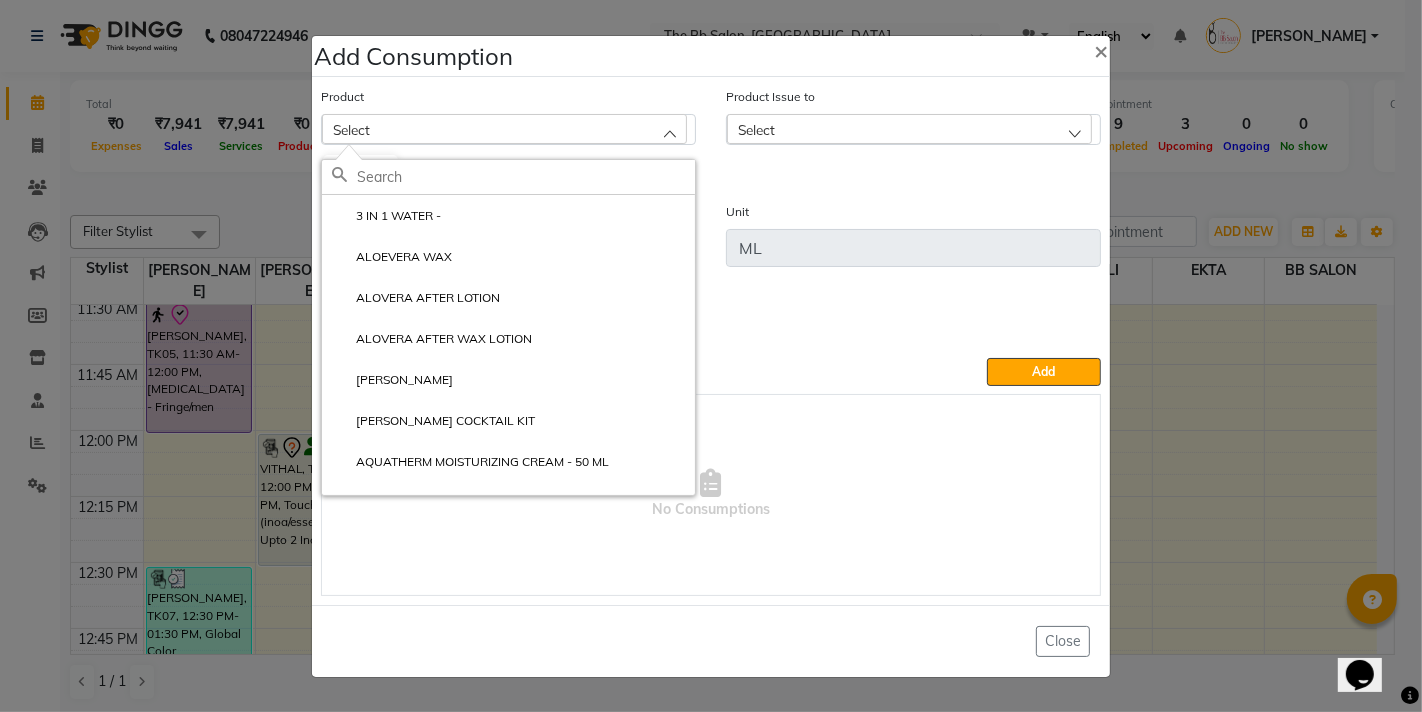click on "Select" 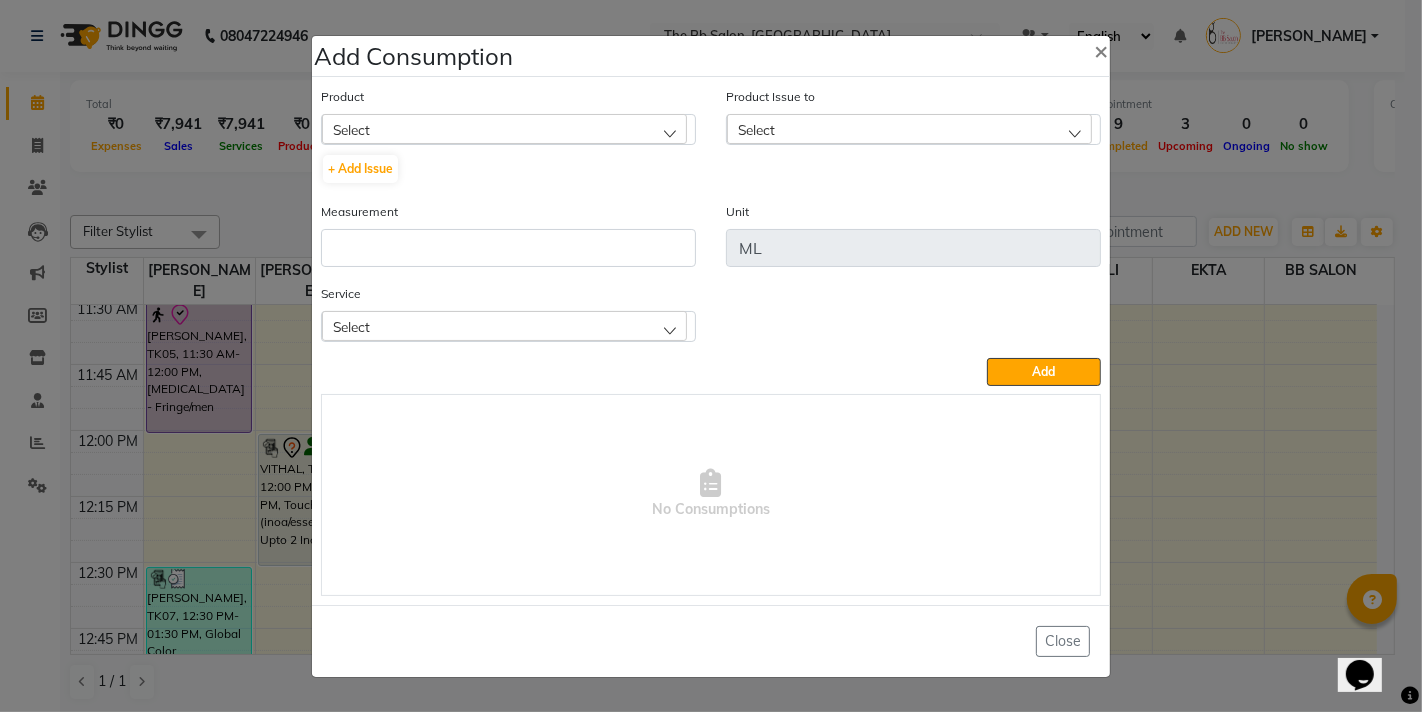 click on "Select" 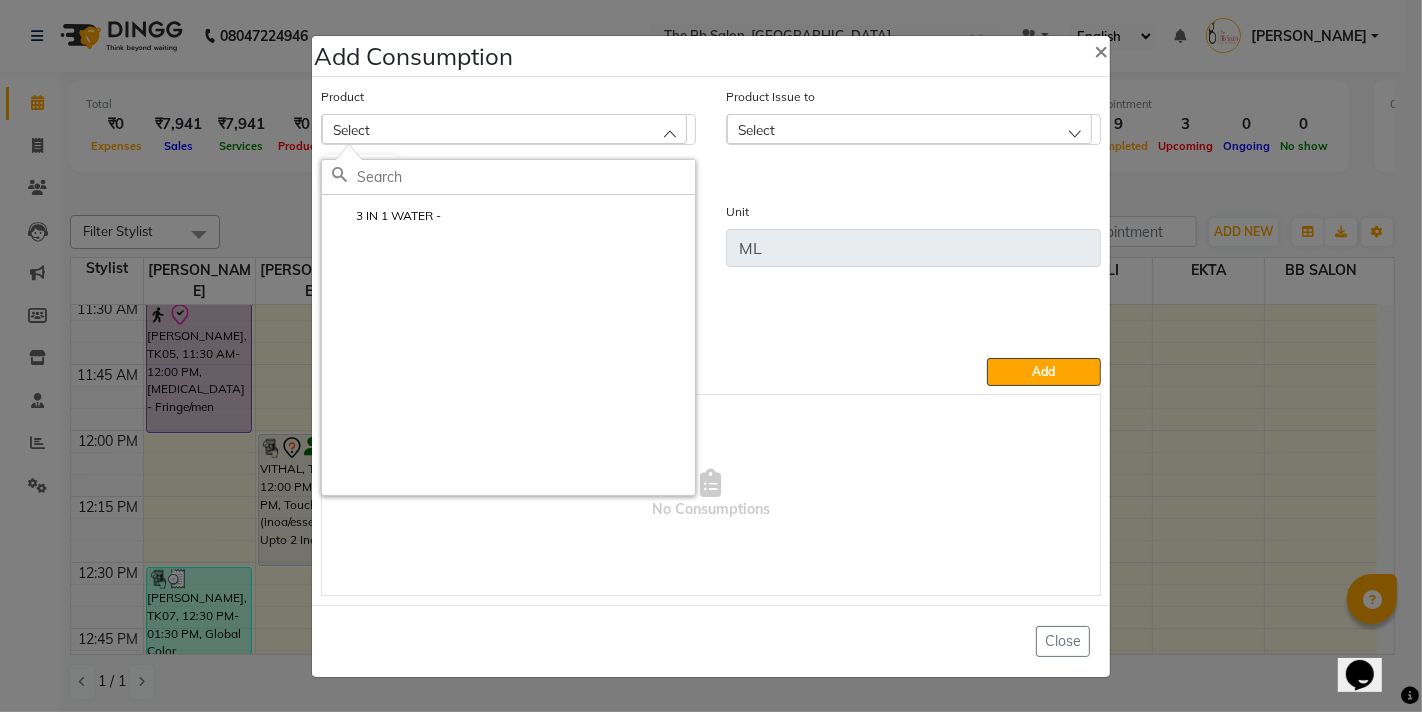click 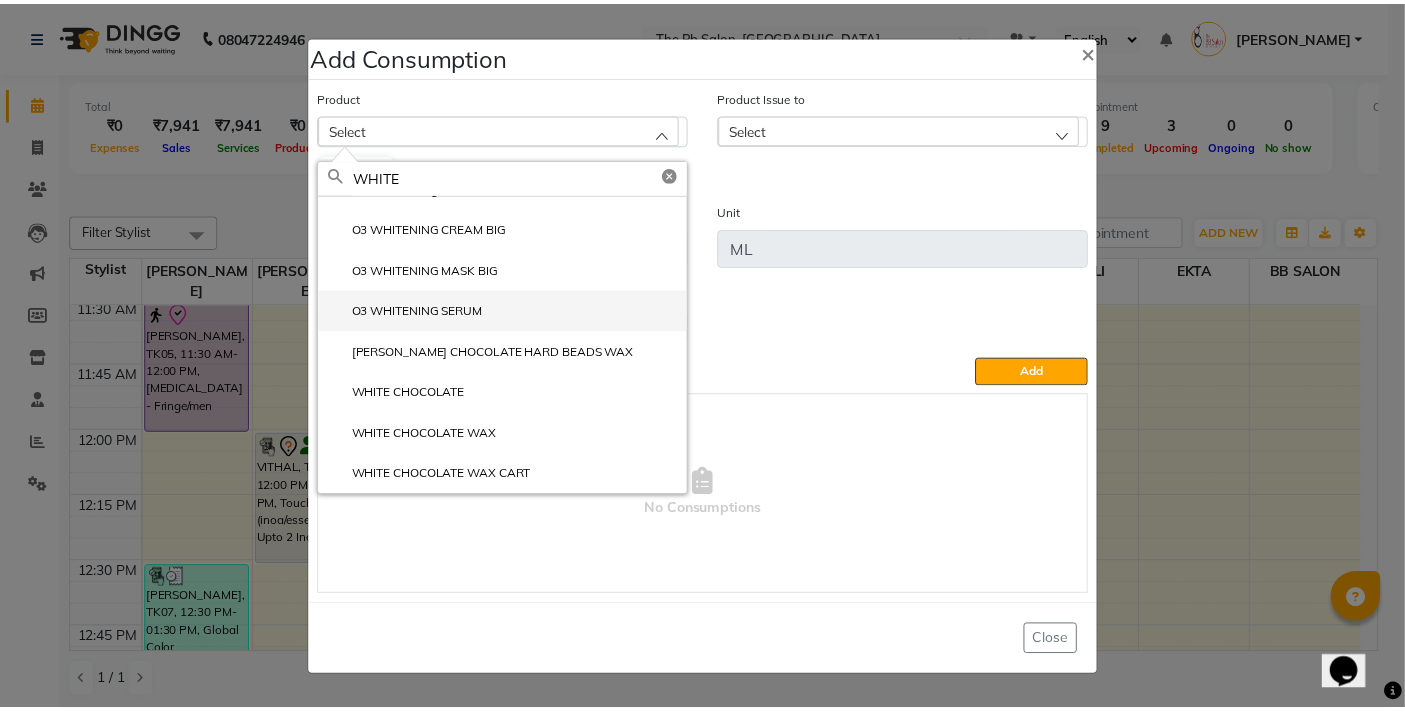 scroll, scrollTop: 27, scrollLeft: 0, axis: vertical 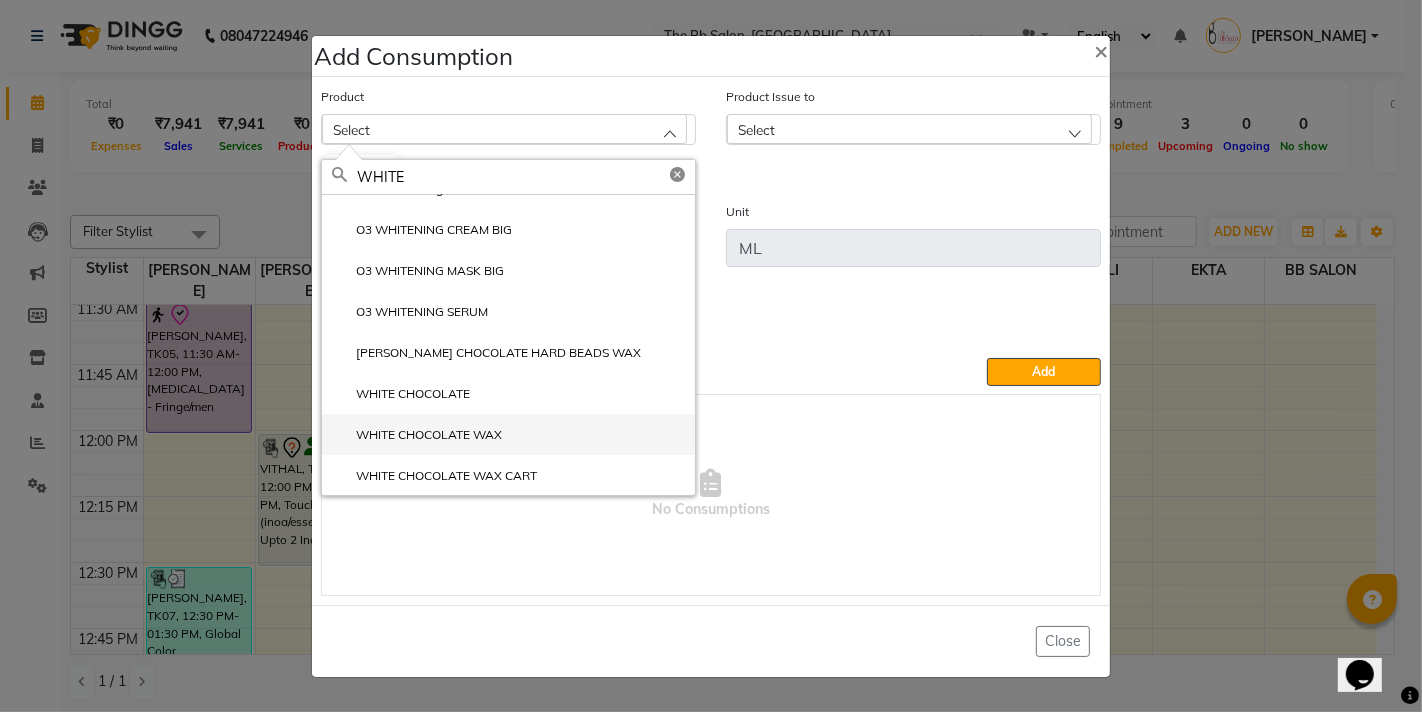 type on "WHITE" 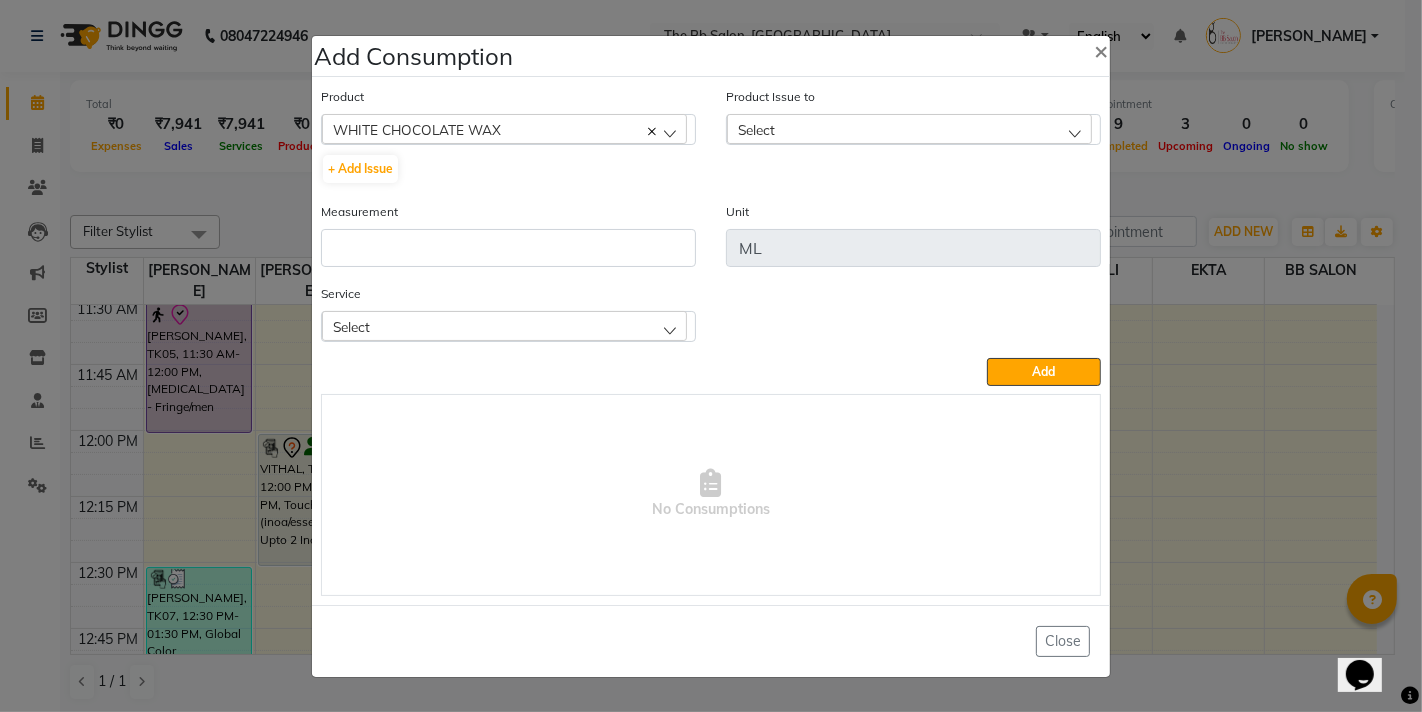 click on "Select" 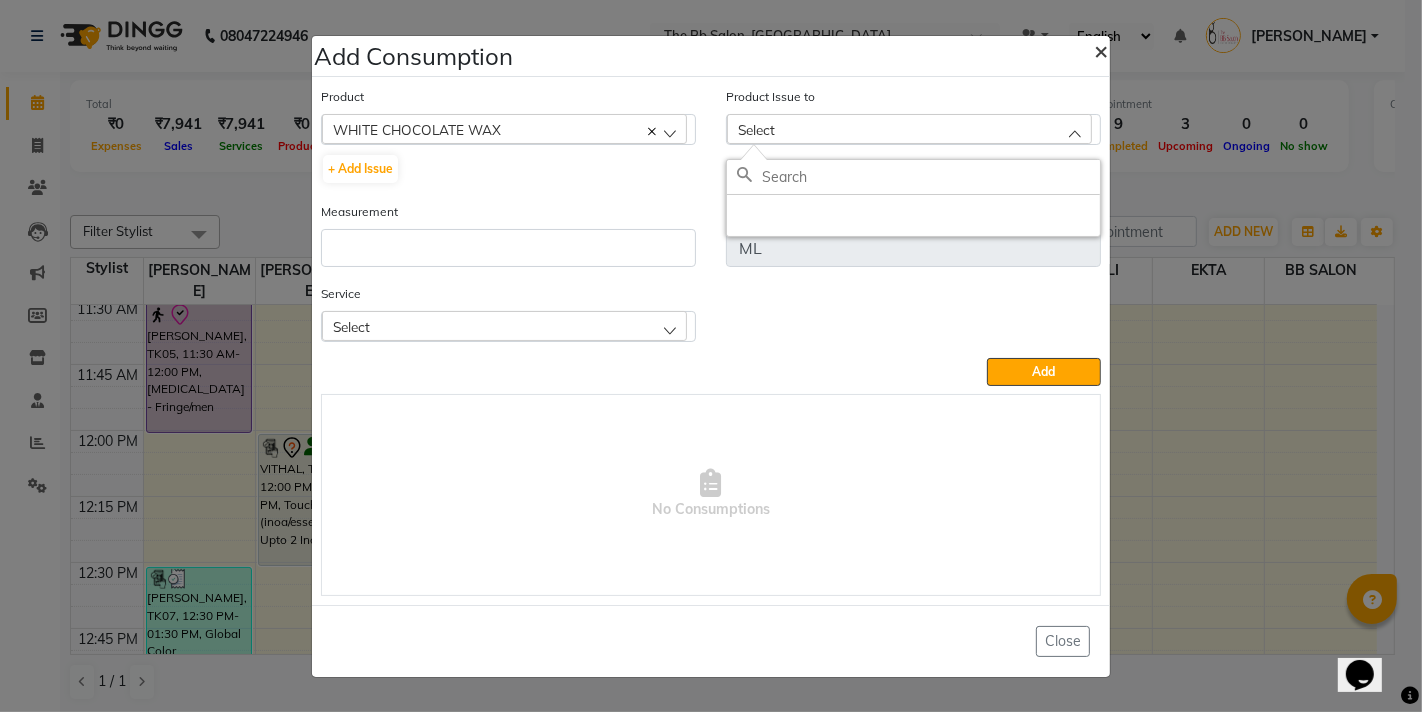 click on "×" 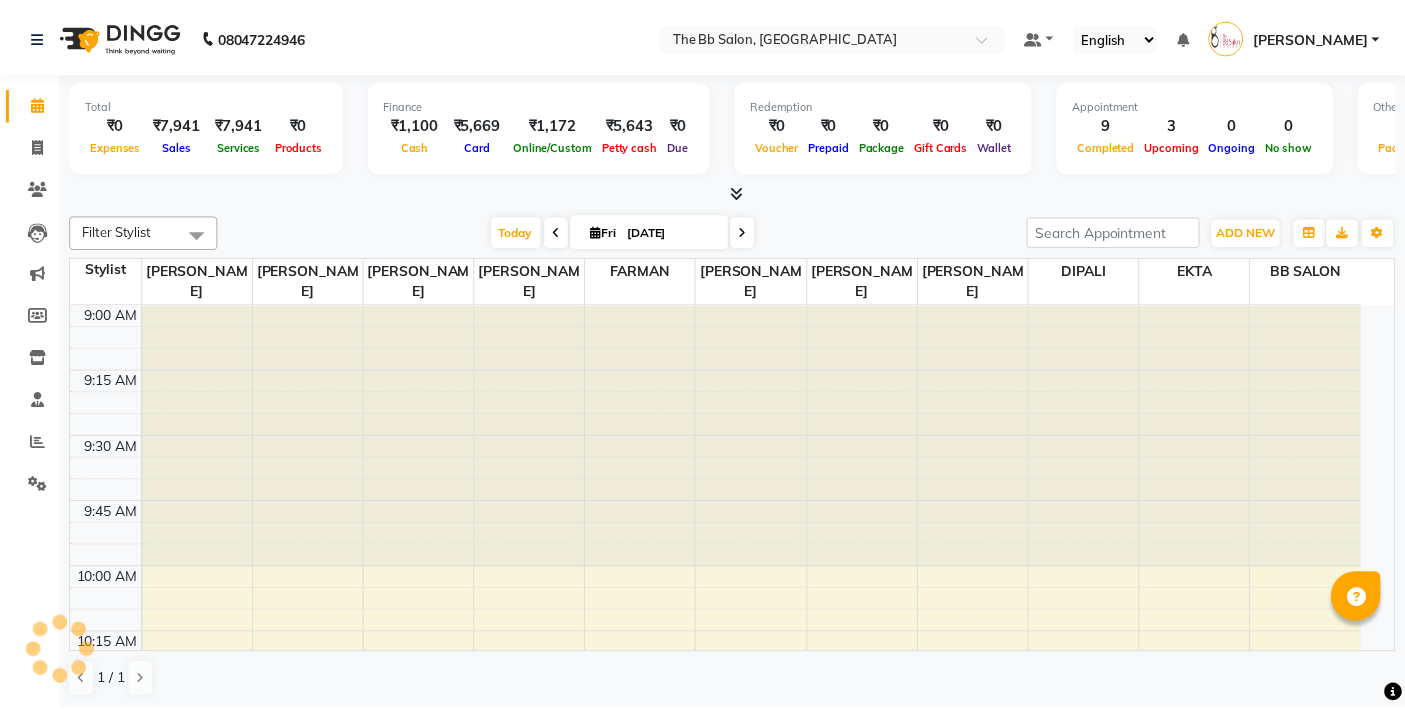 scroll, scrollTop: 0, scrollLeft: 0, axis: both 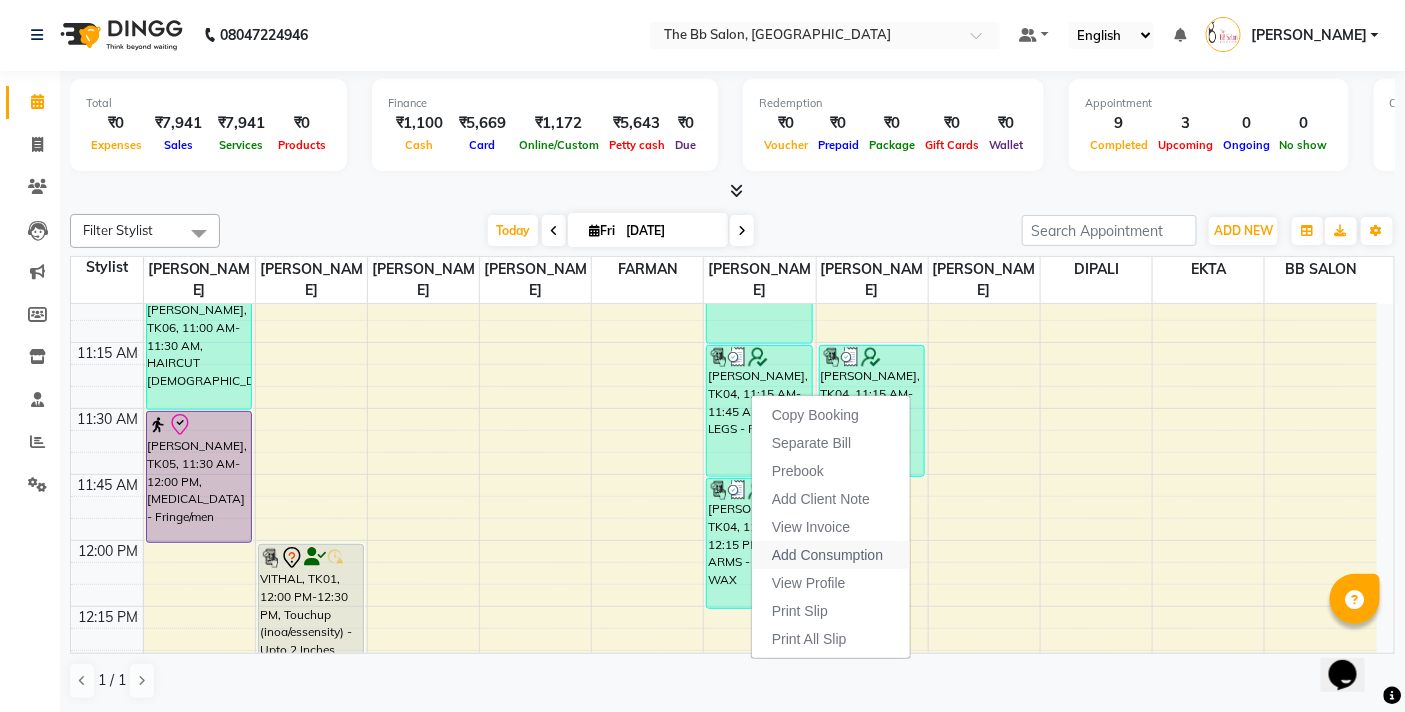 click on "Add Consumption" at bounding box center (827, 555) 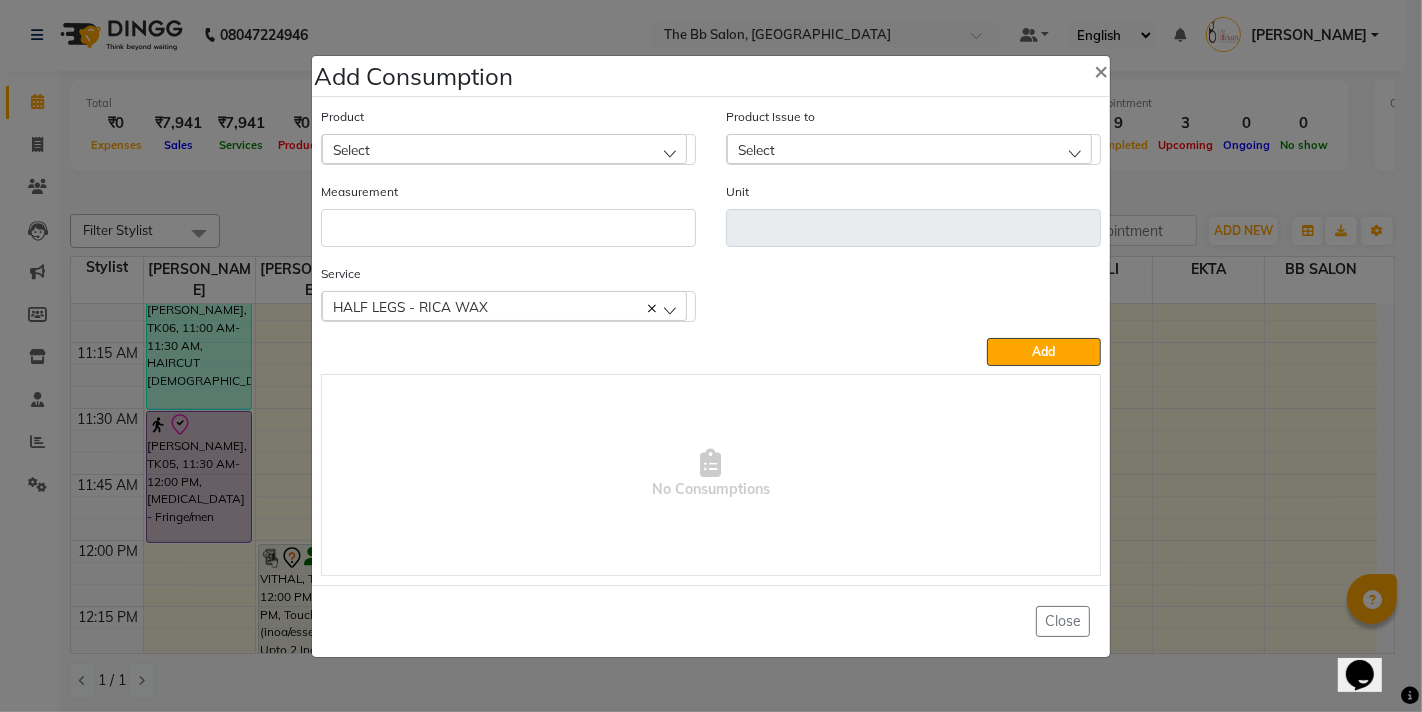 click on "Select" 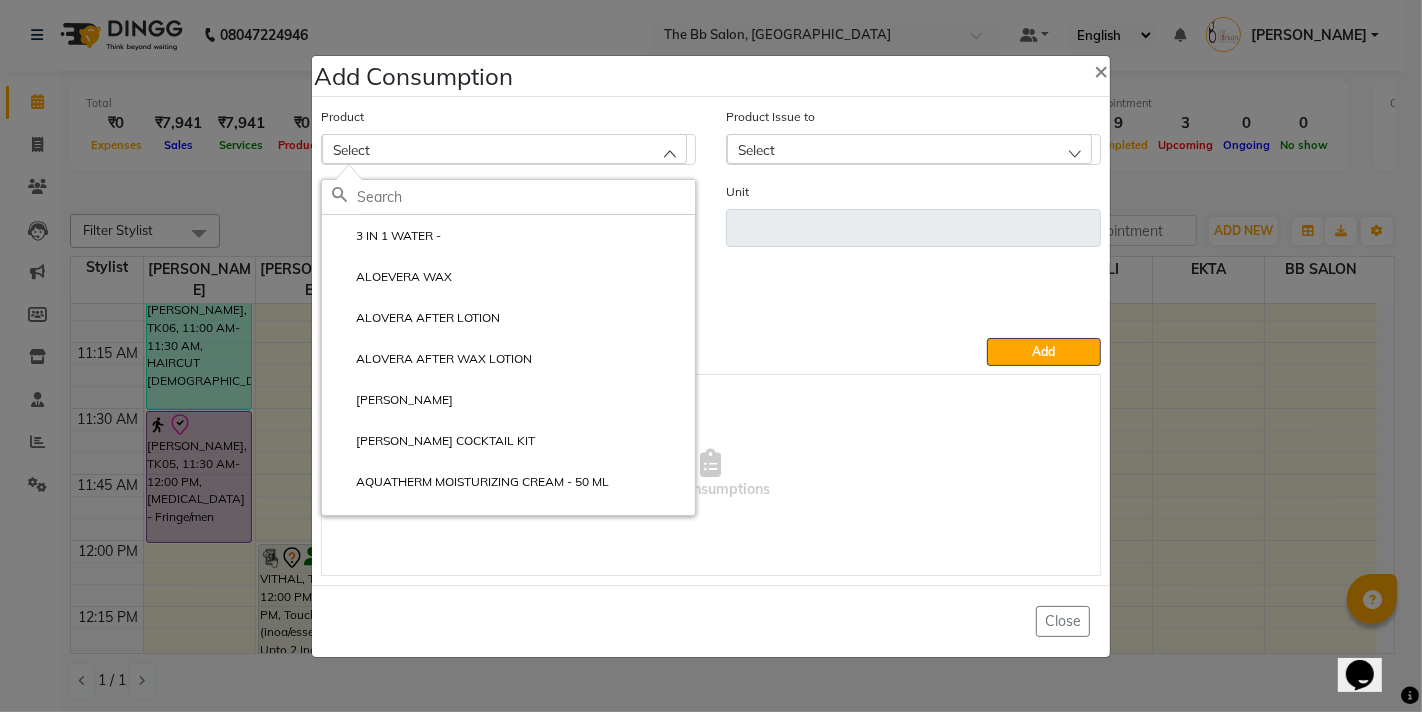 click 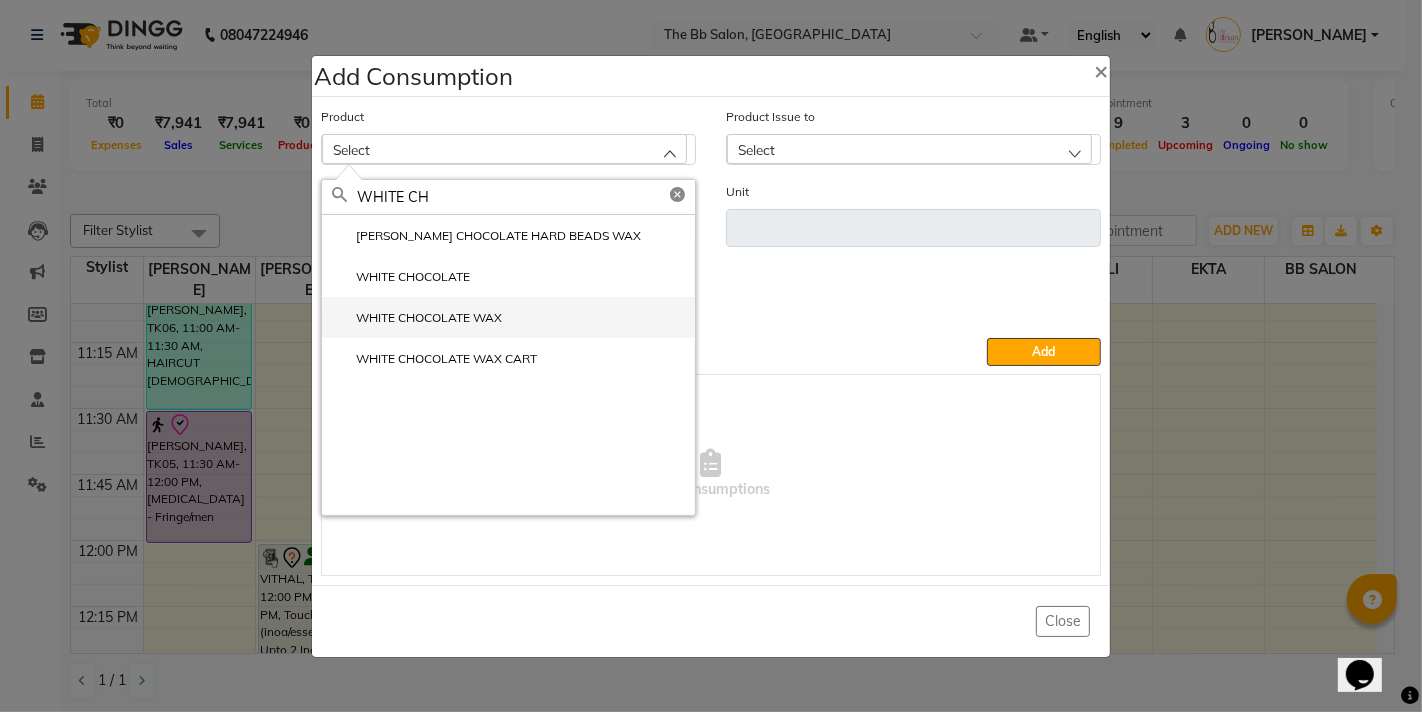 type on "WHITE CH" 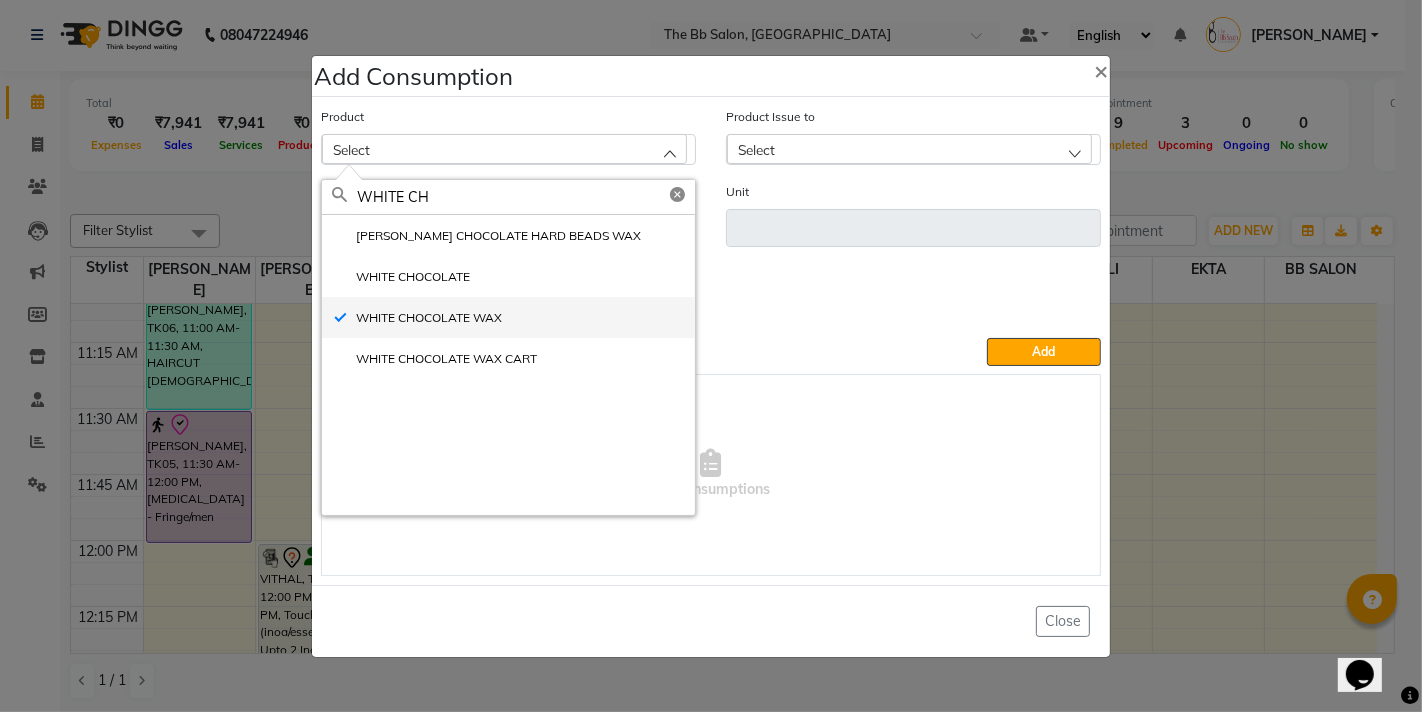 type on "ML" 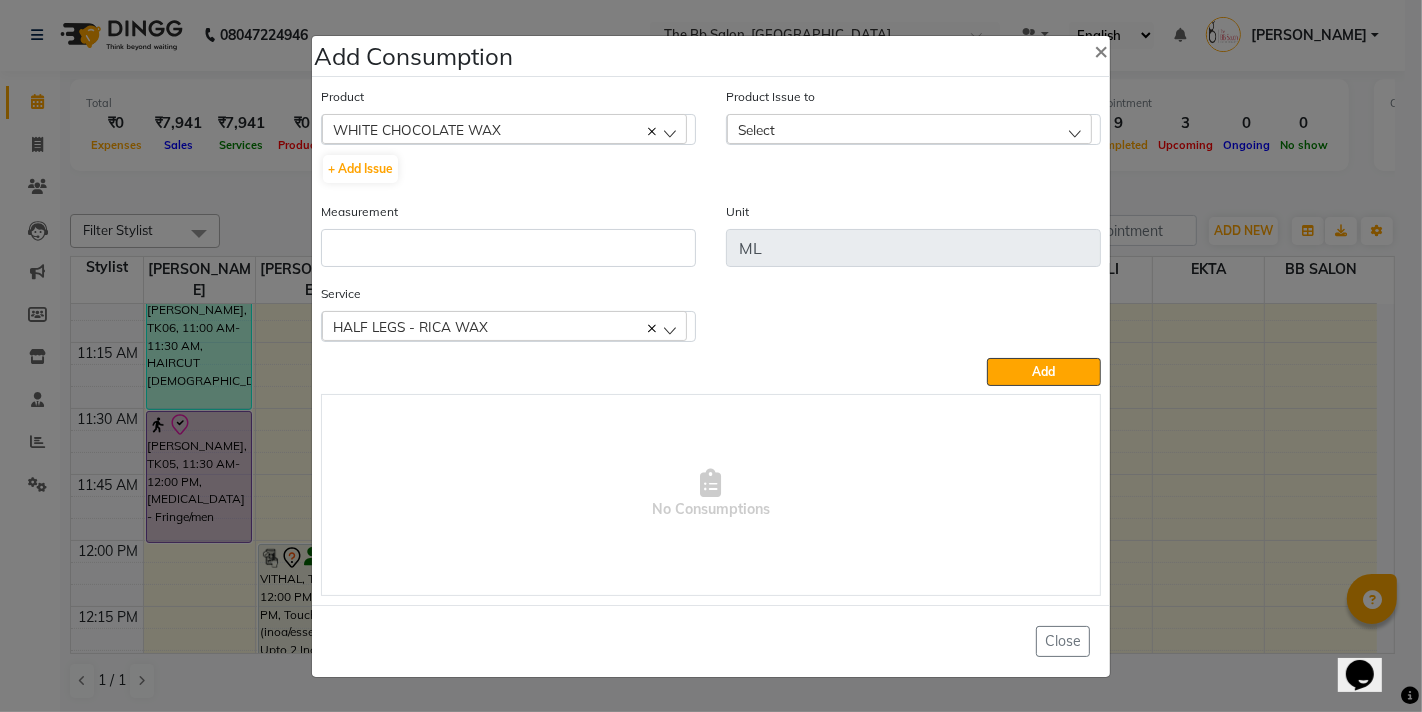click on "Select" 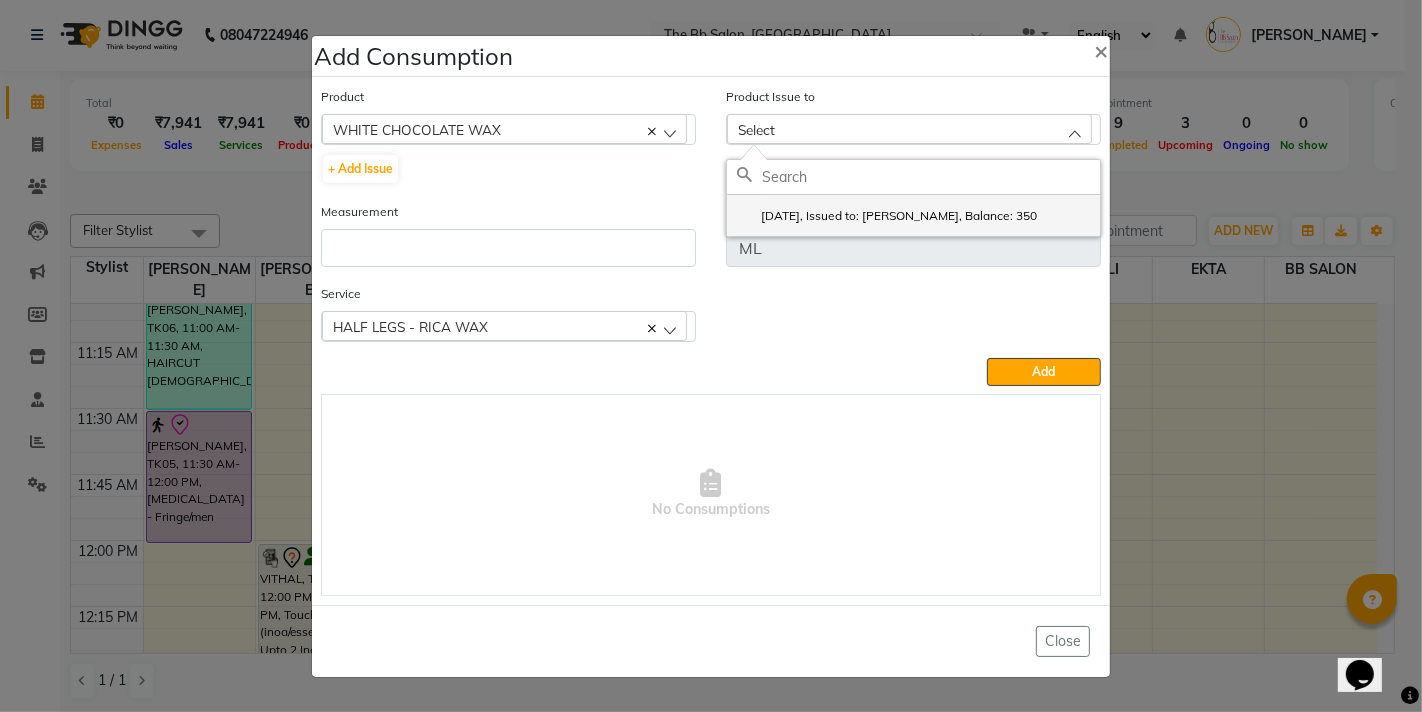 click on "2025-07-06, Issued to: SHILPA YADAV, Balance: 350" 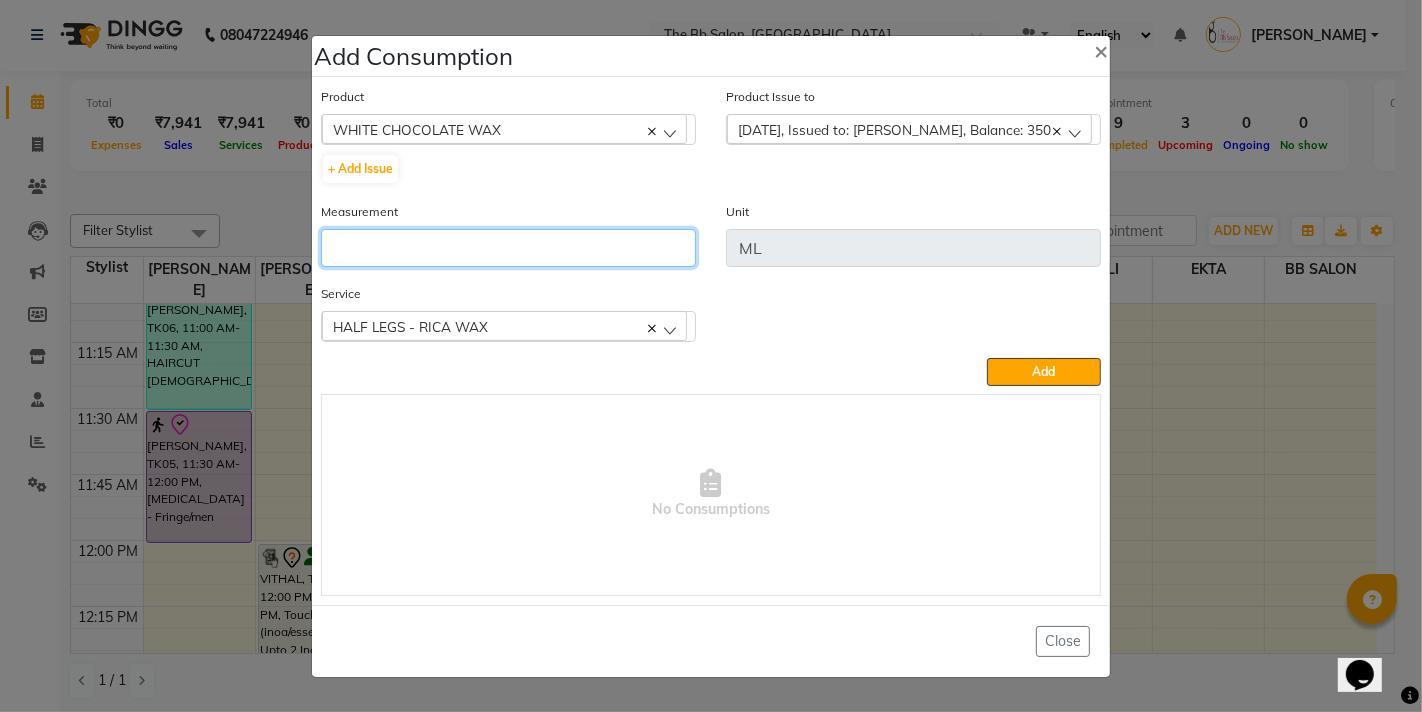 click 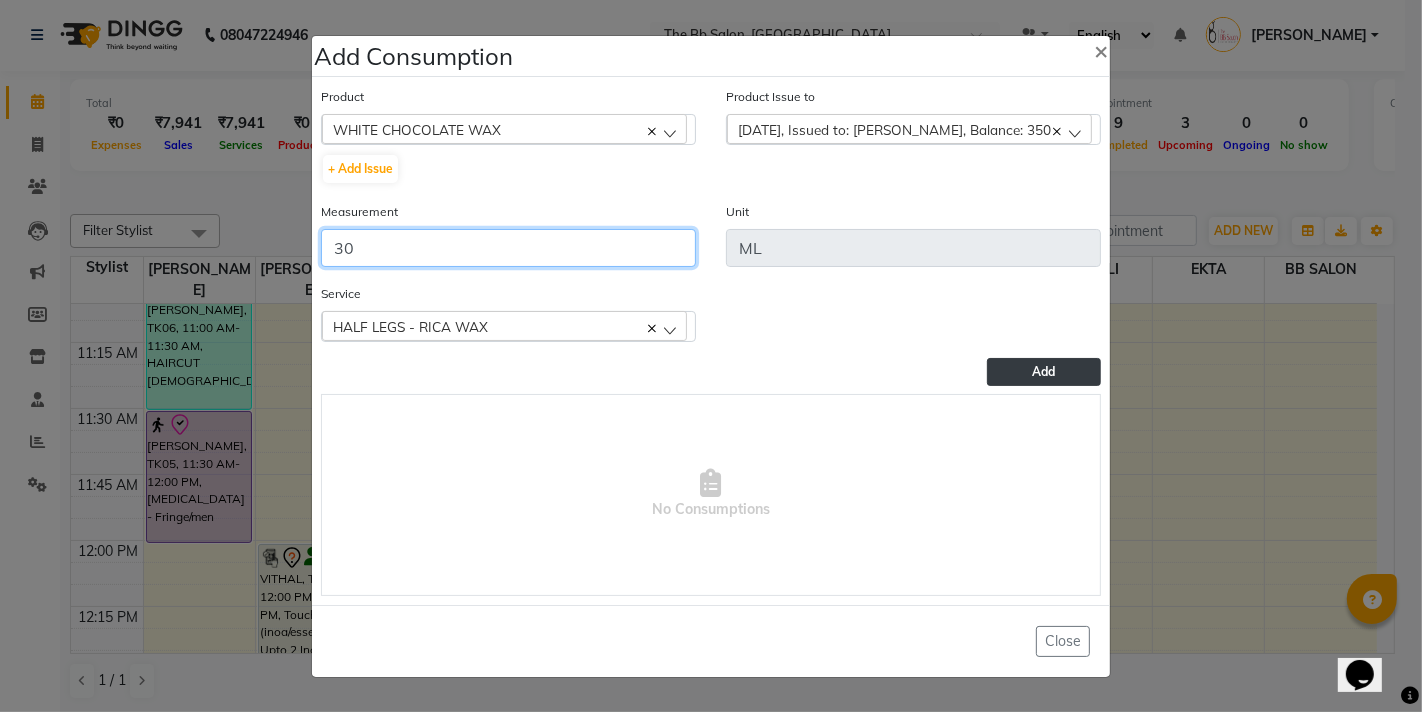 type on "30" 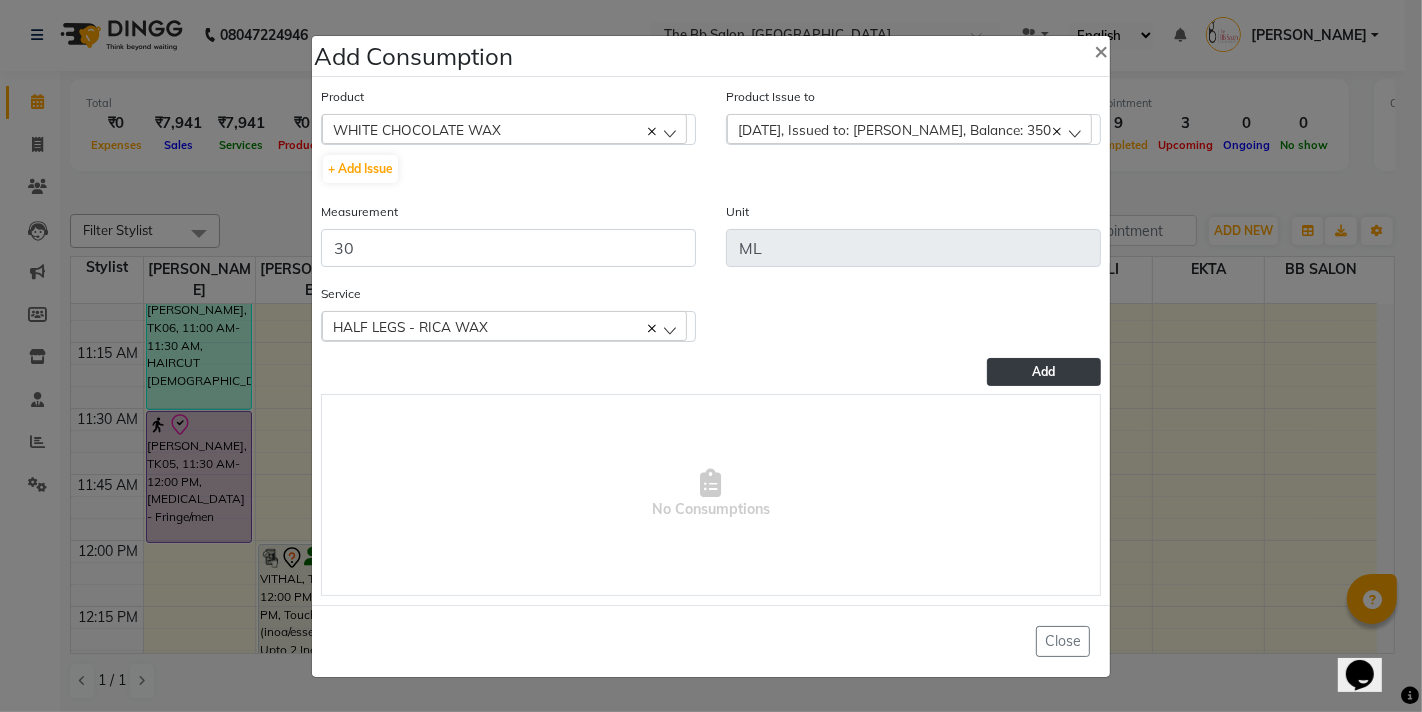 click on "Add" 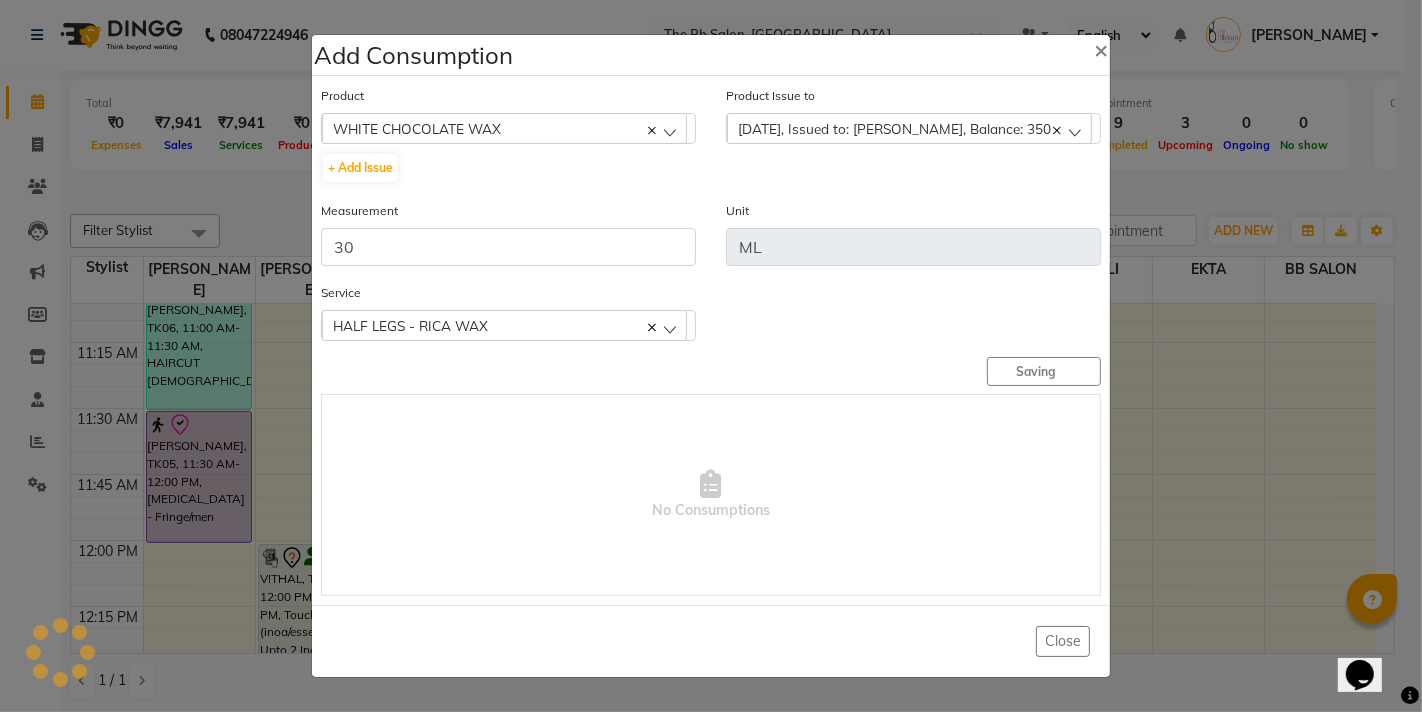 type 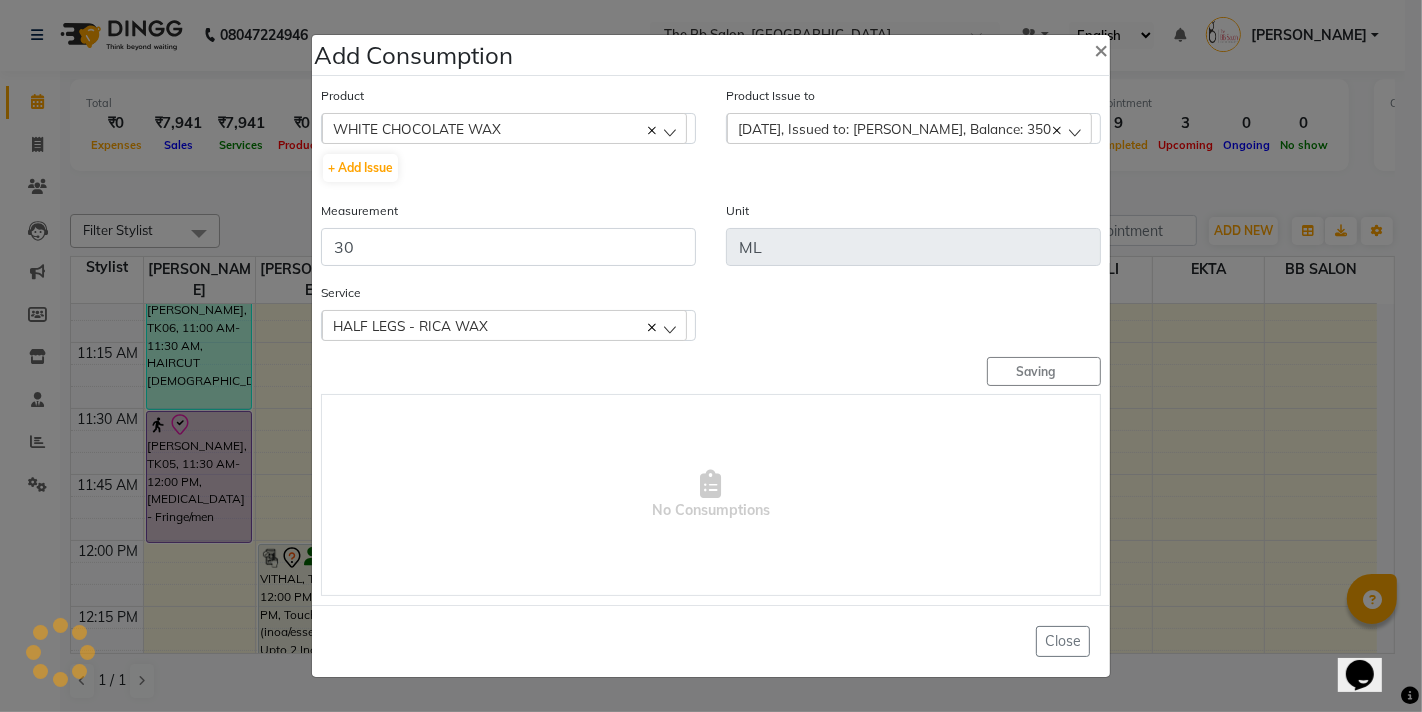 type 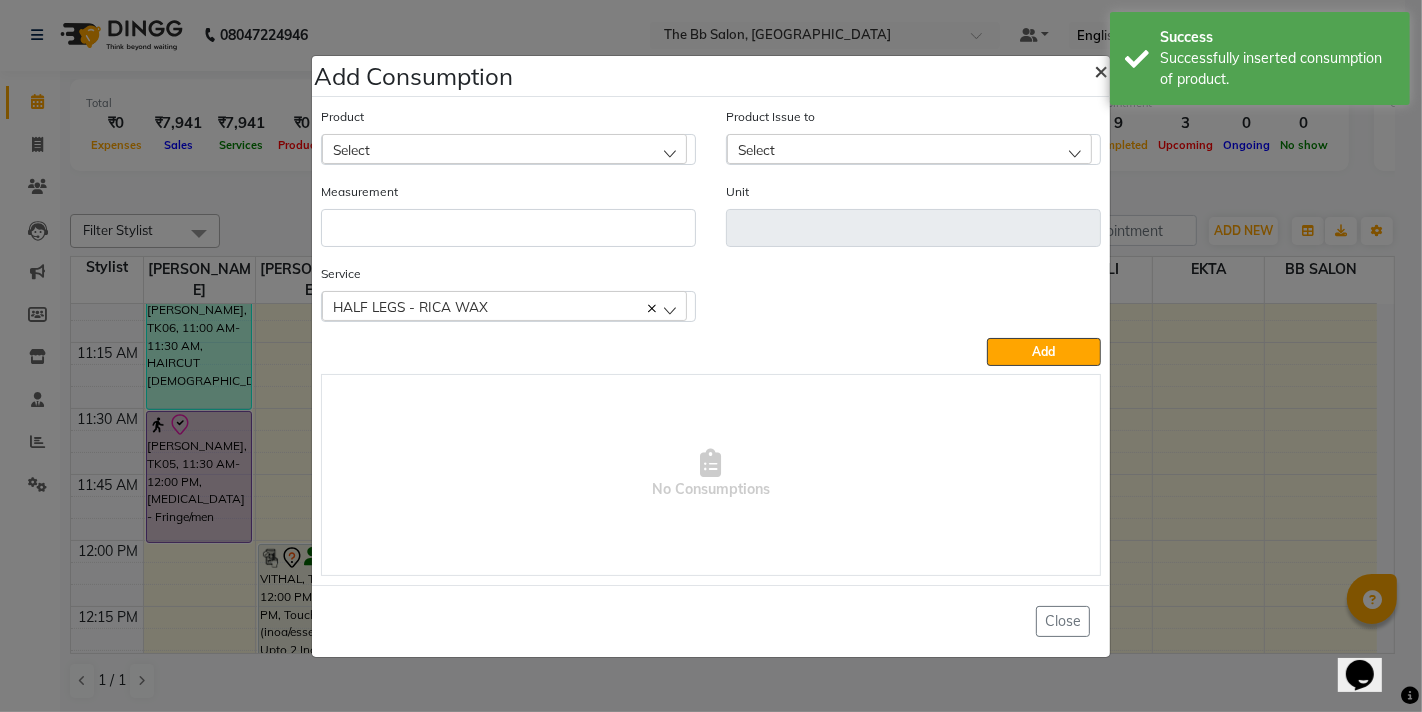 drag, startPoint x: 1097, startPoint y: 64, endPoint x: 1106, endPoint y: 91, distance: 28.460499 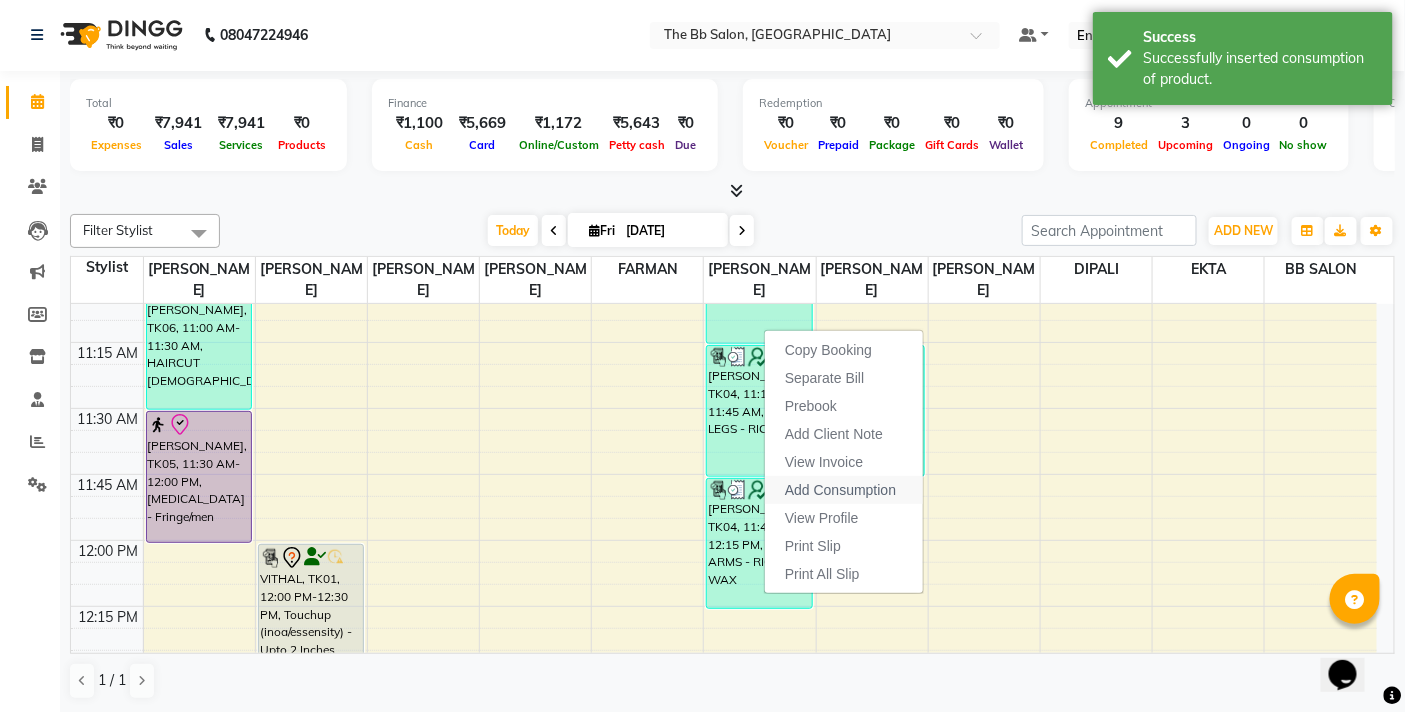 click on "Add Consumption" at bounding box center [840, 490] 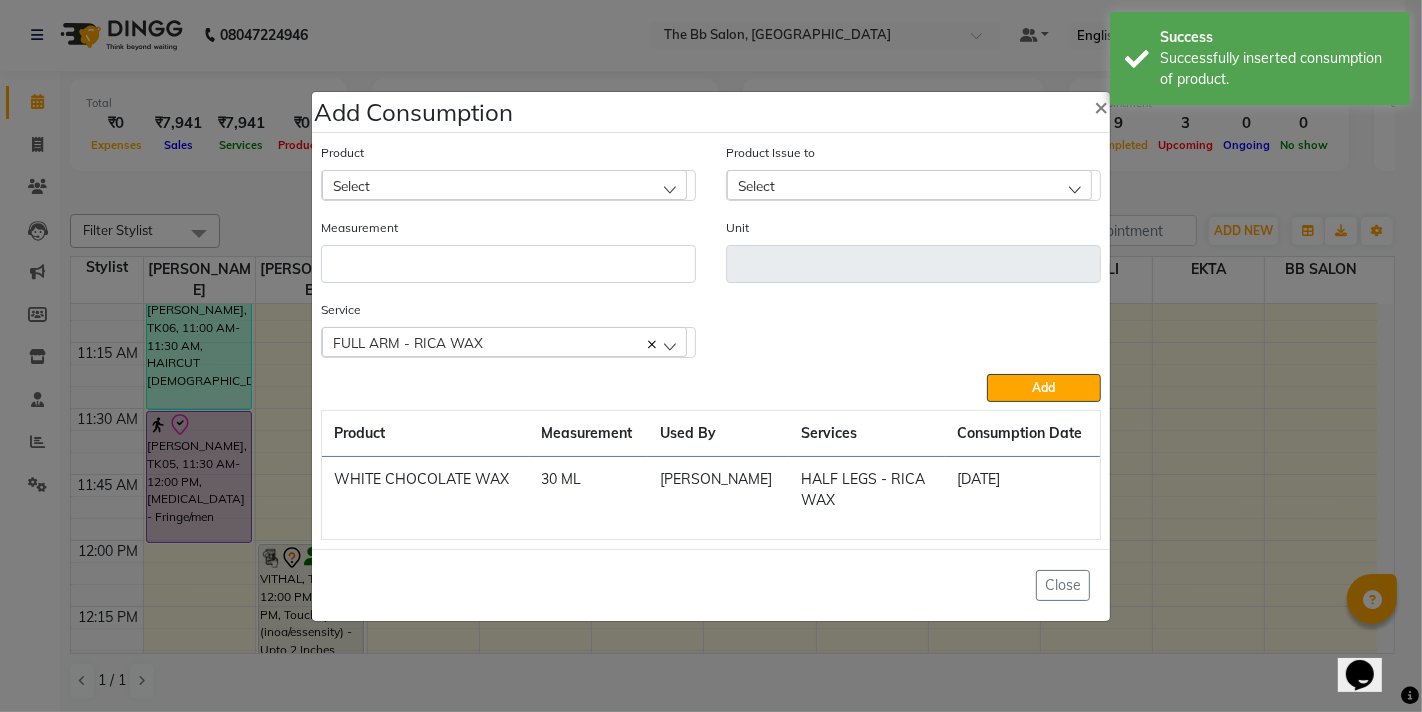 click on "Select" 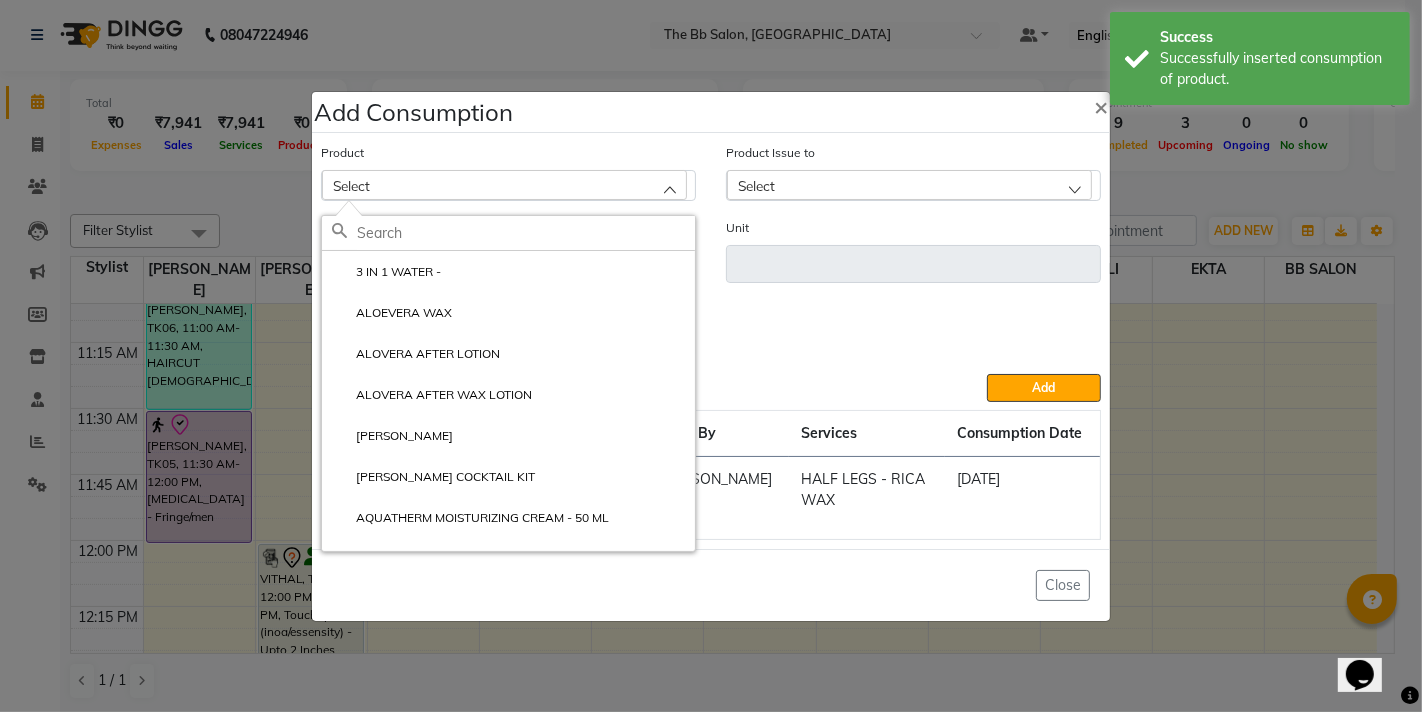 click 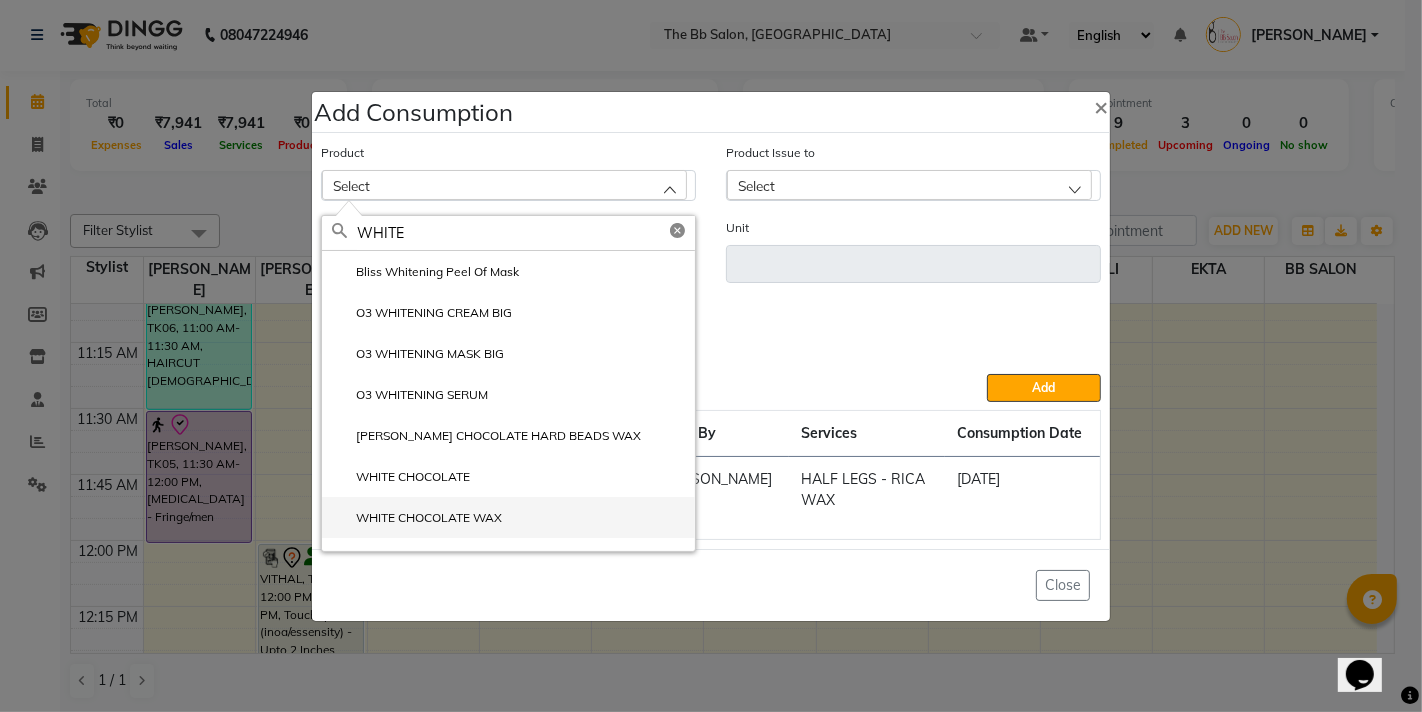 type on "WHITE" 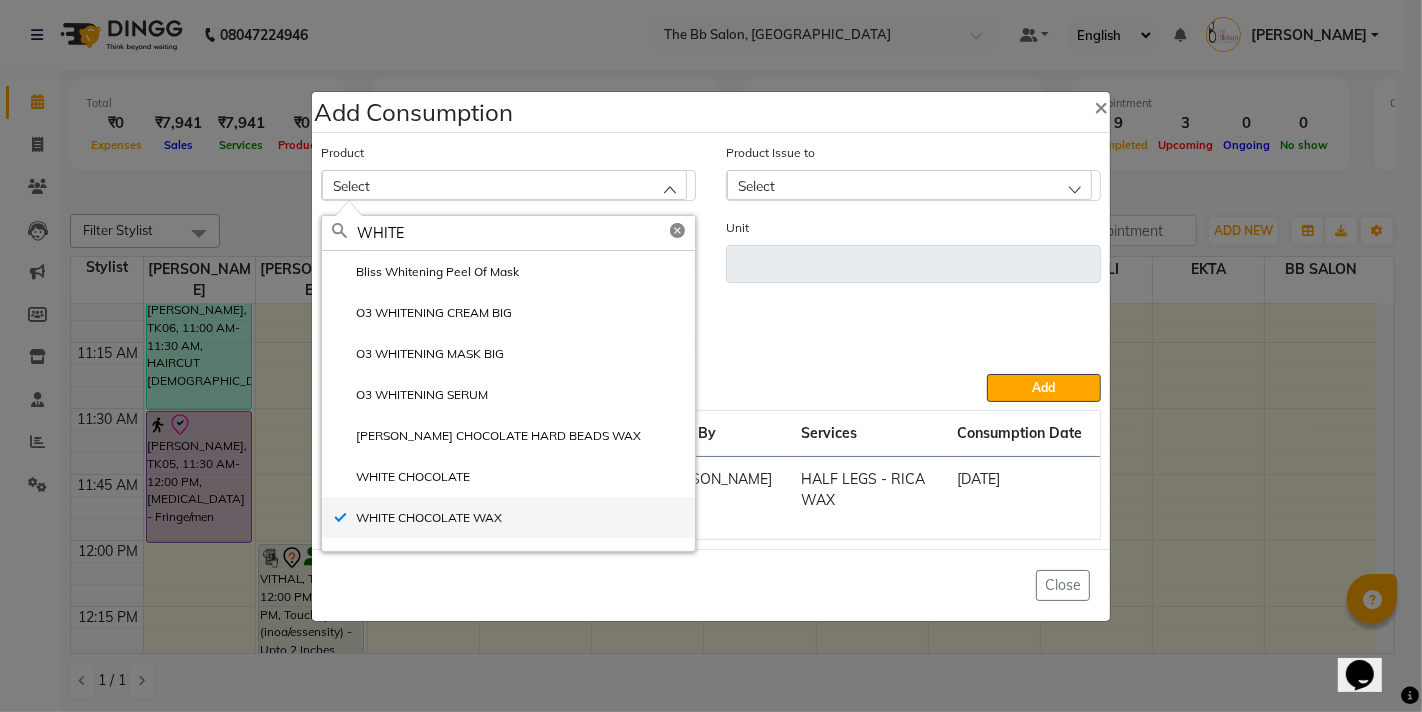 type on "ML" 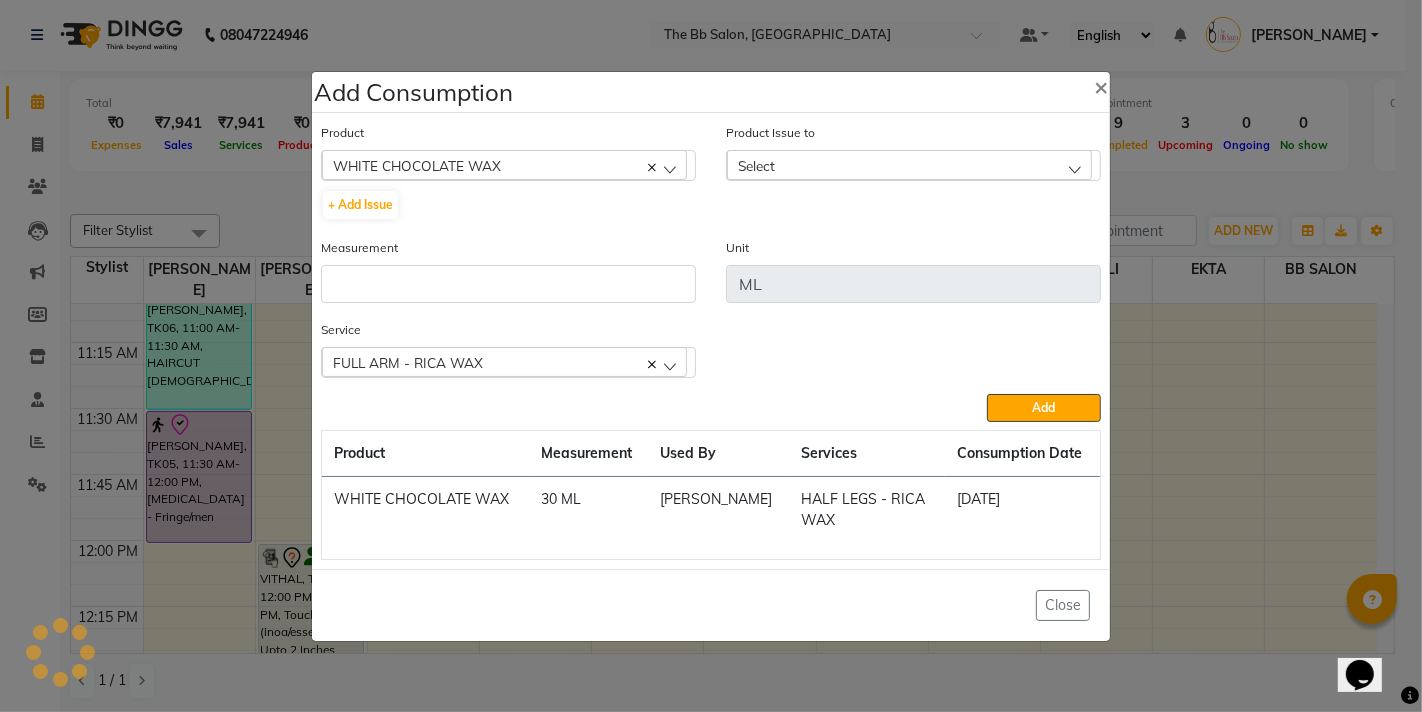 click on "Select" 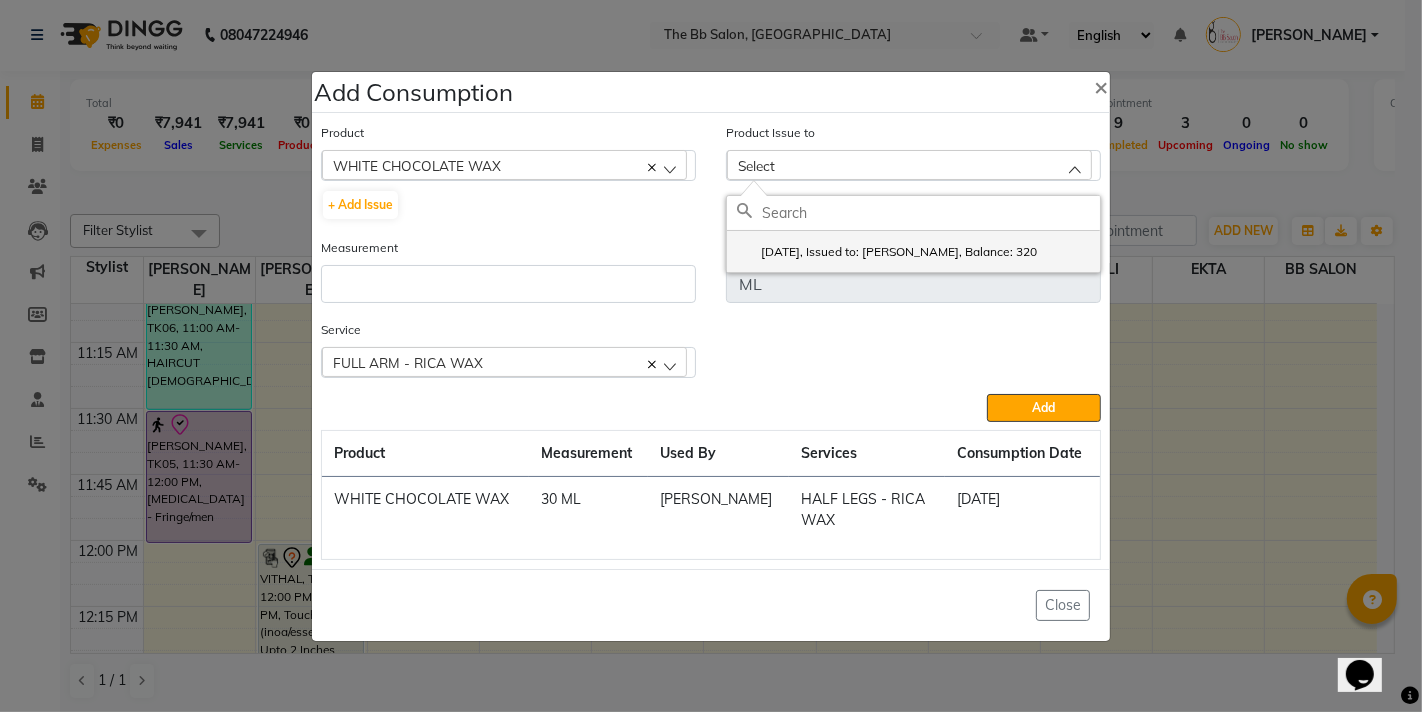 click on "2025-07-06, Issued to: SHILPA YADAV, Balance: 320" 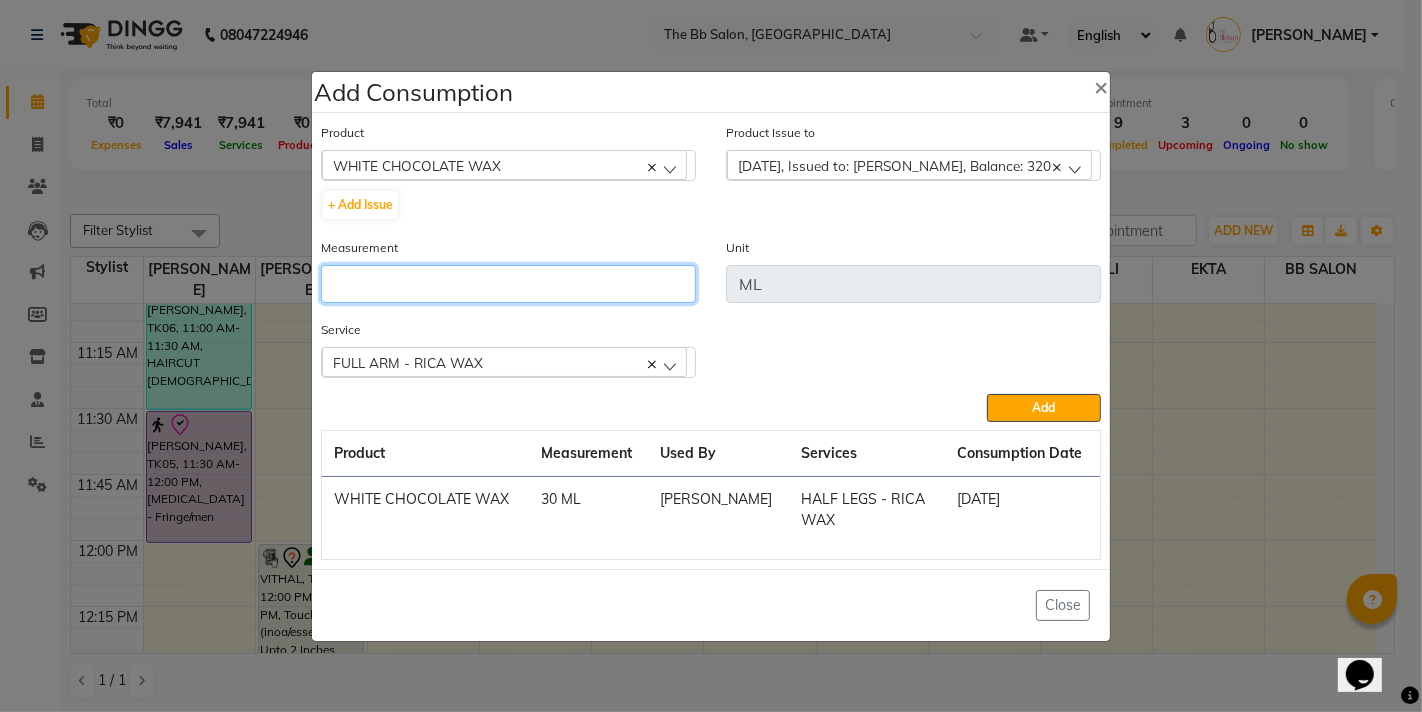 click 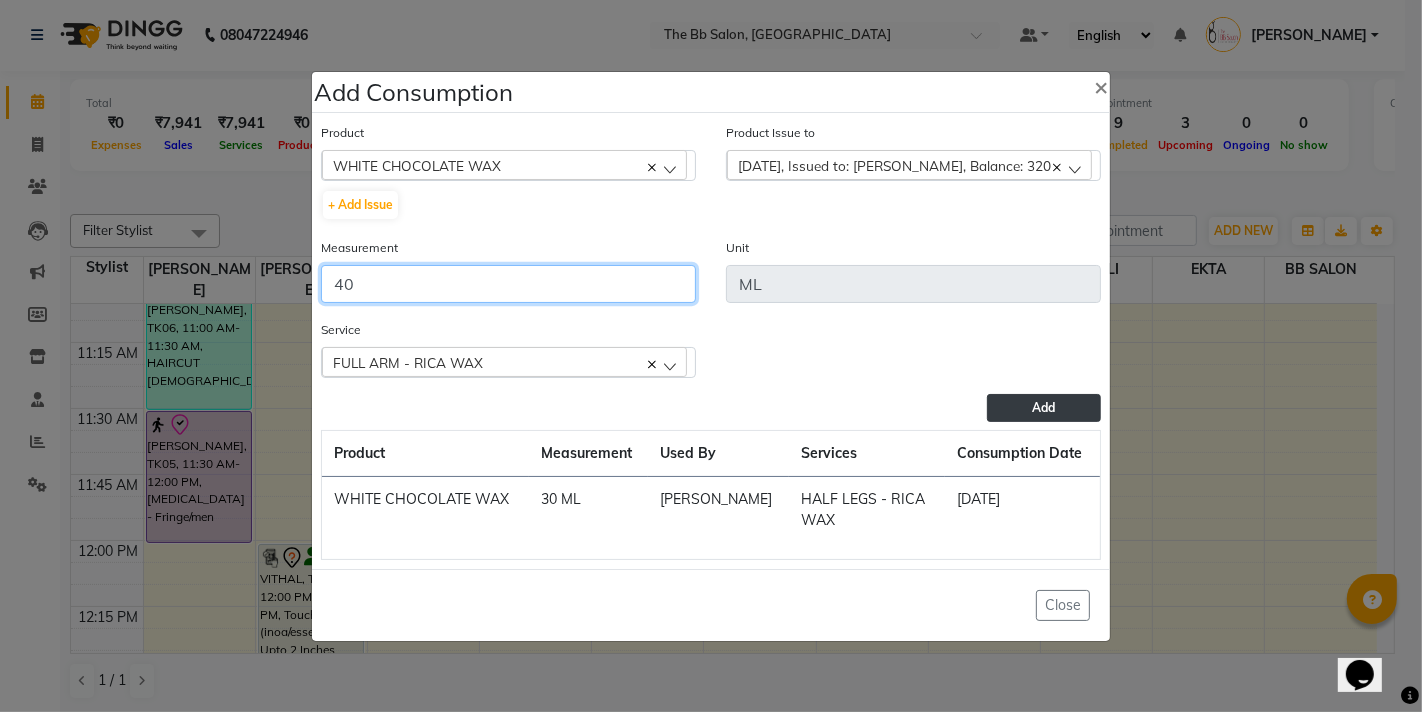 type on "40" 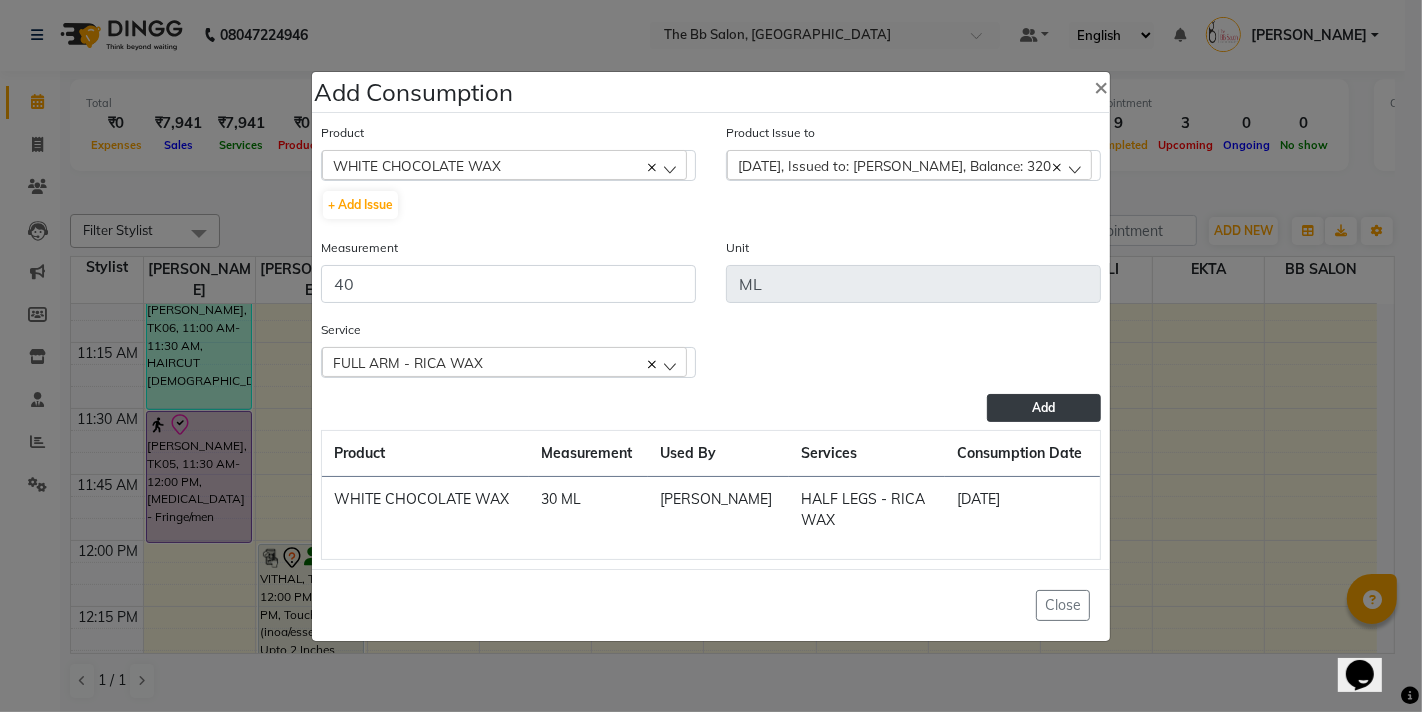 click on "Add" 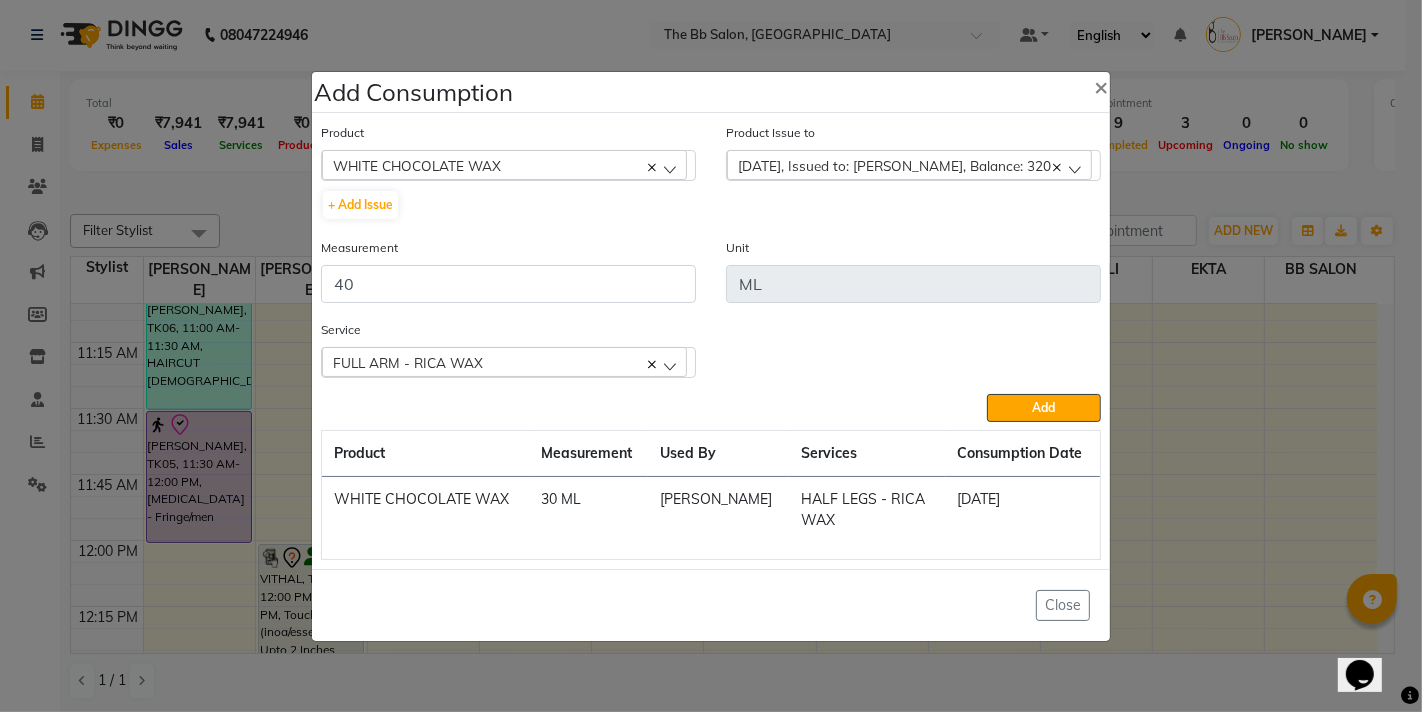 type 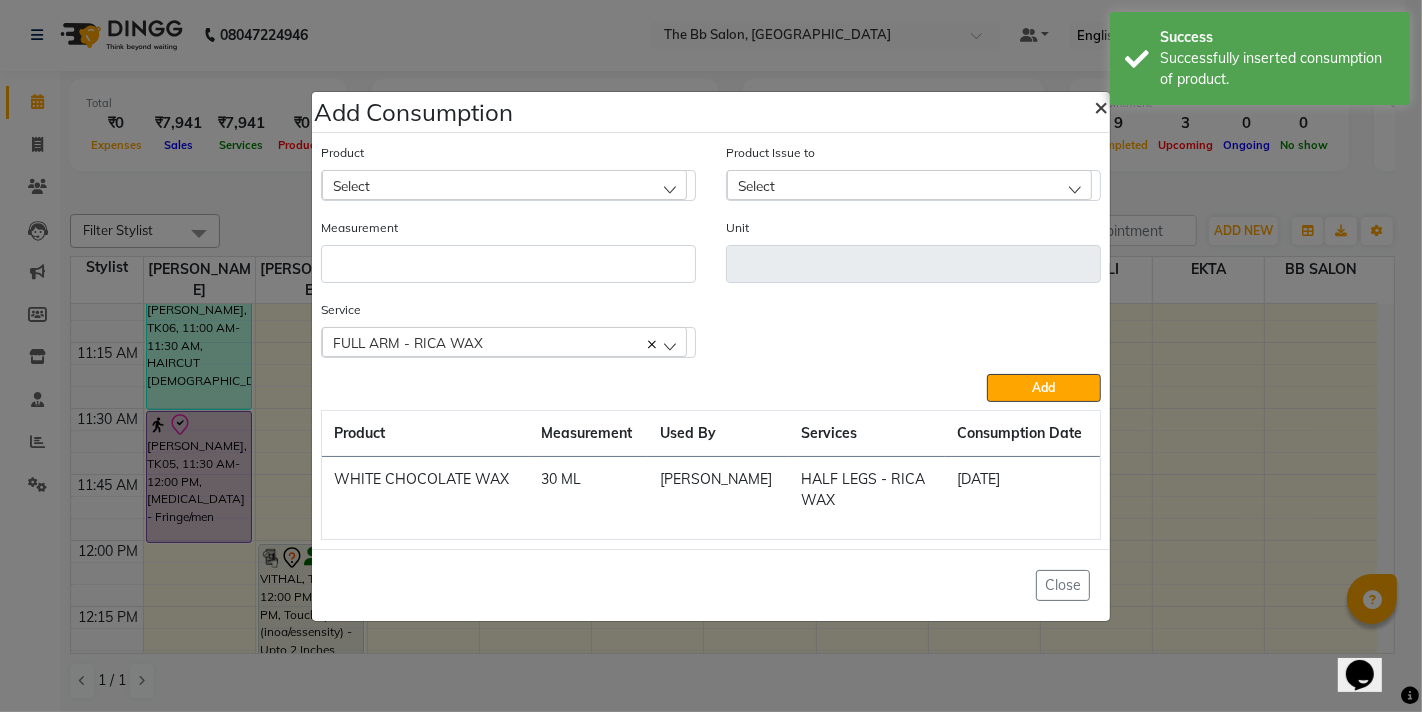 click on "×" 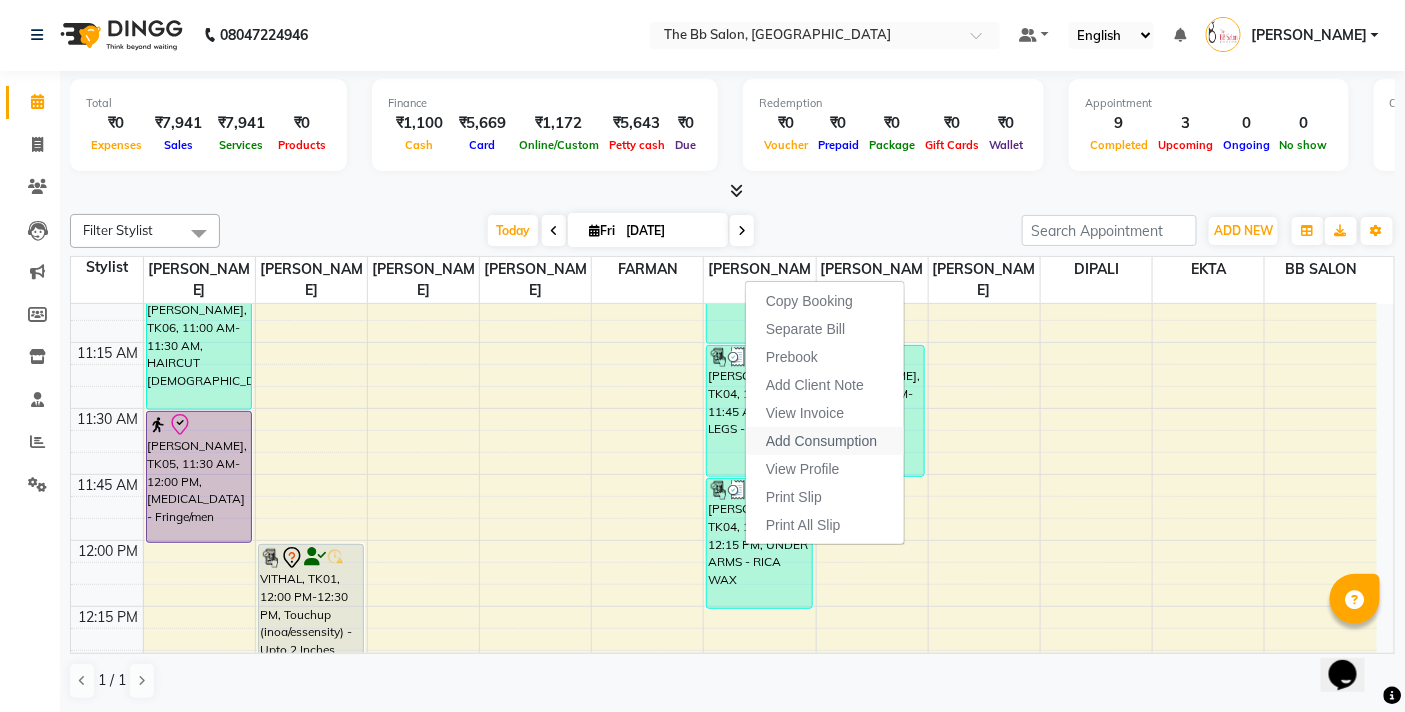 click on "Add Consumption" at bounding box center [821, 441] 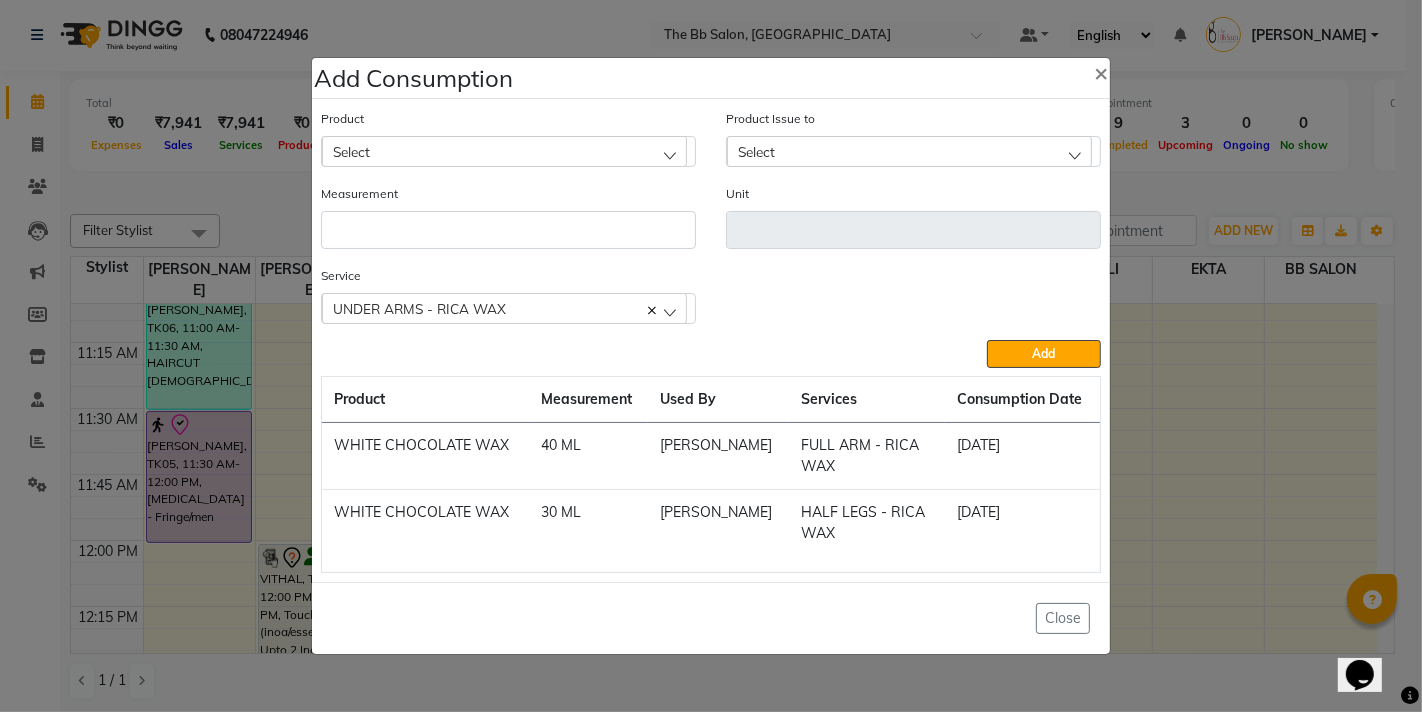 click on "Select" 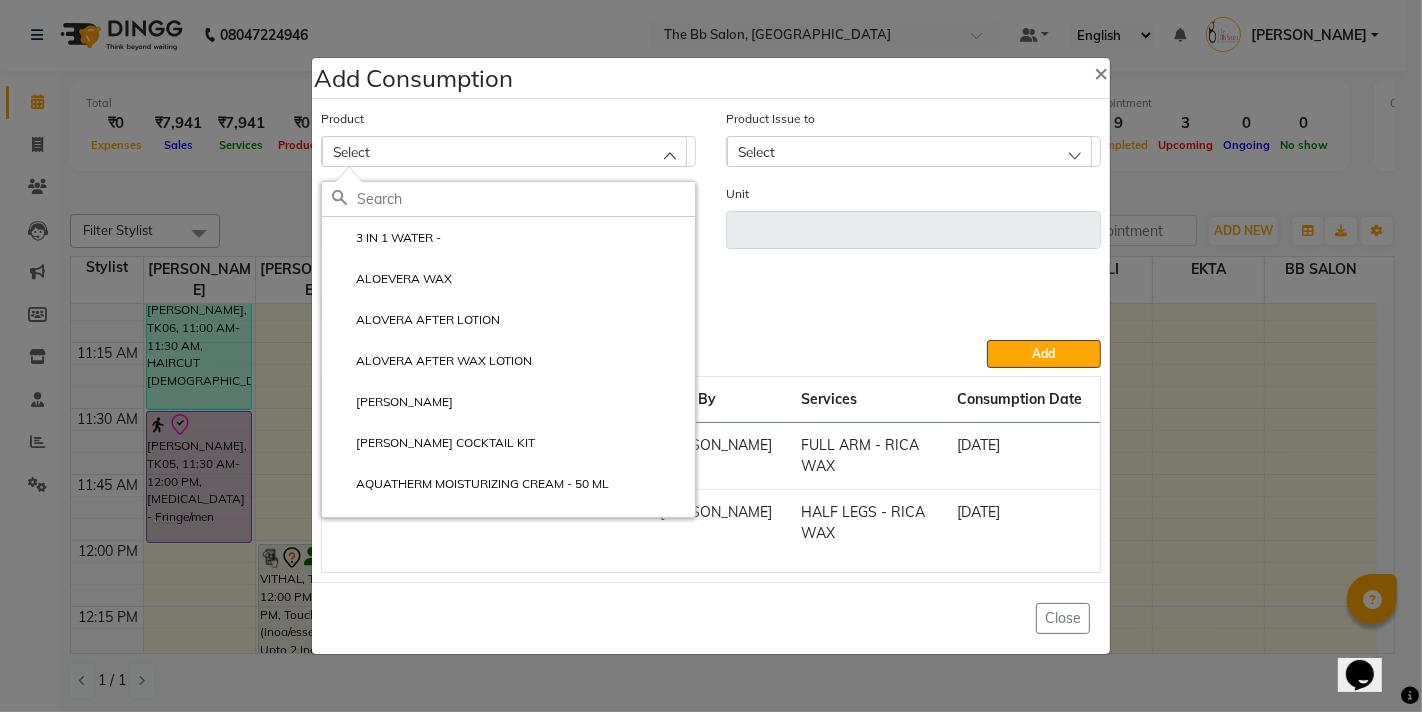 click 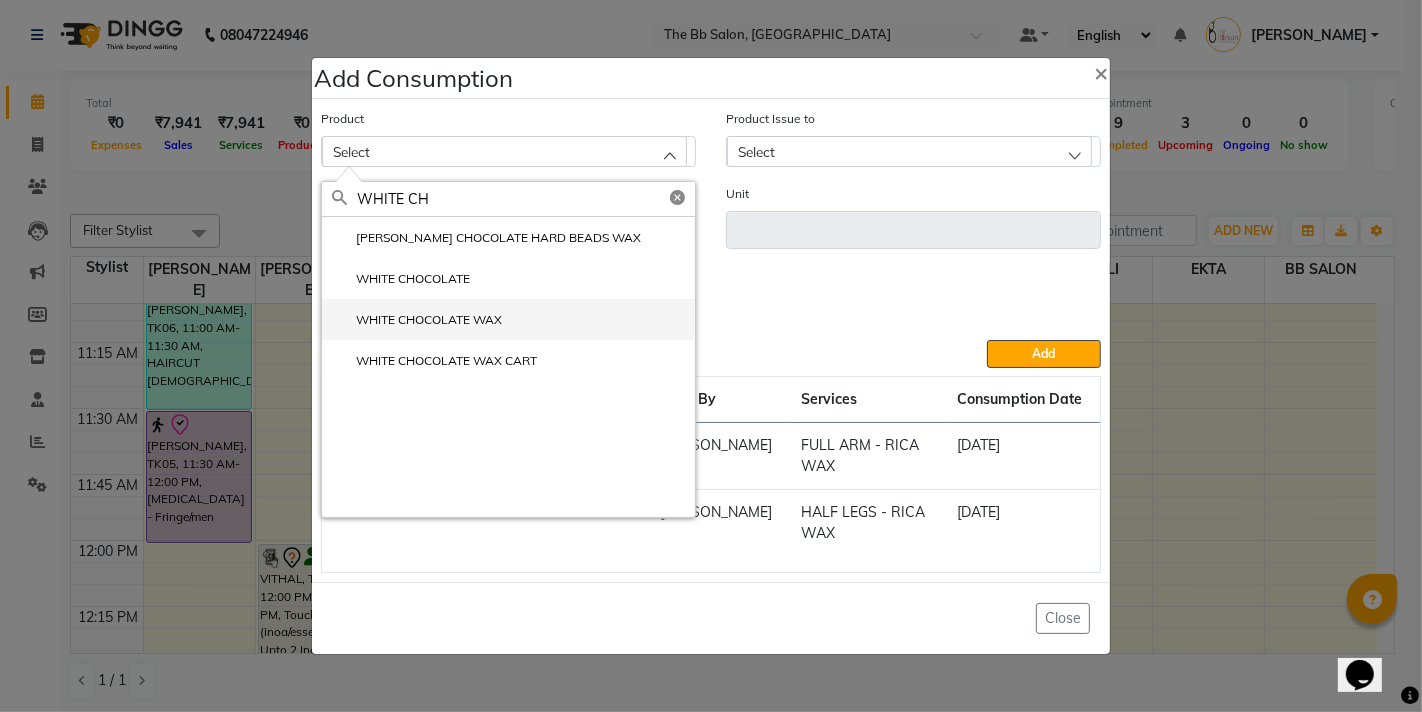 type on "WHITE CH" 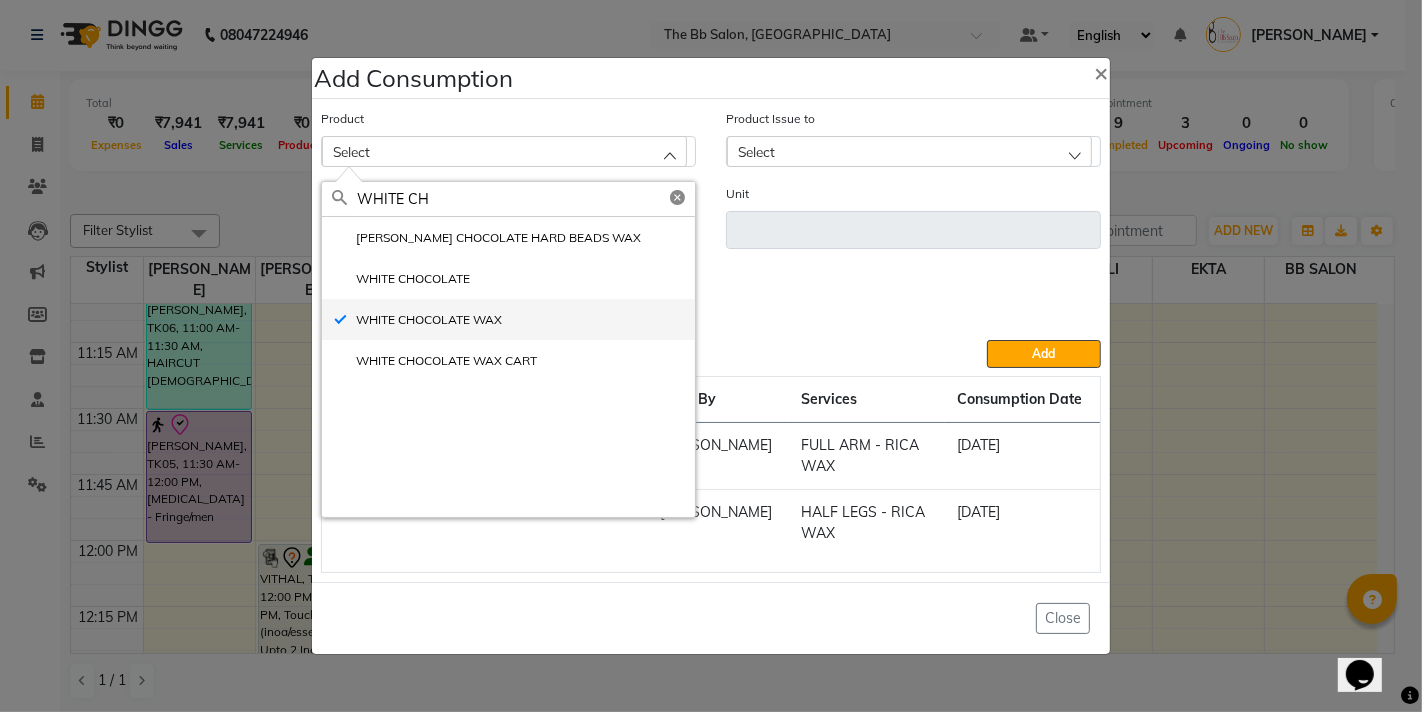 type on "ML" 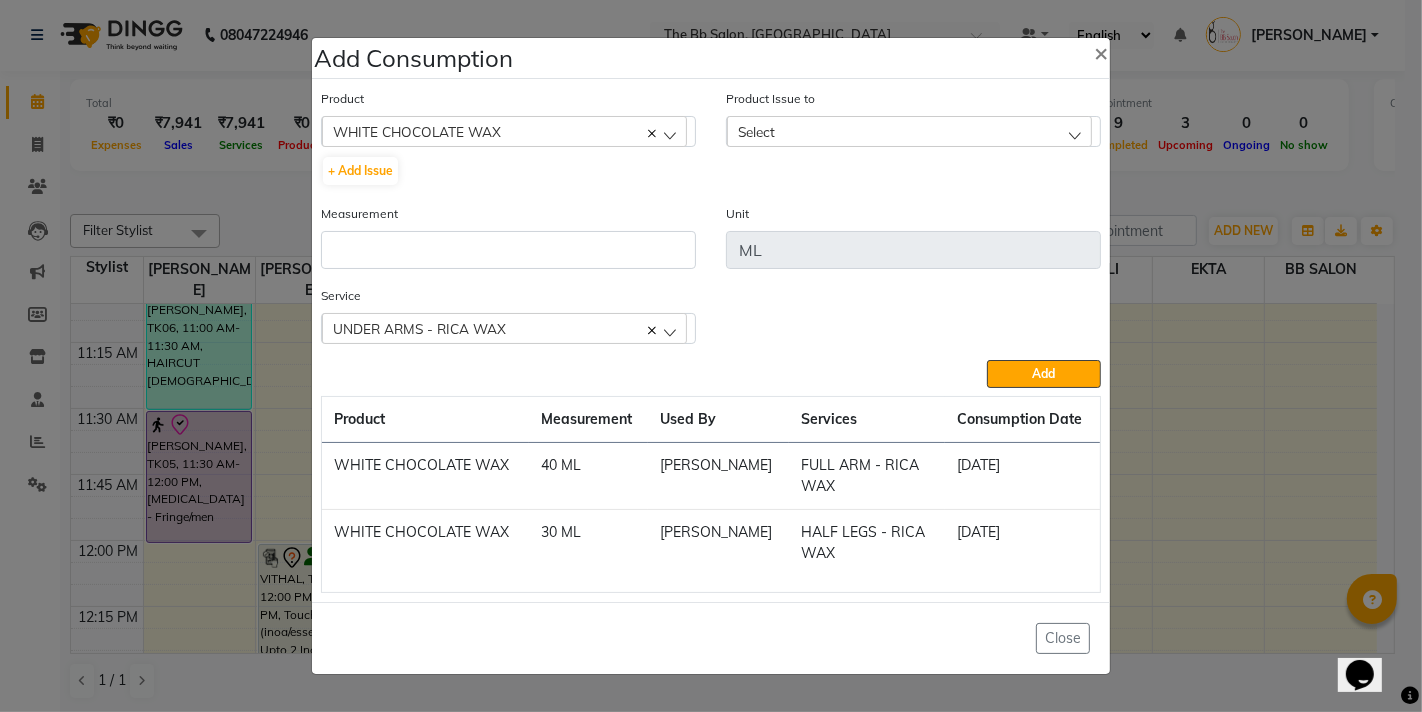 click on "Select" 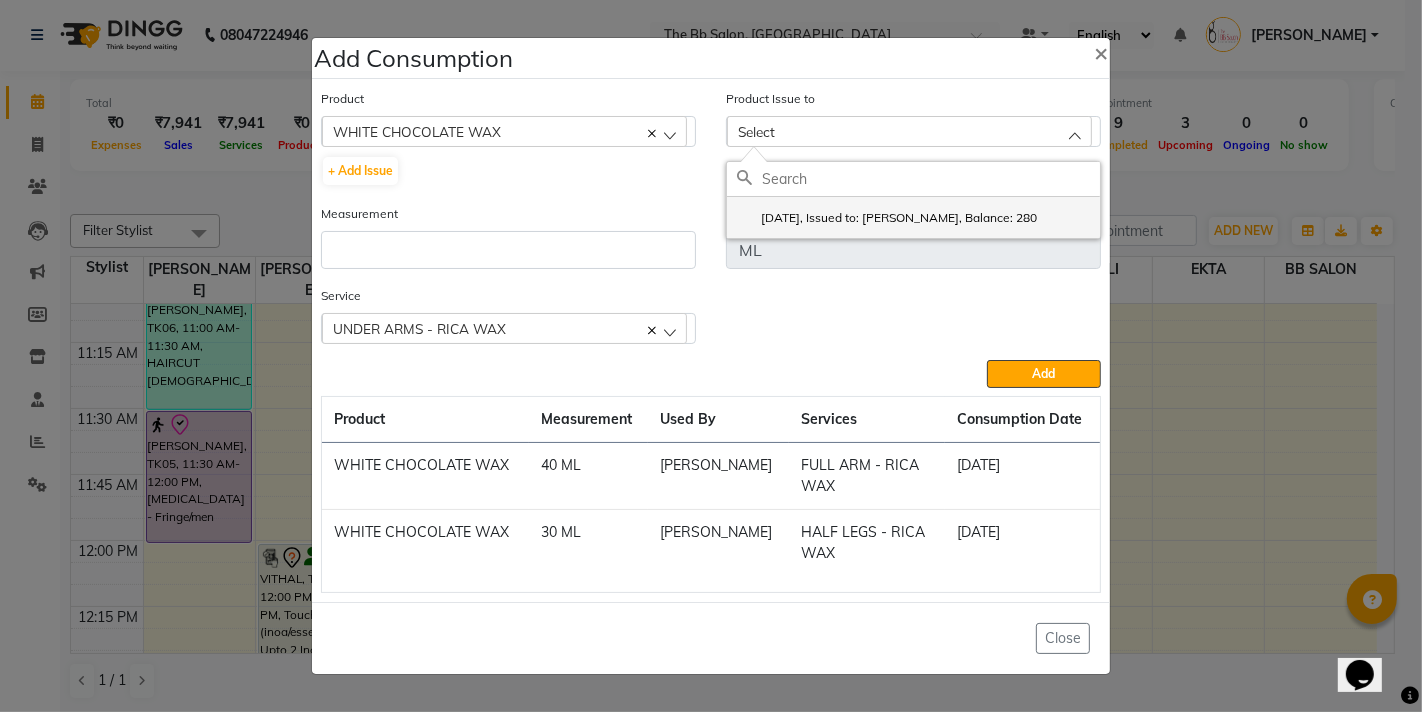 click on "2025-07-06, Issued to: SHILPA YADAV, Balance: 280" 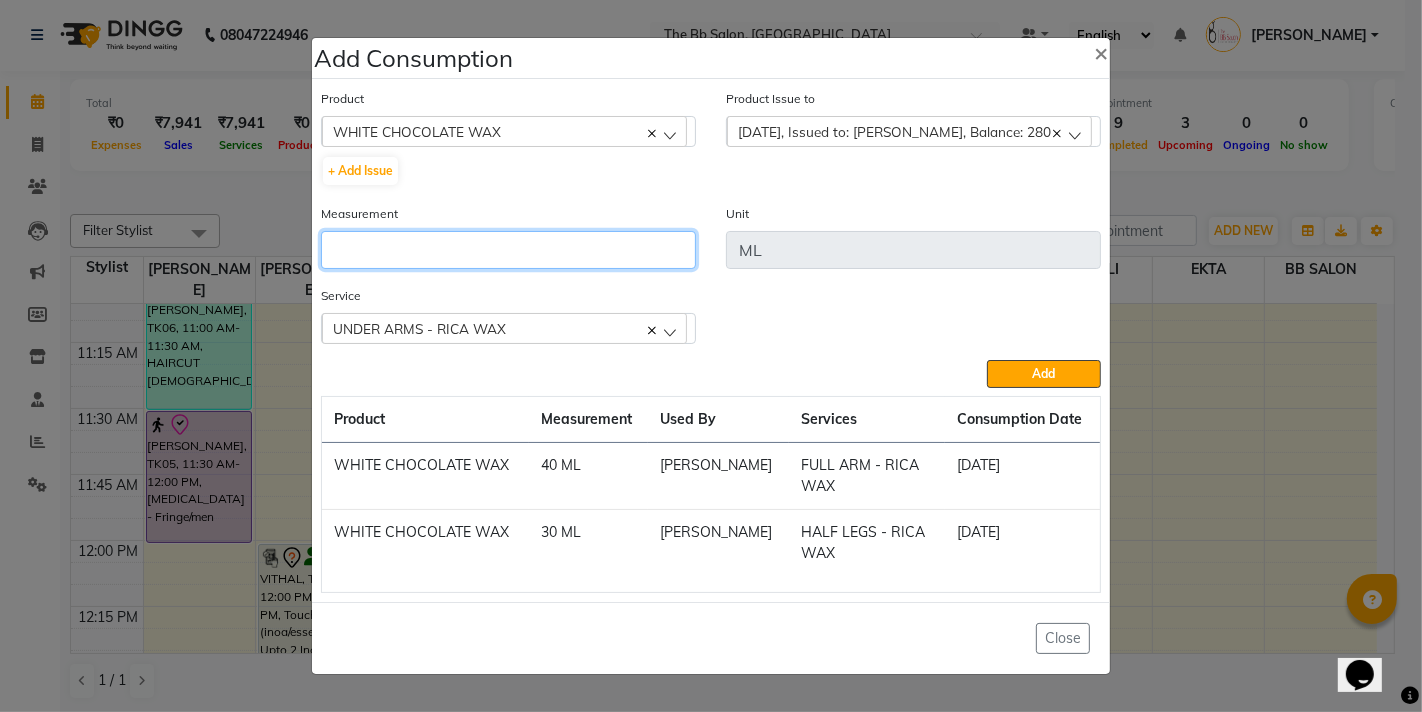 click 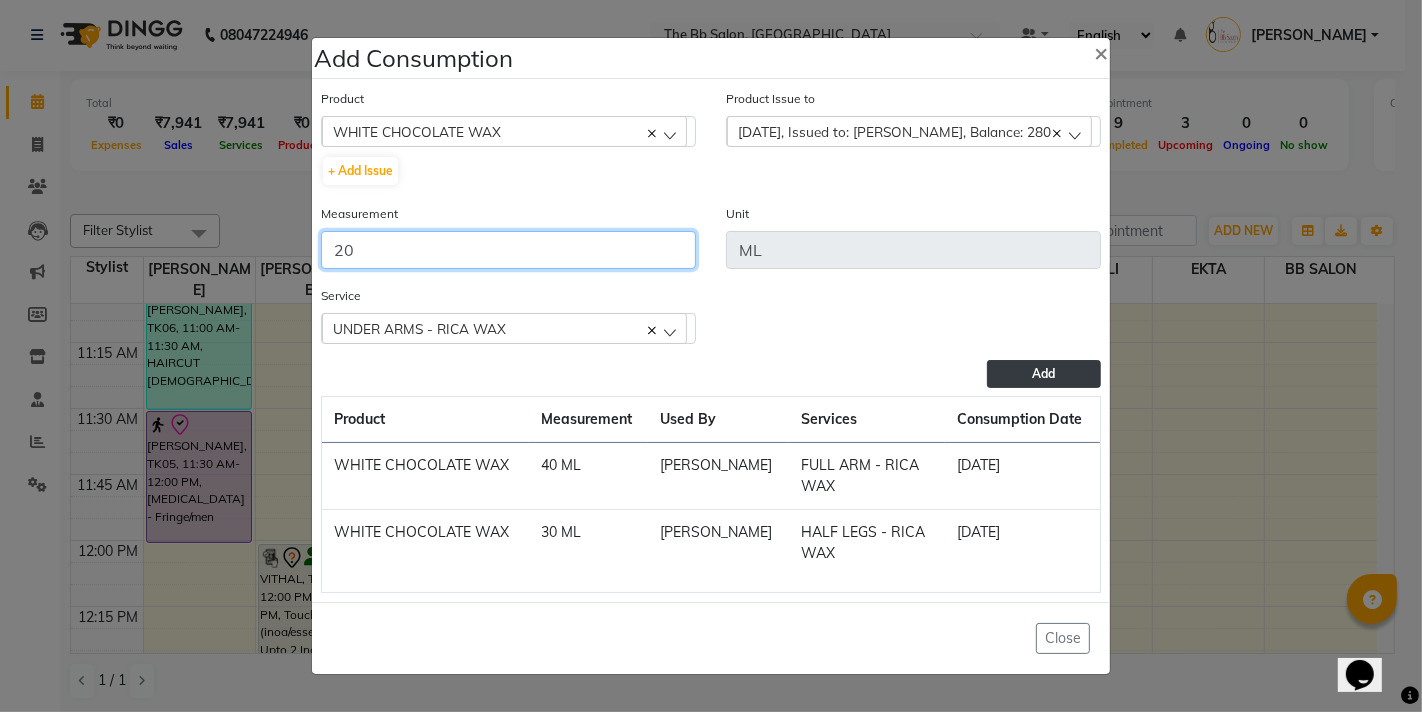 type on "20" 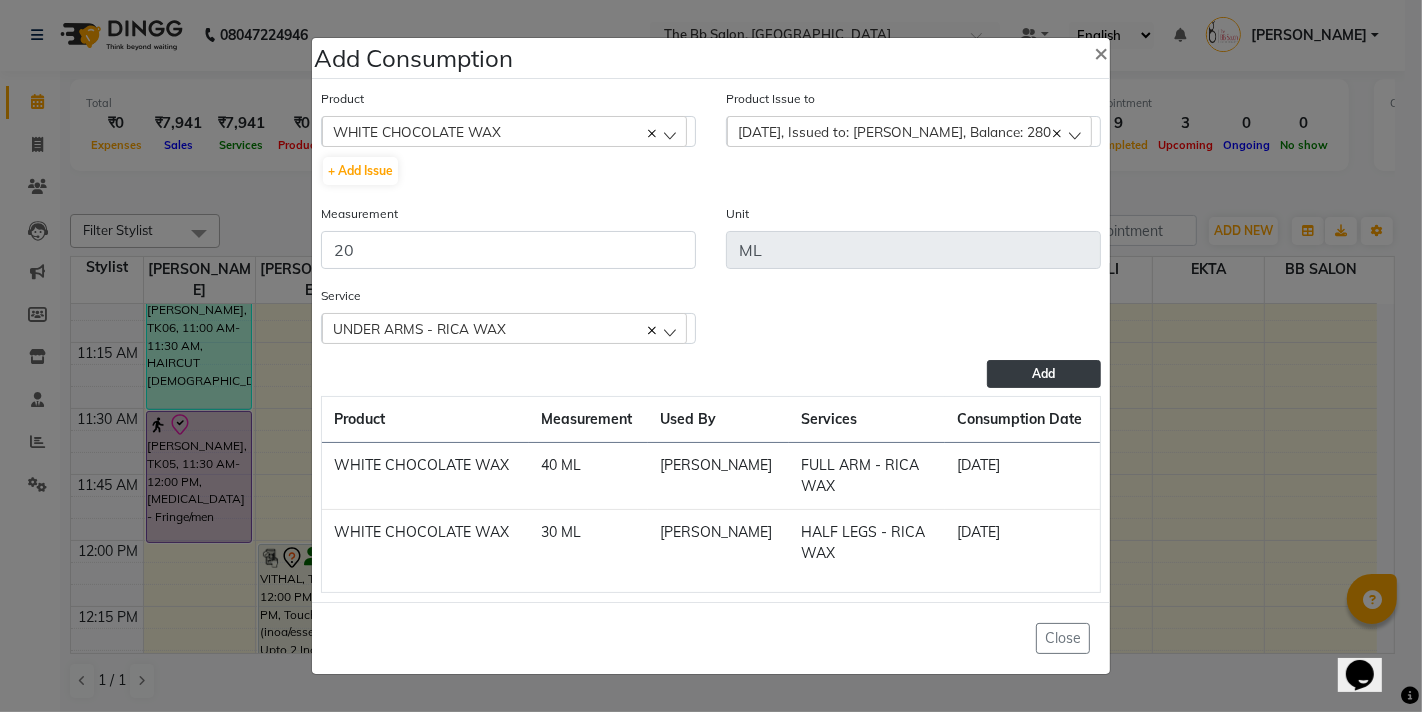 click on "Add" 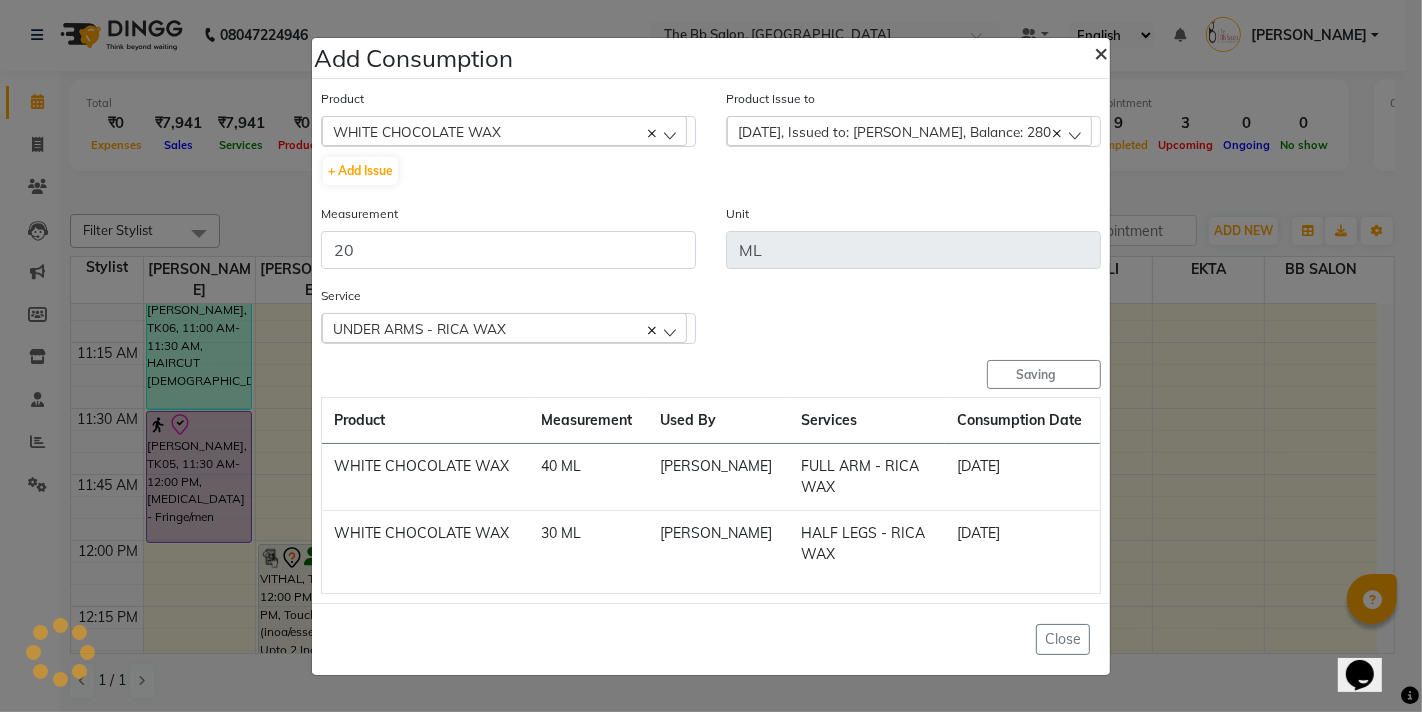 type 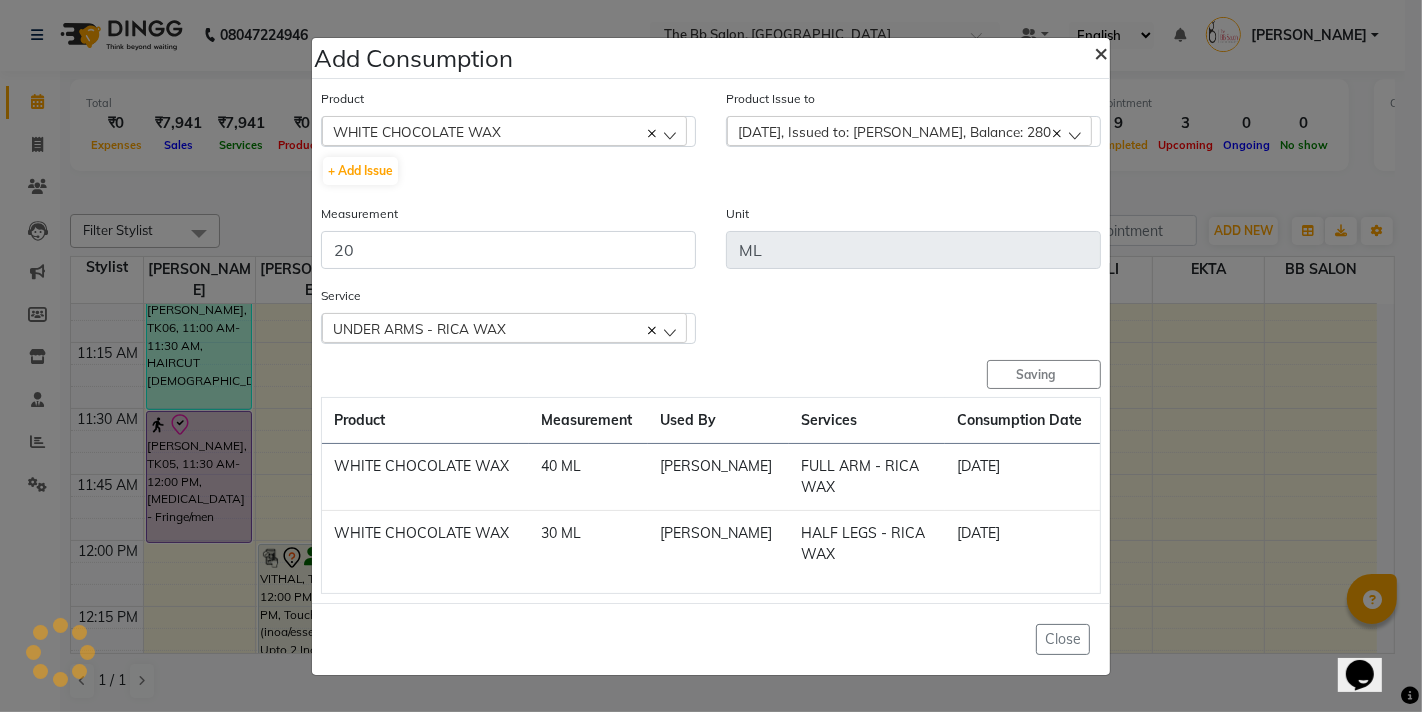 type 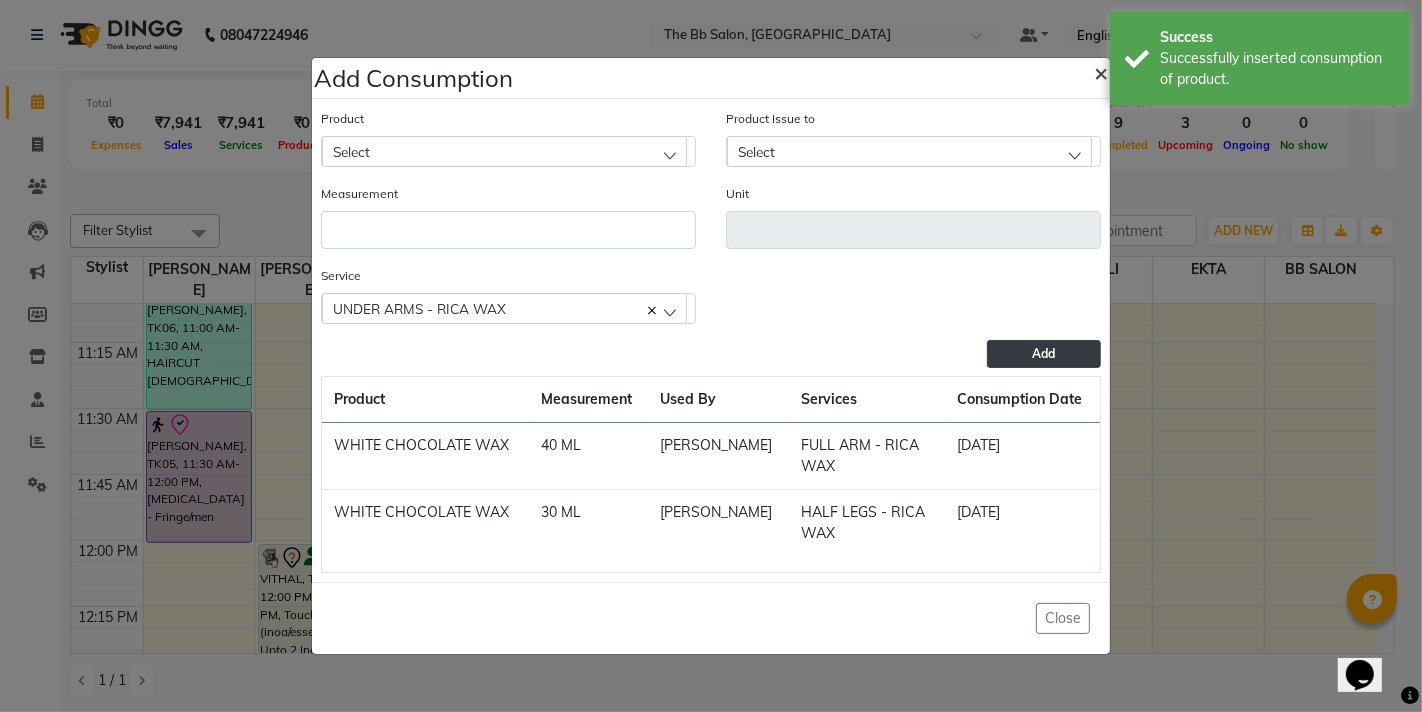 click on "×" 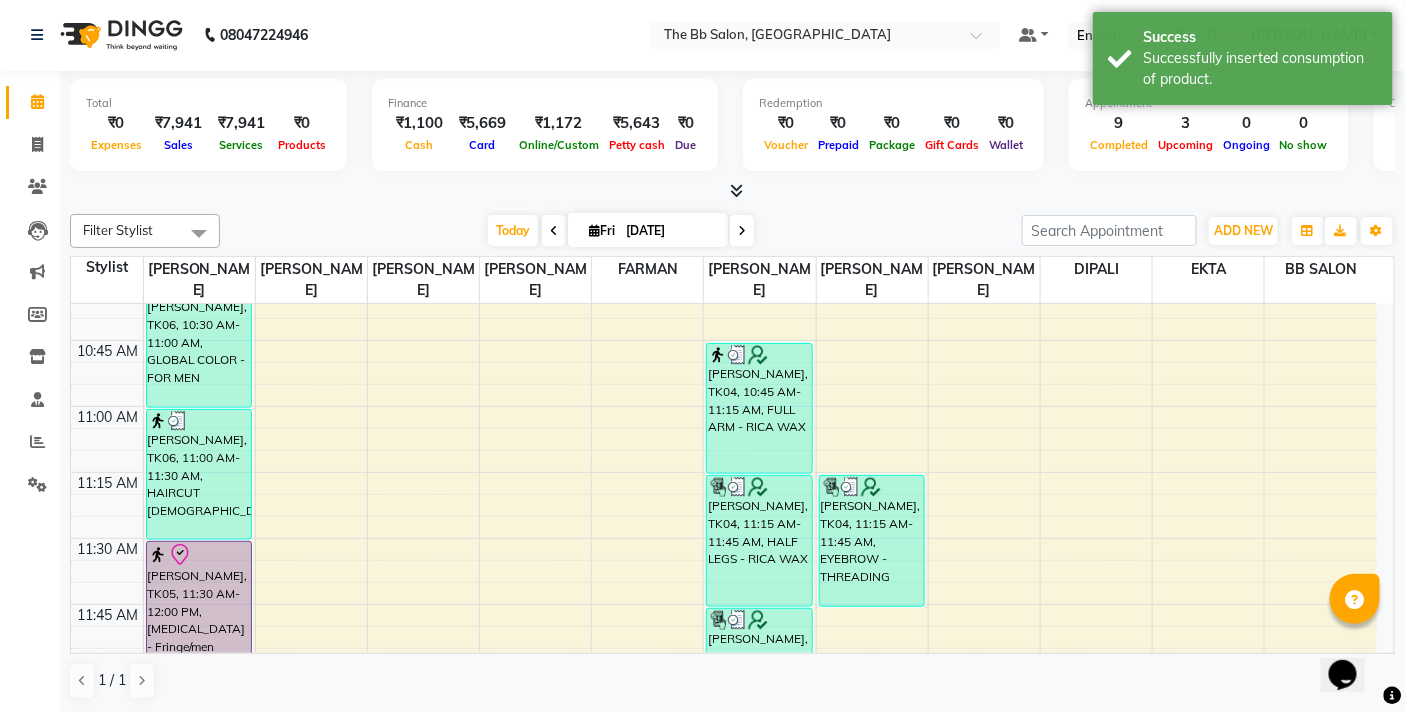 scroll, scrollTop: 444, scrollLeft: 0, axis: vertical 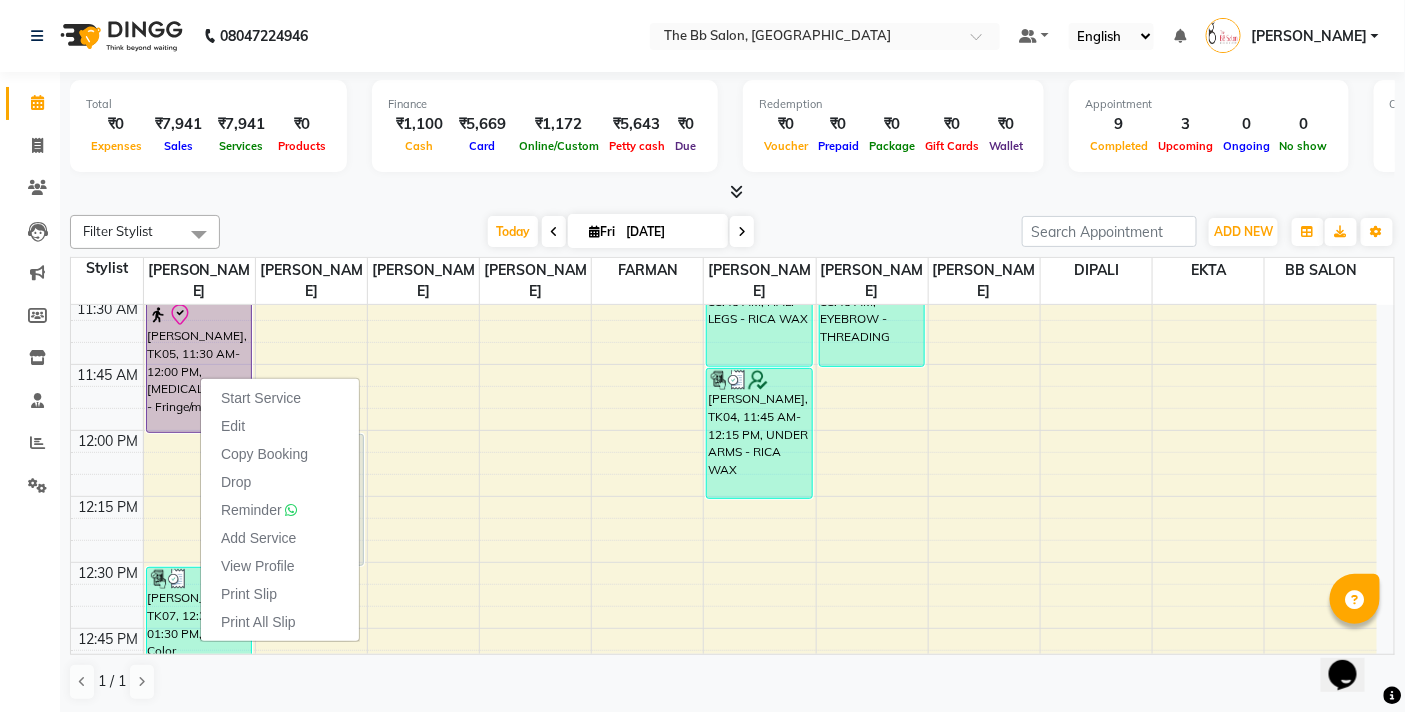 click on "08047224946 Select Location × The Bb Salon, Kharghar Default Panel My Panel English ENGLISH Español العربية मराठी हिंदी ગુજરાતી தமிழ் 中文 Notifications nothing to show [PERSON_NAME] Manage Profile Change Password Sign out  Version:3.15.4" 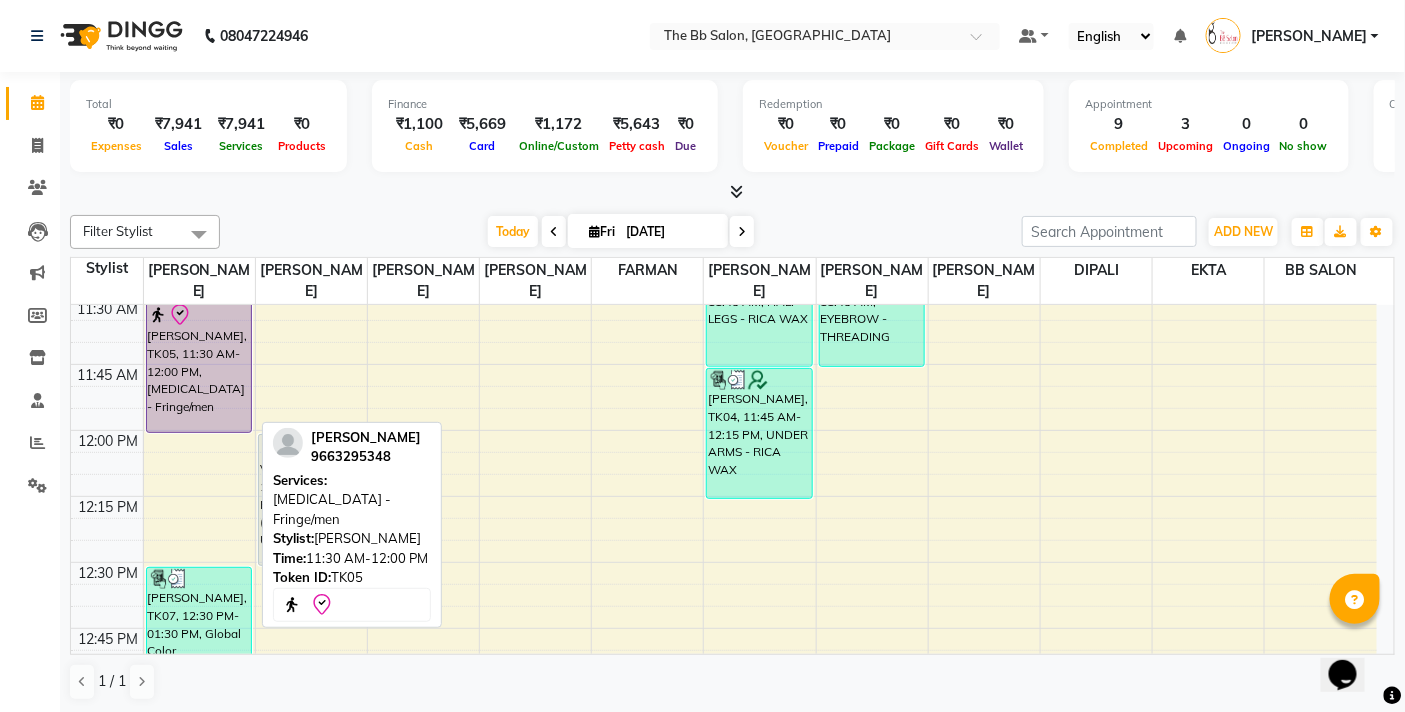 click on "[PERSON_NAME], TK05, 11:30 AM-12:00 PM, [MEDICAL_DATA] - Fringe/men" at bounding box center (199, 367) 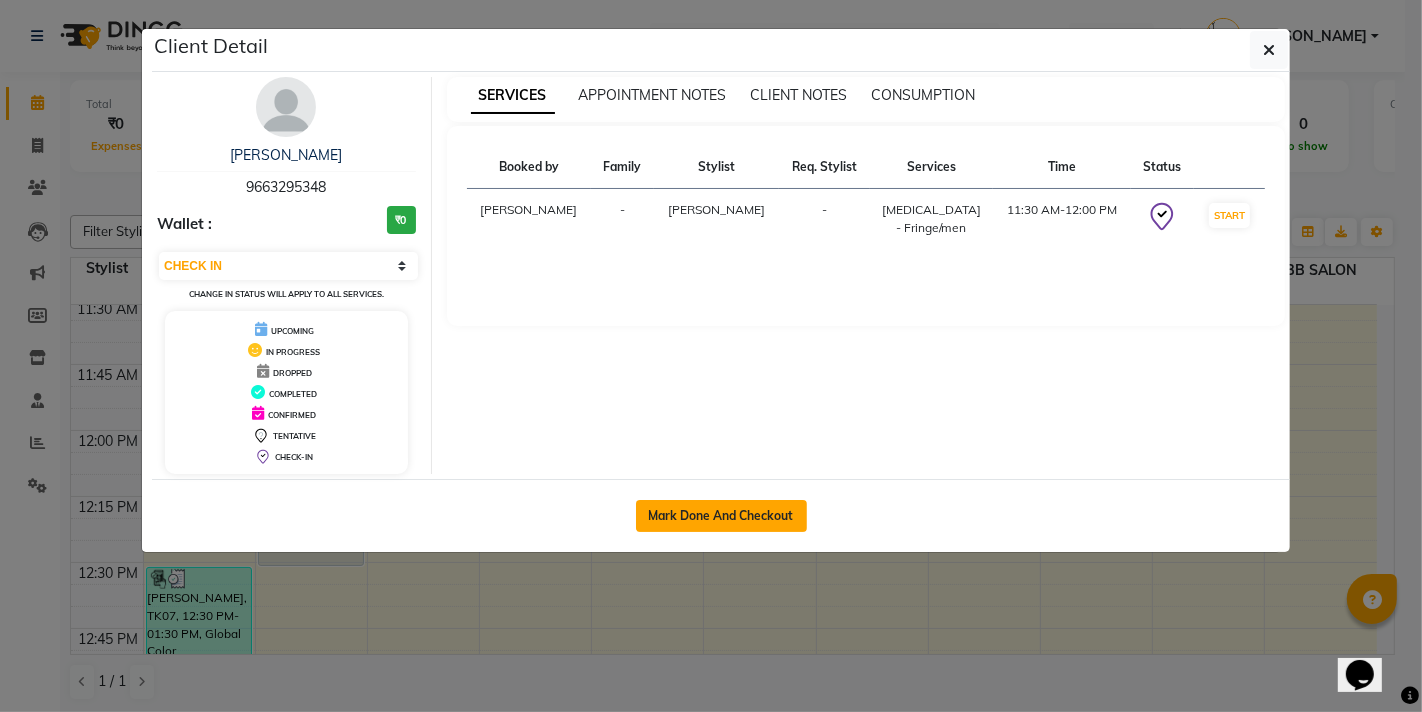 click on "Mark Done And Checkout" 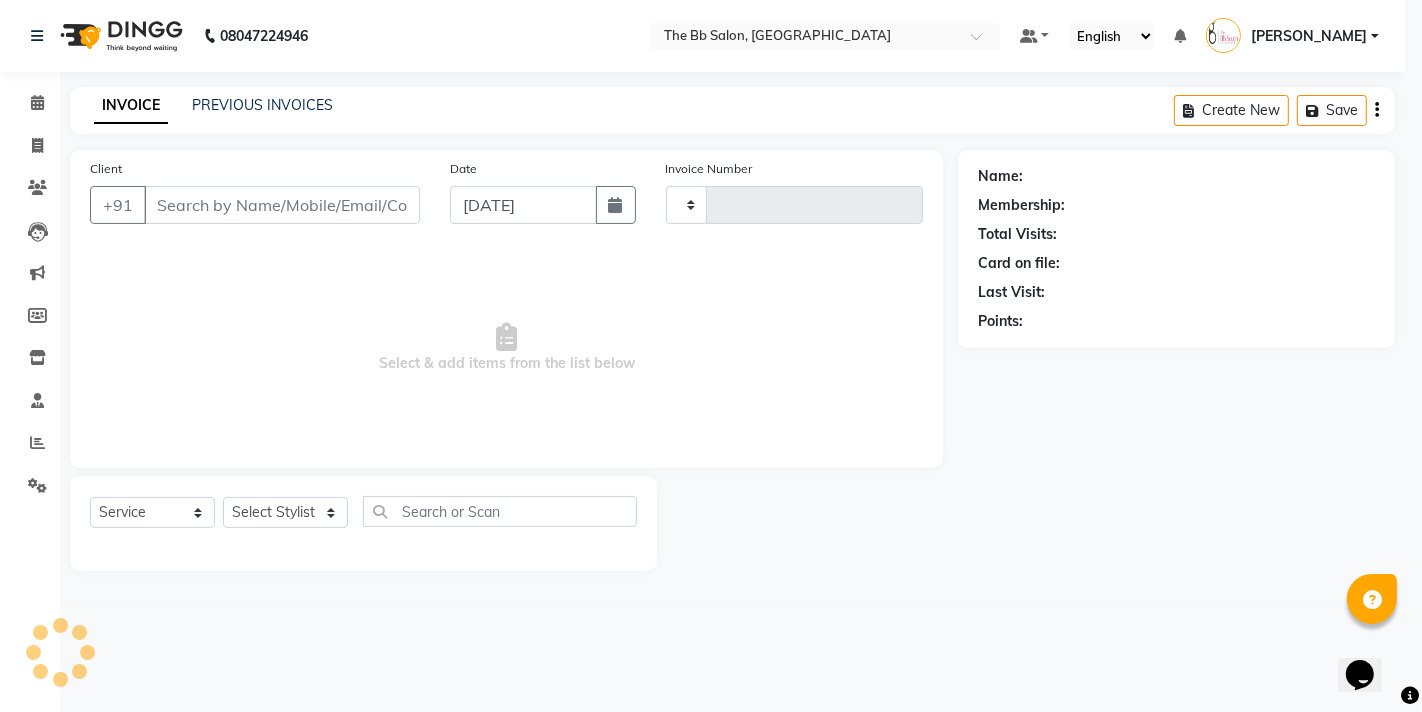 type on "2270" 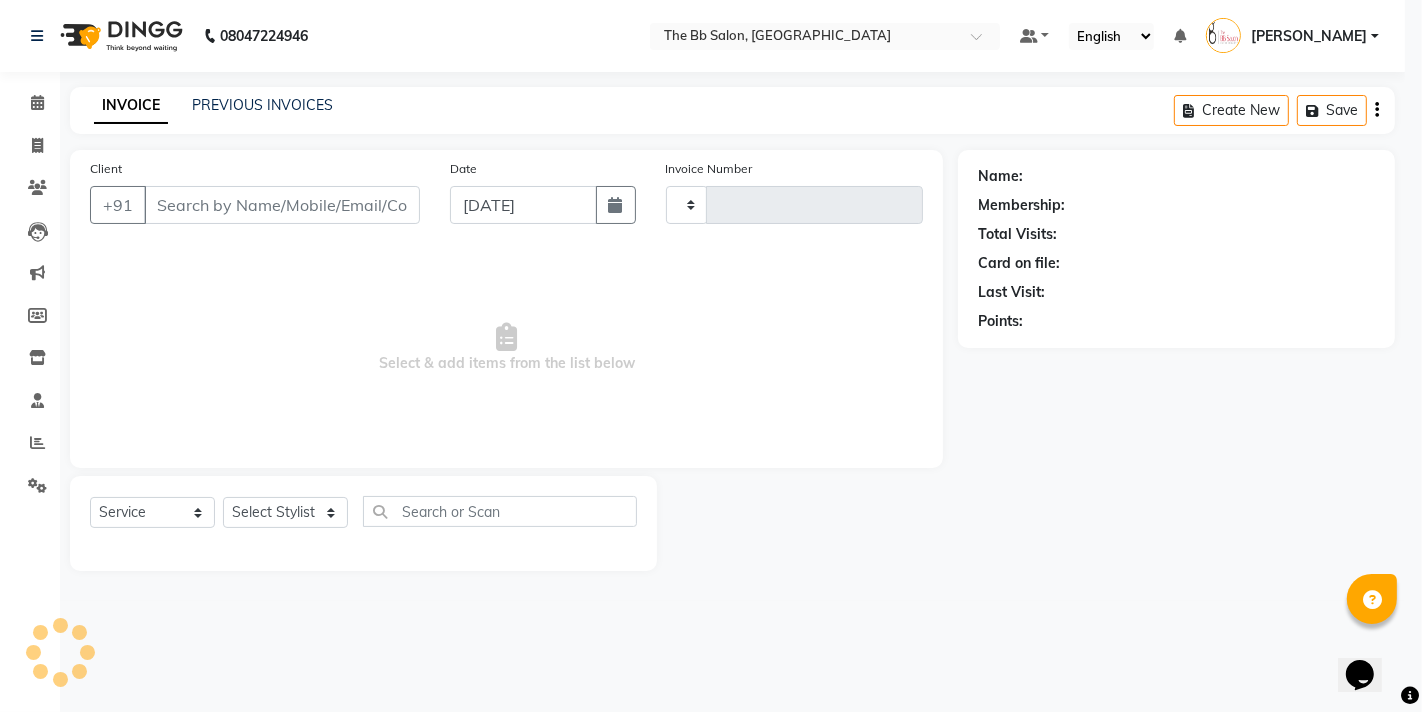 select on "6231" 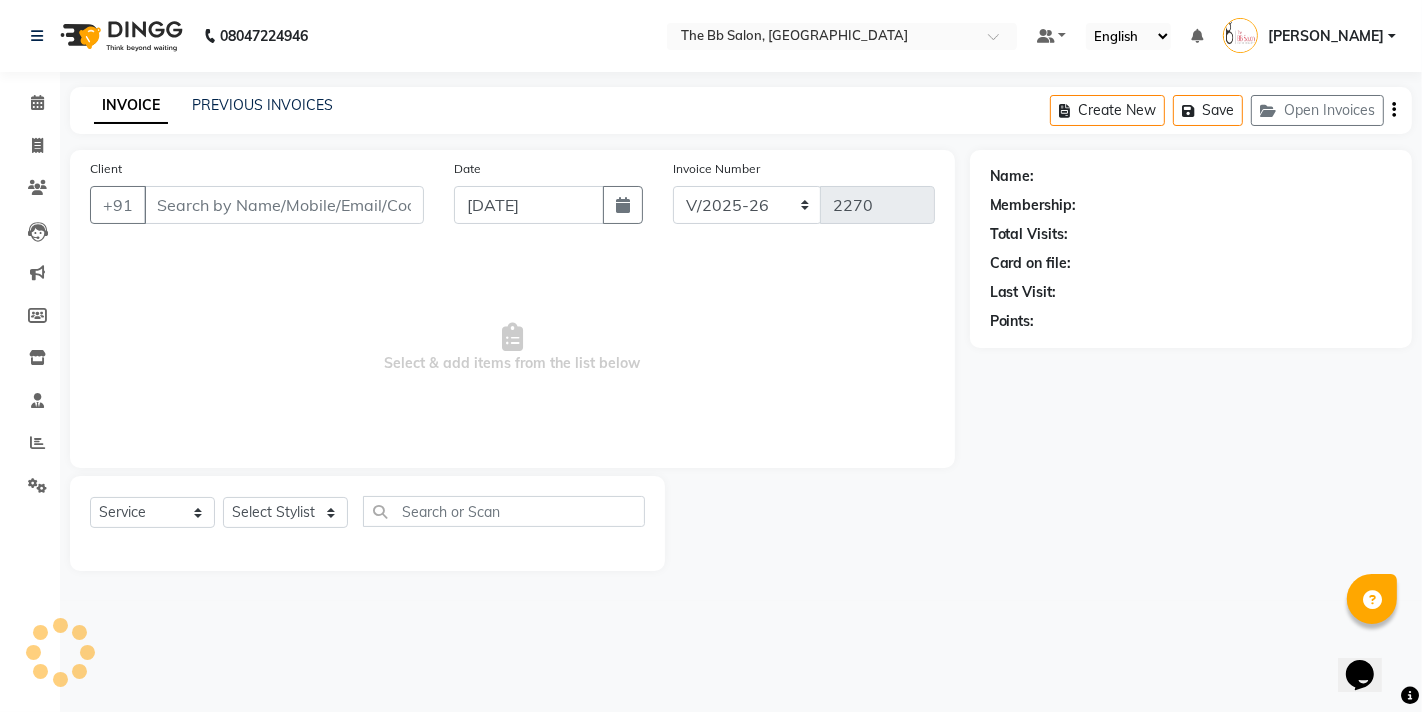 type on "96******48" 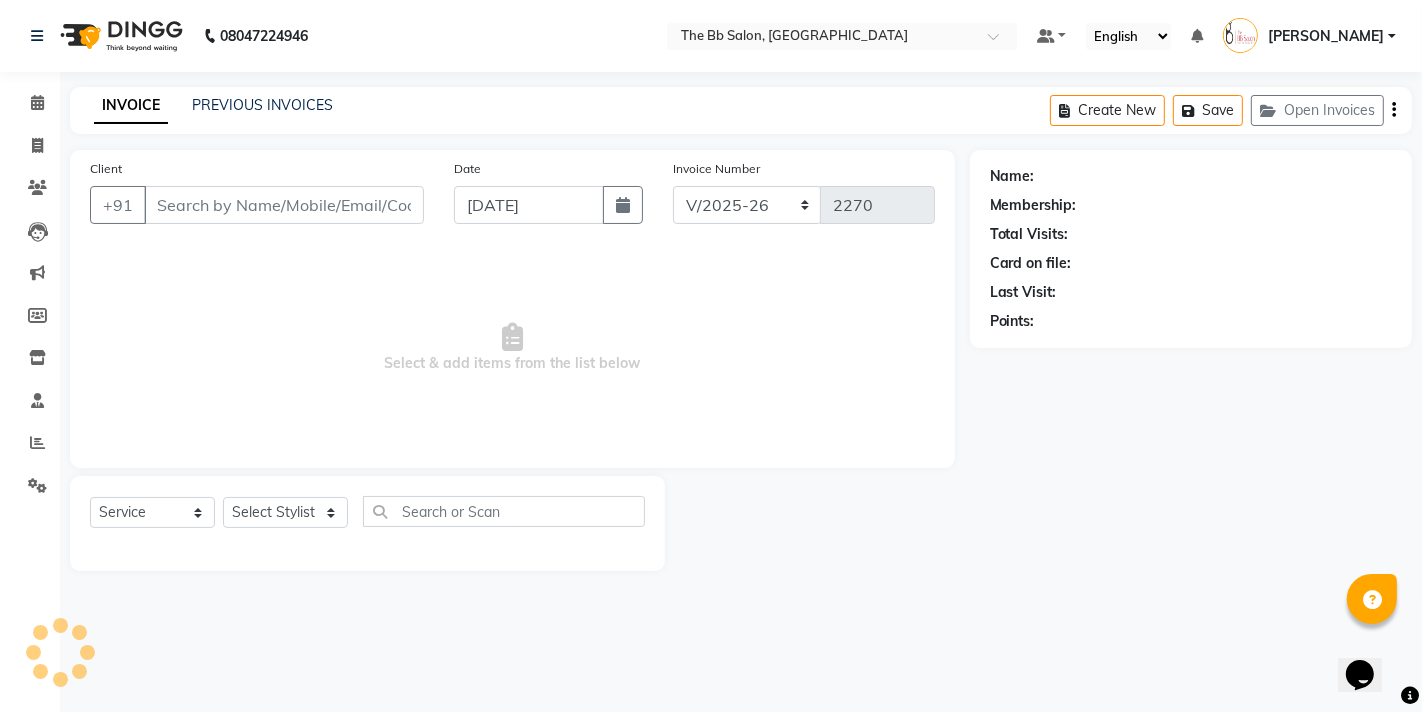 select on "83660" 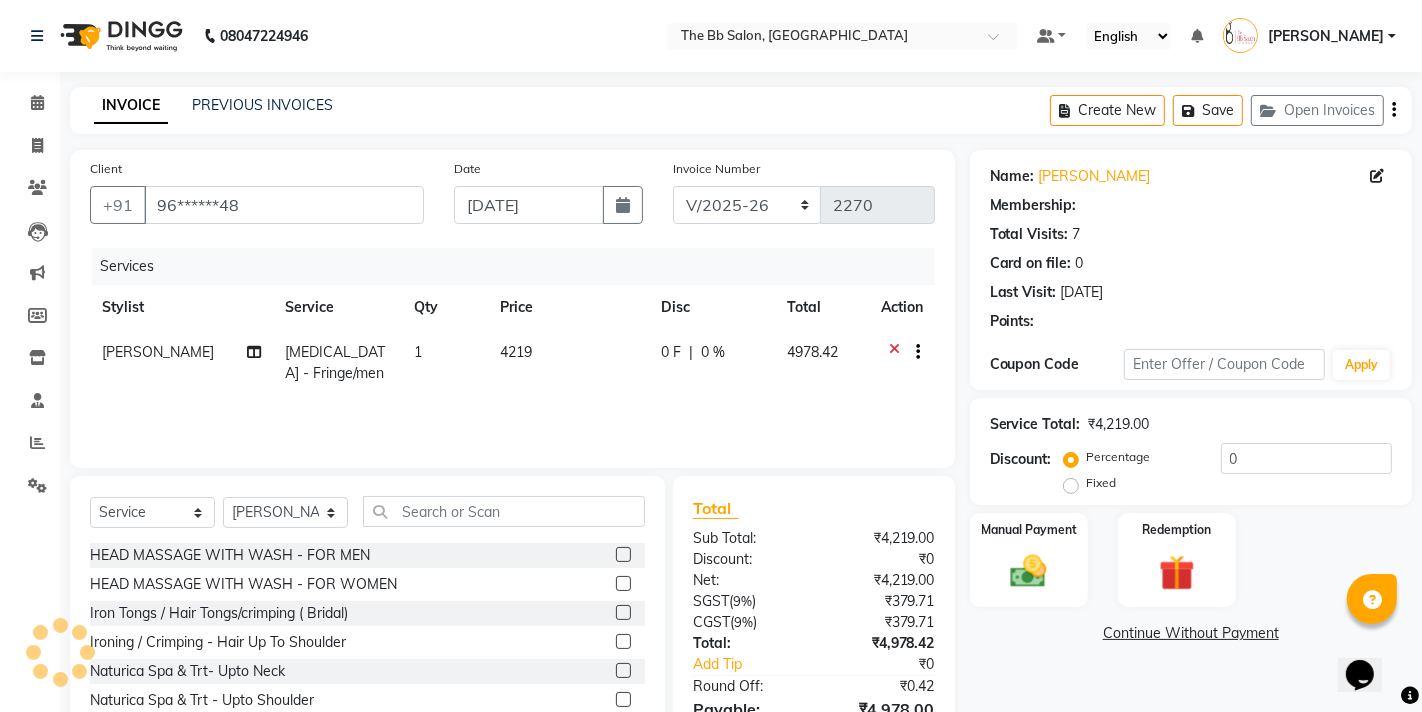 select on "1: Object" 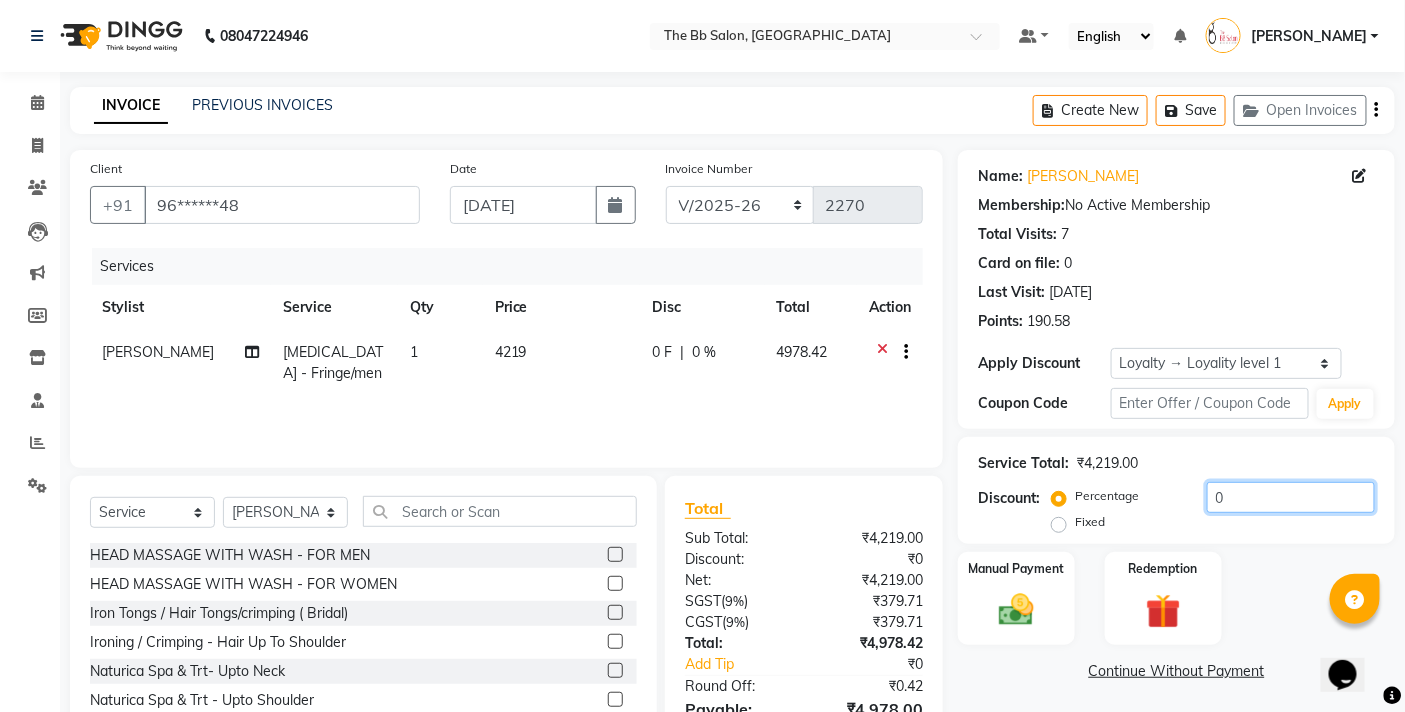 click on "0" 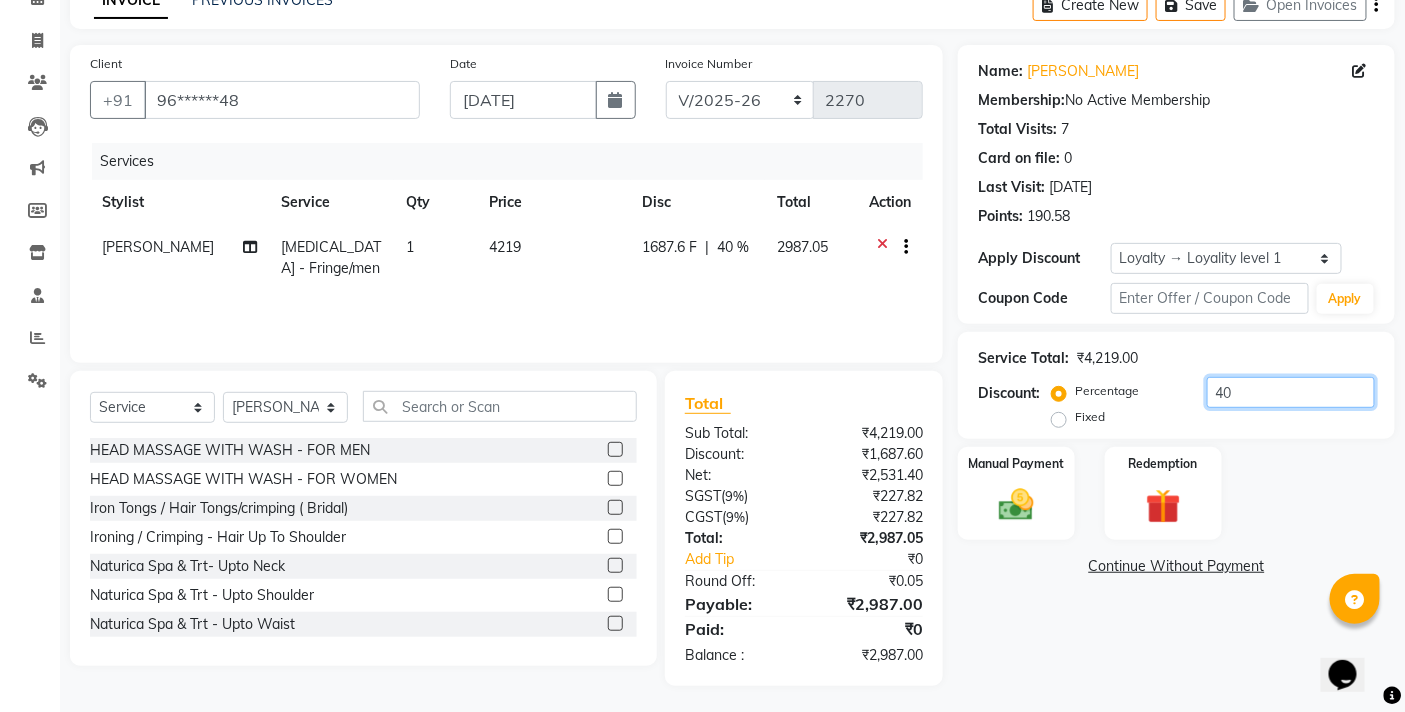 scroll, scrollTop: 108, scrollLeft: 0, axis: vertical 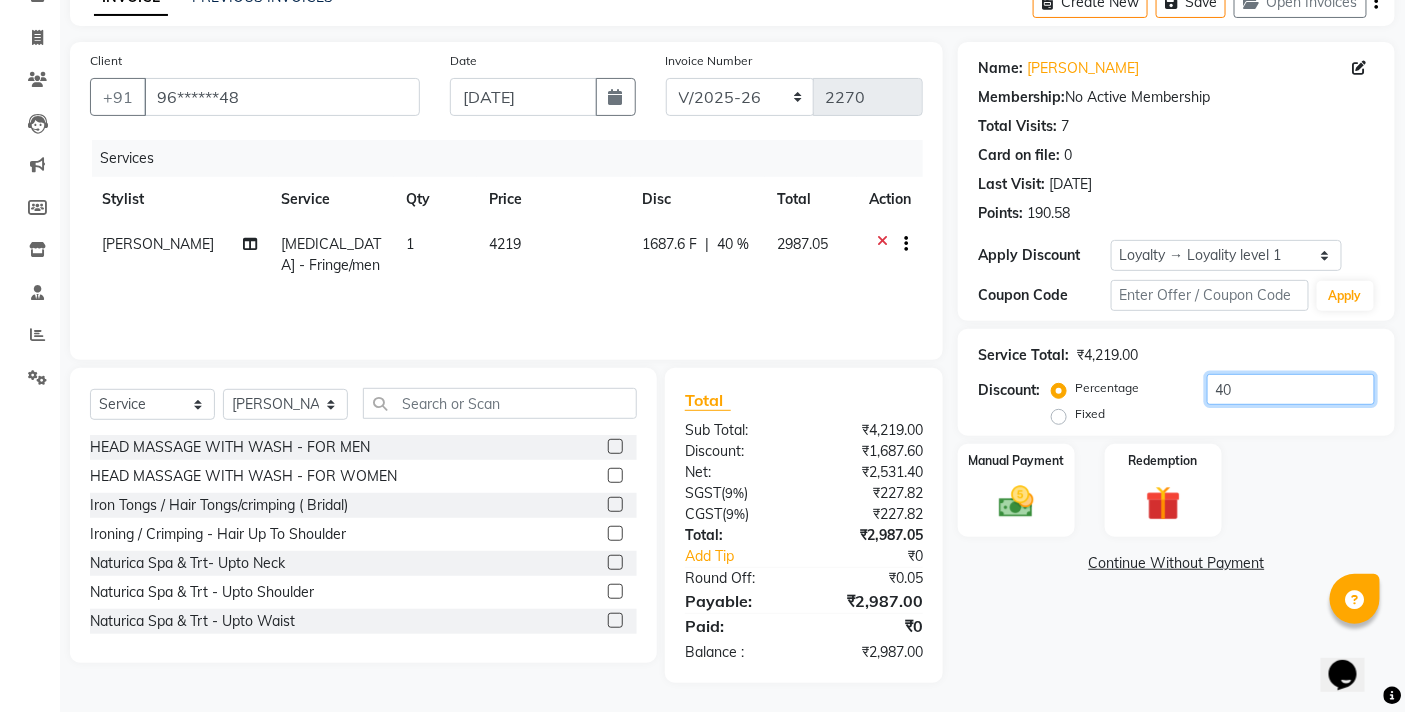 type on "40" 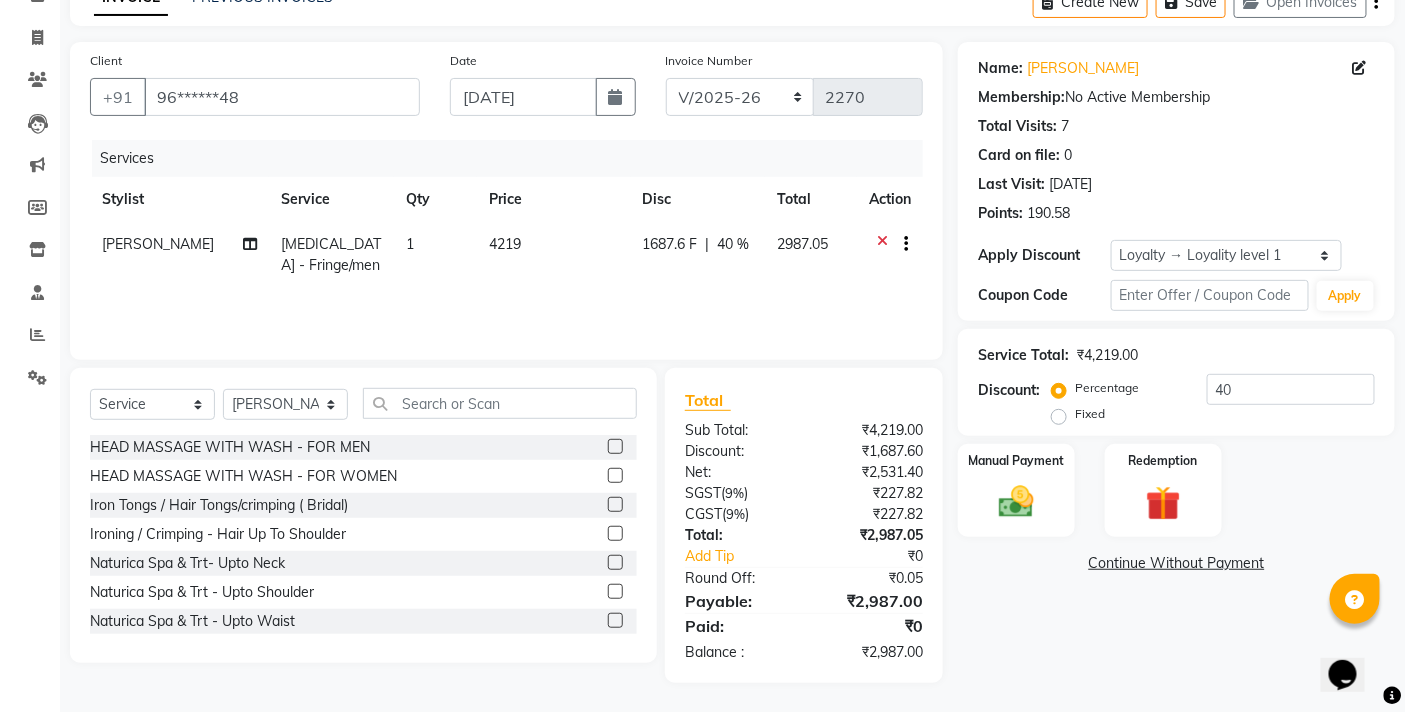 click on "[MEDICAL_DATA] - Fringe/men" 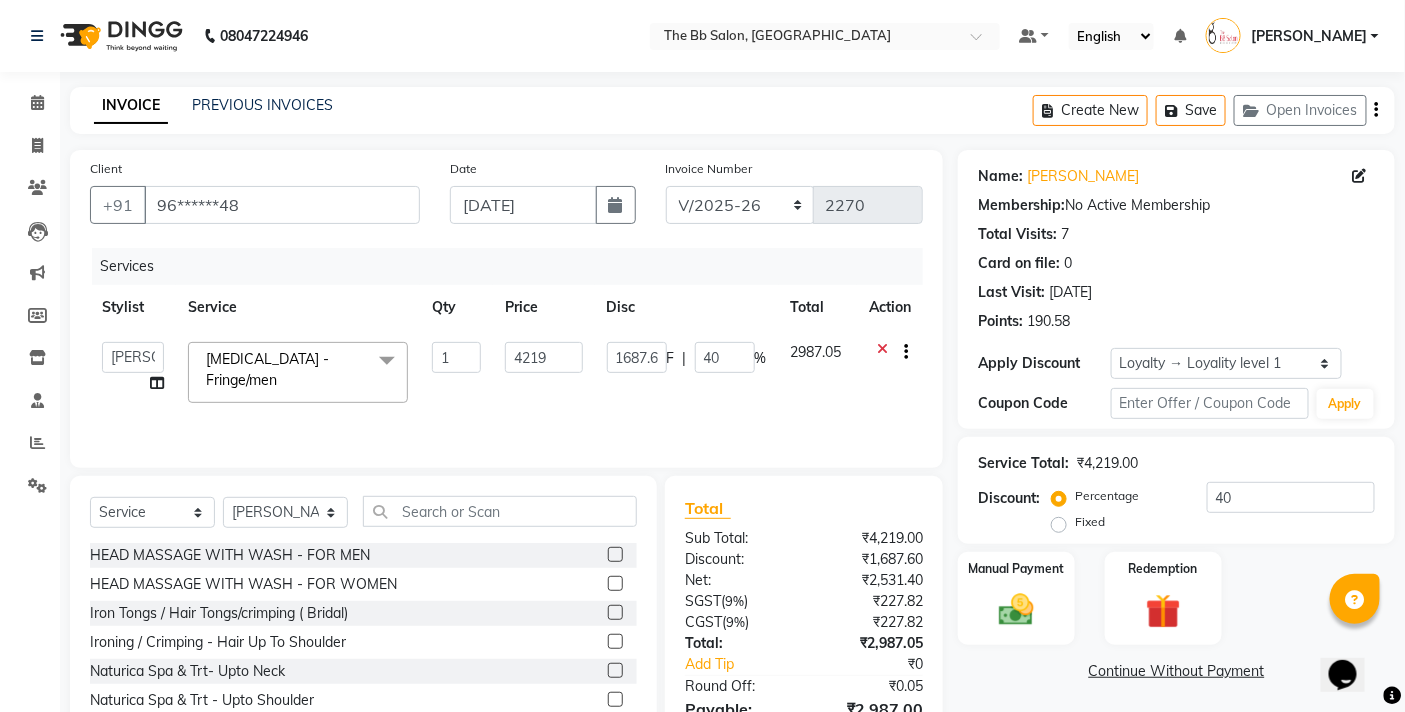 scroll, scrollTop: 108, scrollLeft: 0, axis: vertical 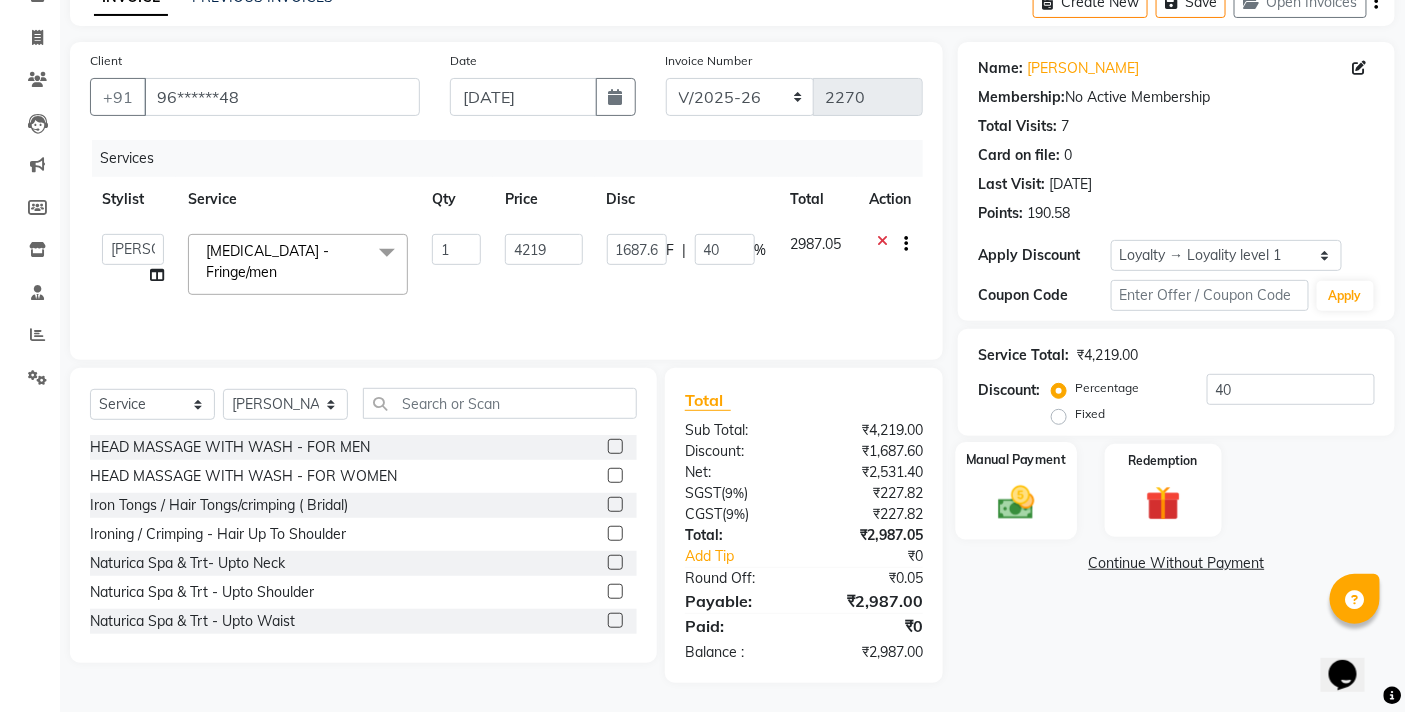 click 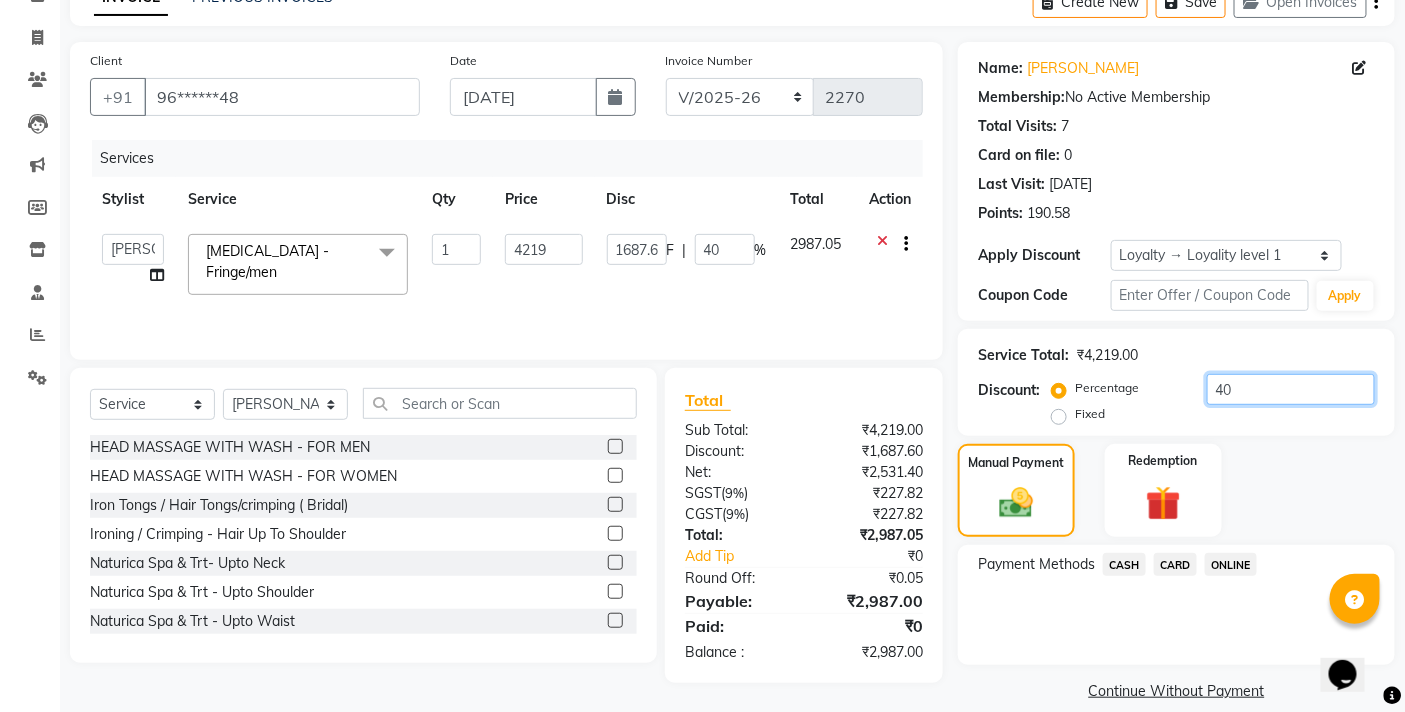click on "40" 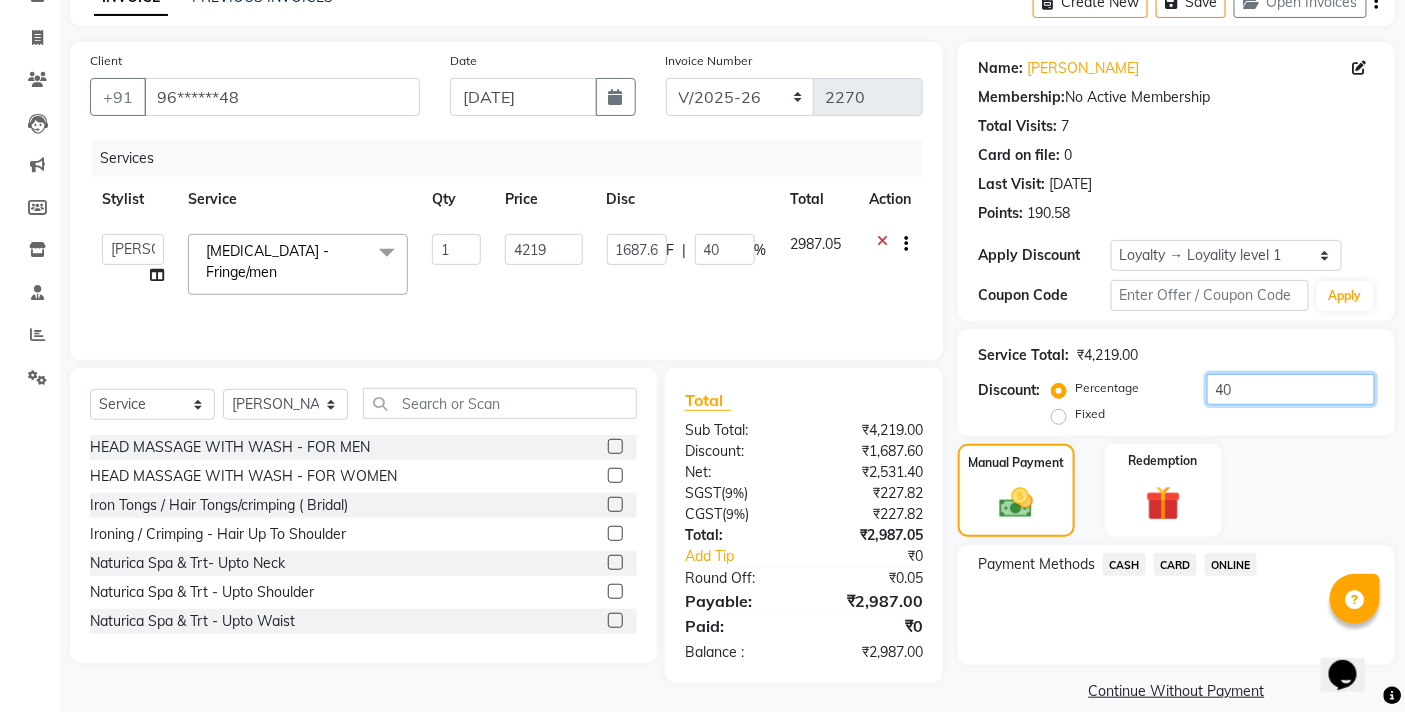 type on "4" 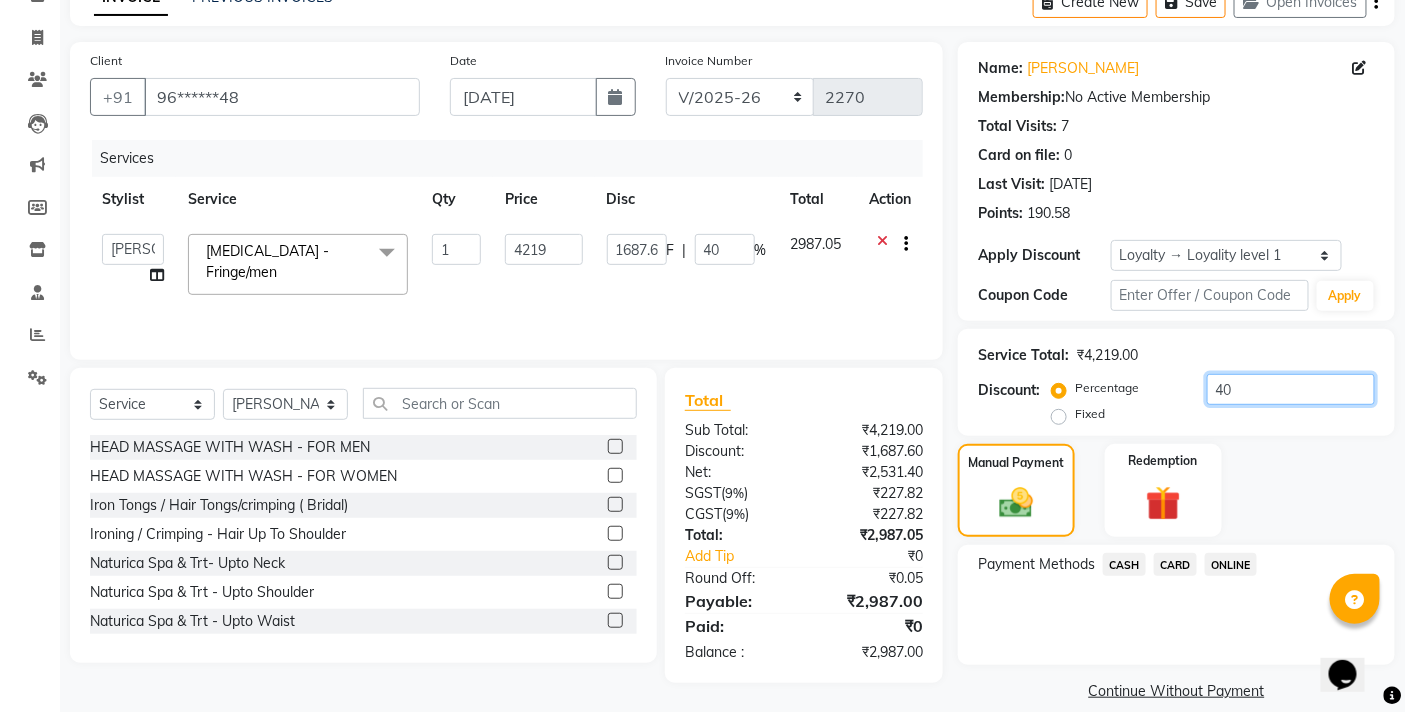 type on "168.76" 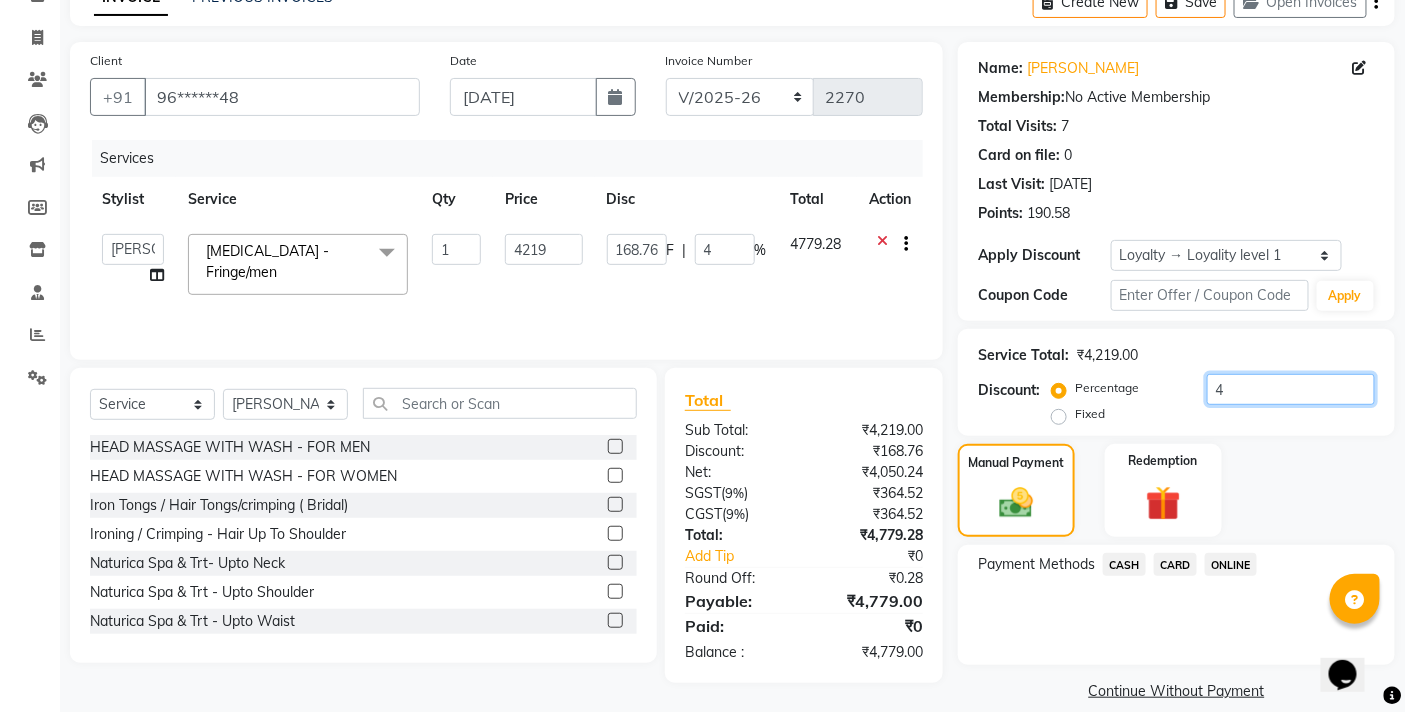 type 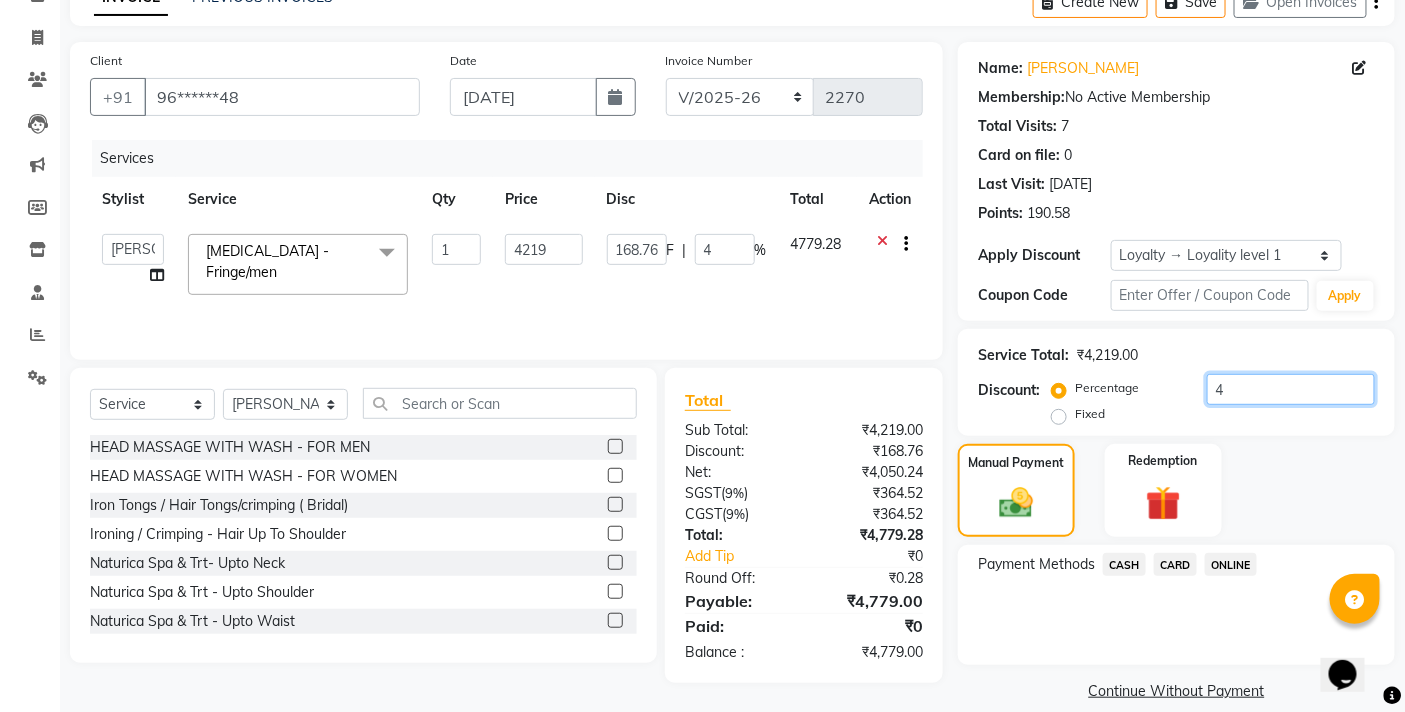 type on "0" 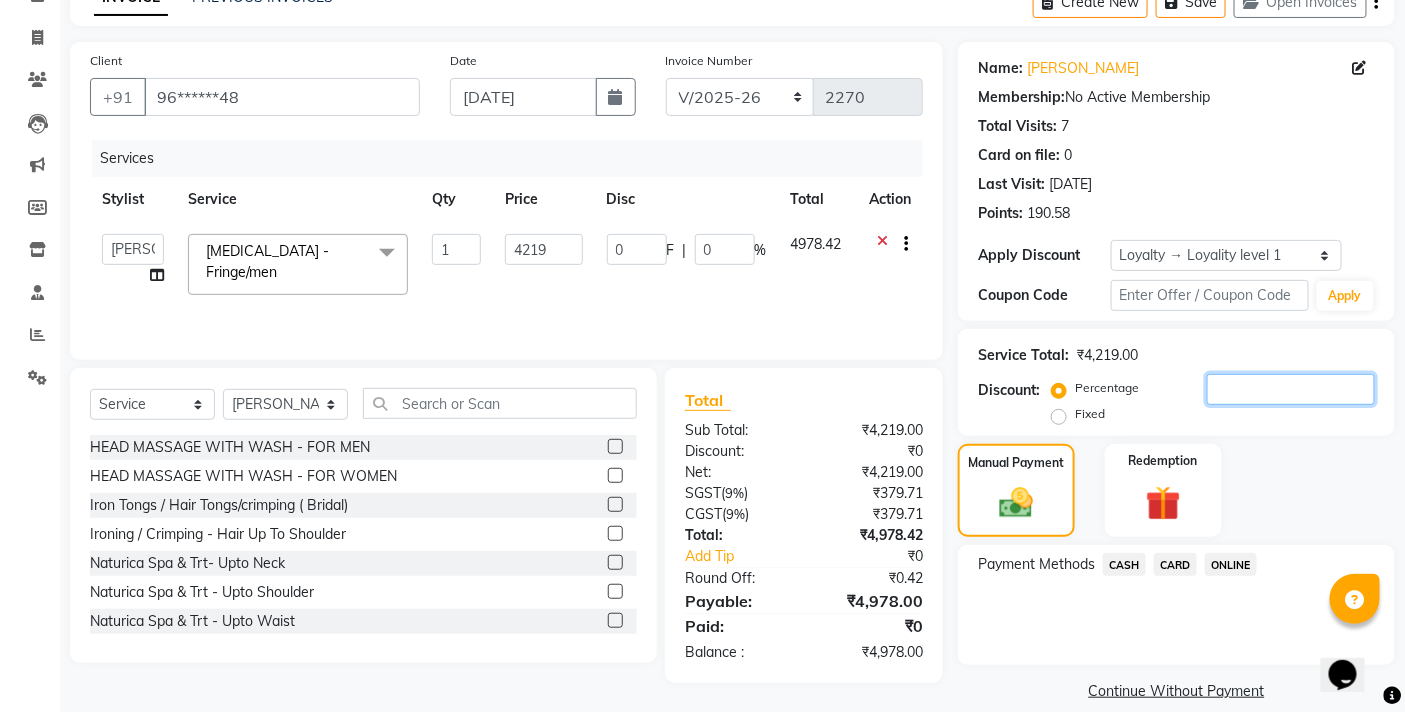 type on "3" 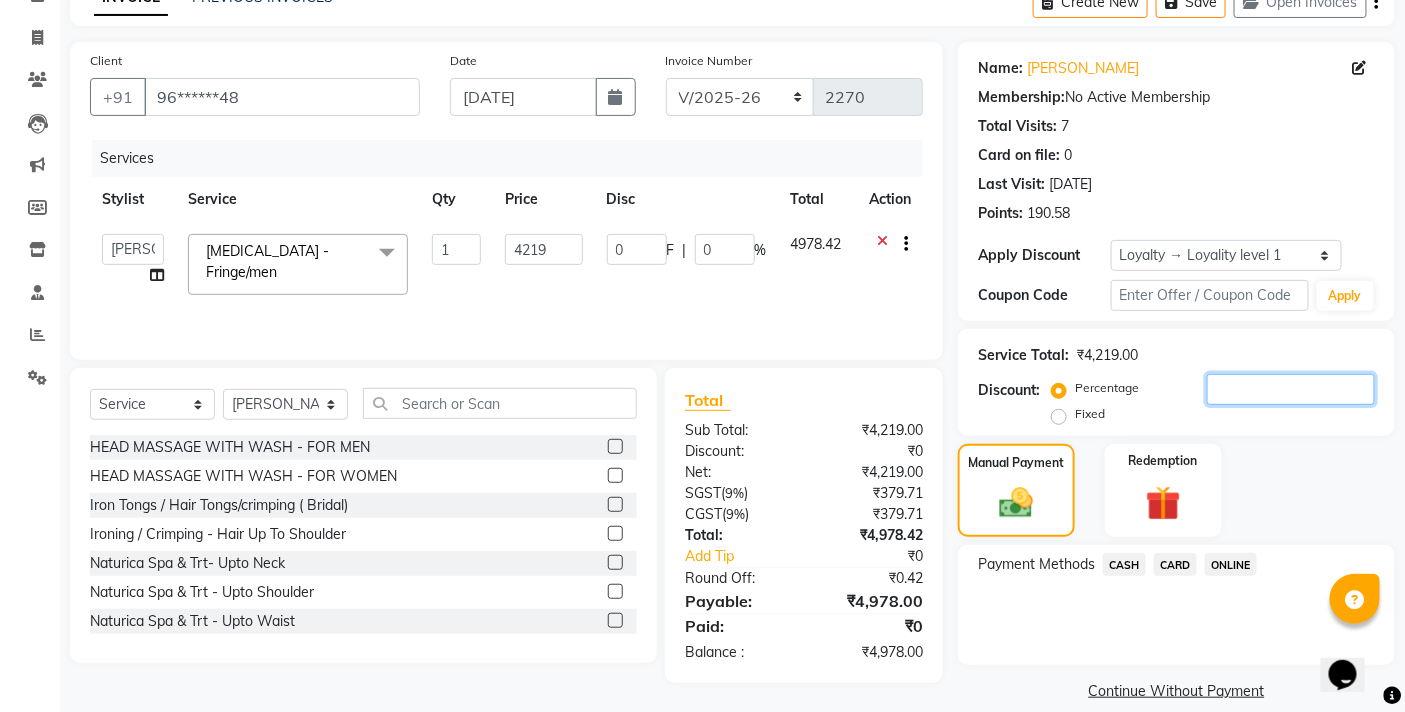 type on "126.57" 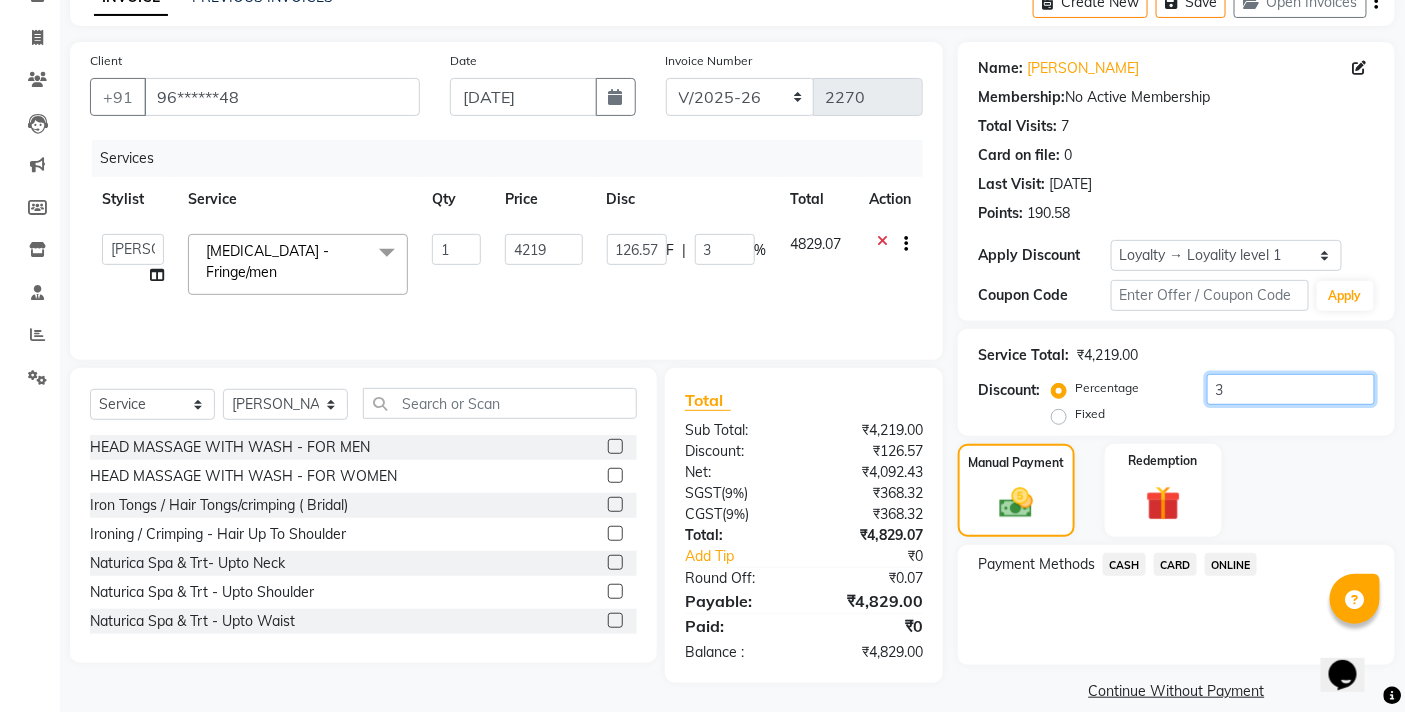 type on "39" 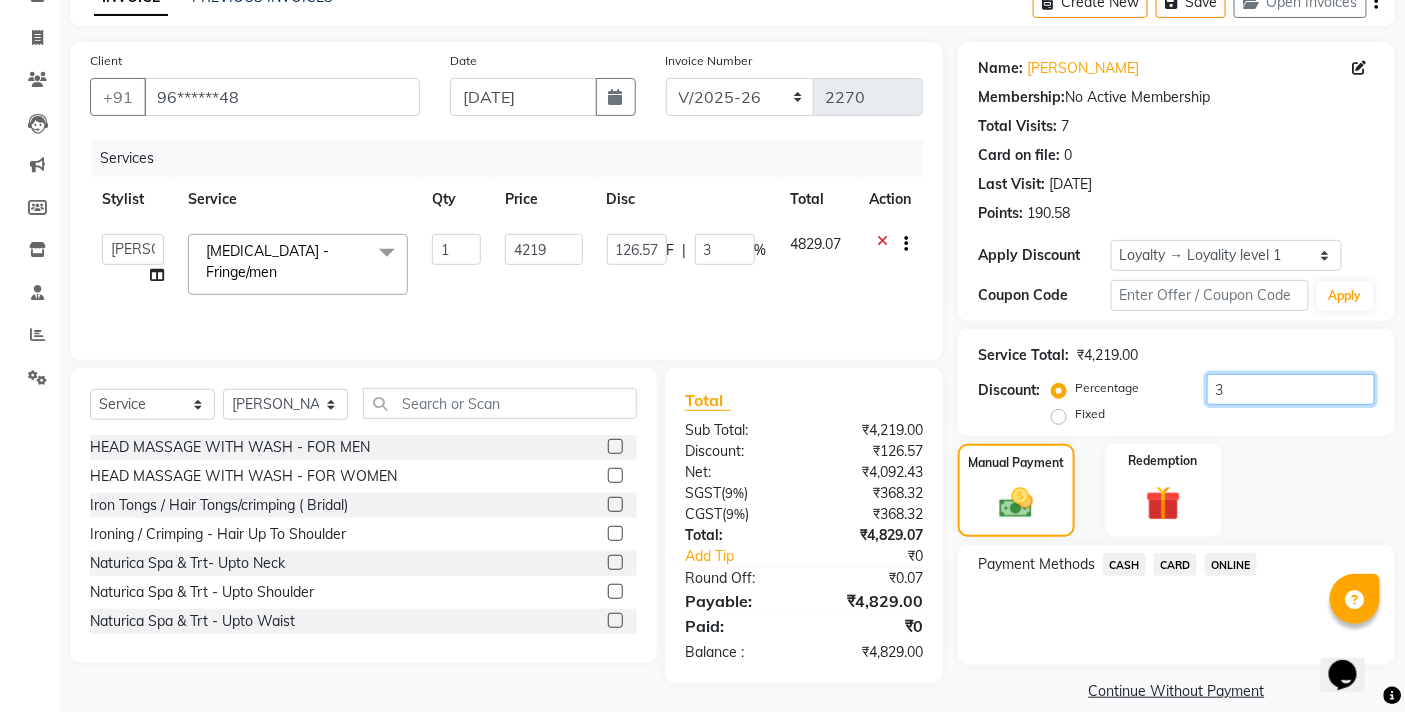 type on "1645.41" 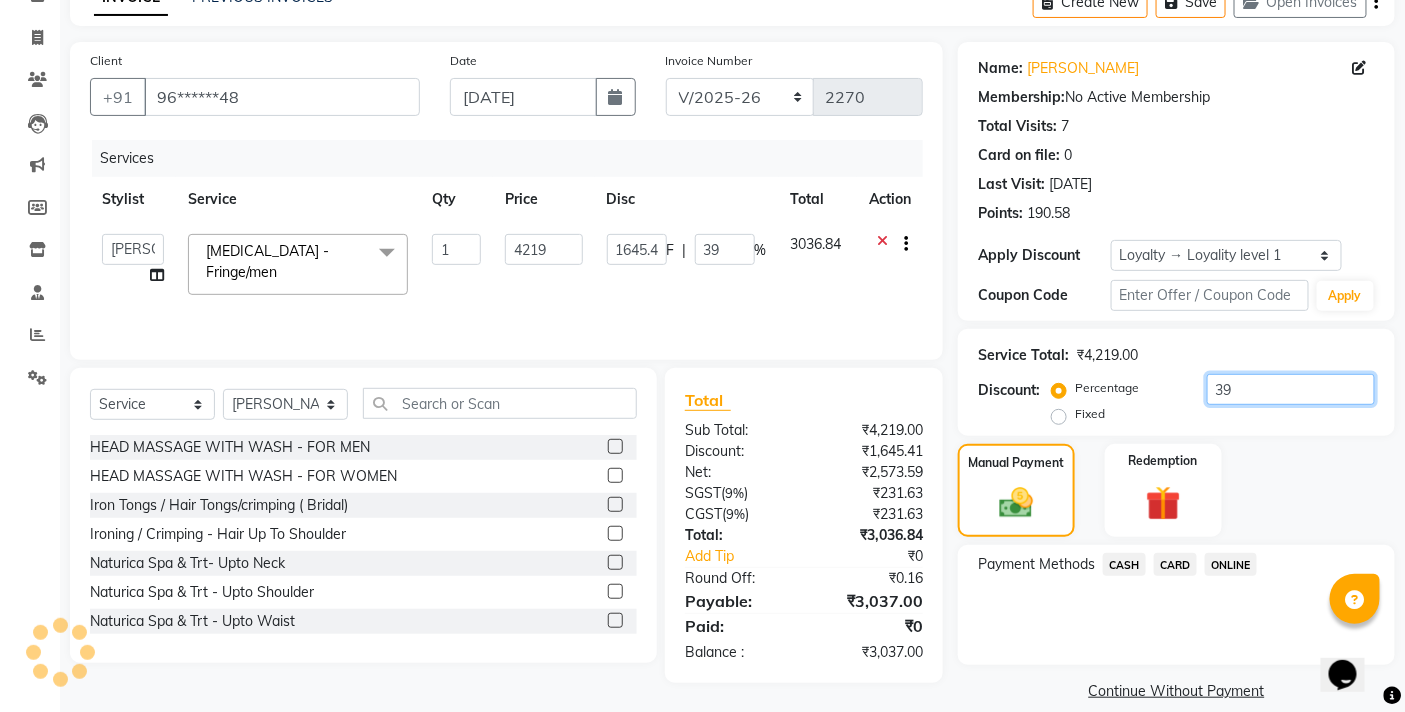 type on "39.1" 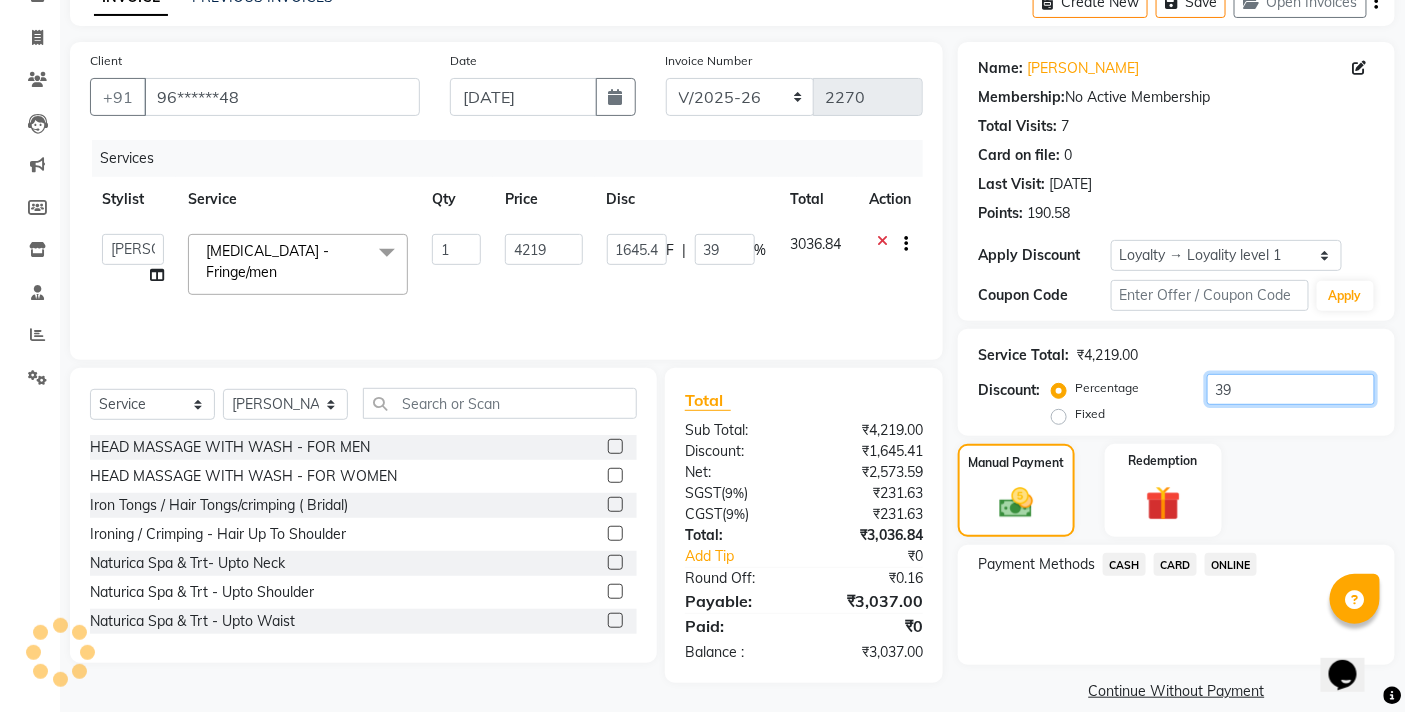 type on "1649.63" 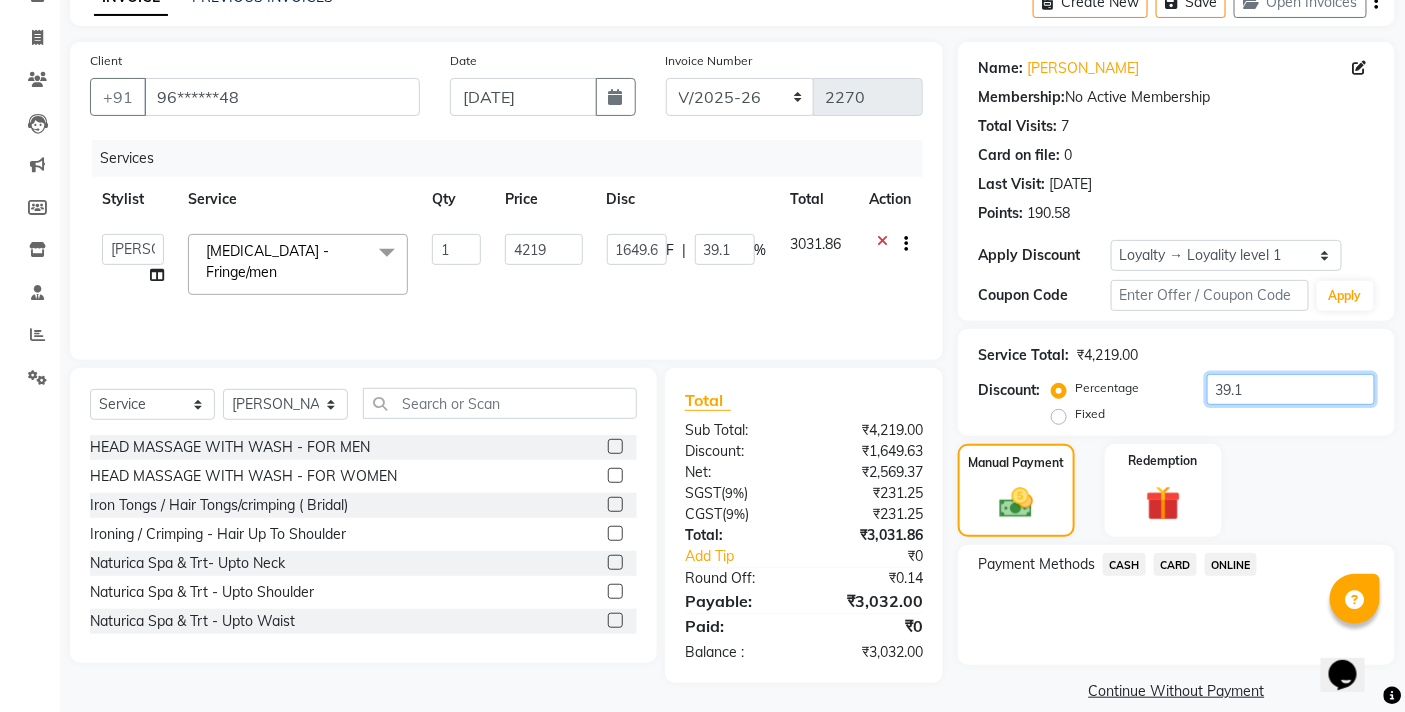 type on "39.11" 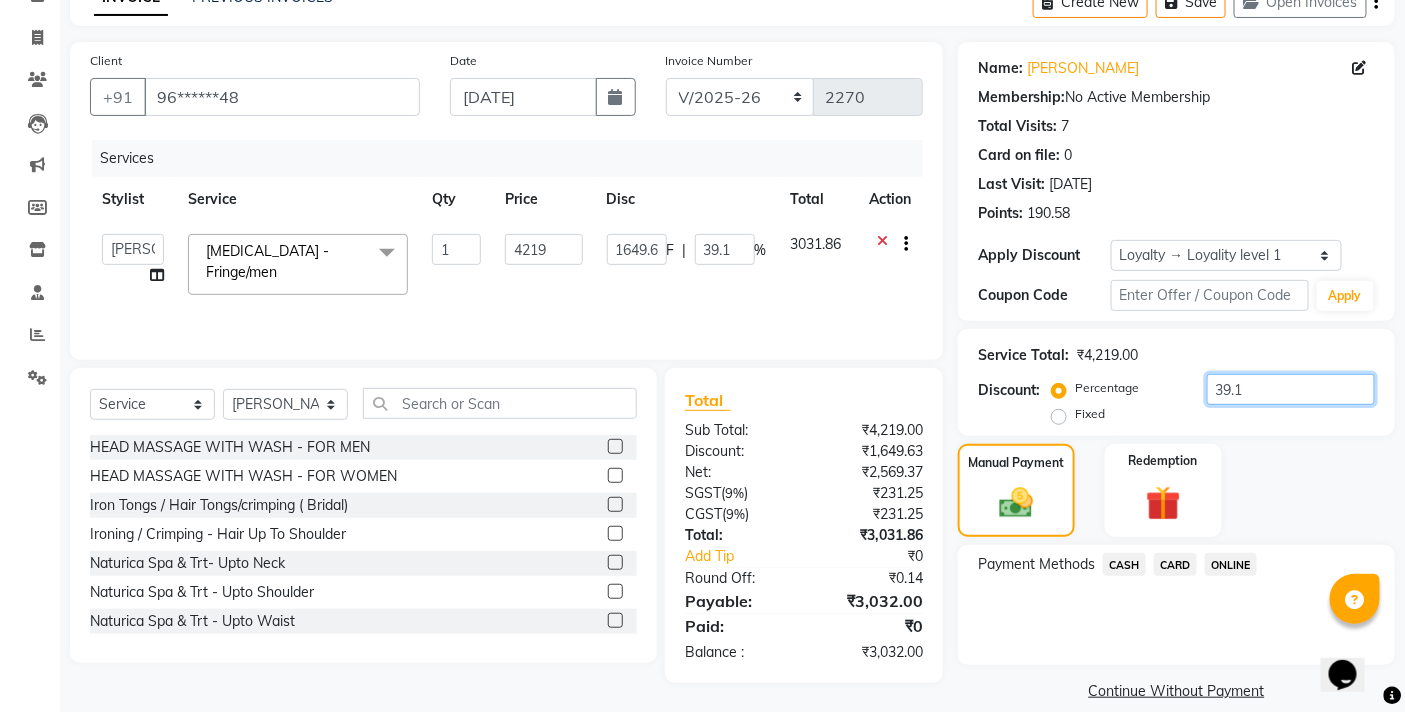 type on "1650.05" 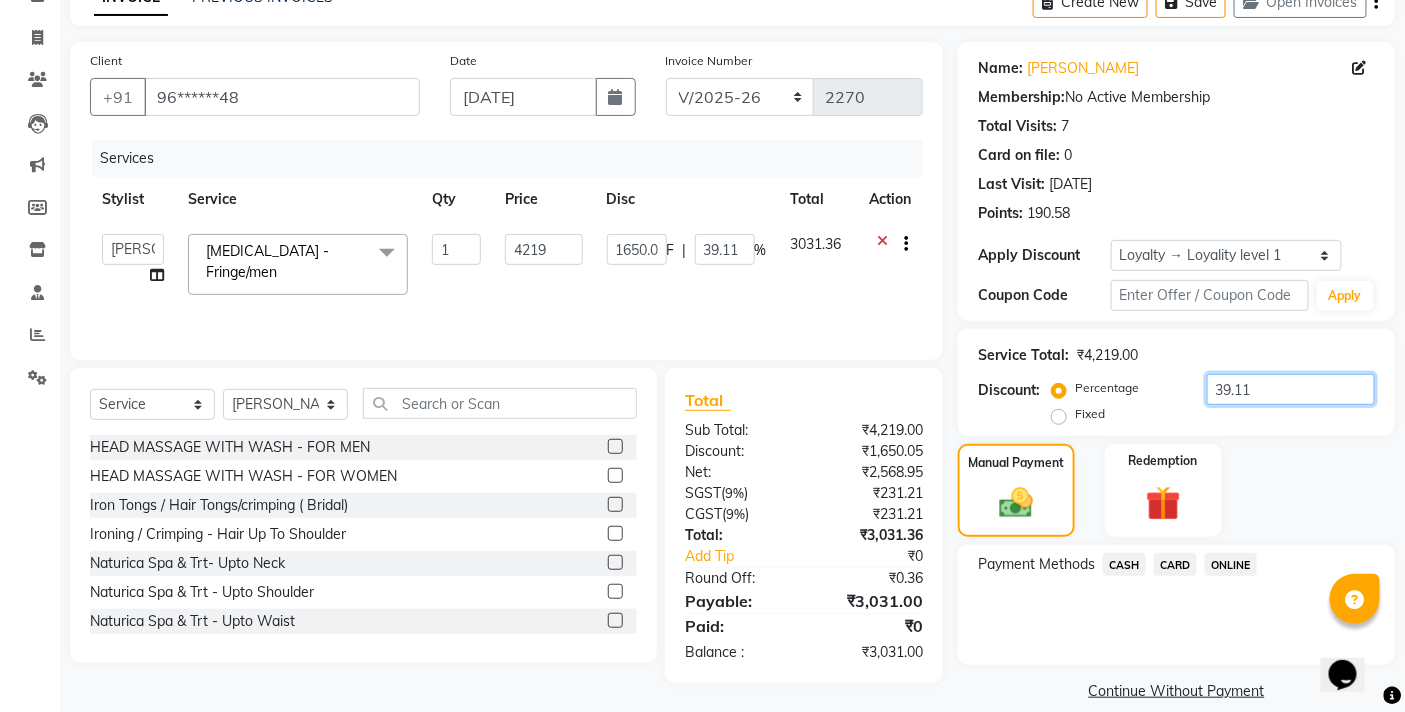 type on "39.1" 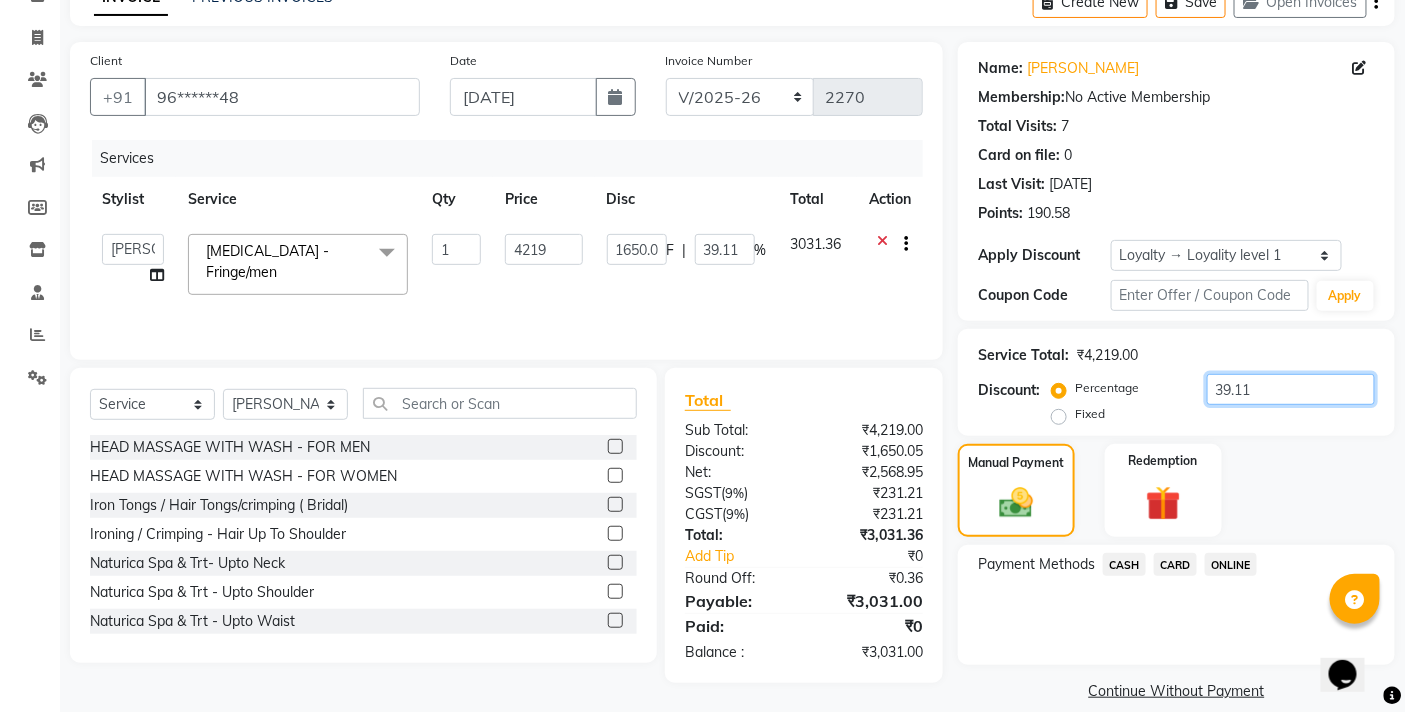 type on "1649.63" 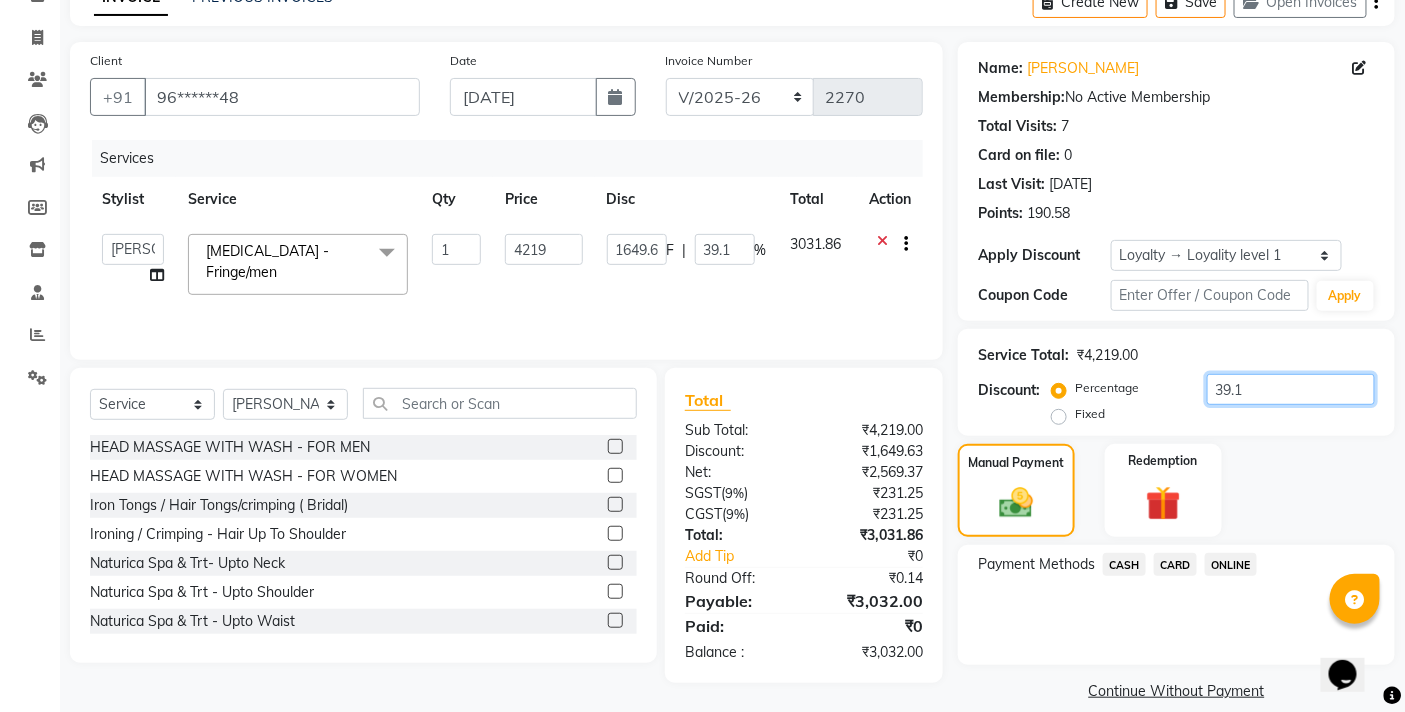 type on "39" 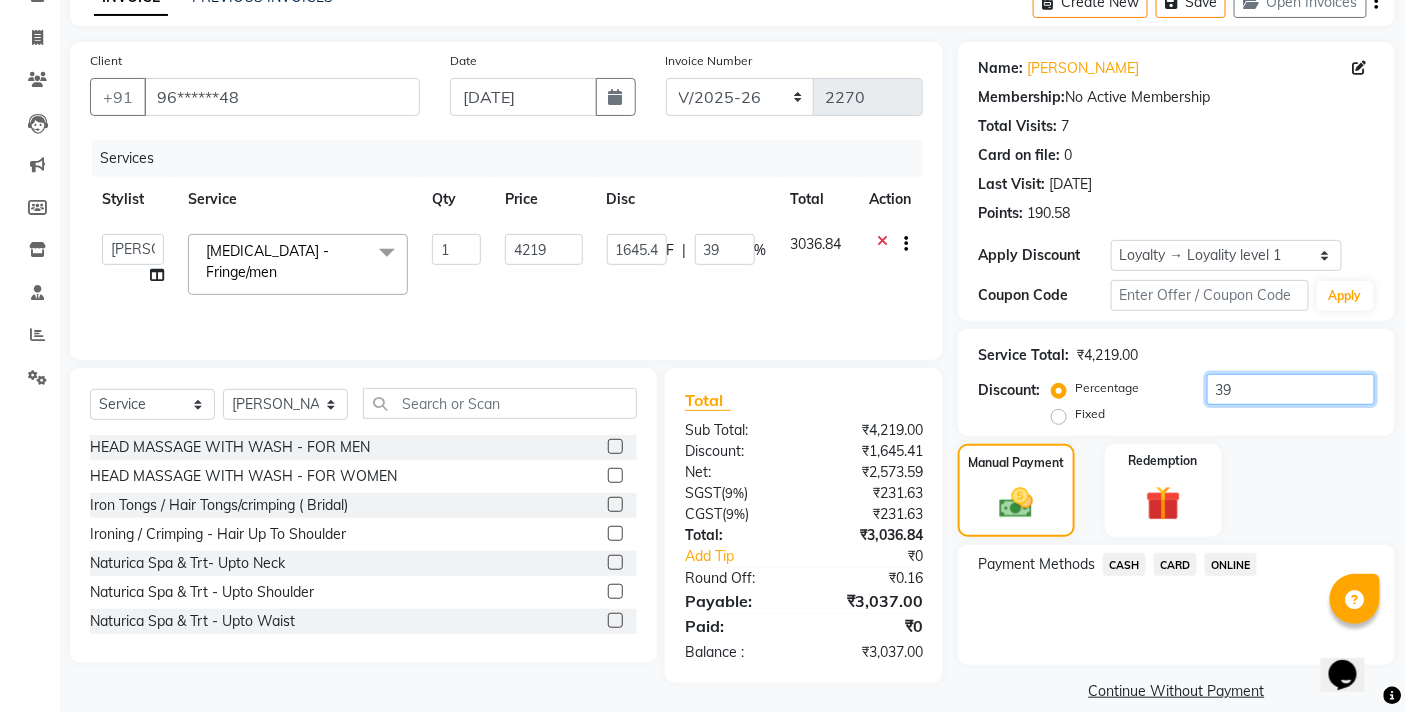 type on "3" 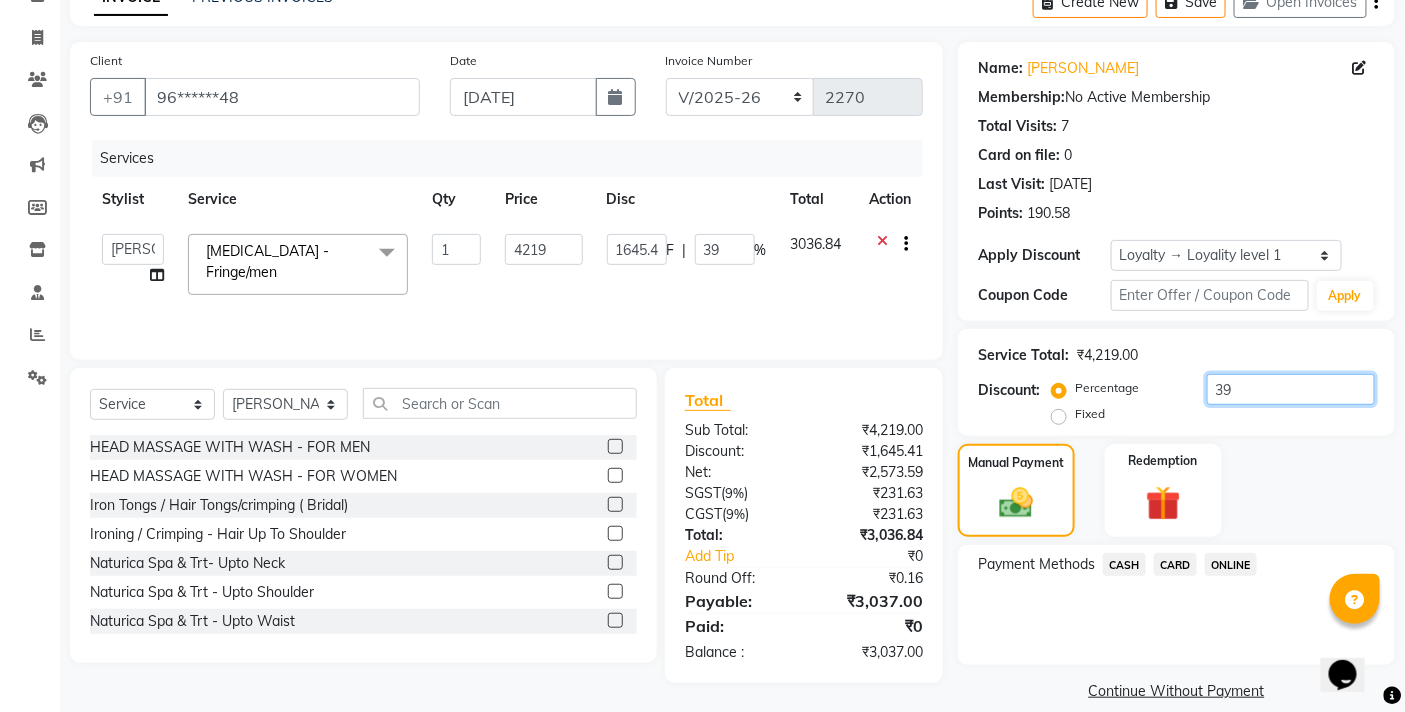 type on "126.57" 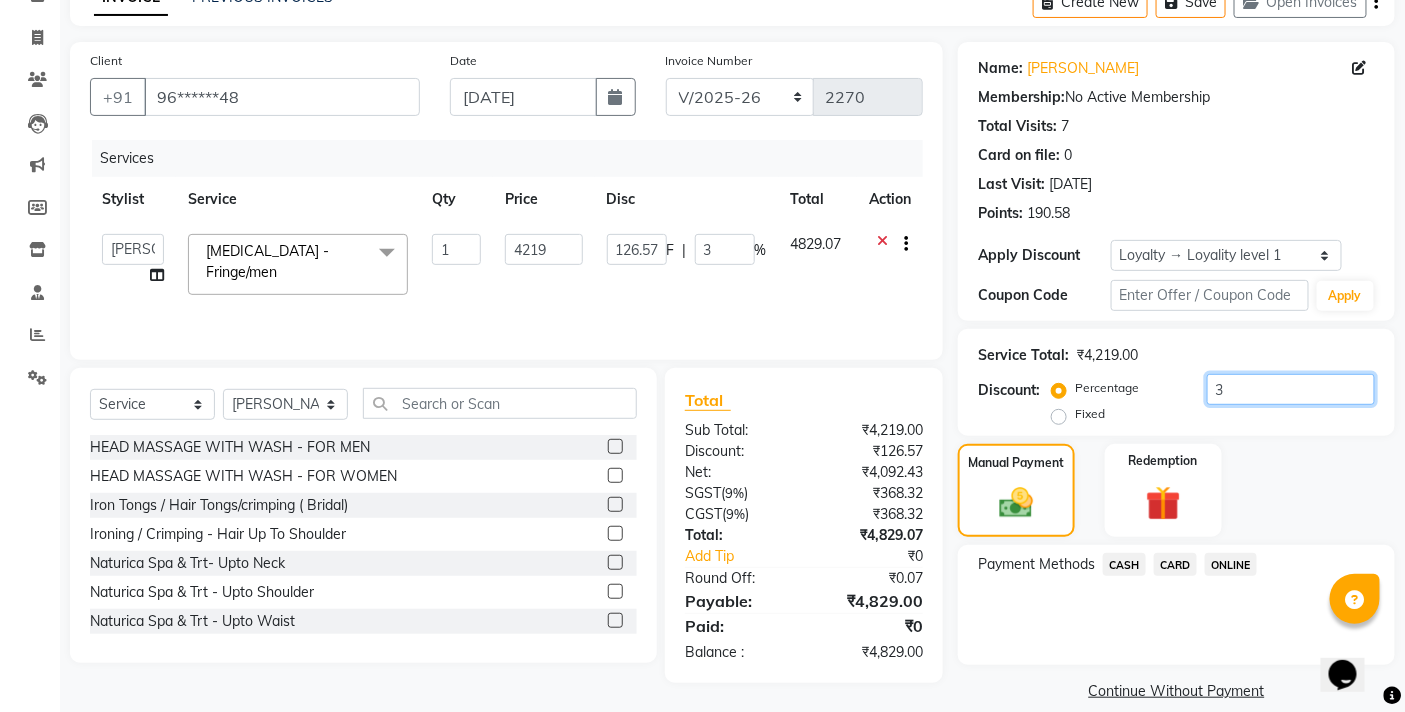 type on "38" 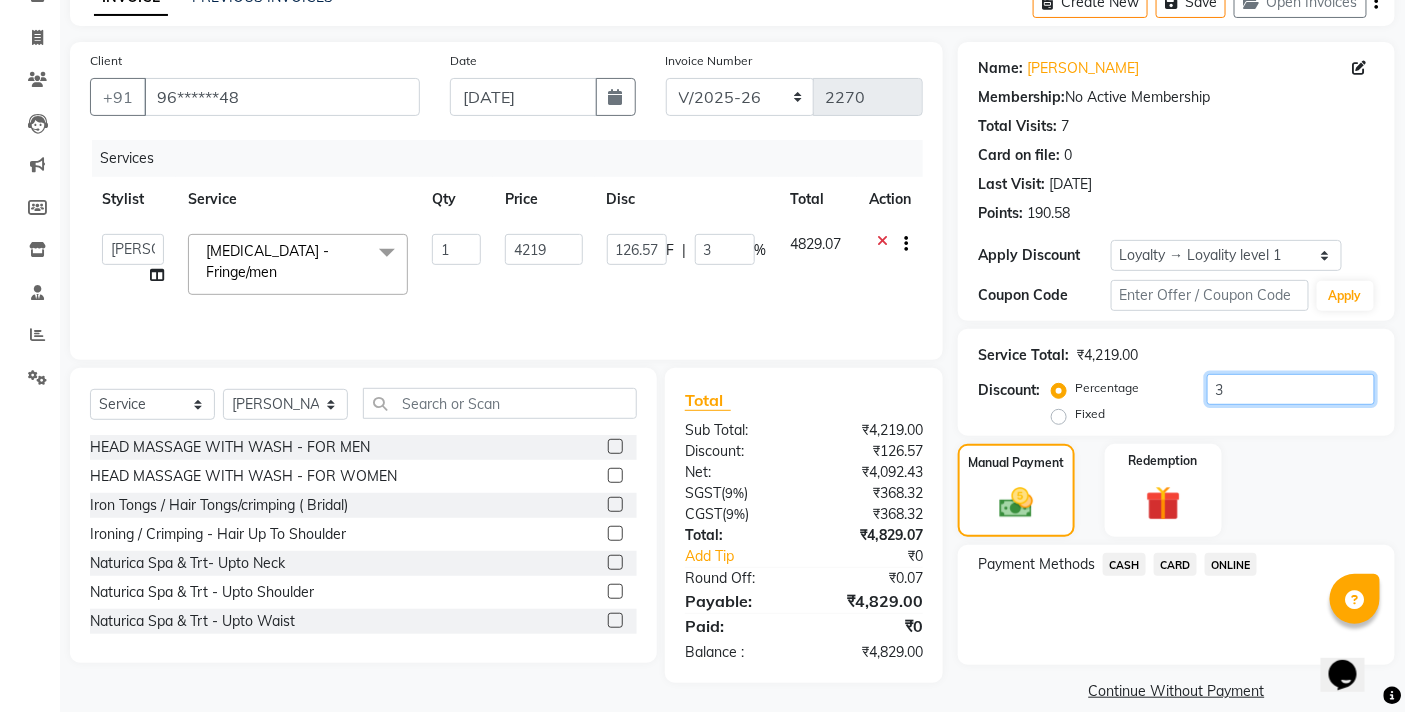 type on "1603.22" 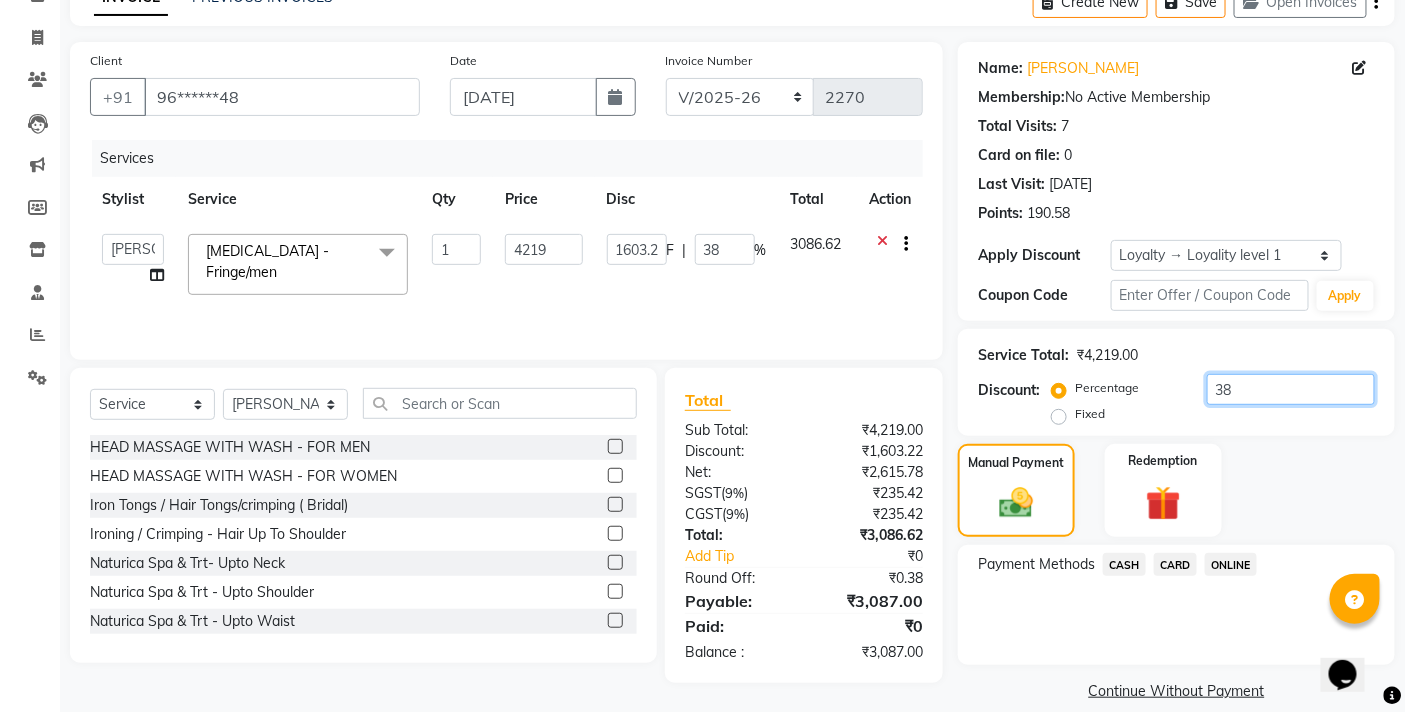 type on "3" 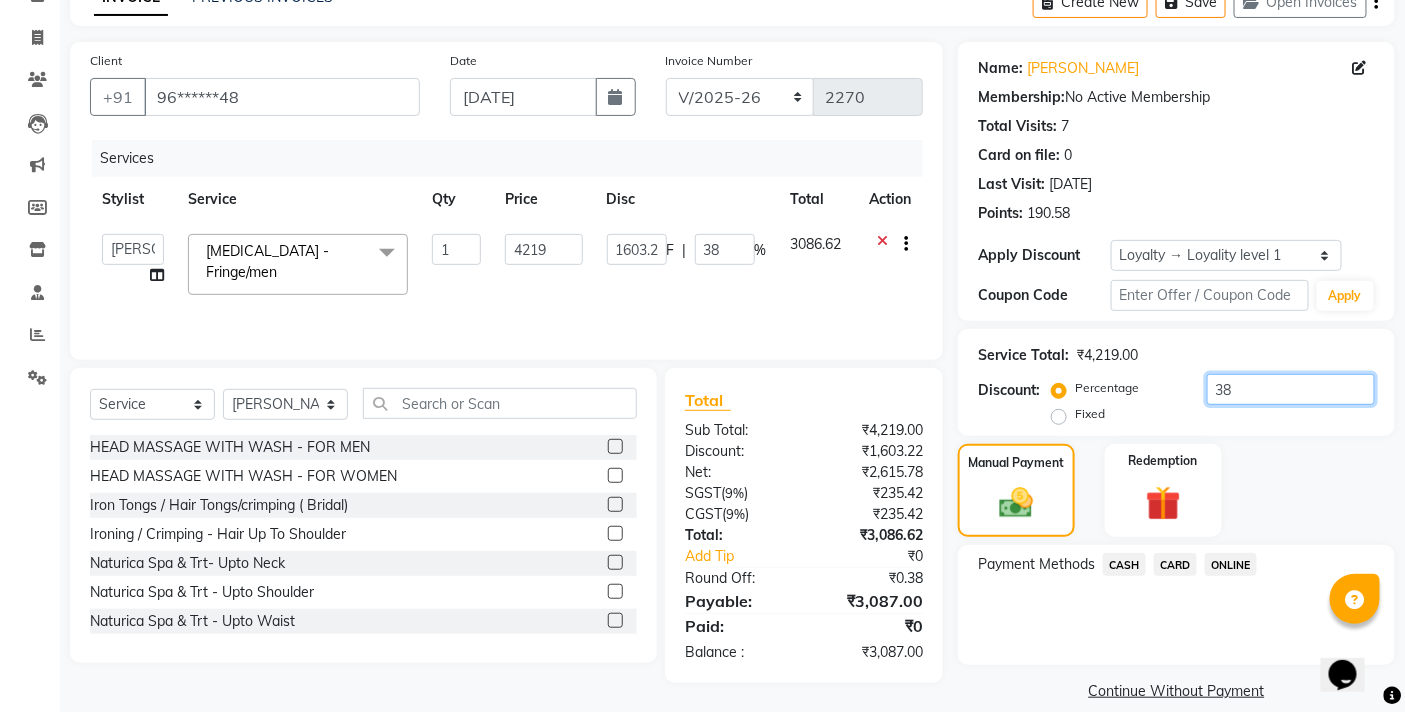 type on "126.57" 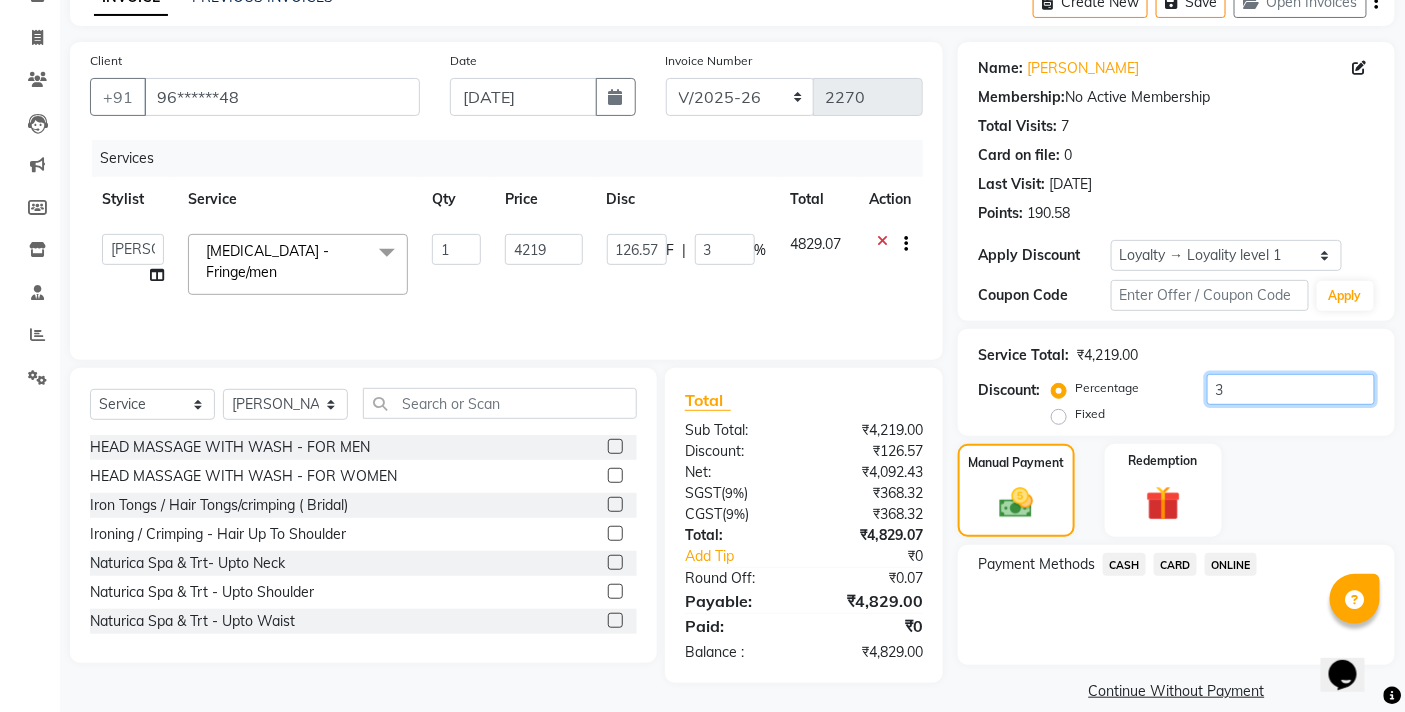 type on "38" 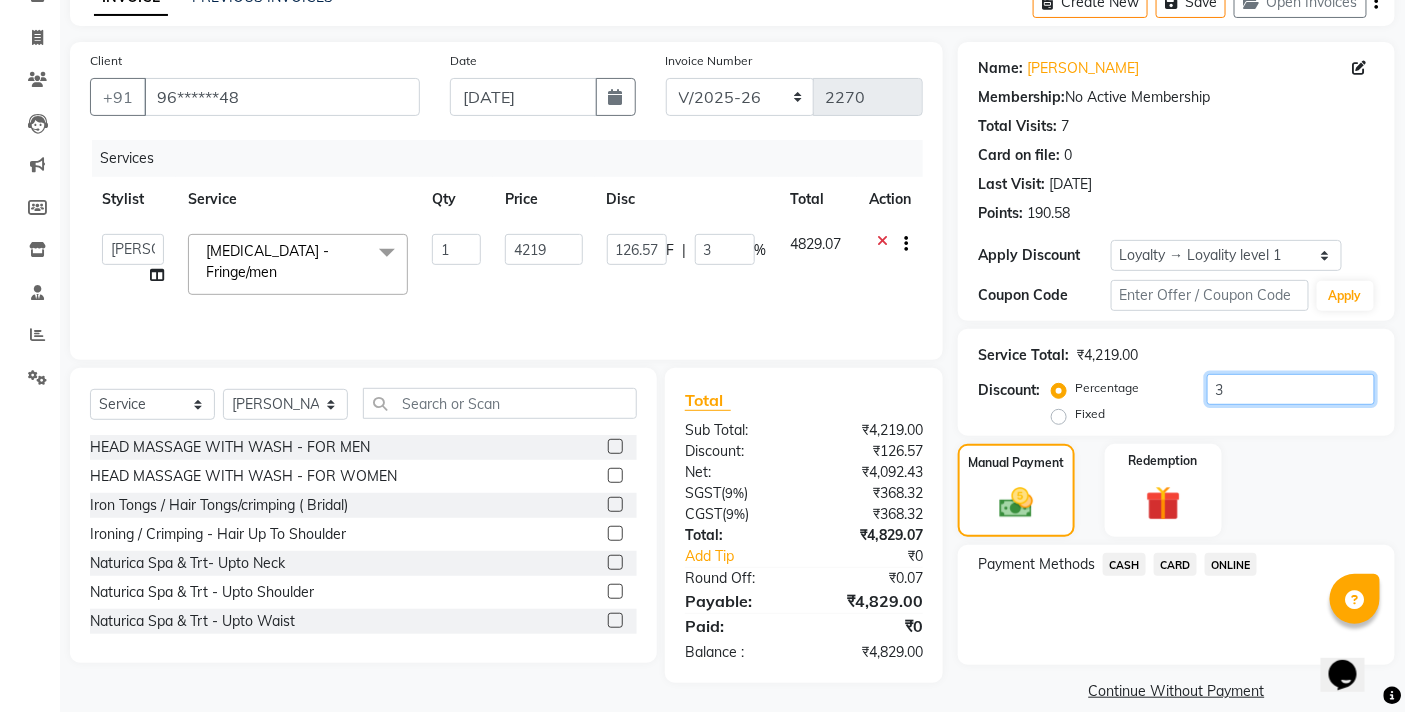 type on "1603.22" 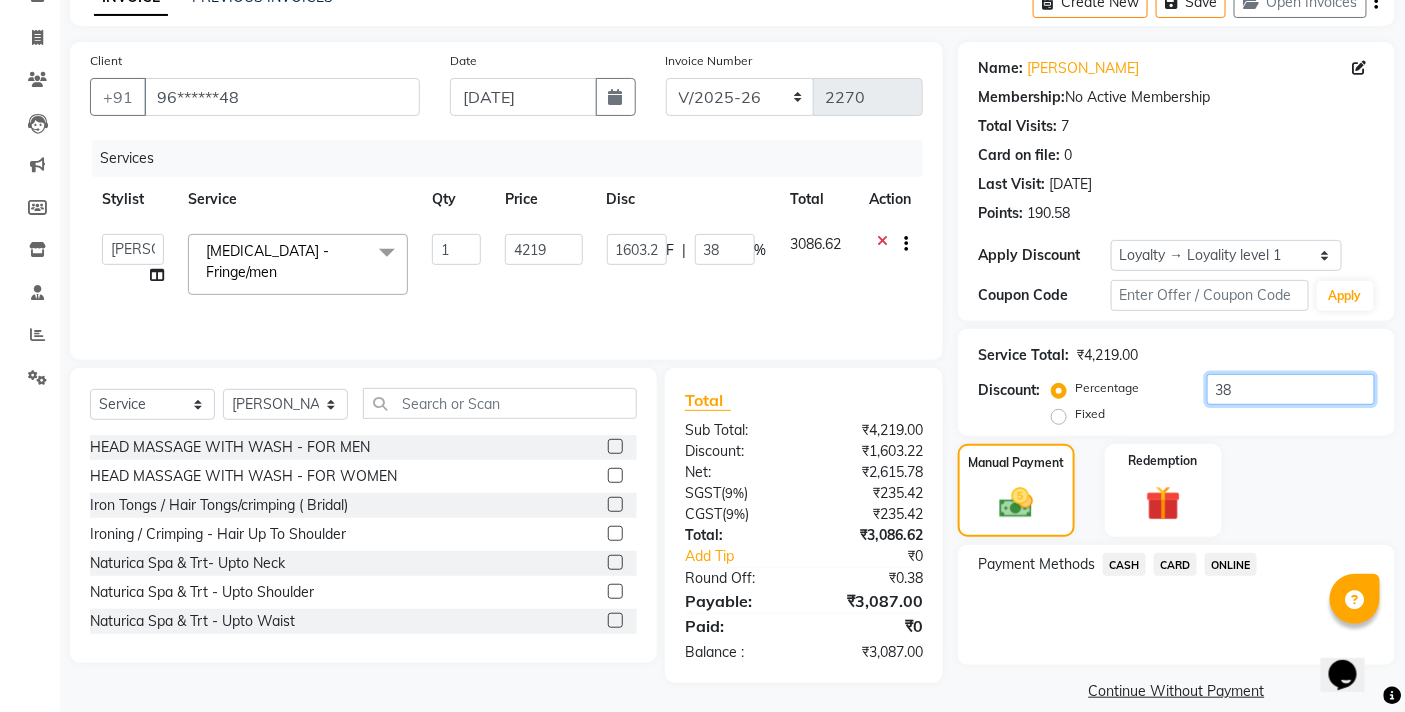 type on "3" 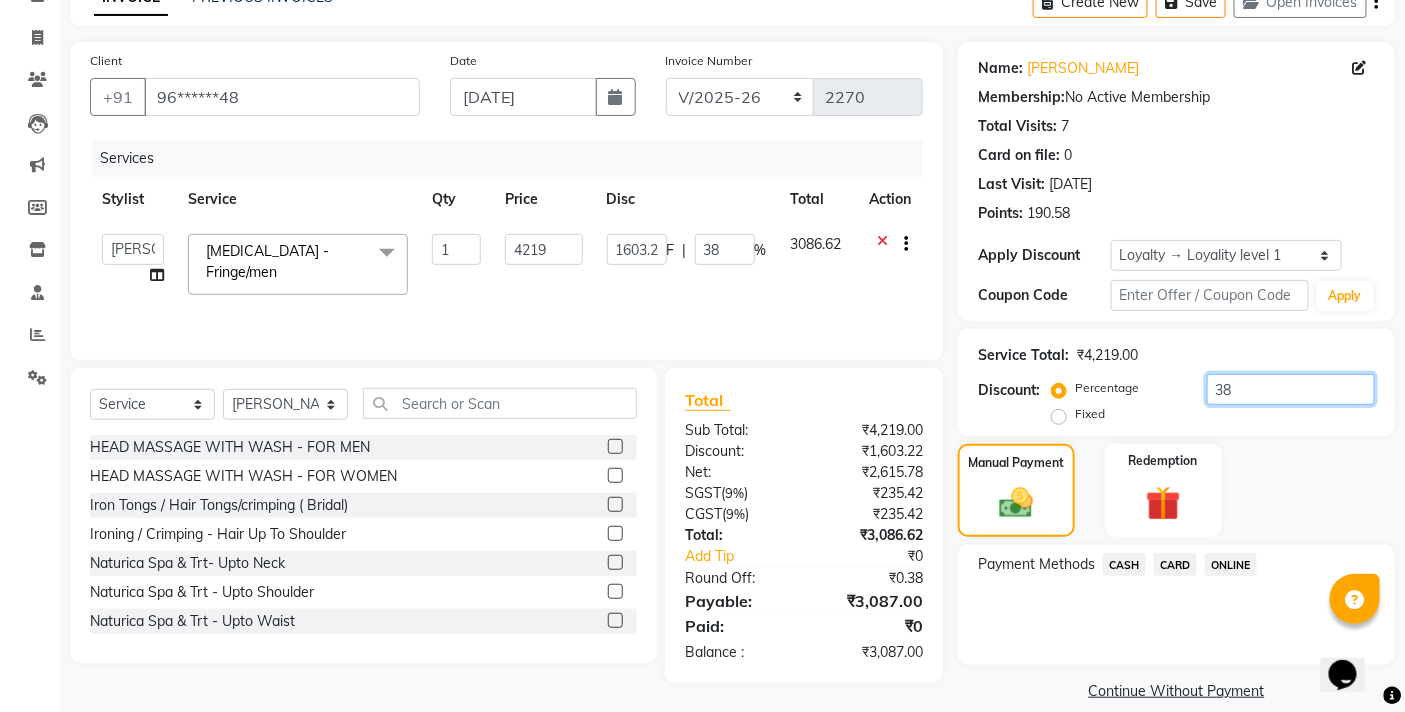 type on "126.57" 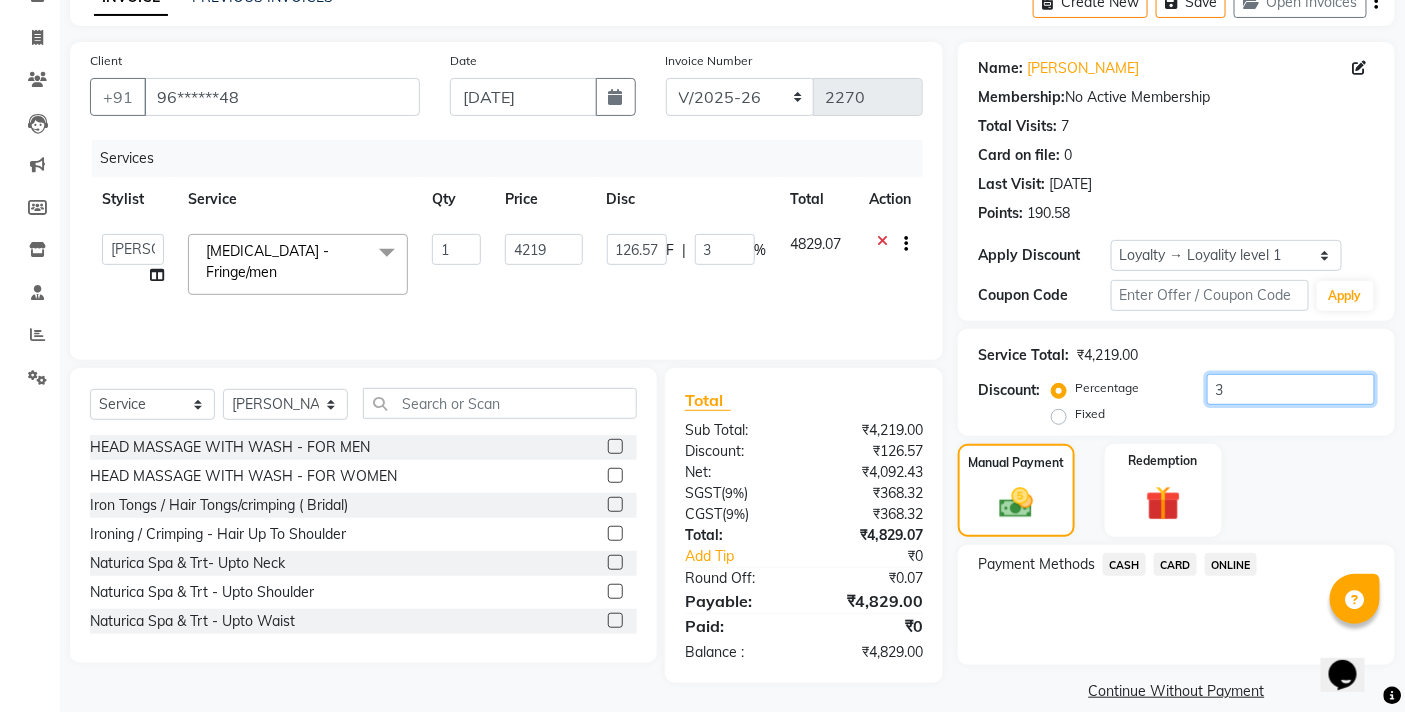 type on "39" 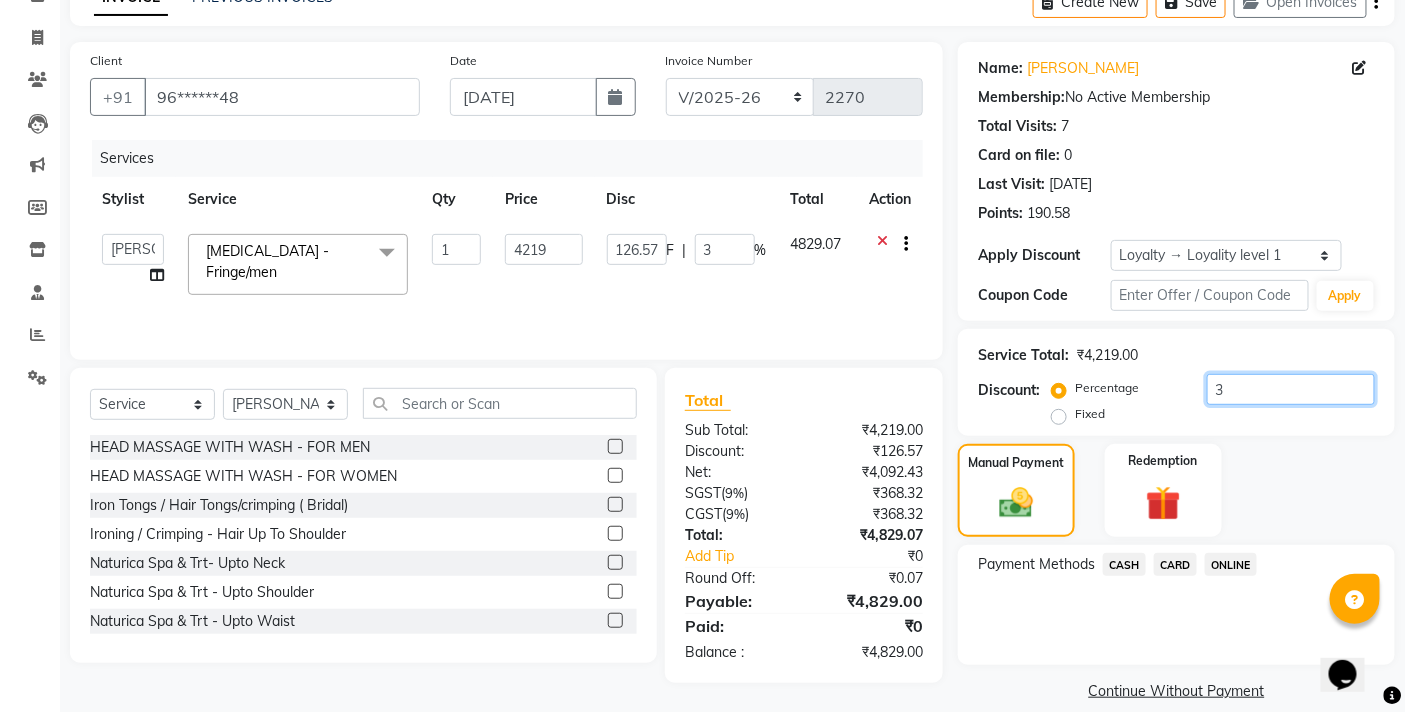 type on "1645.41" 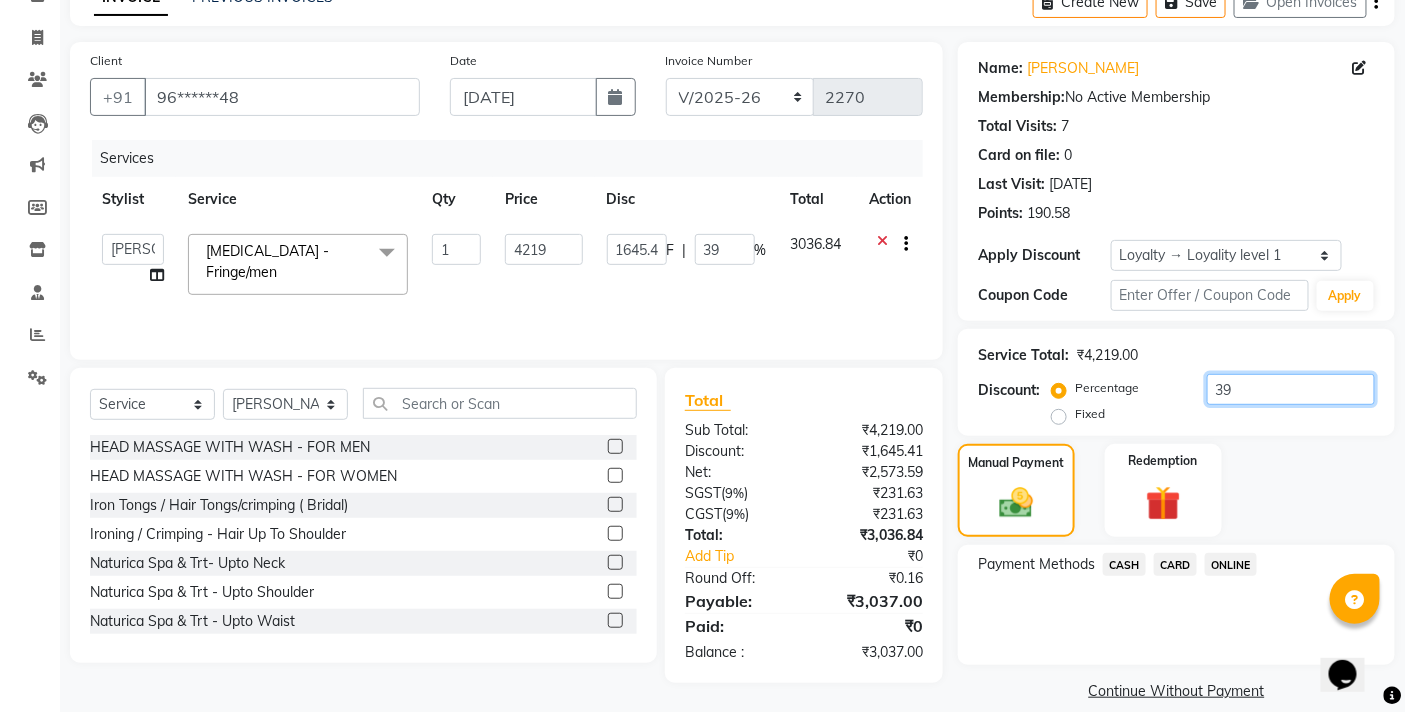 type on "39.5" 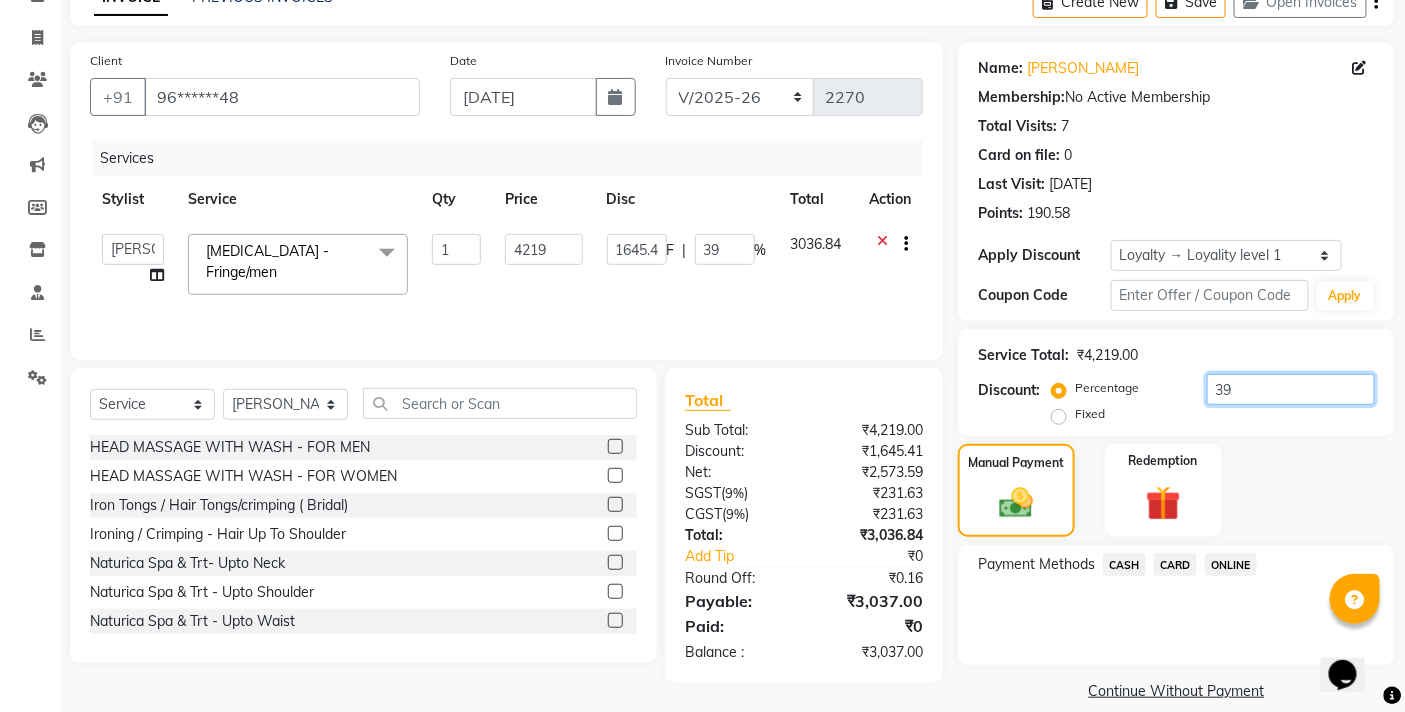 type on "1666.51" 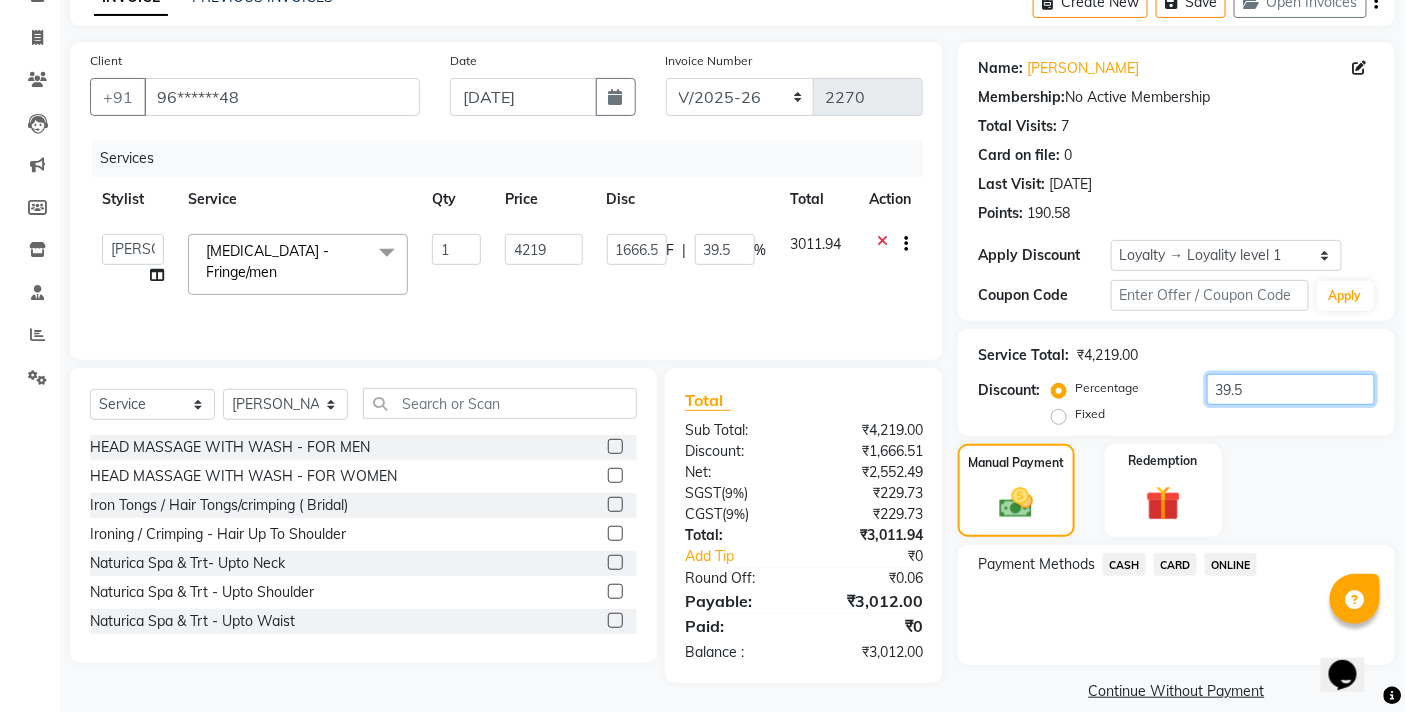 type on "39.55" 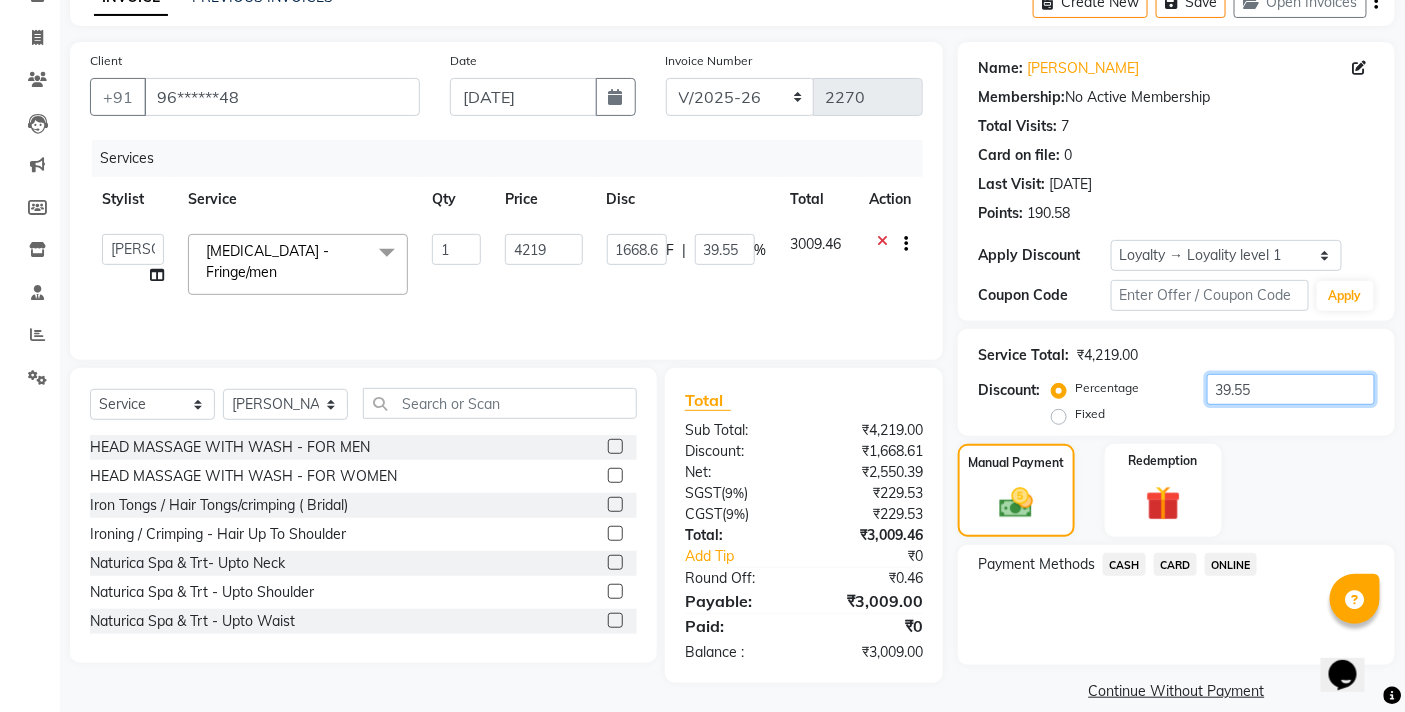type on "39.5" 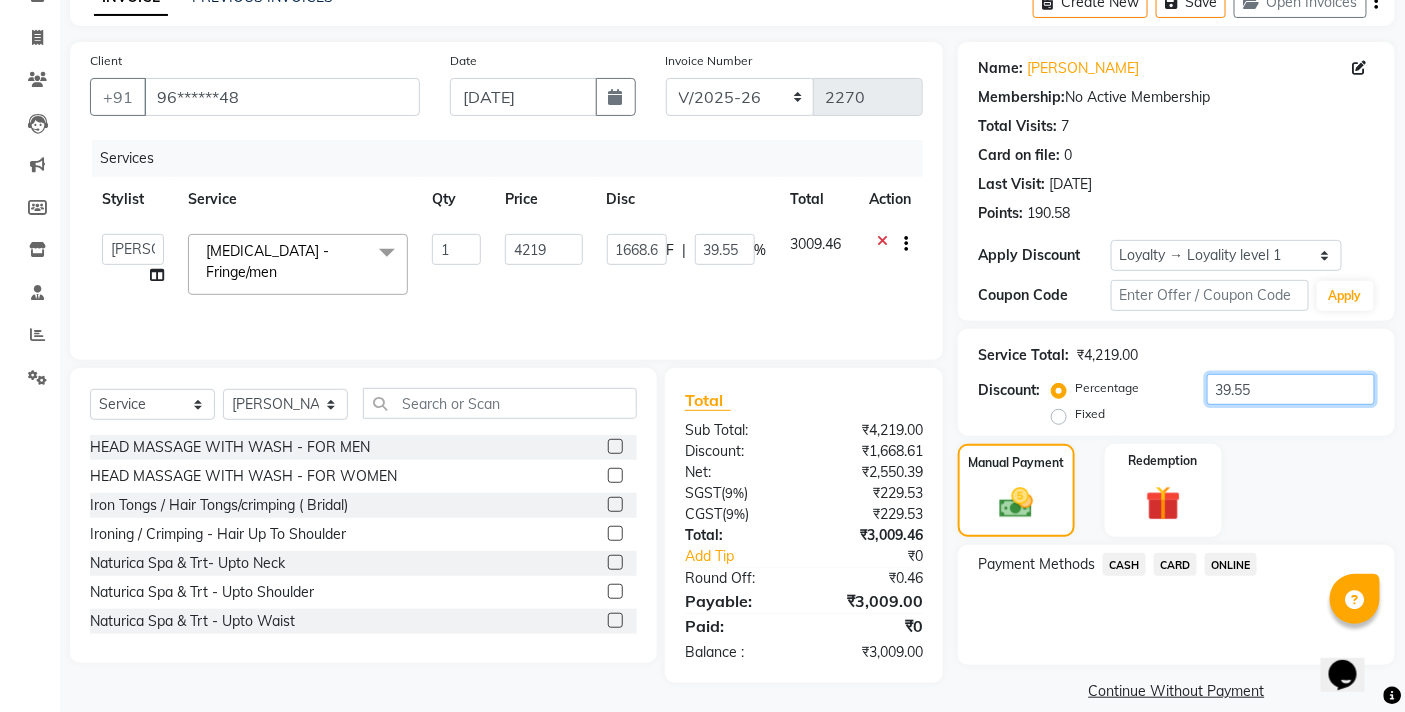 type on "1666.51" 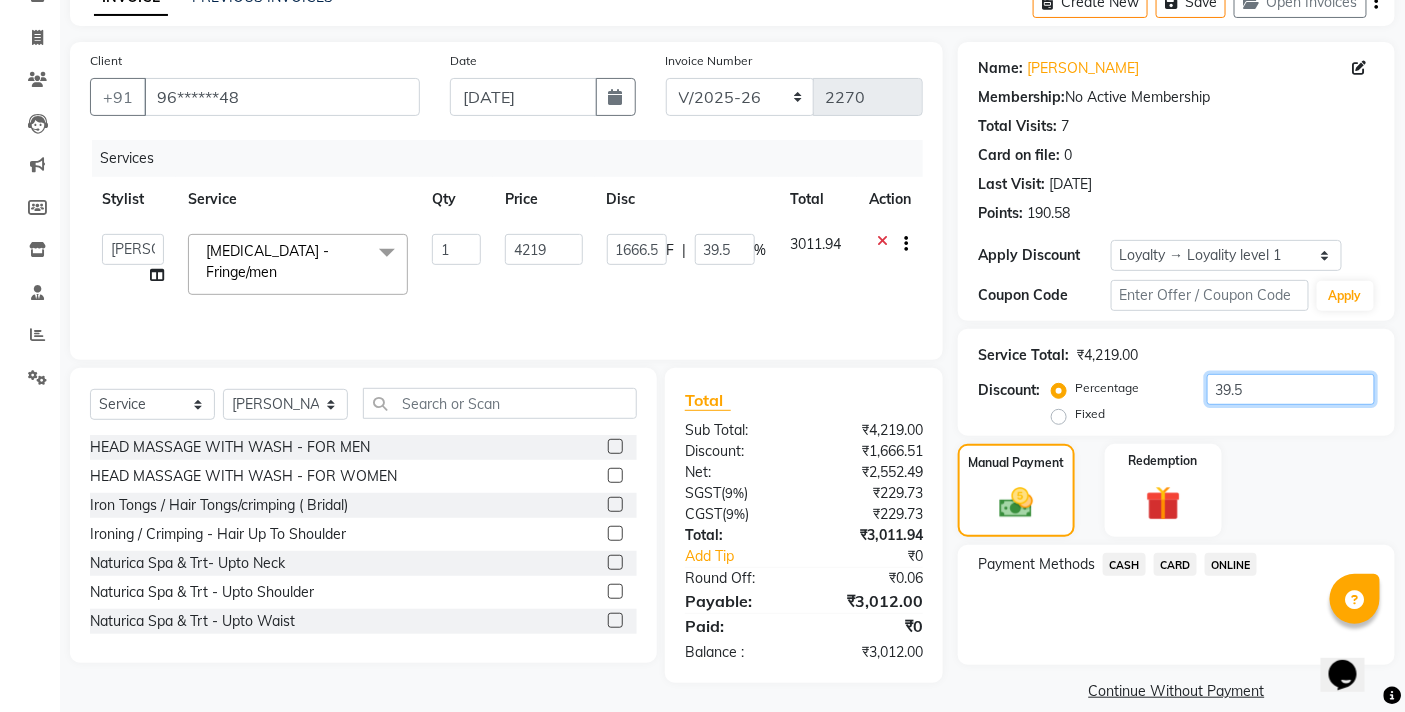 type on "39.58" 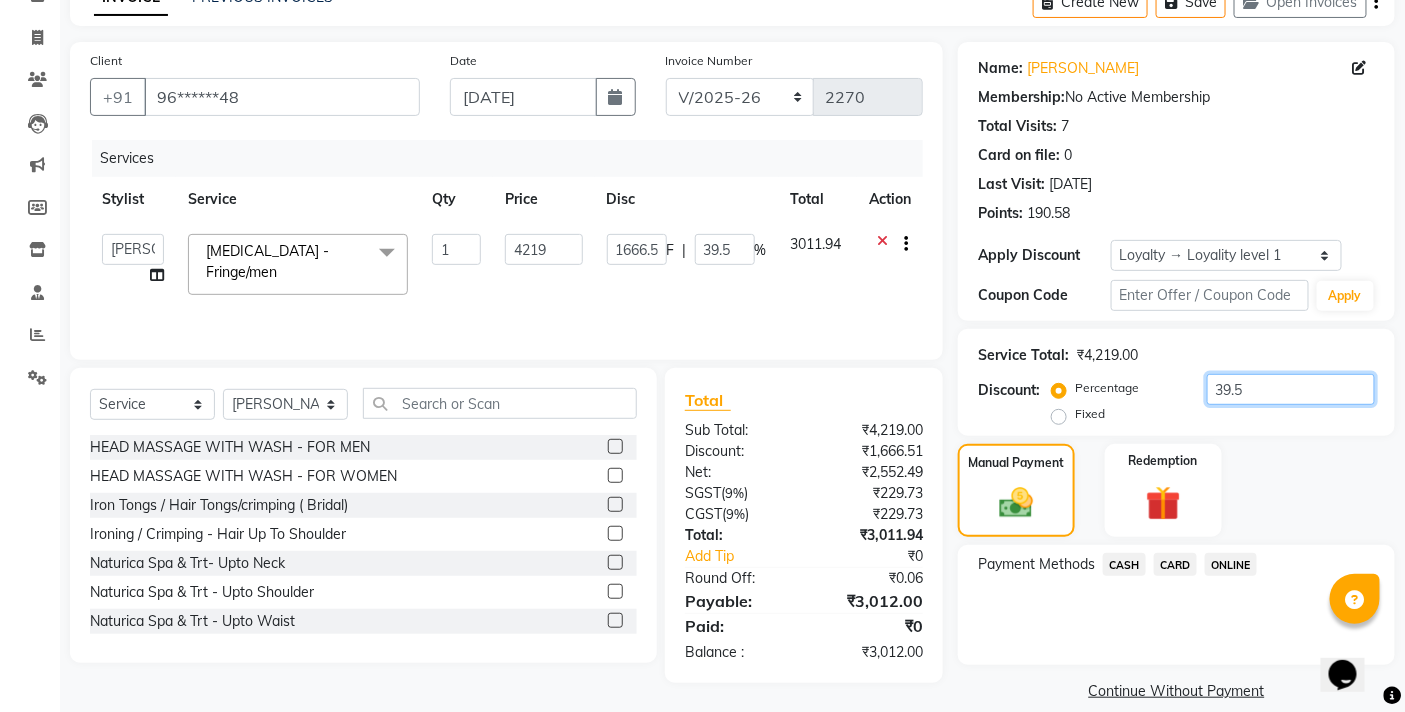 type on "1669.88" 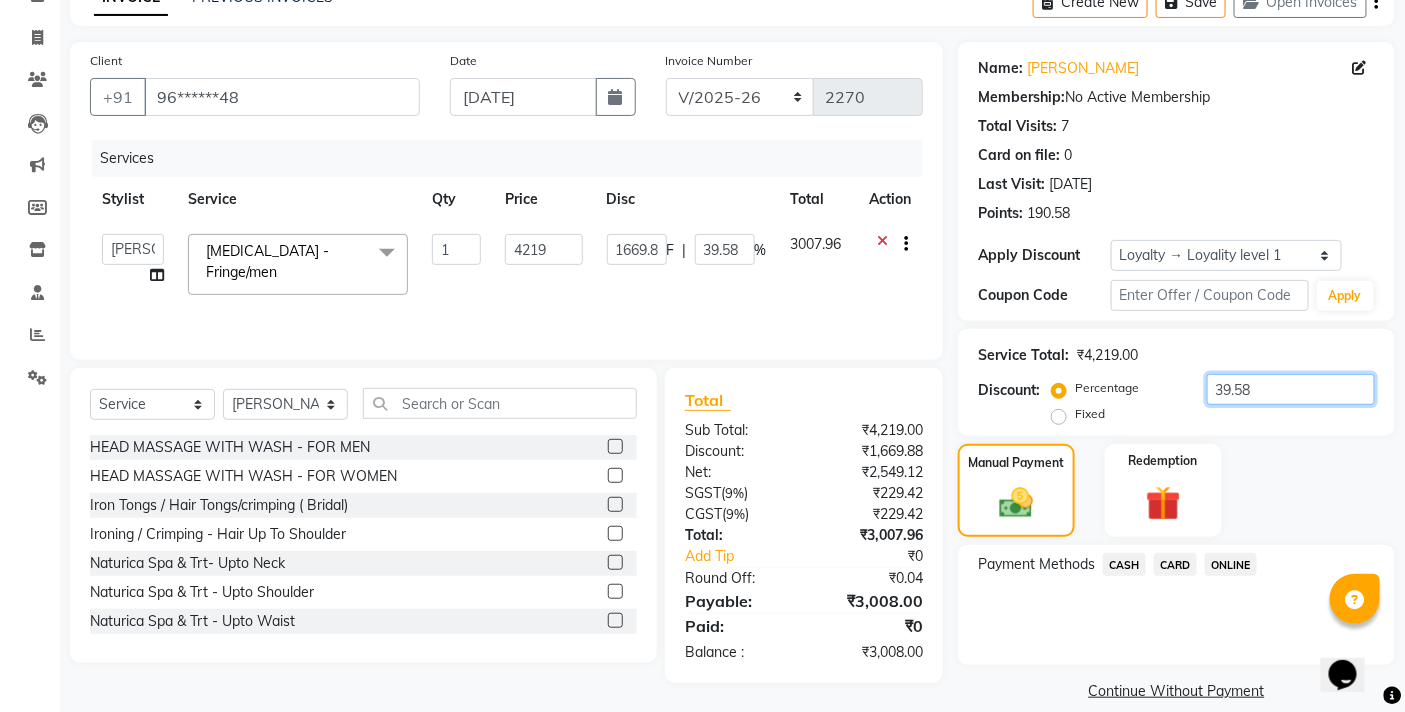 type on "39.5" 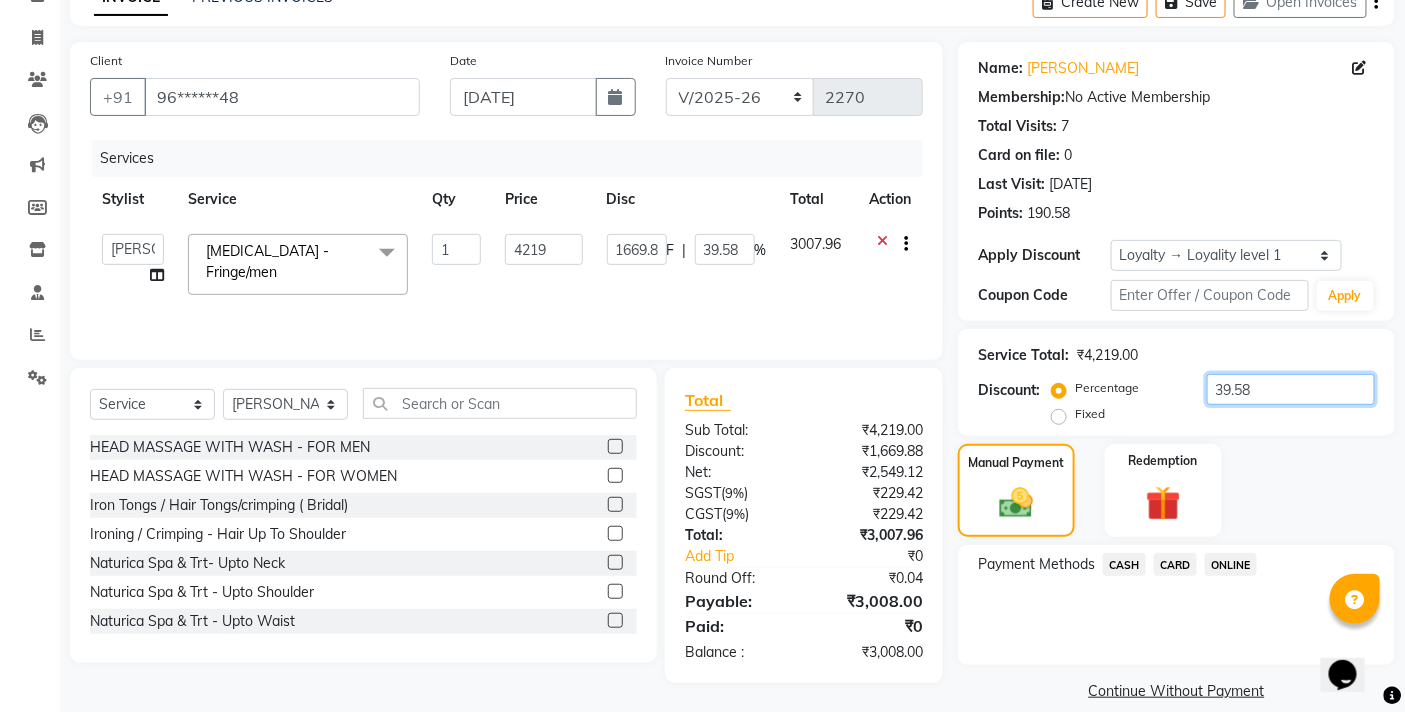 type on "1666.51" 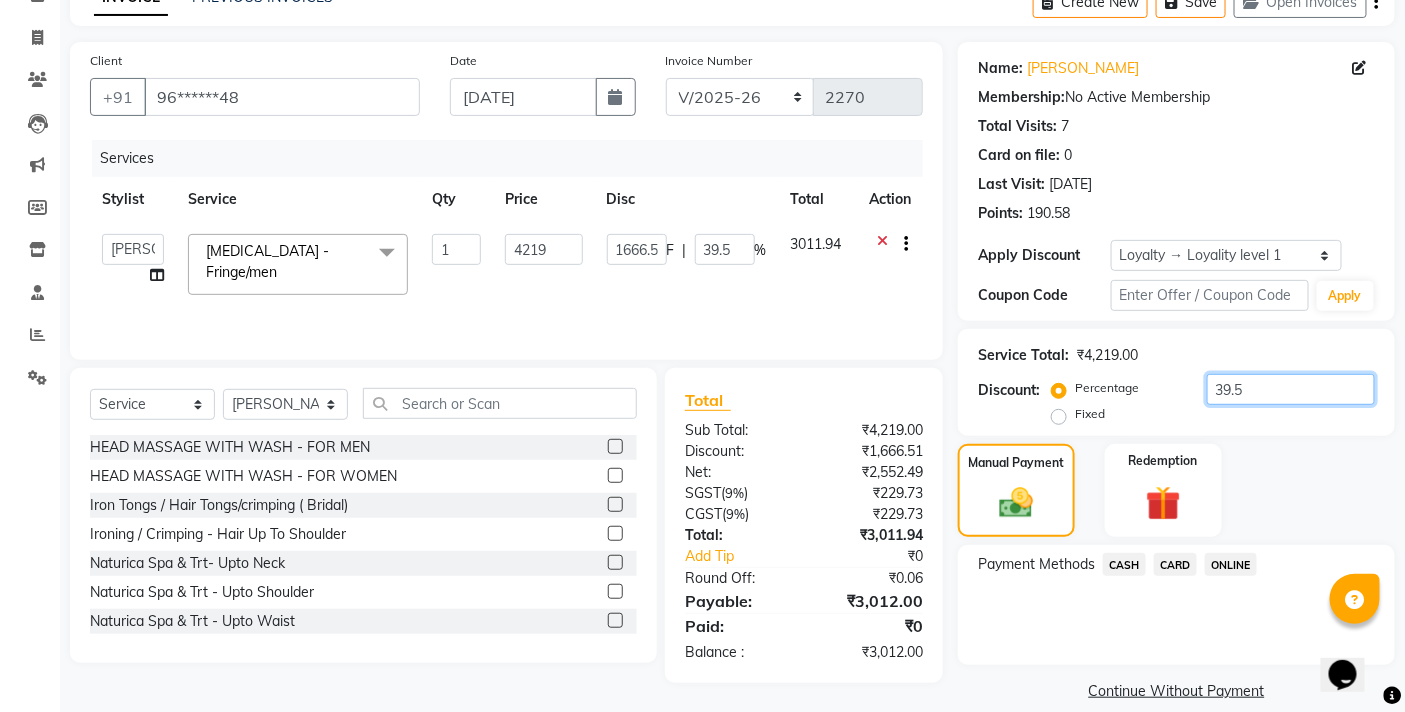 type on "39" 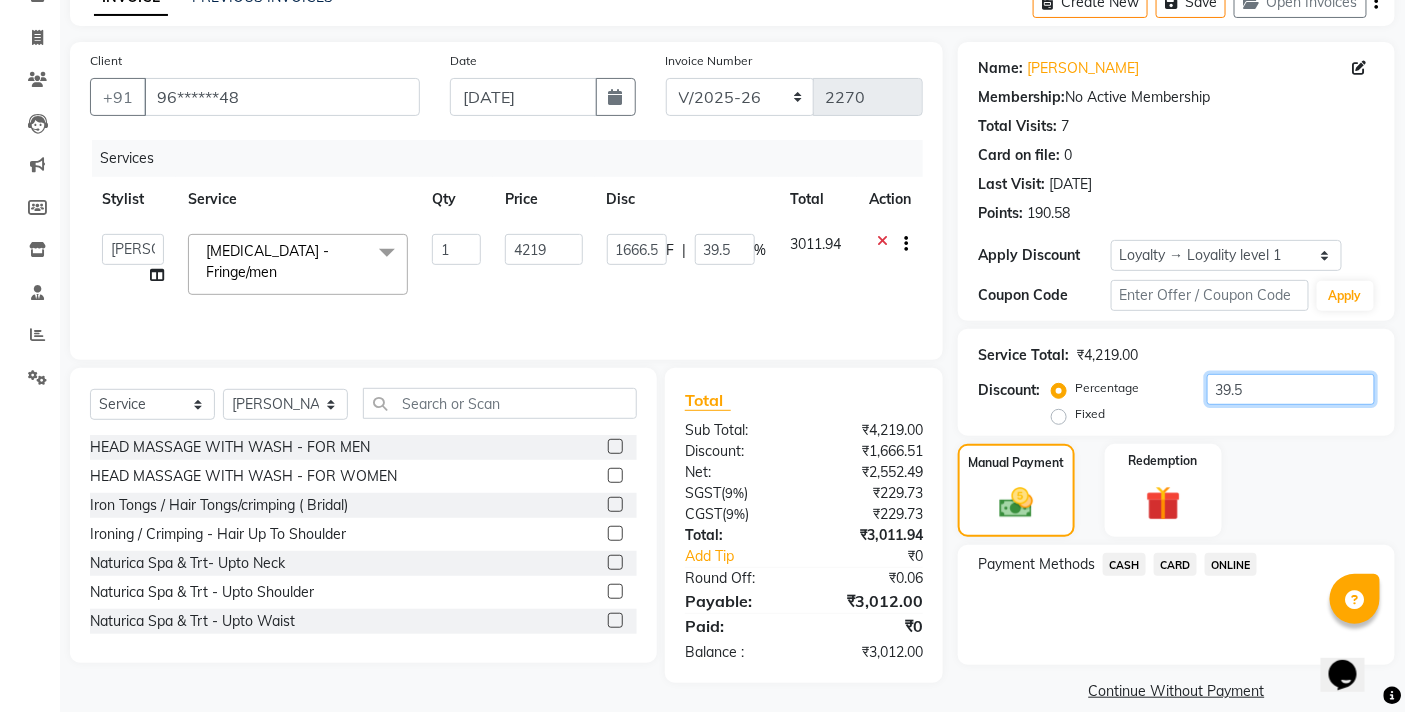 type on "1645.41" 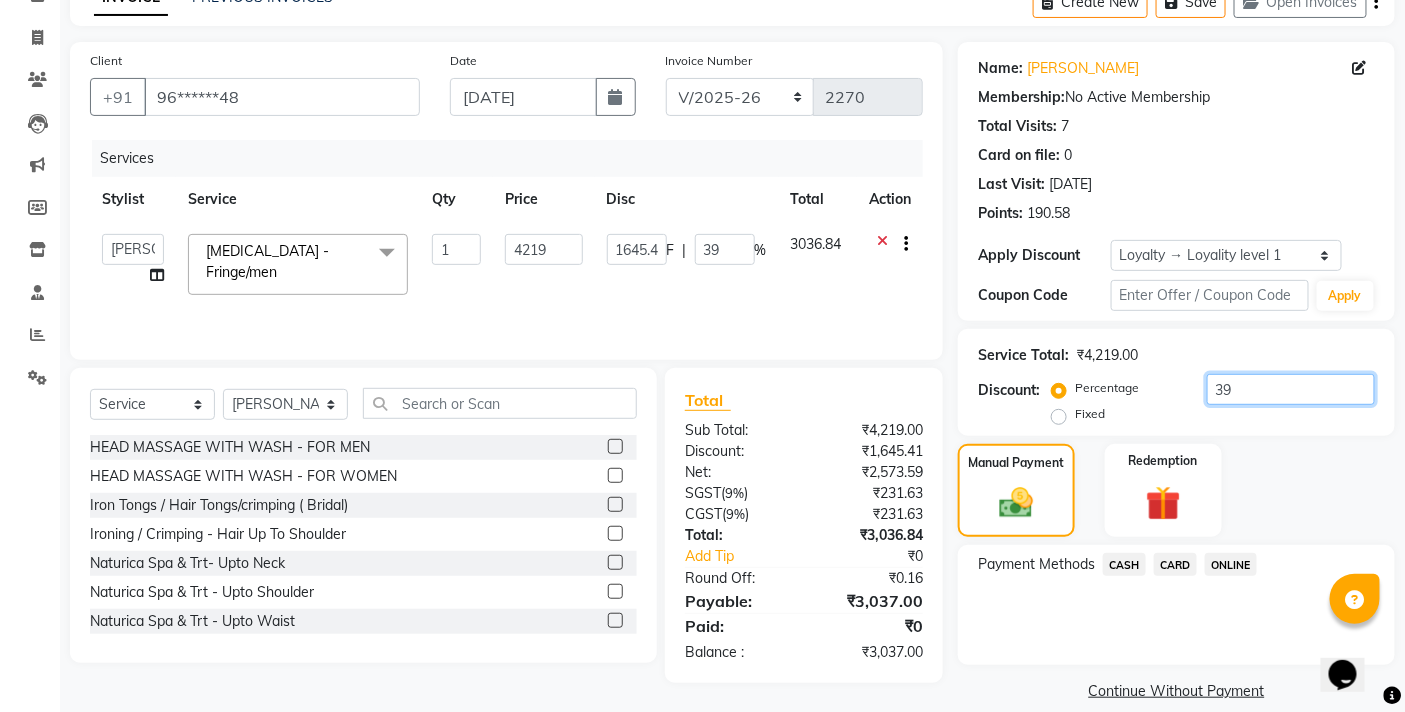 type on "39.6" 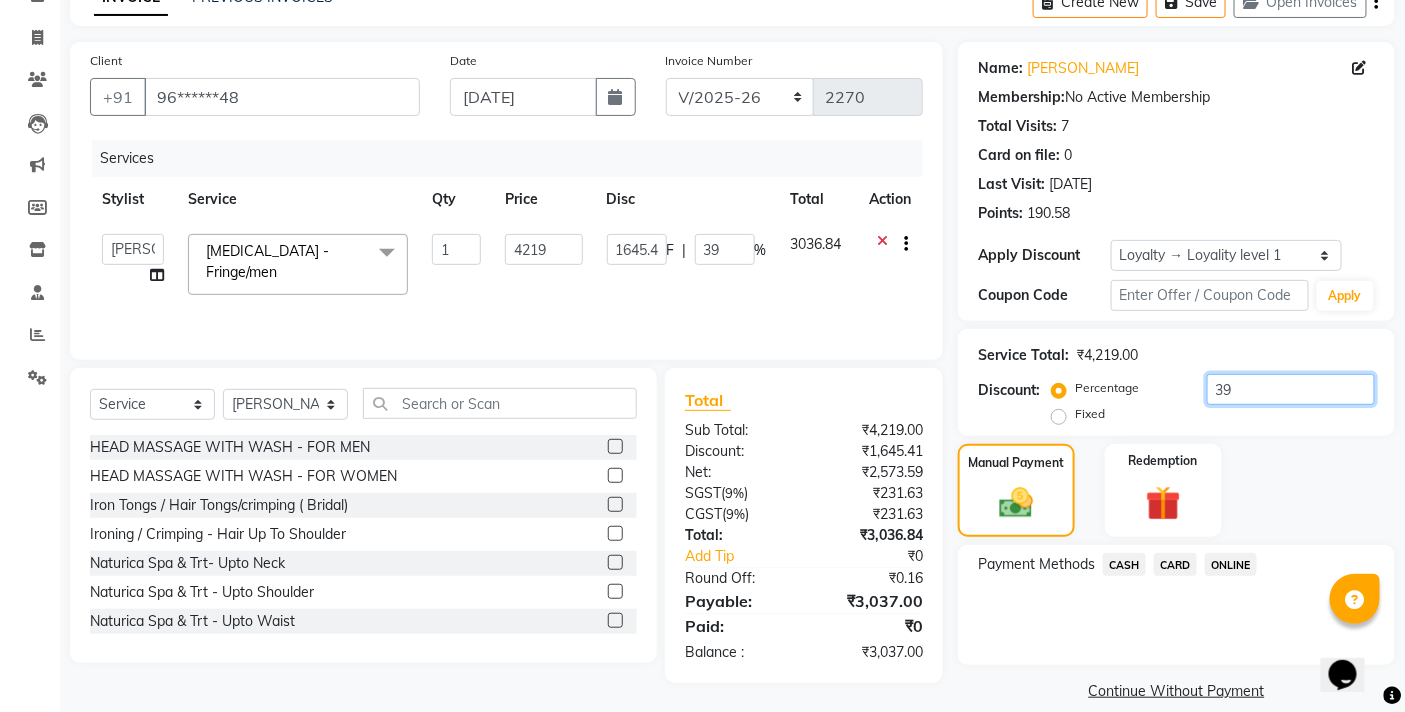 type on "1670.72" 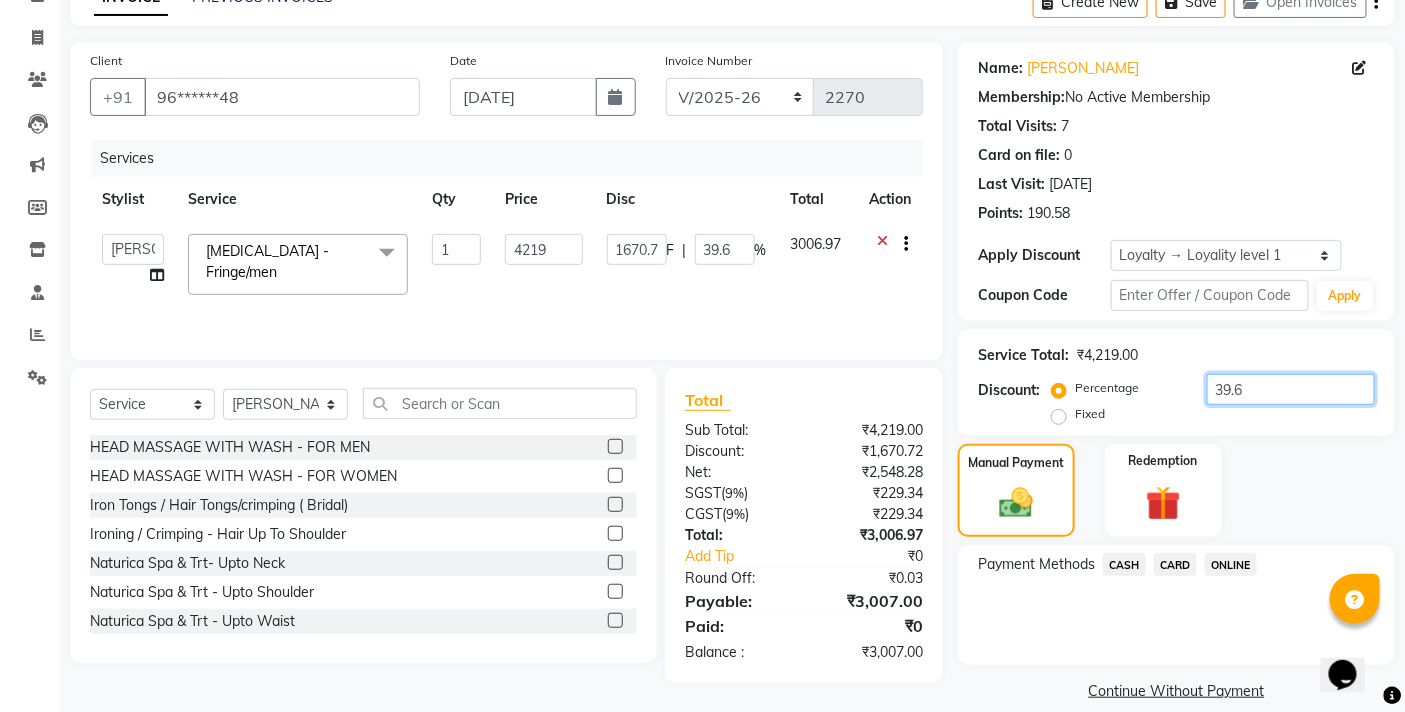 type on "39.68" 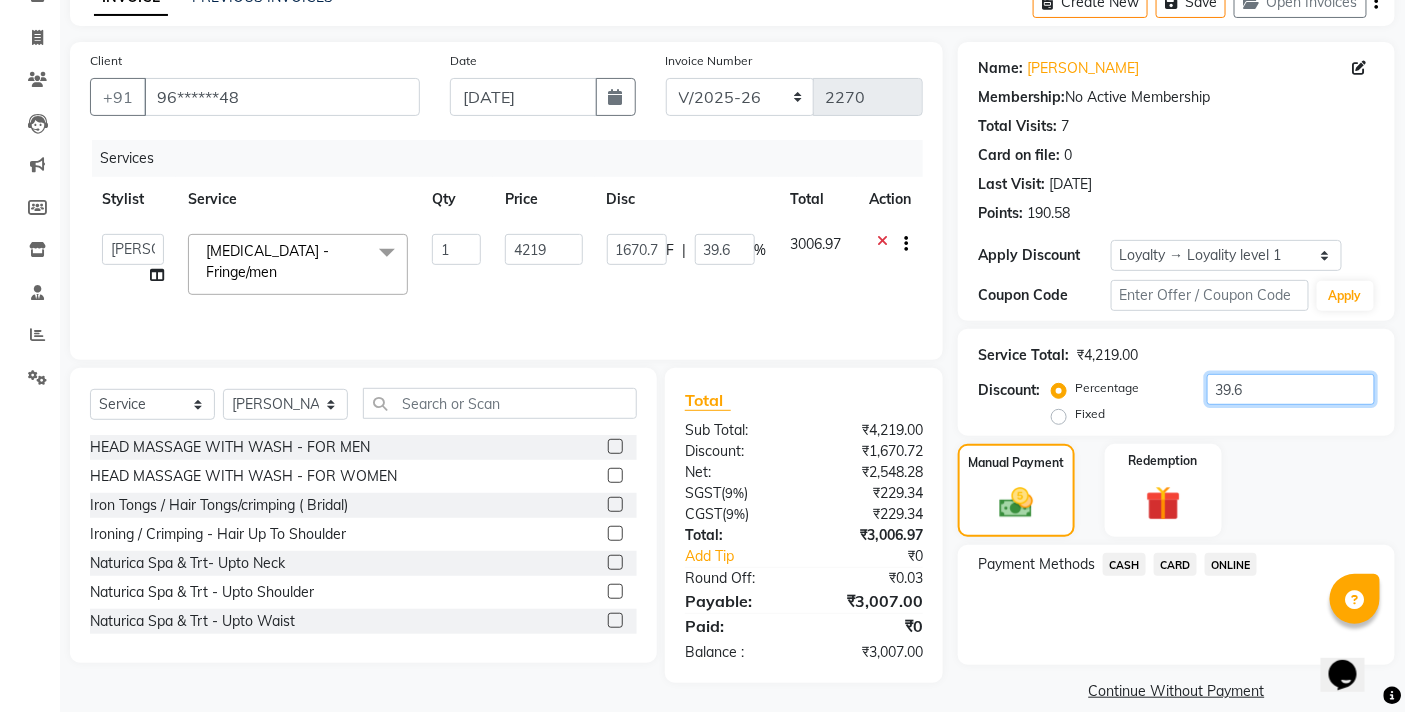 type on "1674.1" 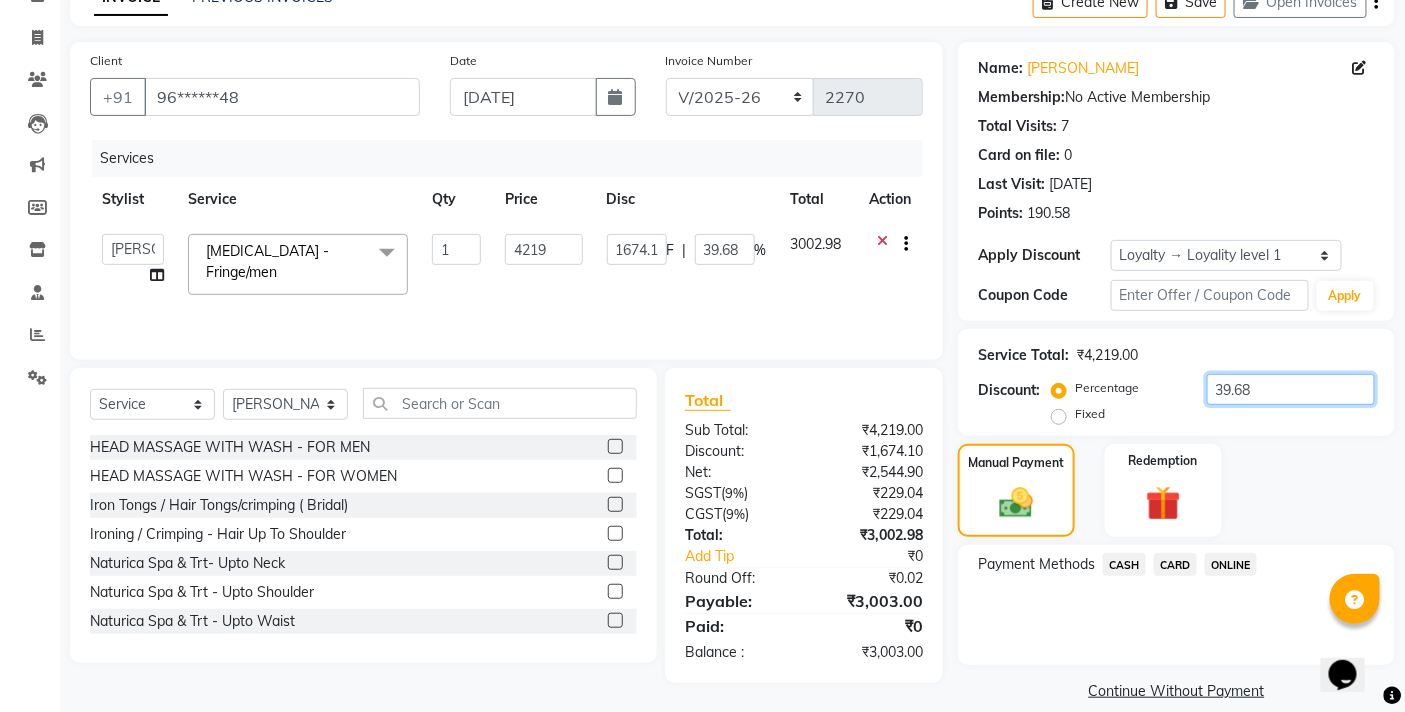 type on "39.6" 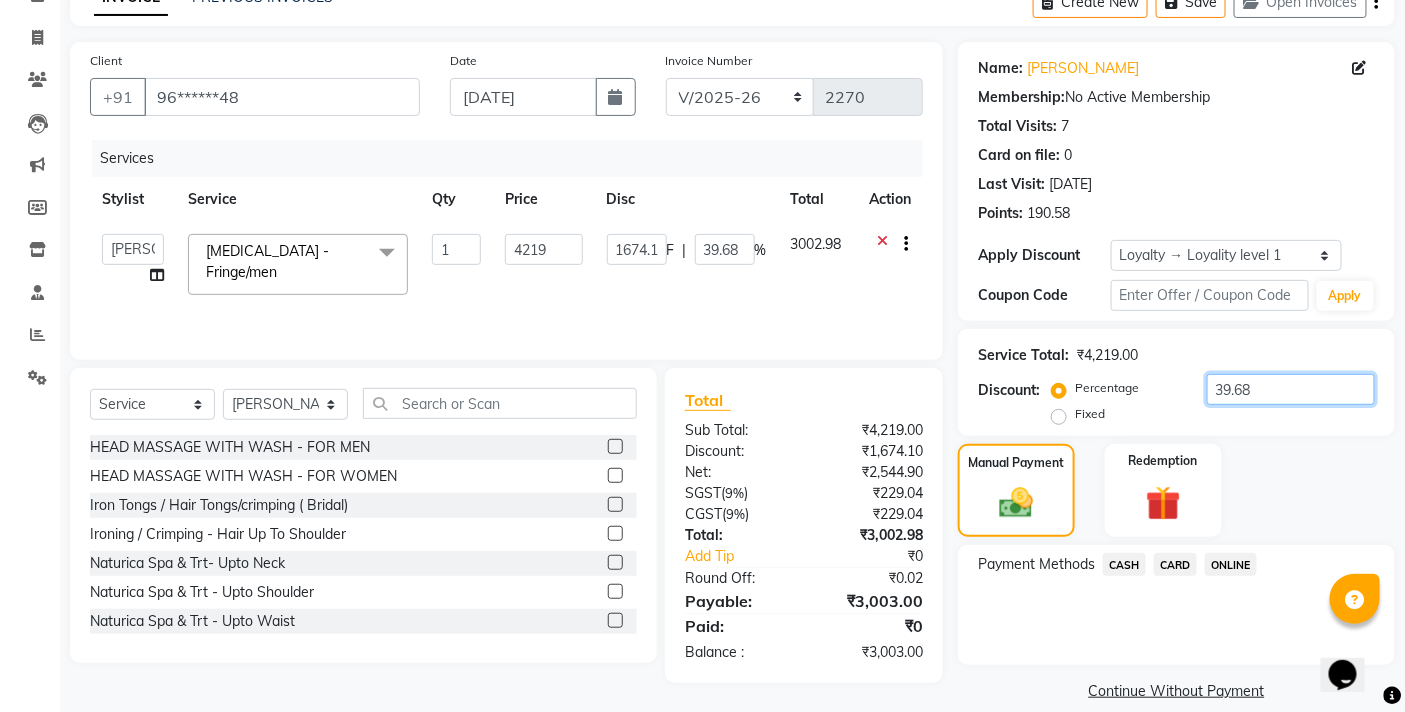 type on "1670.72" 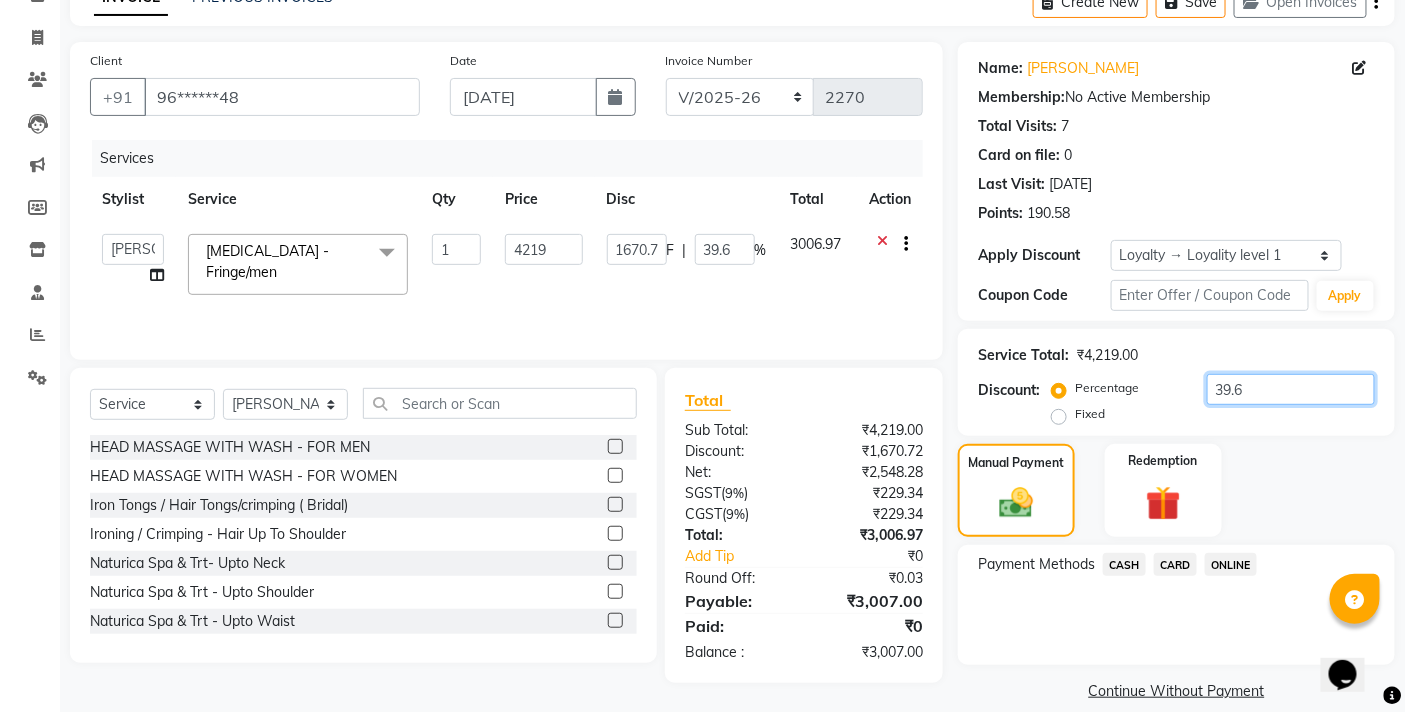 type on "39.69" 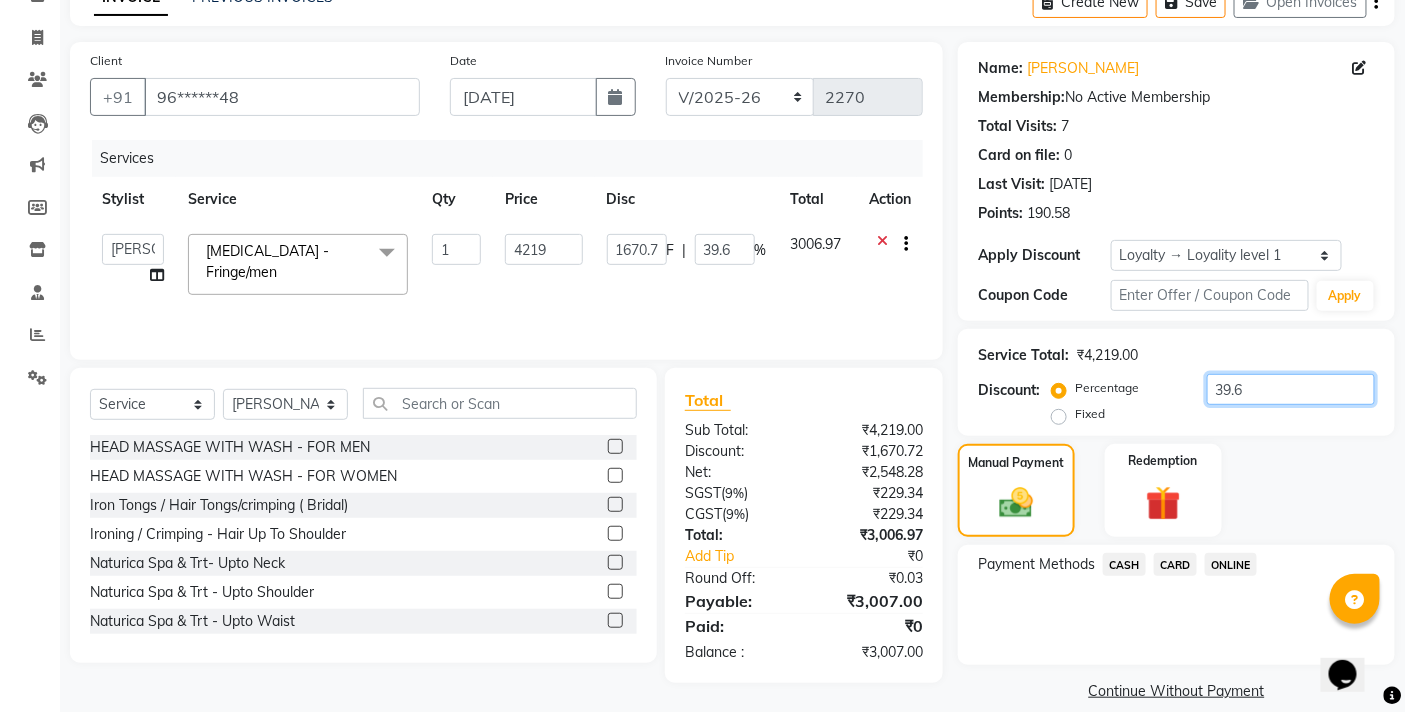 type on "1674.52" 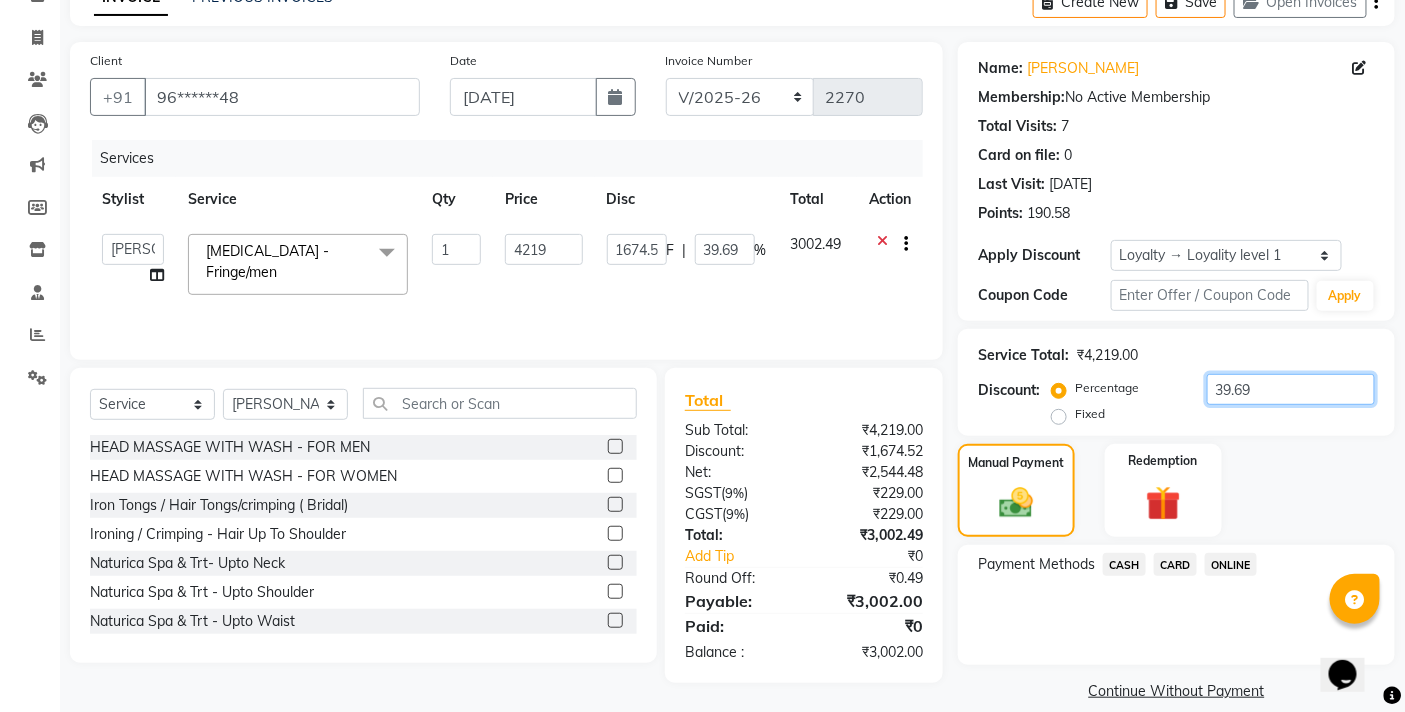 type on "39.6" 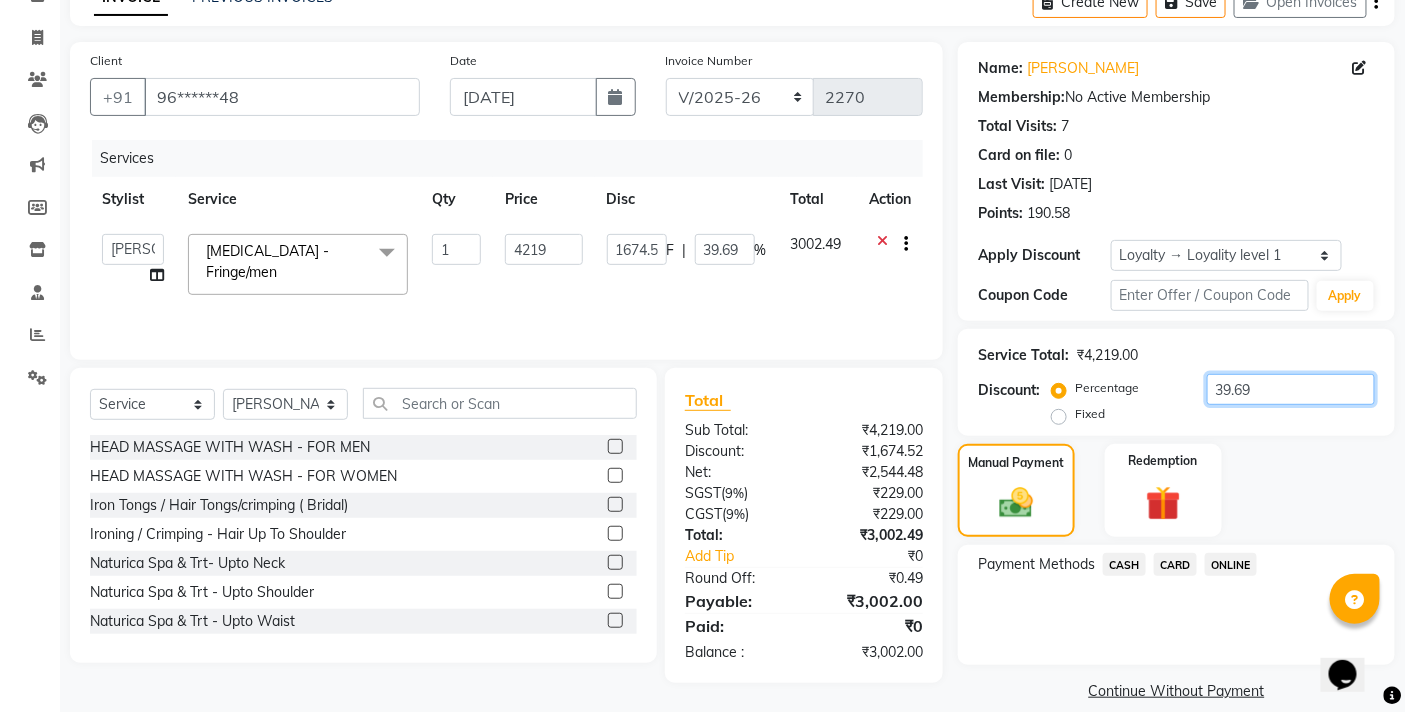 type on "1670.72" 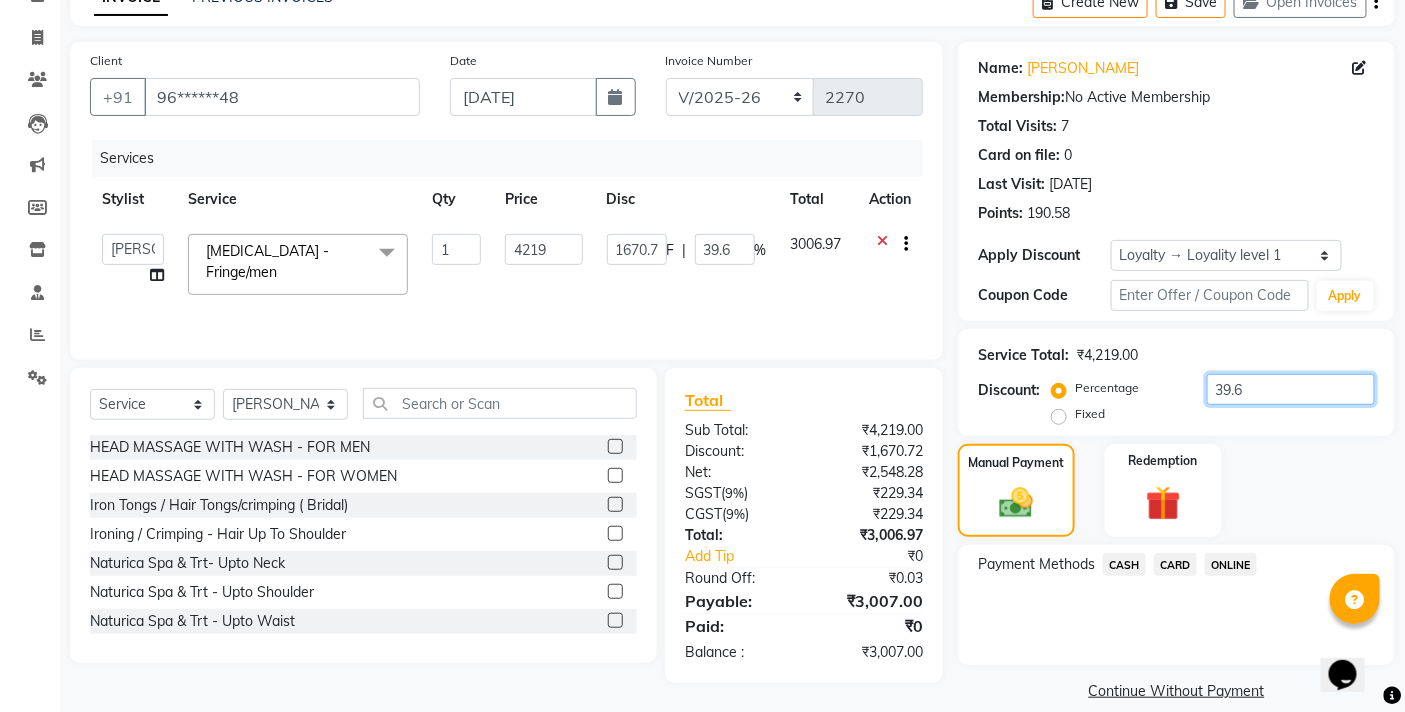 type on "39" 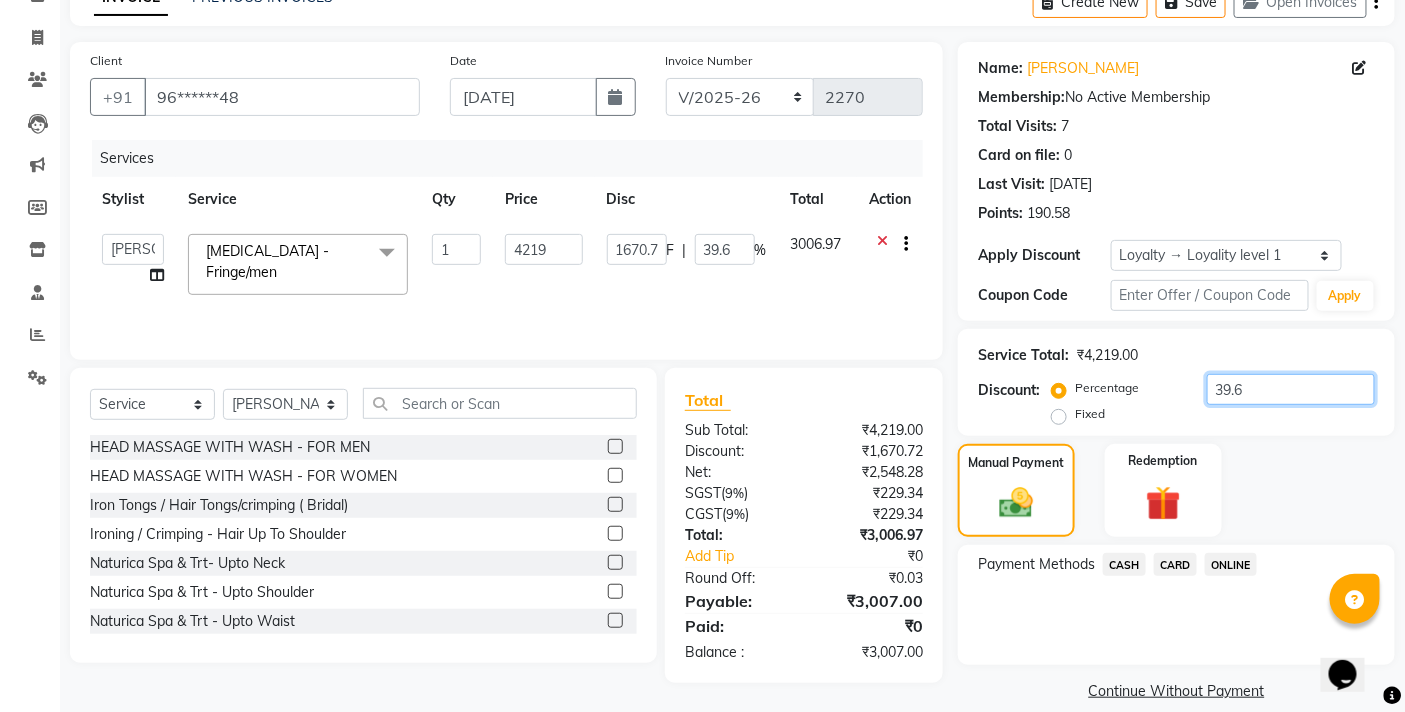 type on "1645.41" 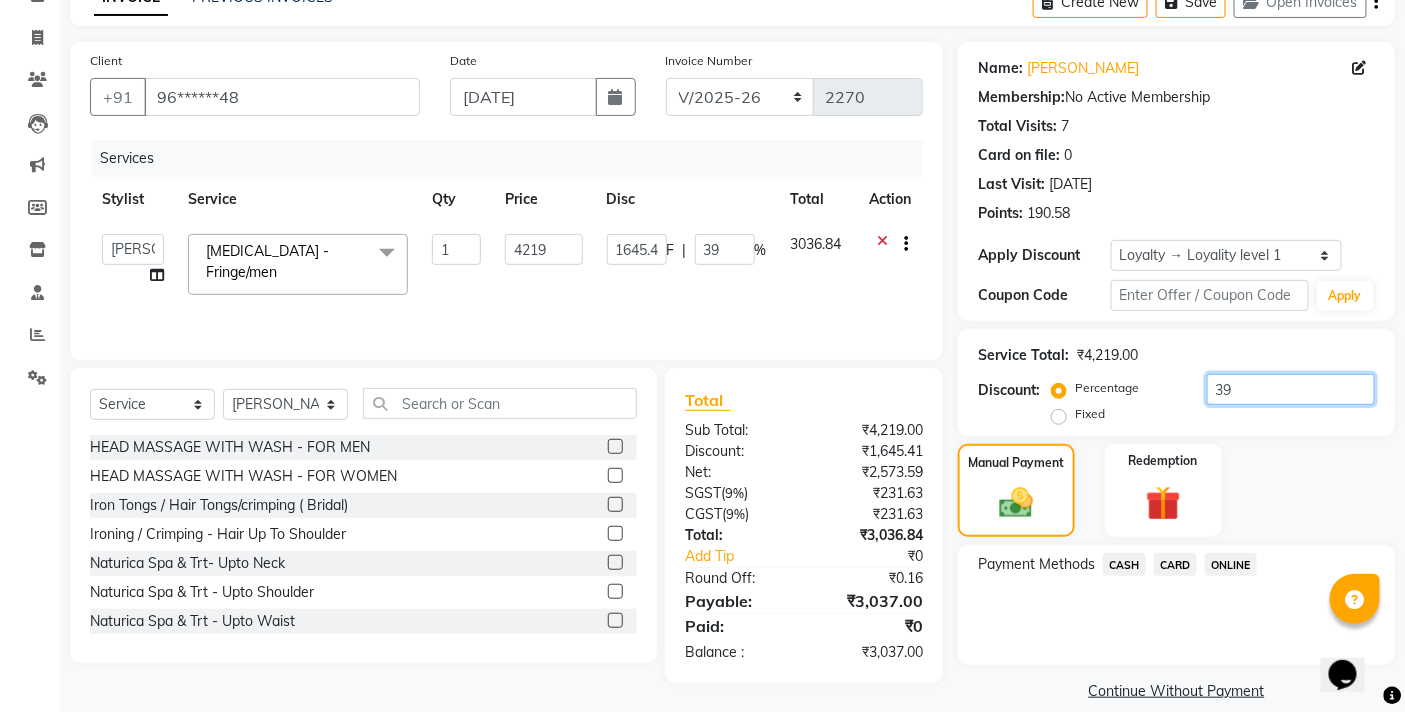 type on "39.7" 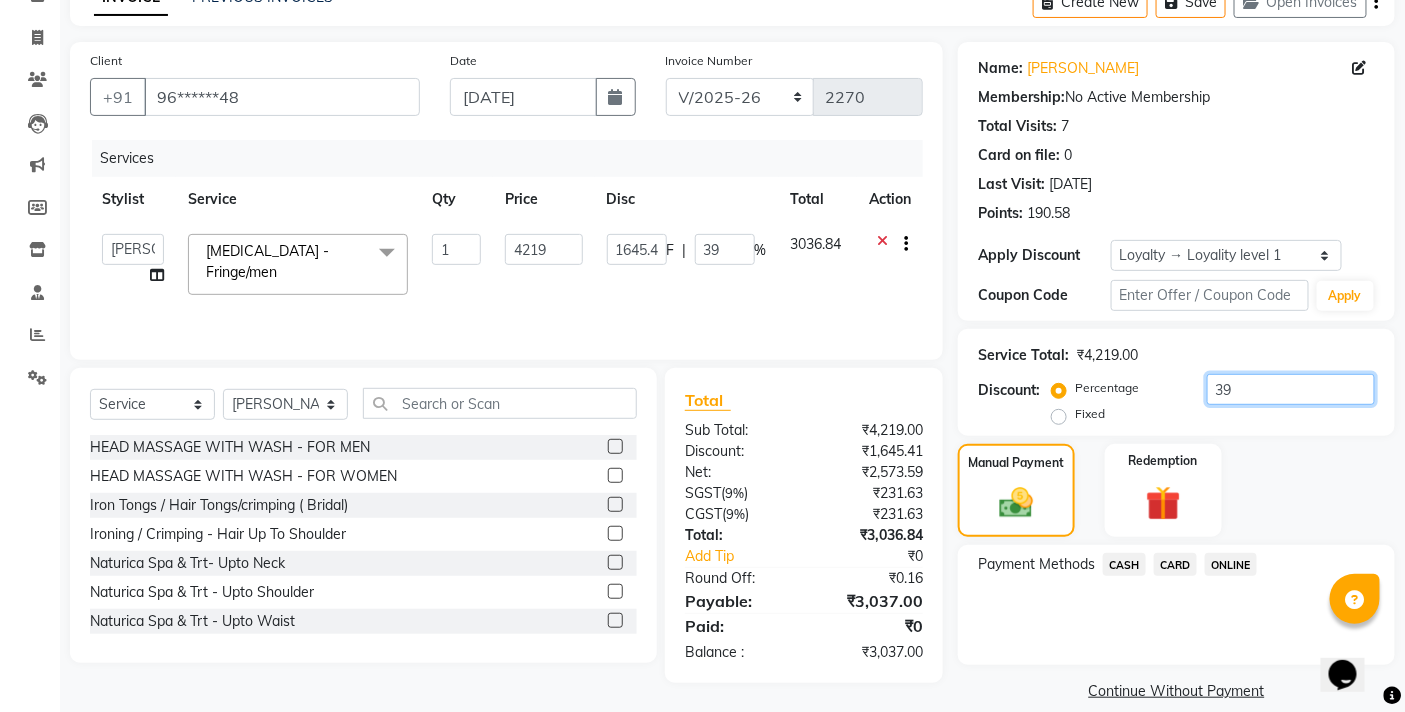 type on "1674.94" 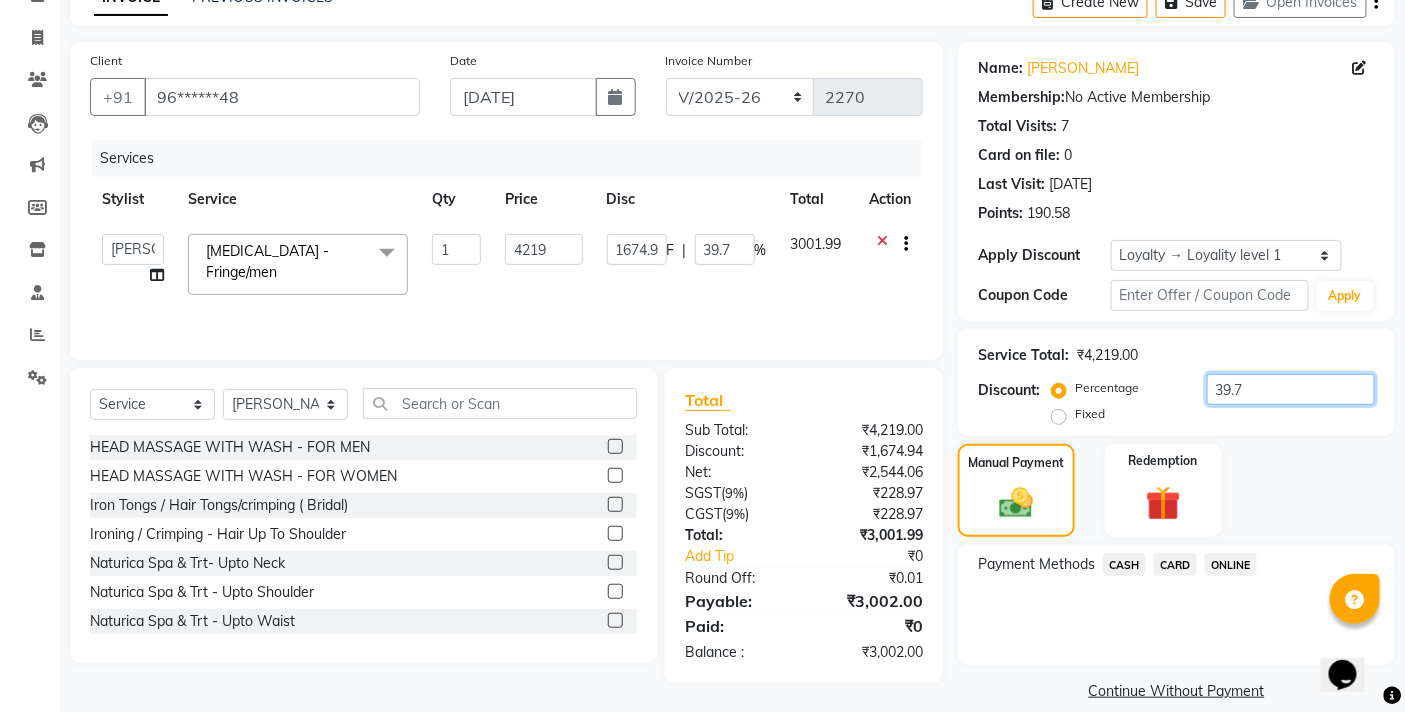 type on "39.78" 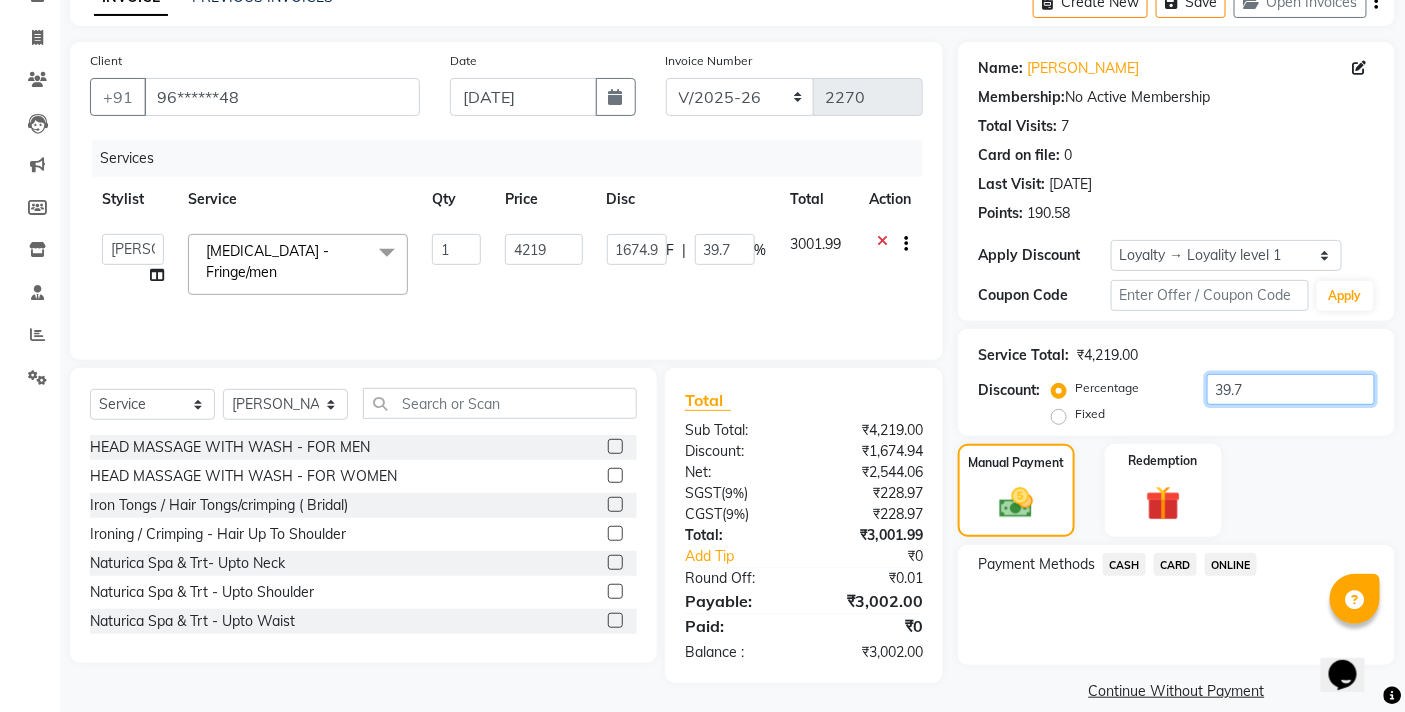 type on "1678.32" 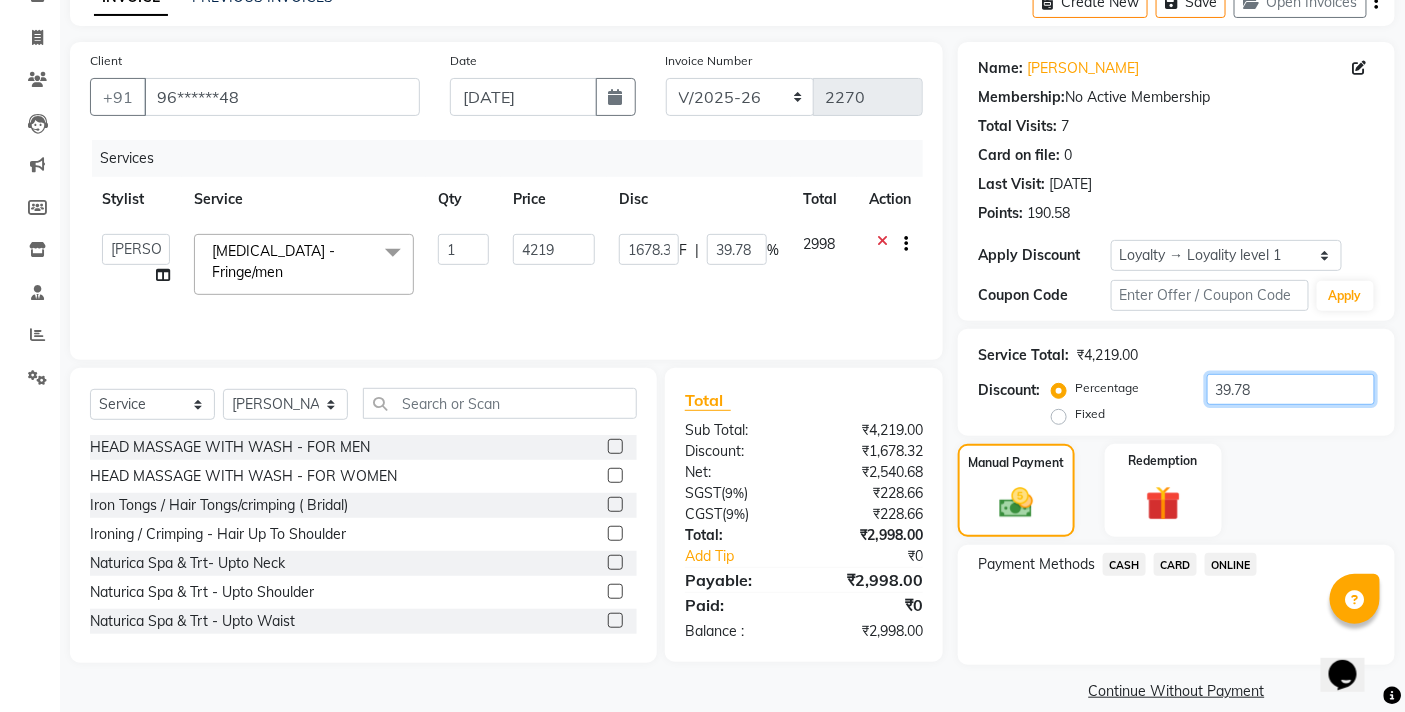 type on "39.7" 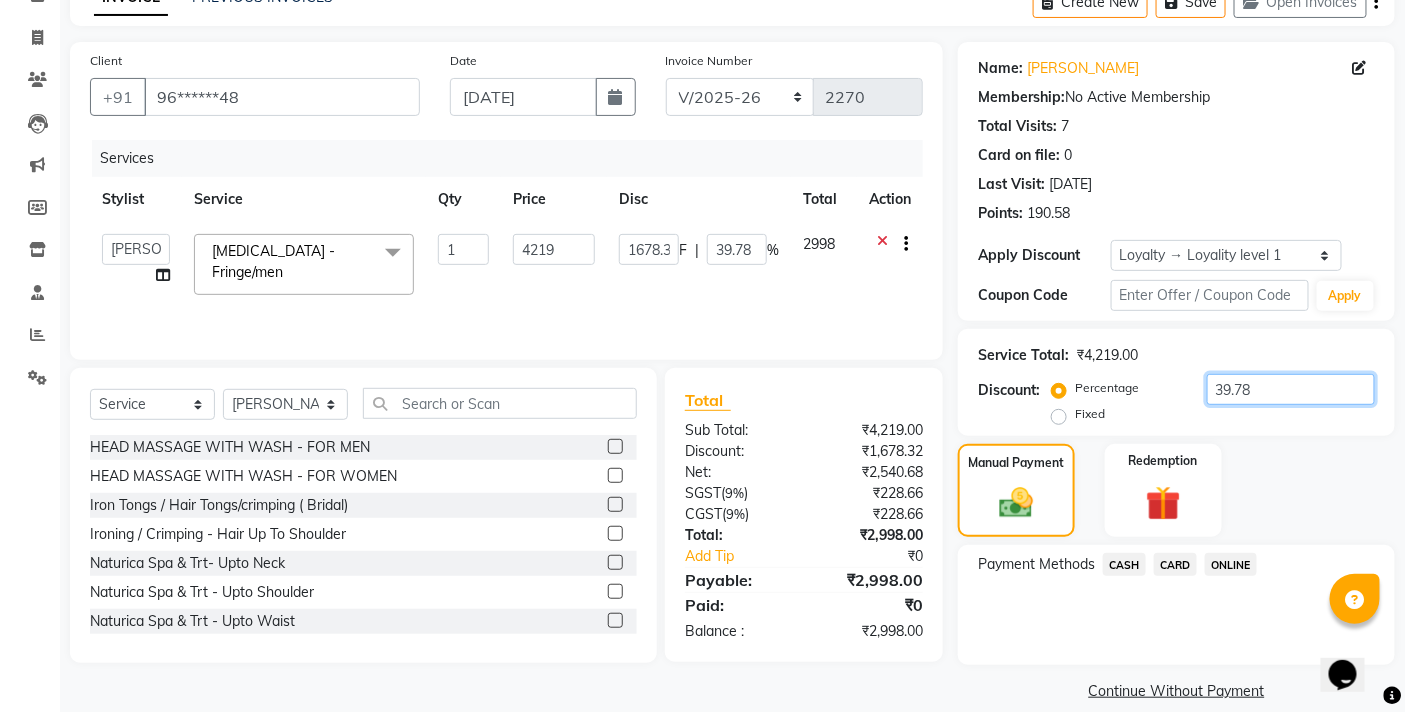 type on "1674.94" 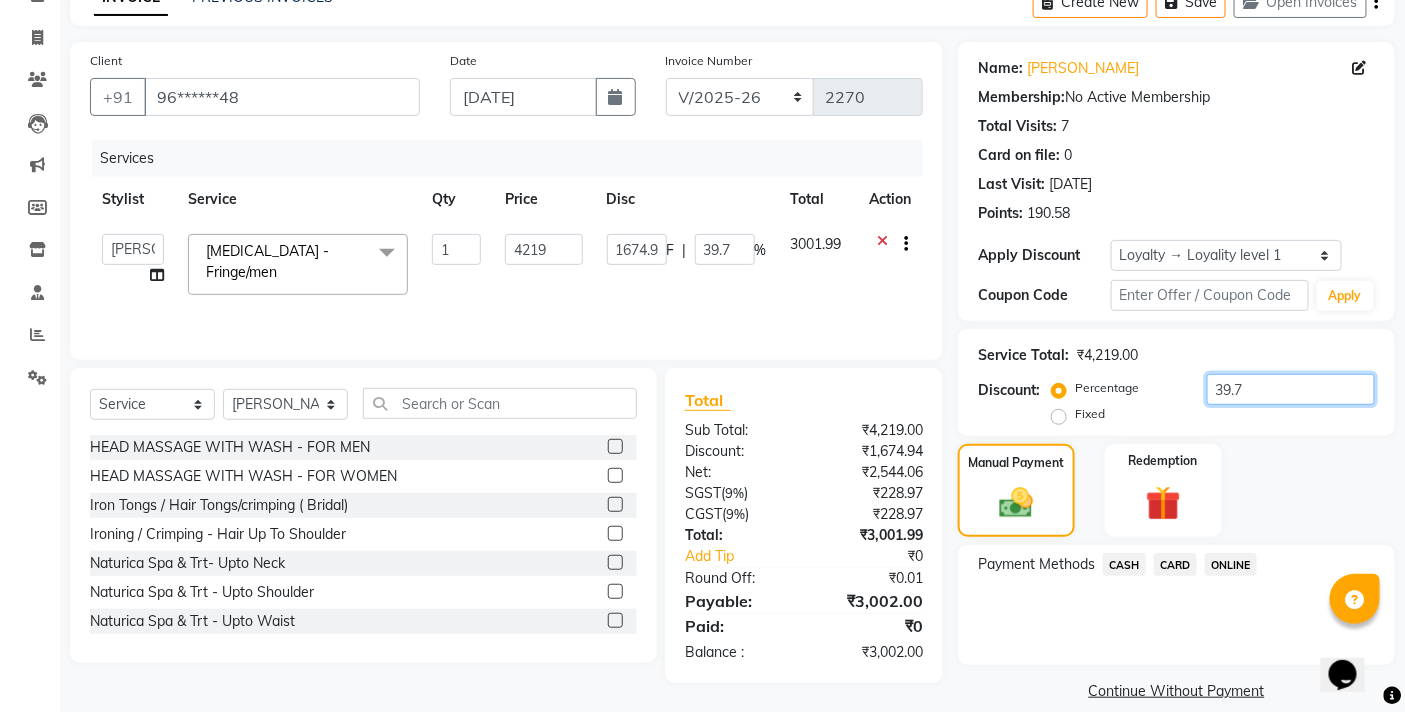 type on "39.77" 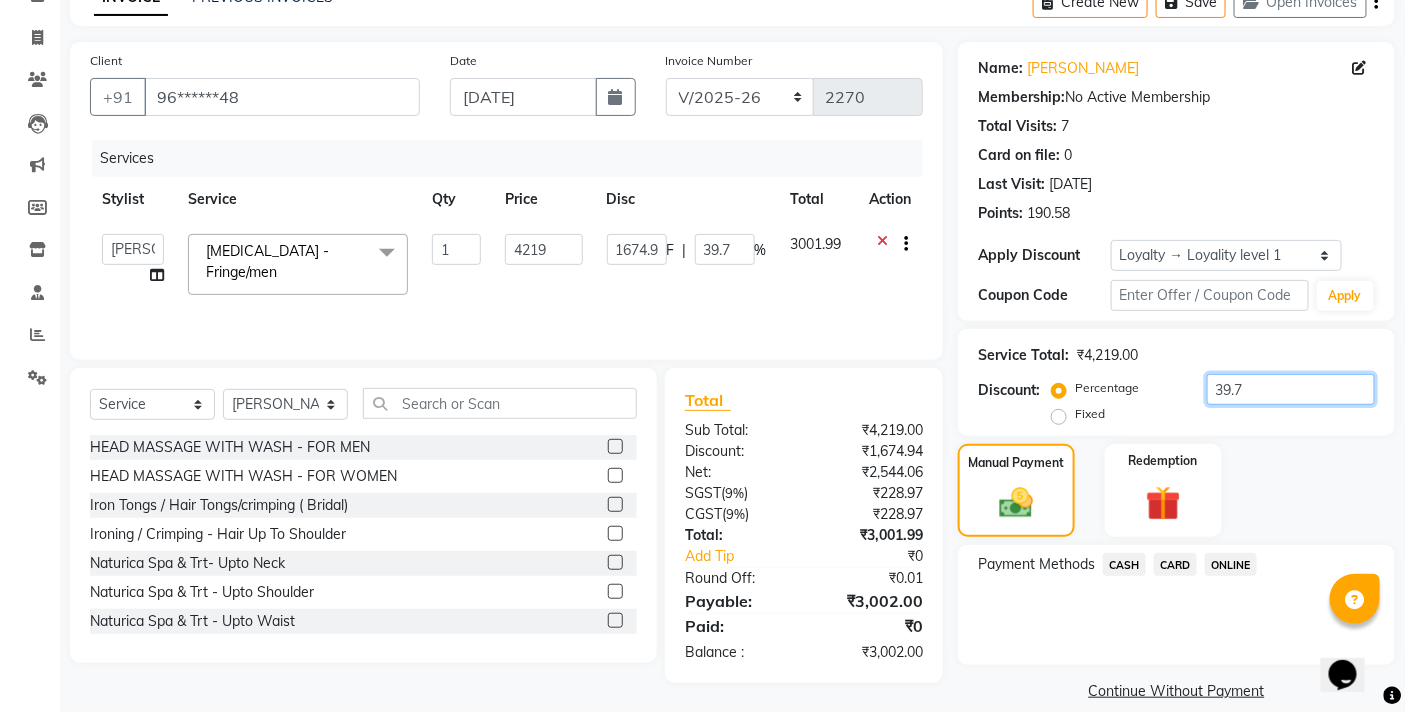 type on "1677.9" 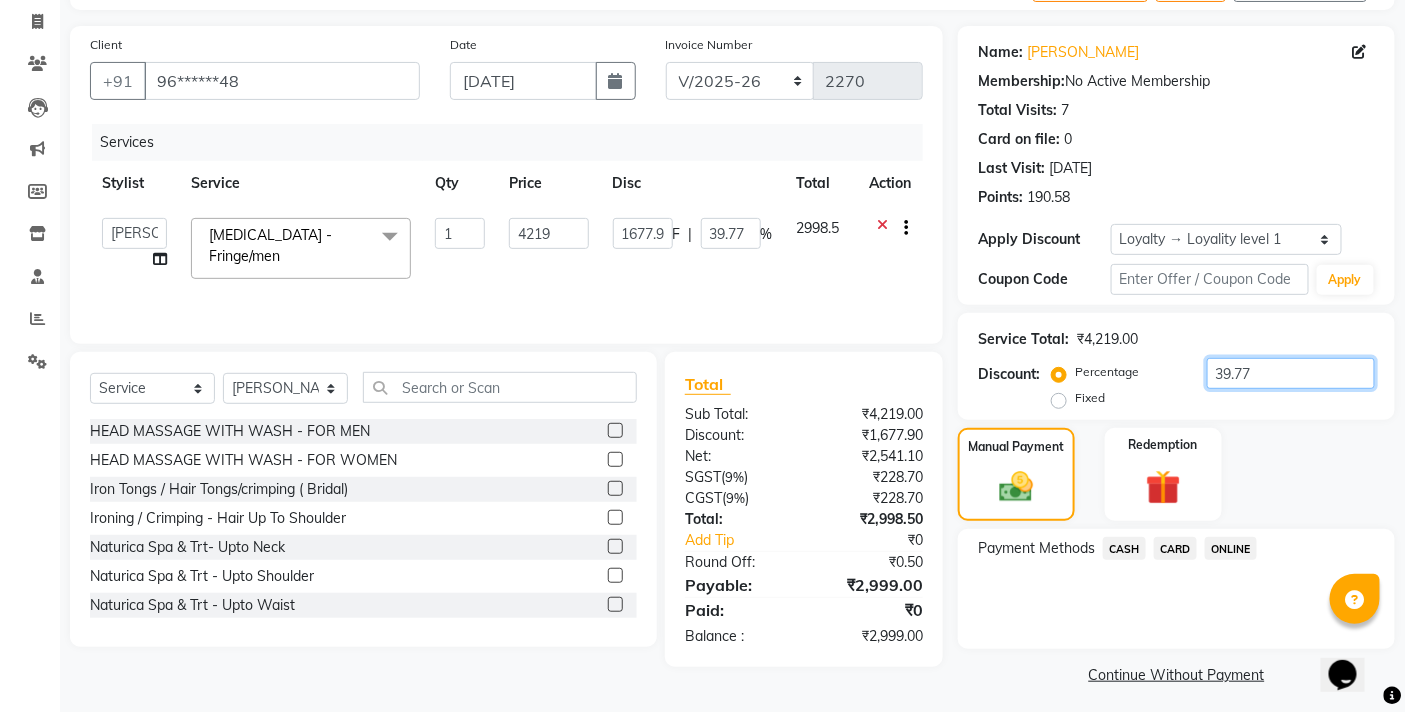 scroll, scrollTop: 132, scrollLeft: 0, axis: vertical 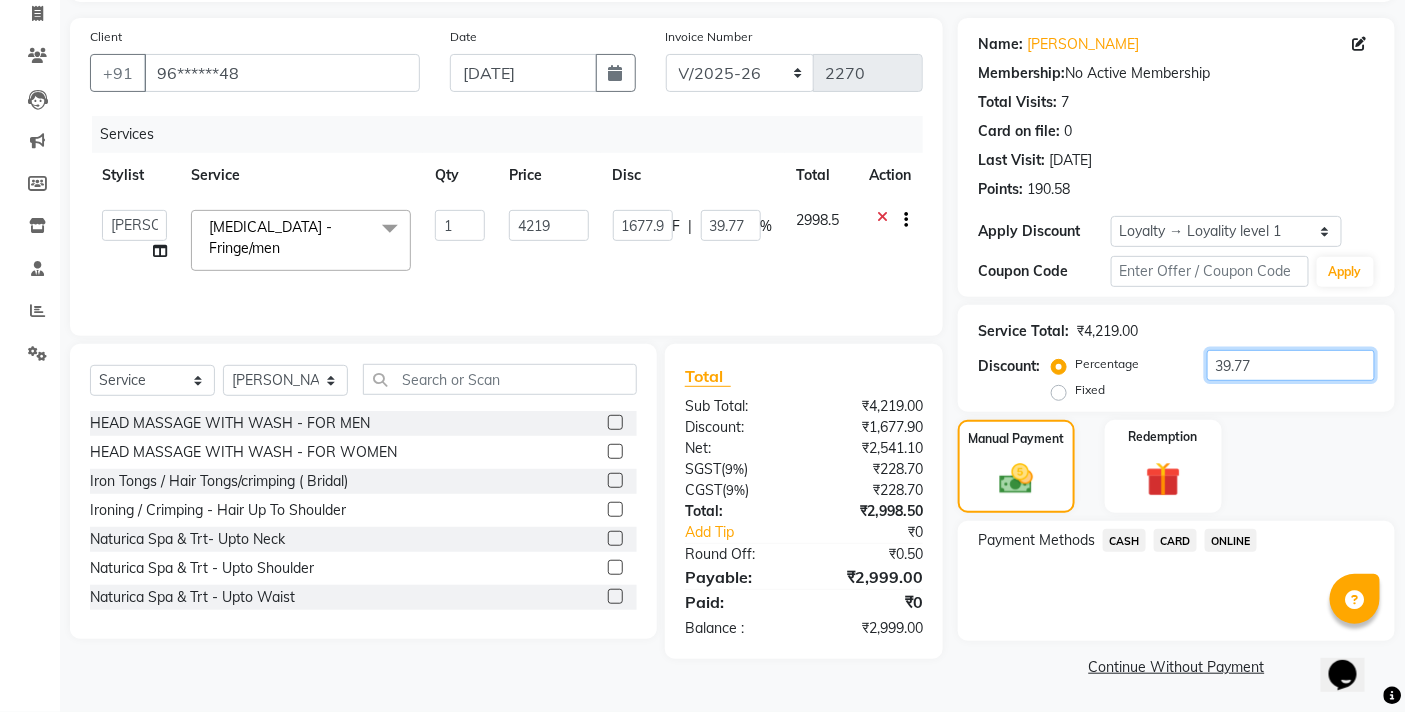 type on "39.77" 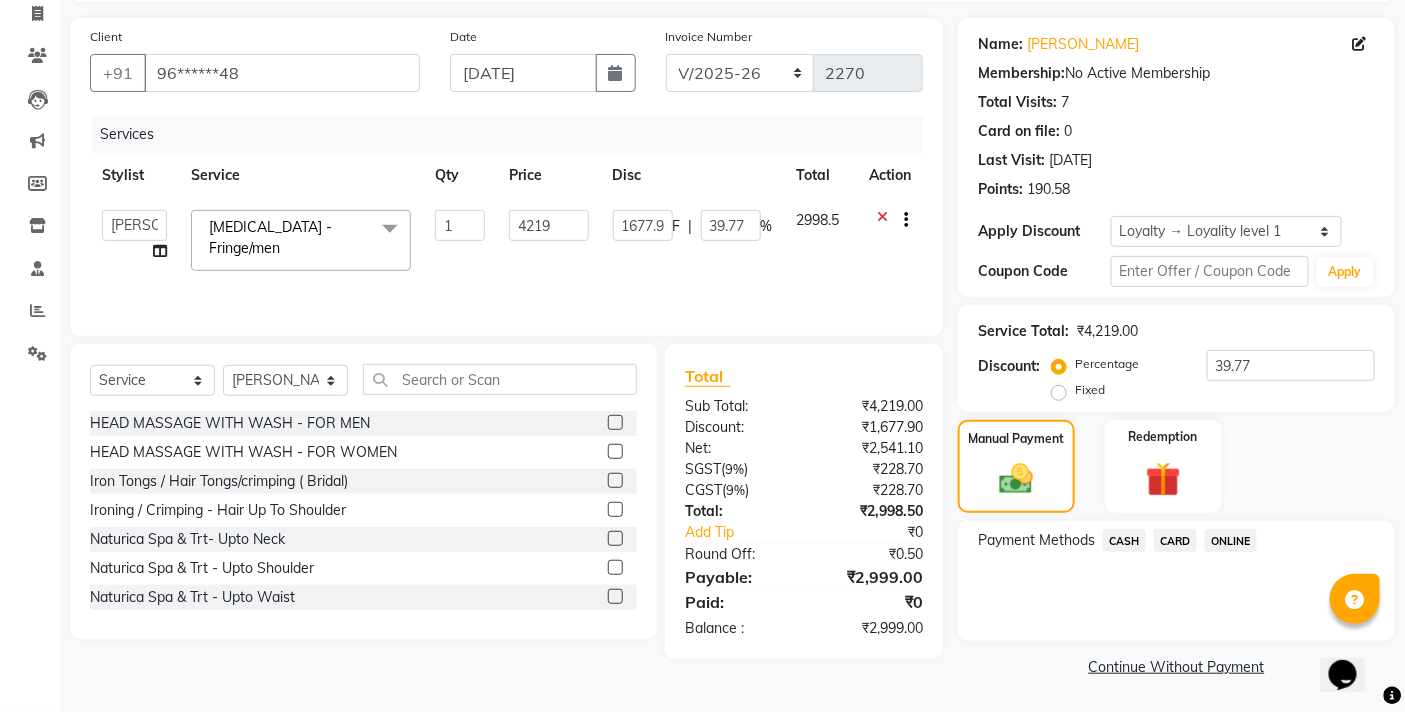 click on "CARD" 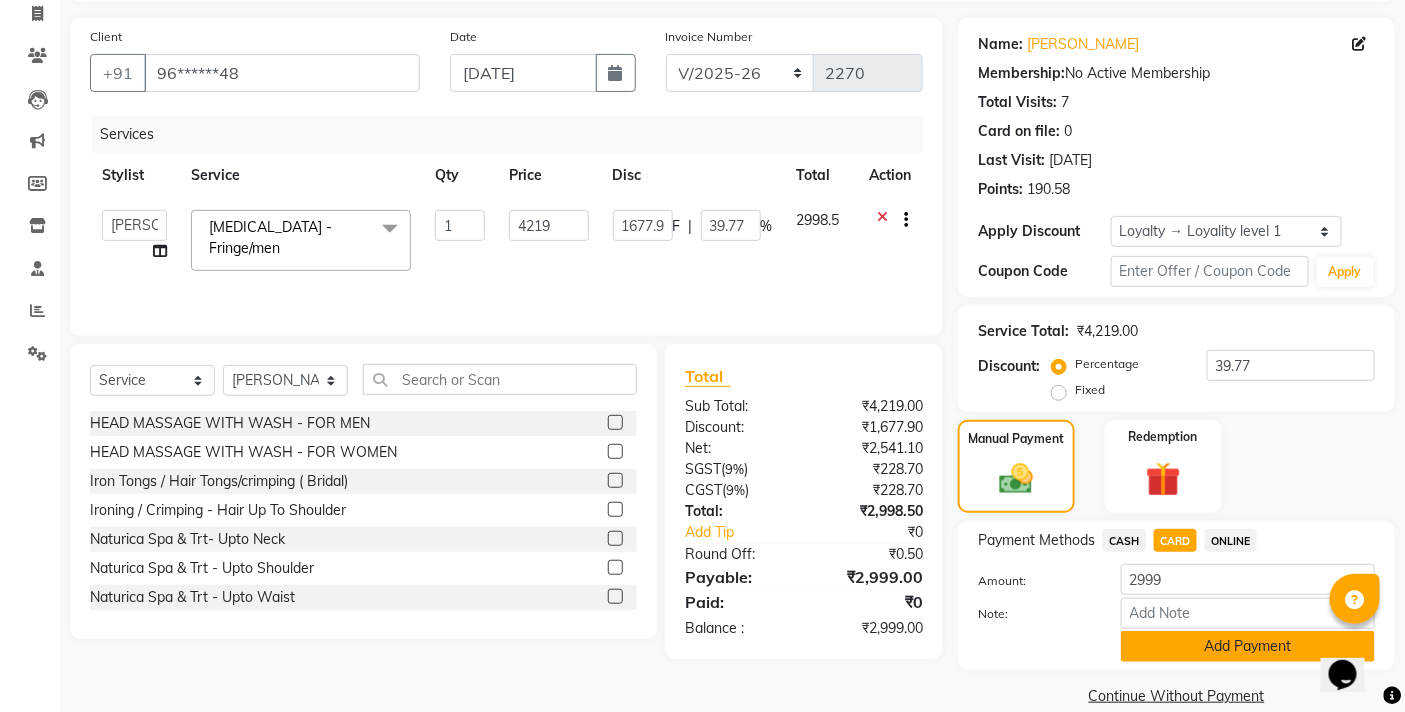 click on "Add Payment" 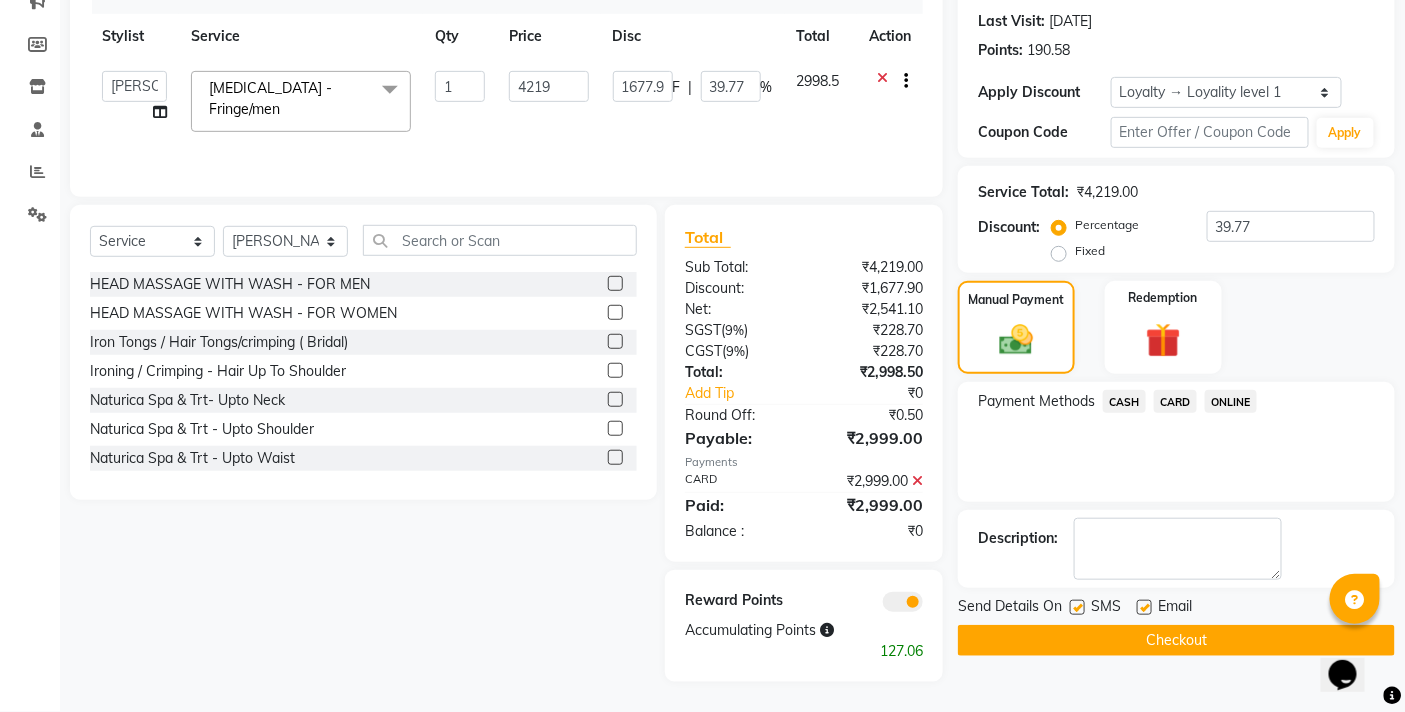 click on "Checkout" 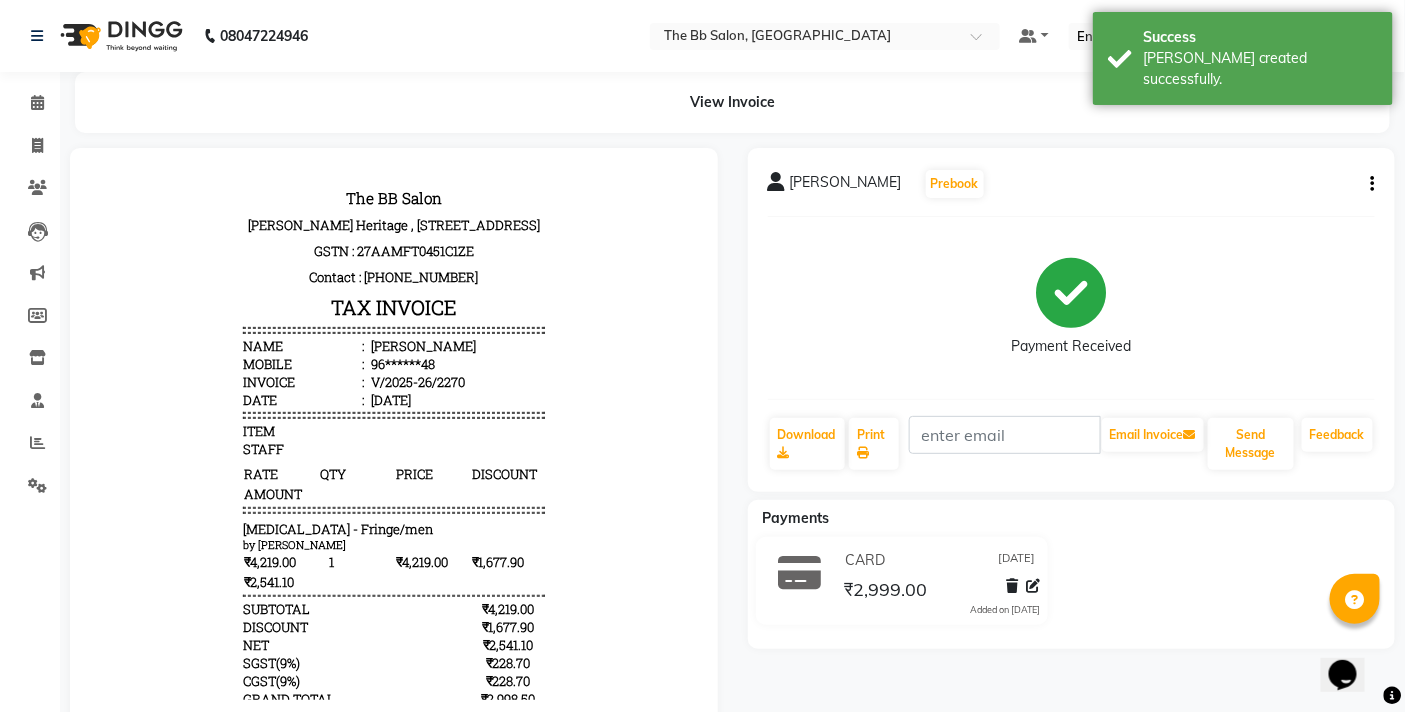 scroll, scrollTop: 0, scrollLeft: 0, axis: both 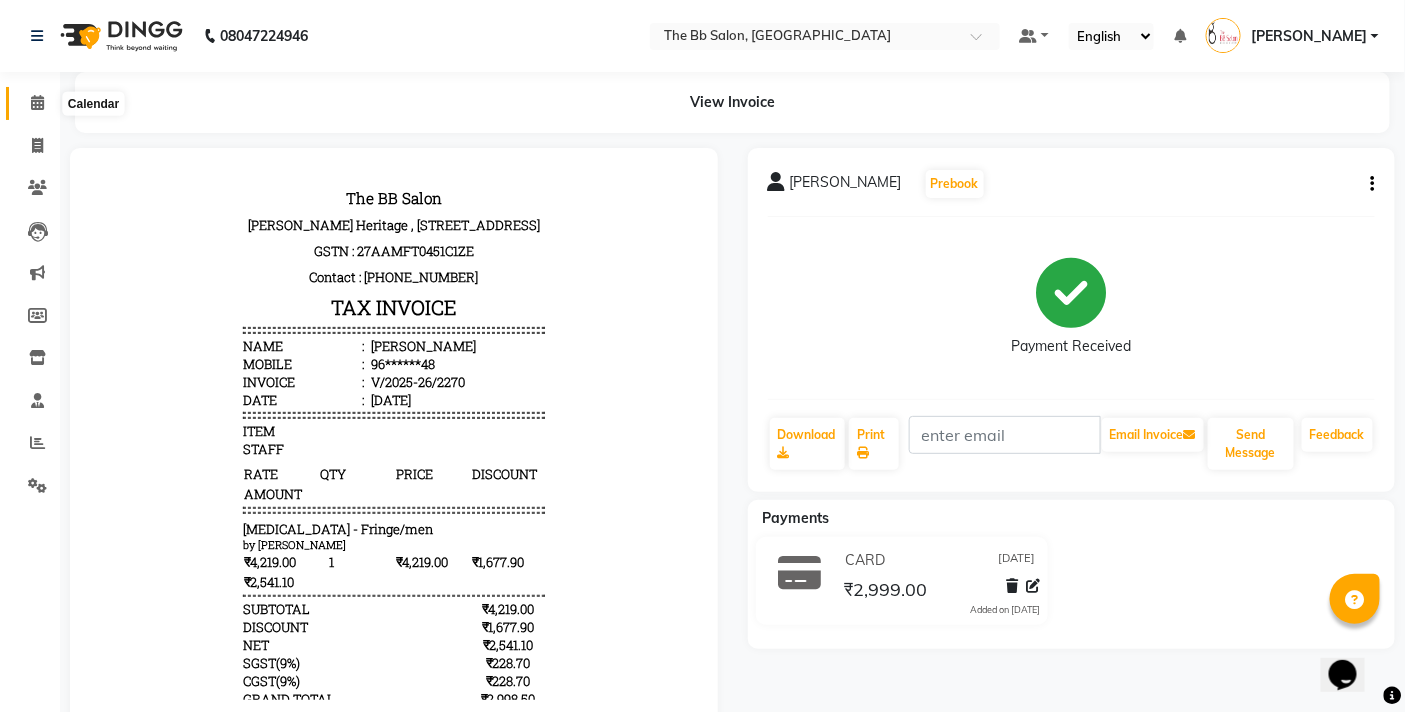 click 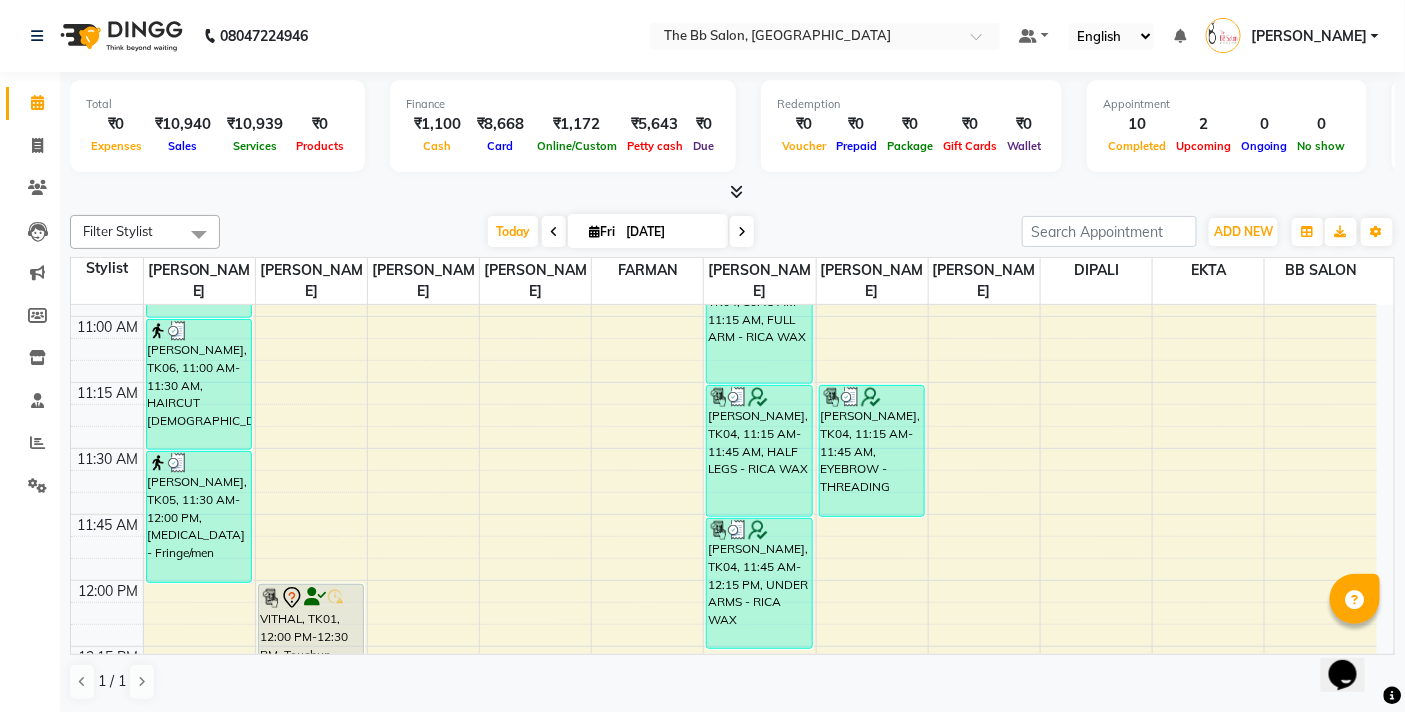 scroll, scrollTop: 555, scrollLeft: 0, axis: vertical 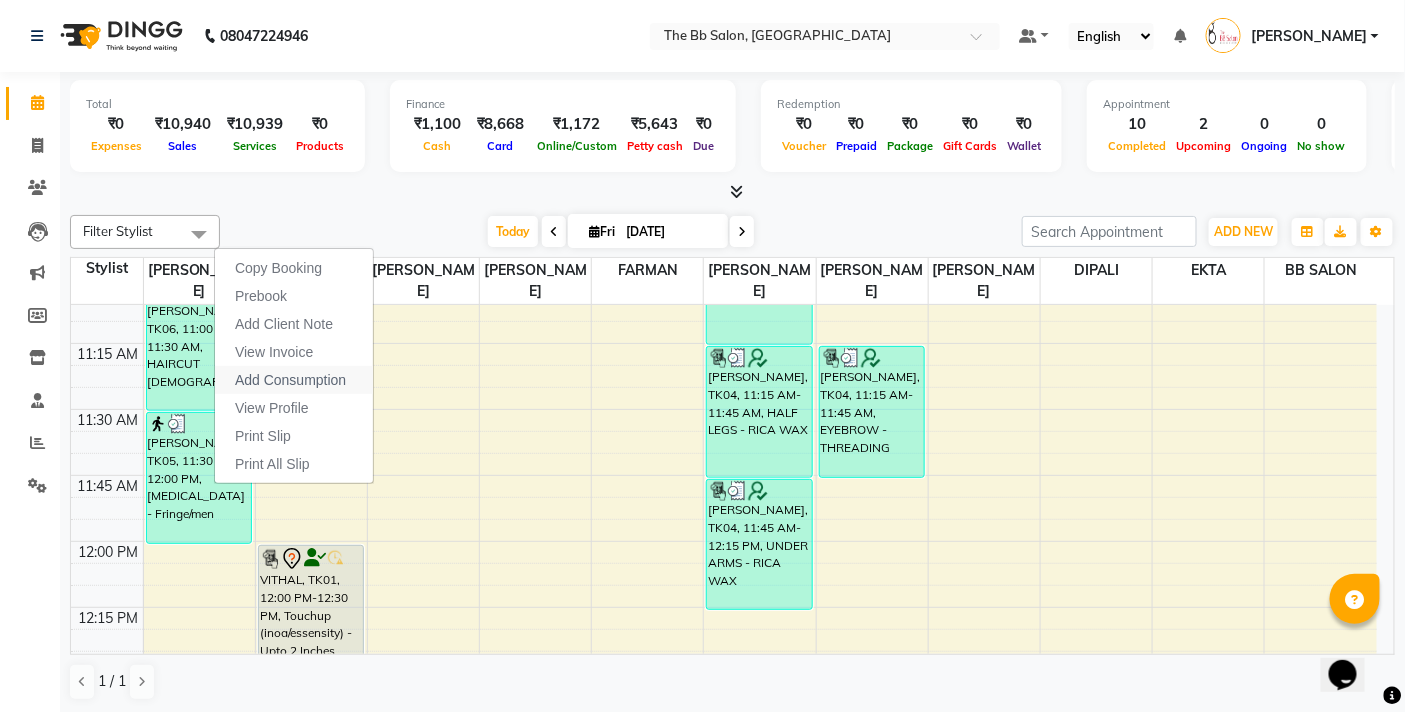 click on "Add Consumption" at bounding box center [290, 380] 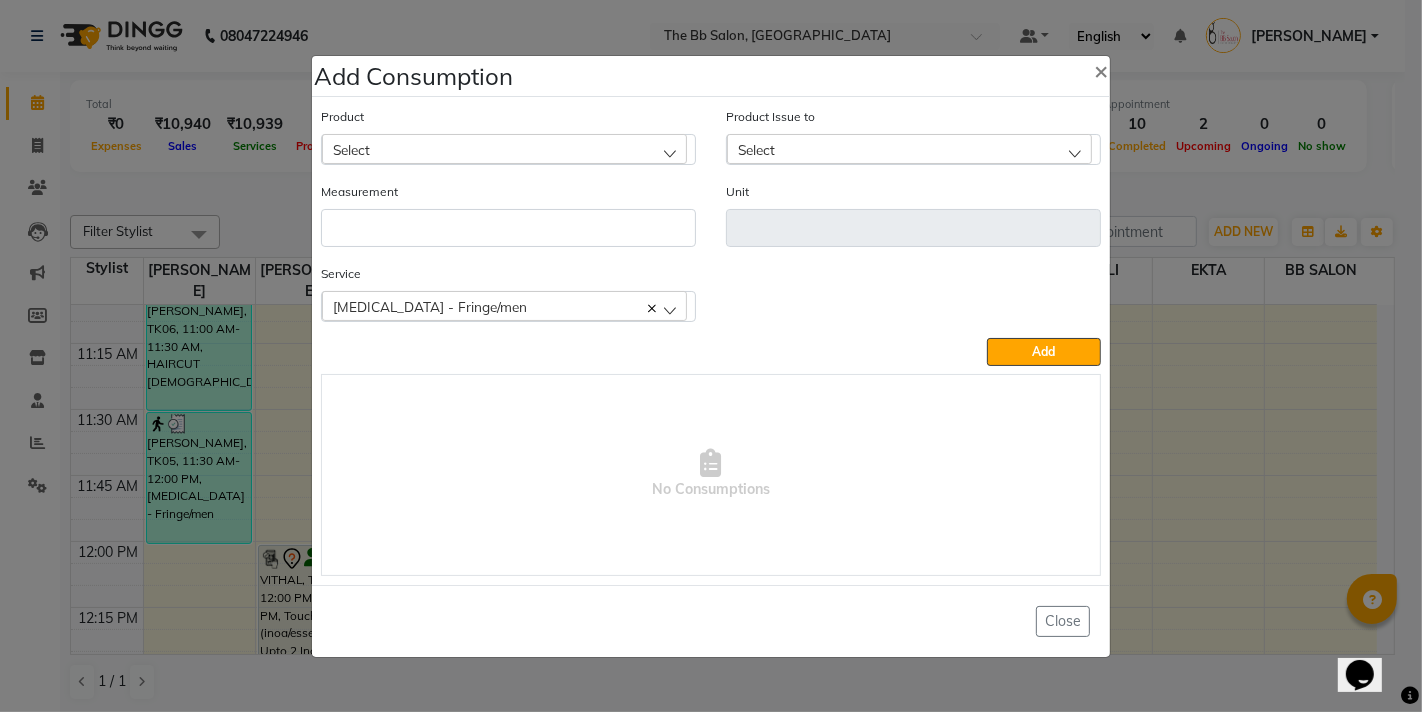 click on "Select" 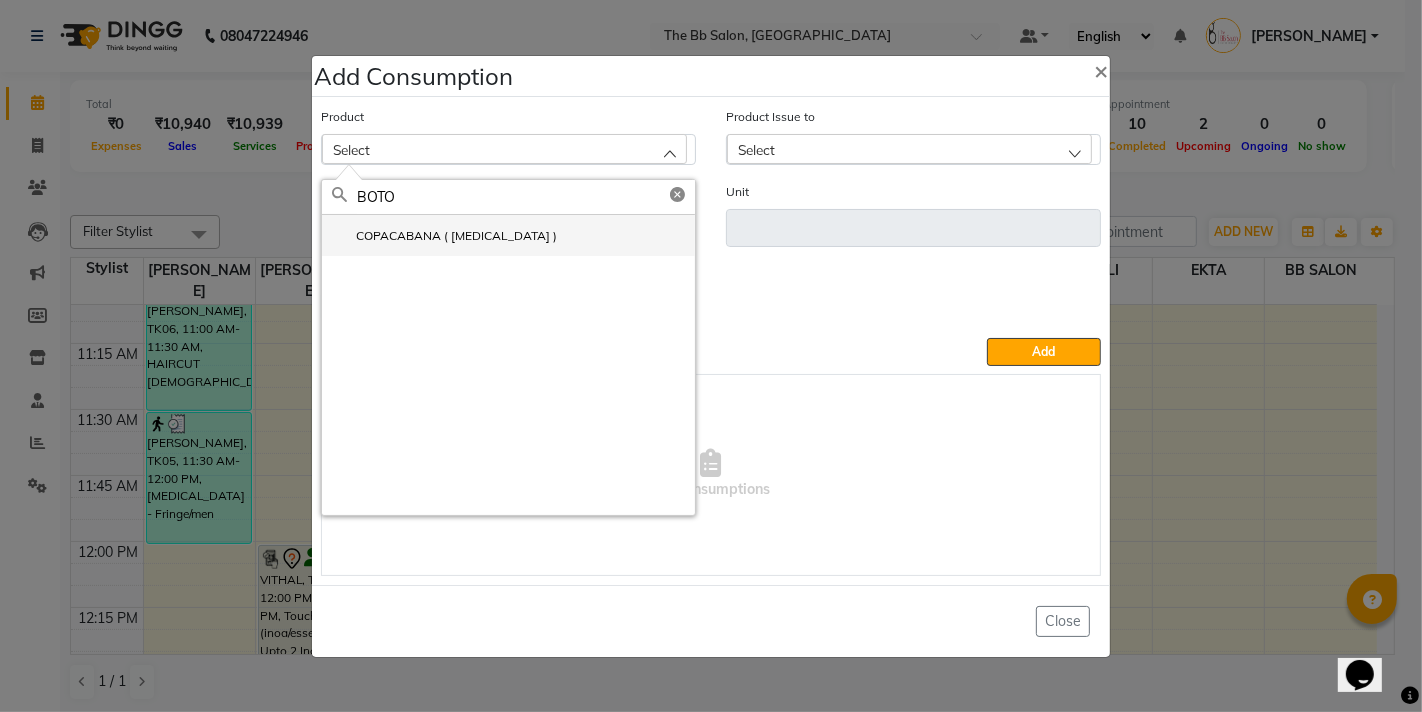 type on "BOTO" 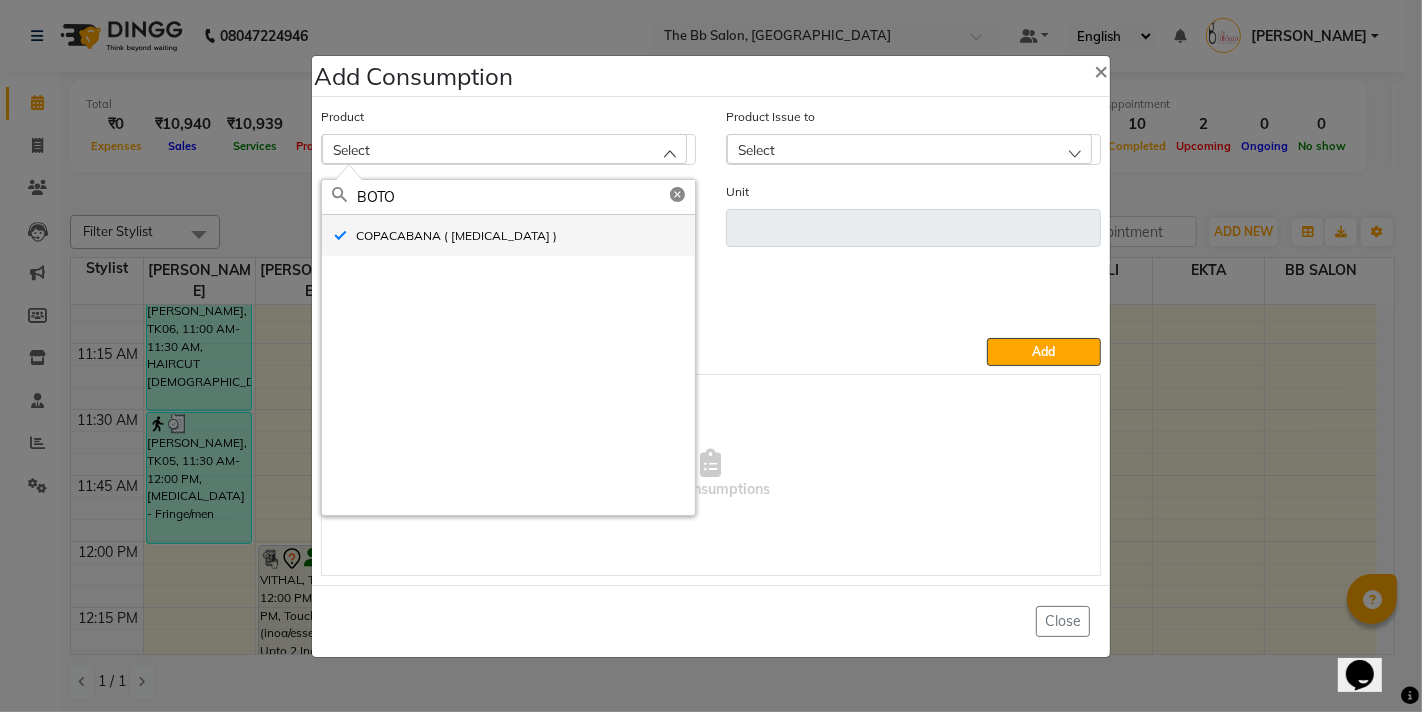 type on "ML" 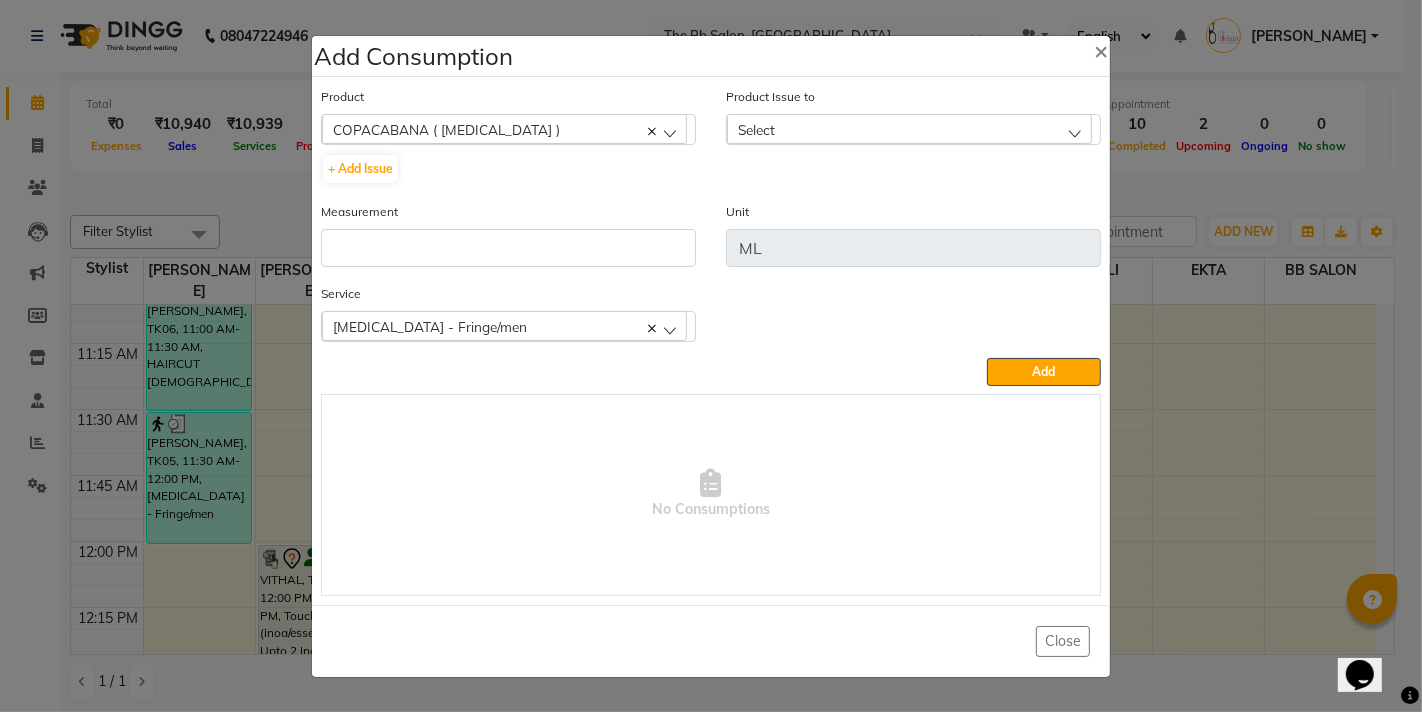 click on "Select" 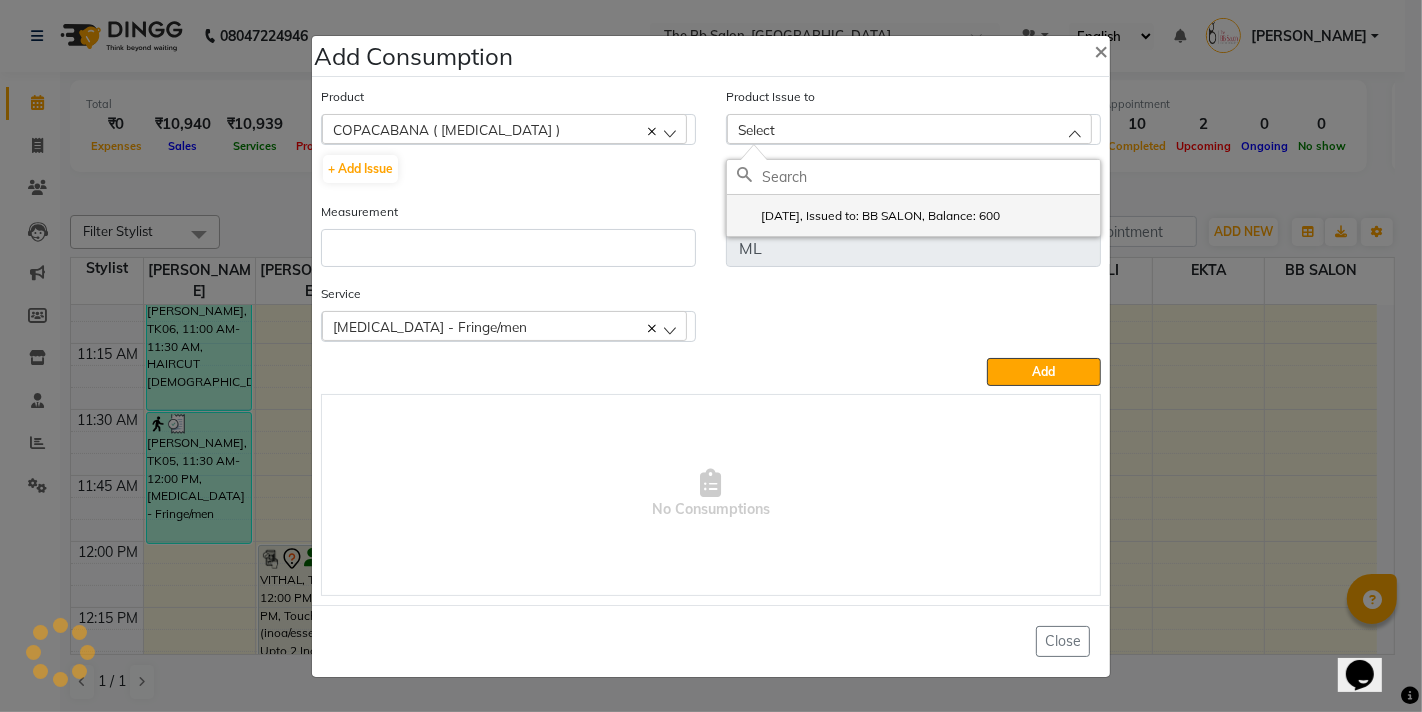 click on "[DATE], Issued to: BB SALON, Balance: 600" 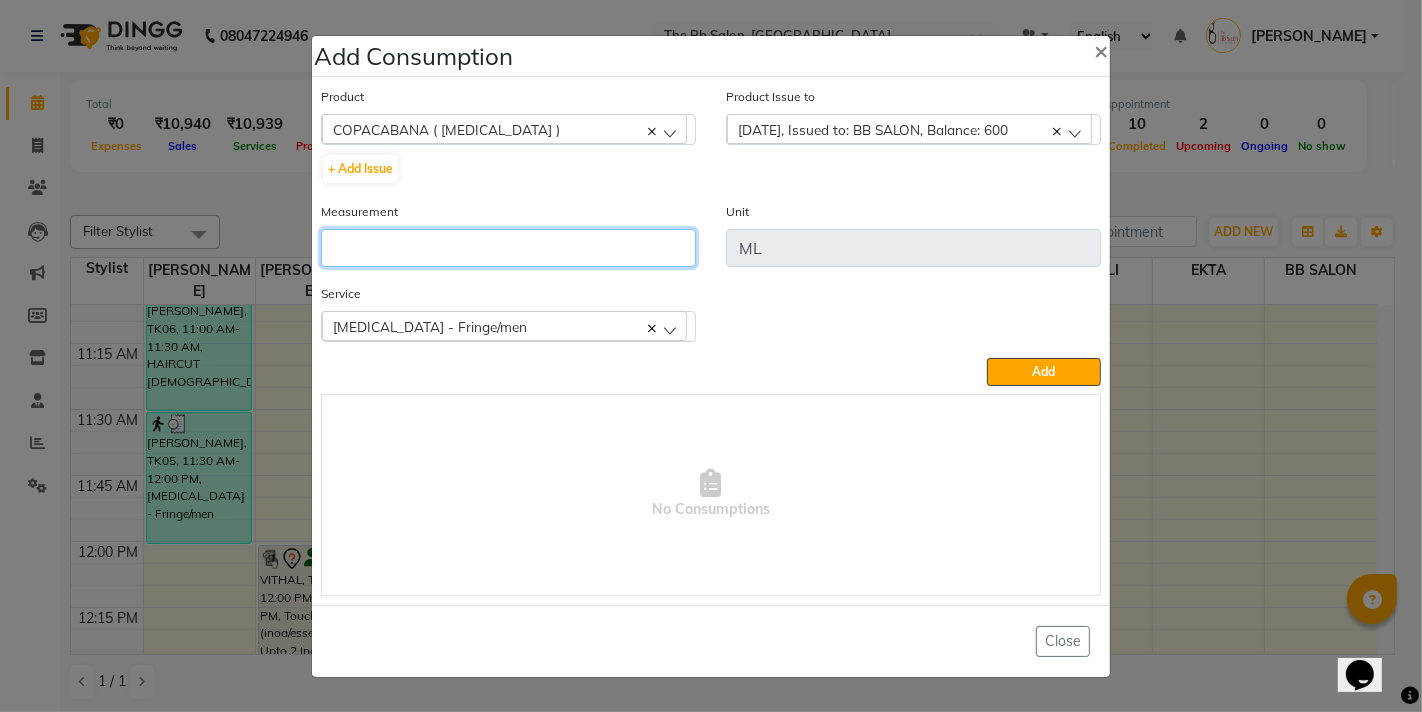 click 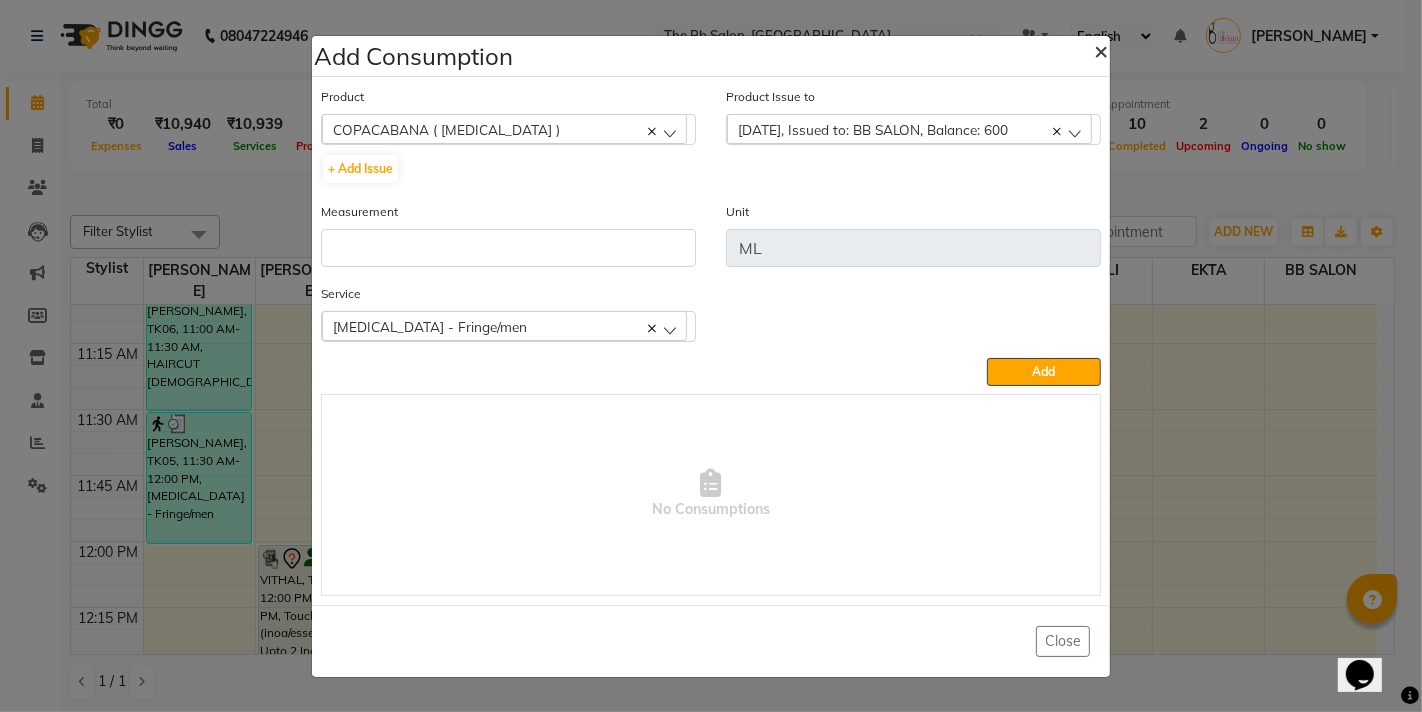 click on "×" 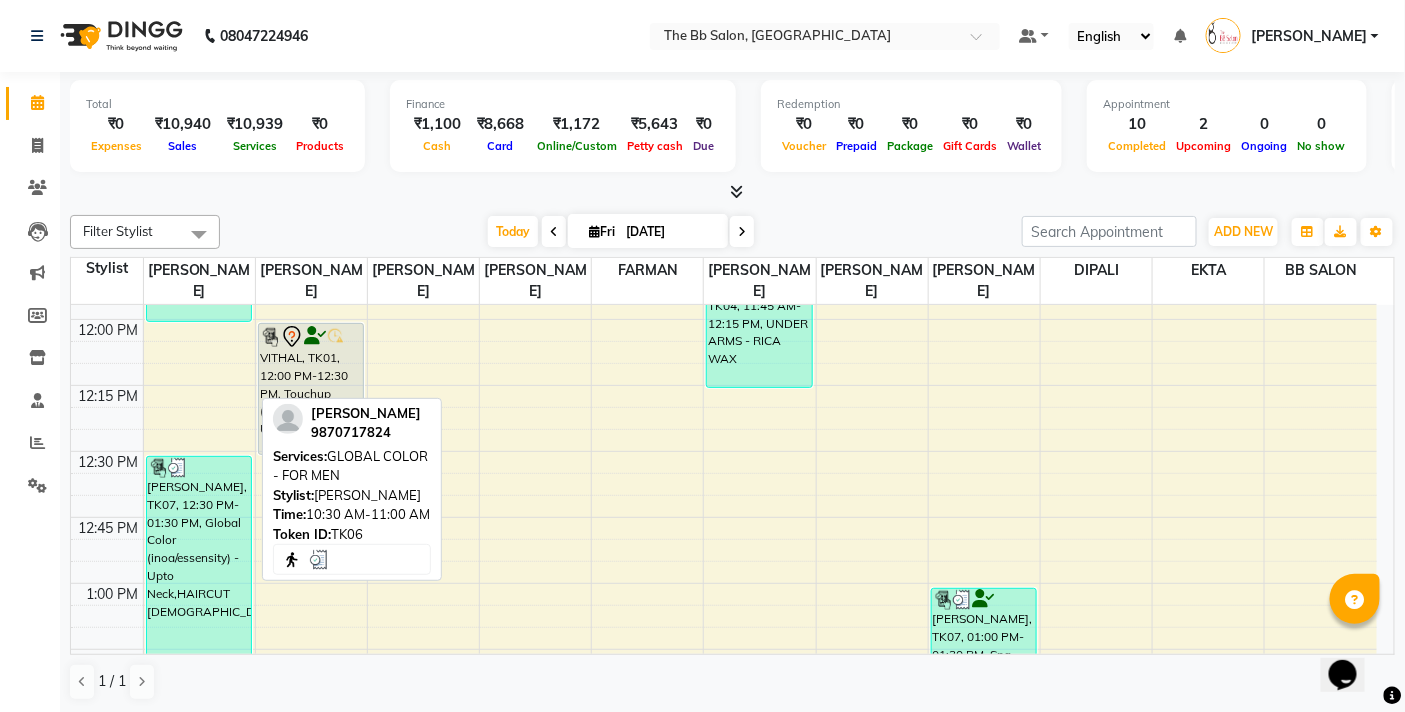 scroll, scrollTop: 1111, scrollLeft: 0, axis: vertical 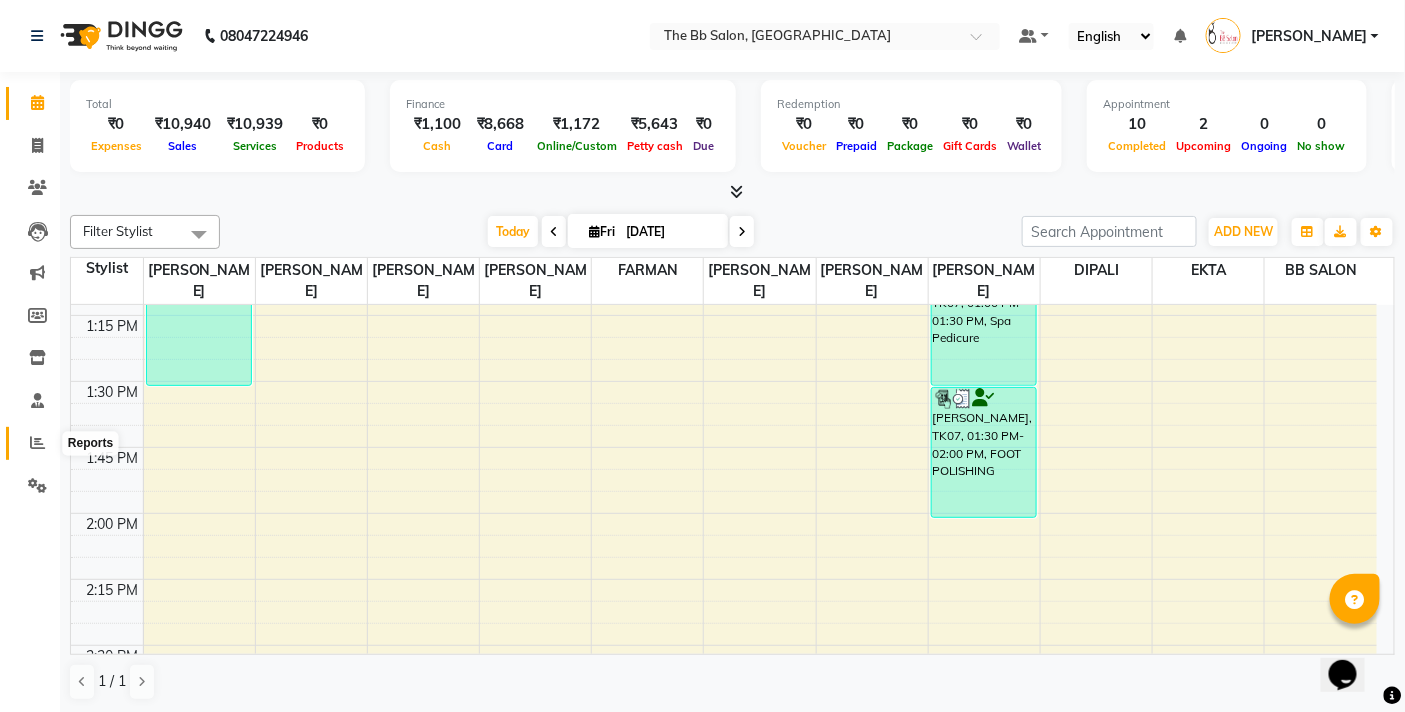 click 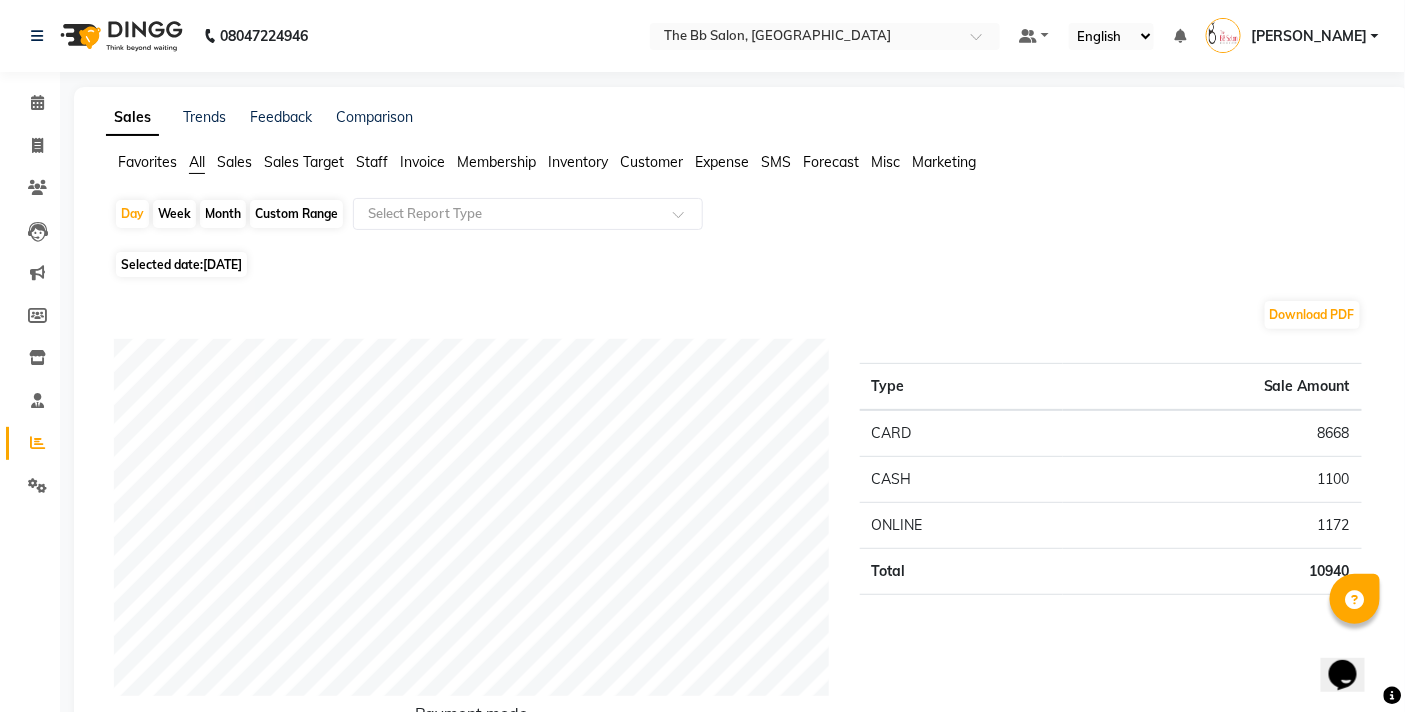 click on "Staff" 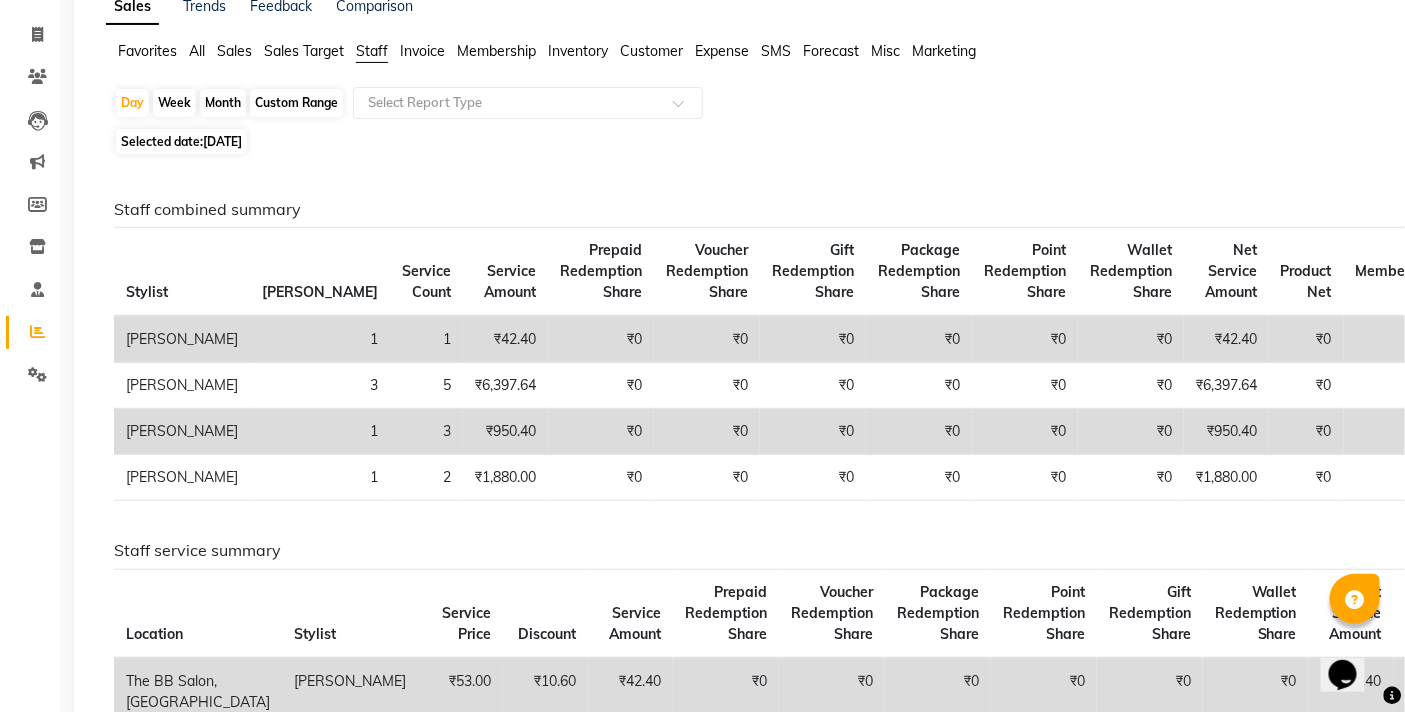 scroll, scrollTop: 0, scrollLeft: 0, axis: both 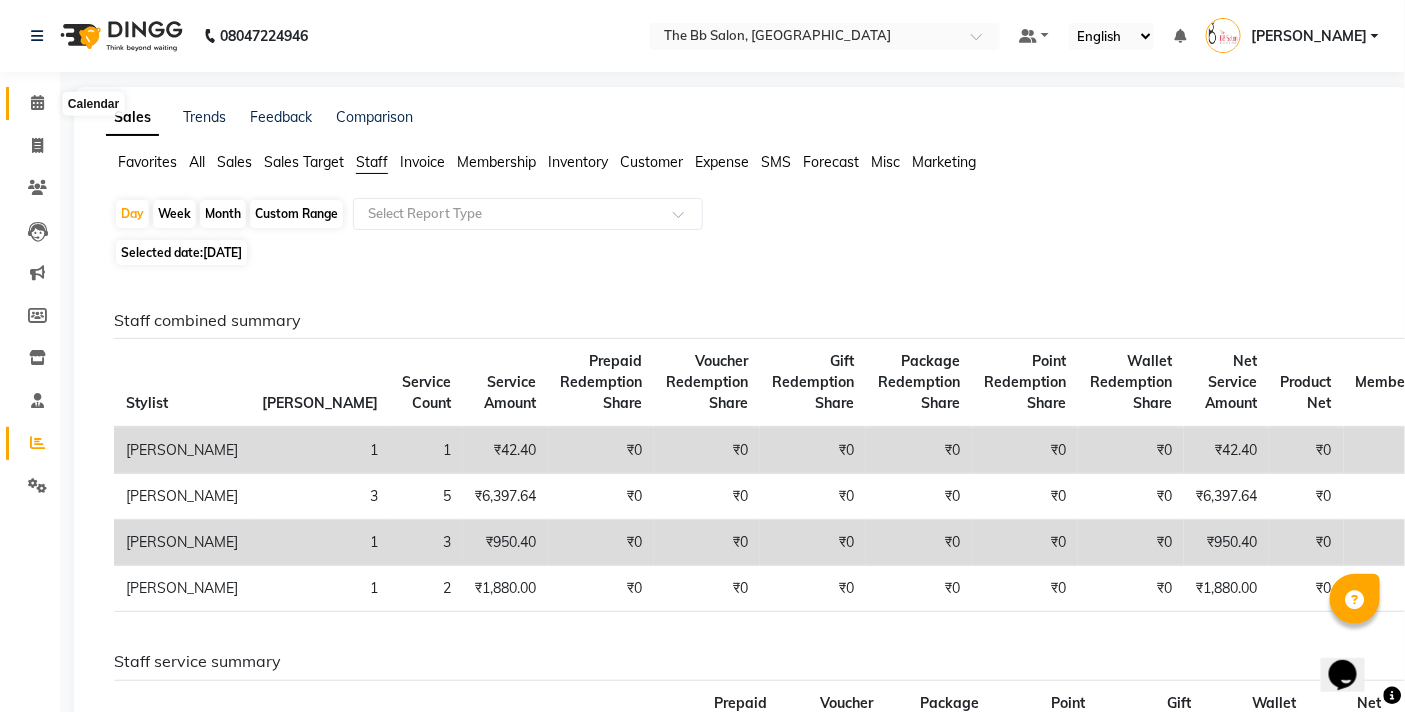 click 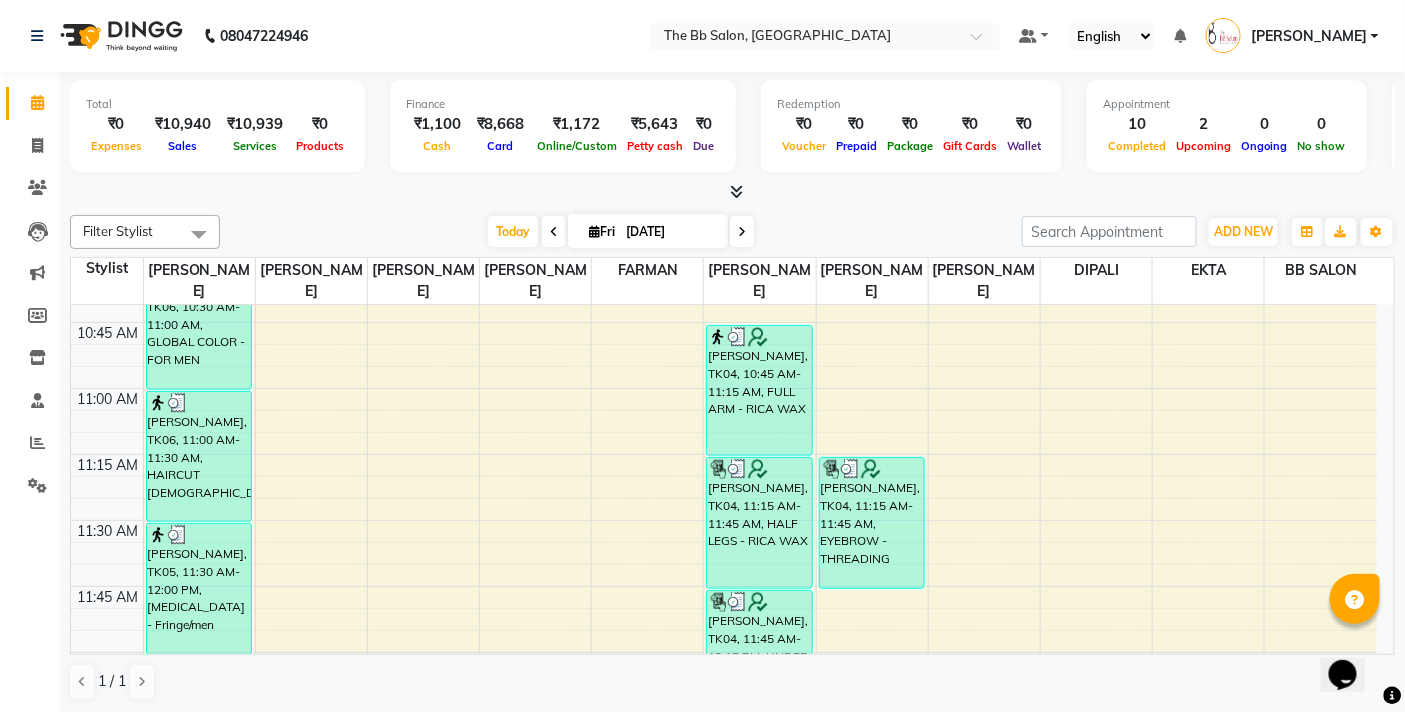 scroll, scrollTop: 555, scrollLeft: 0, axis: vertical 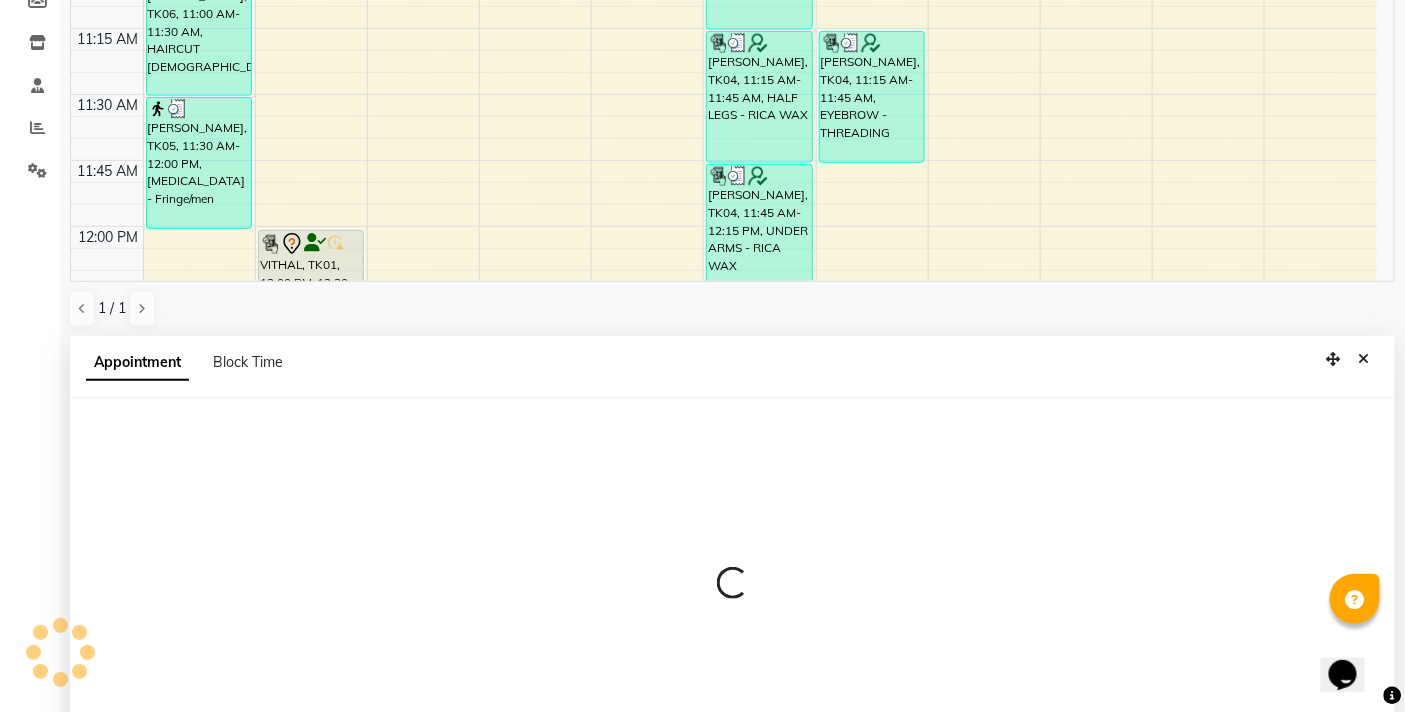 select on "84071" 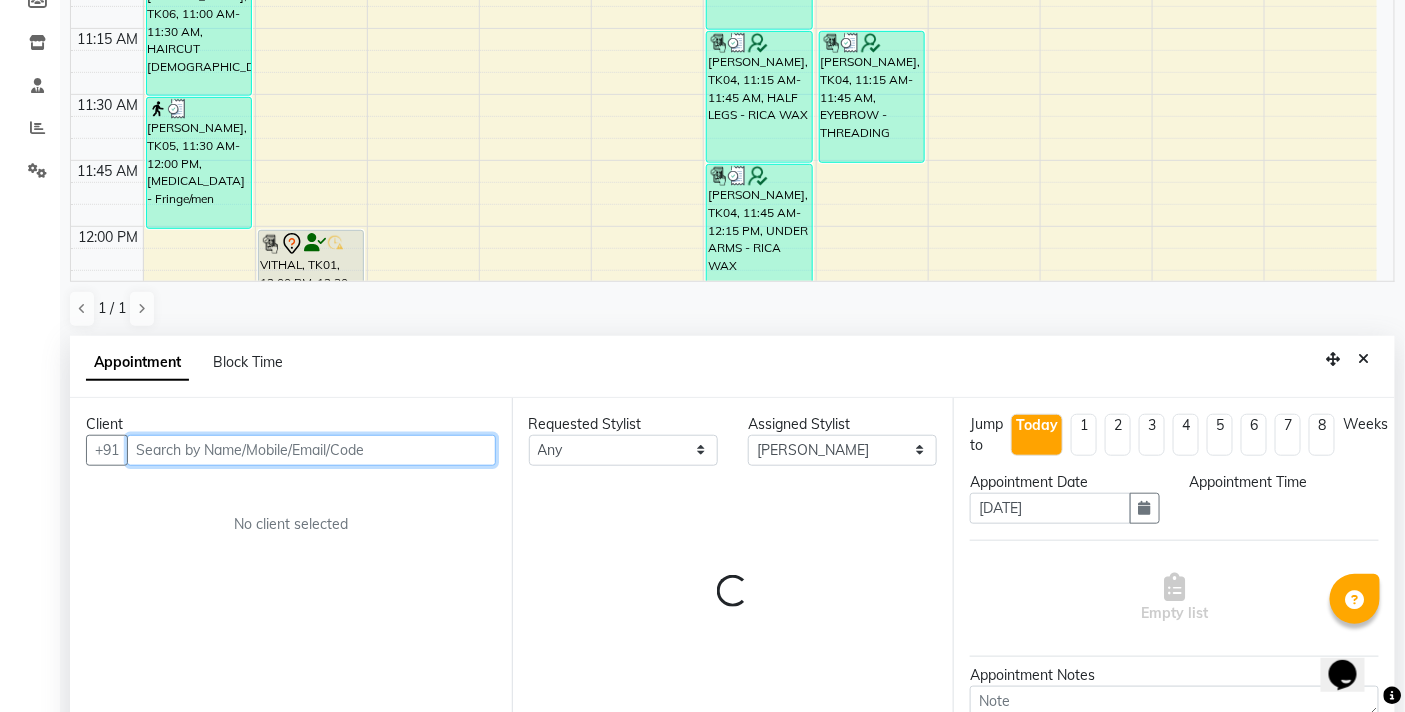 scroll, scrollTop: 392, scrollLeft: 0, axis: vertical 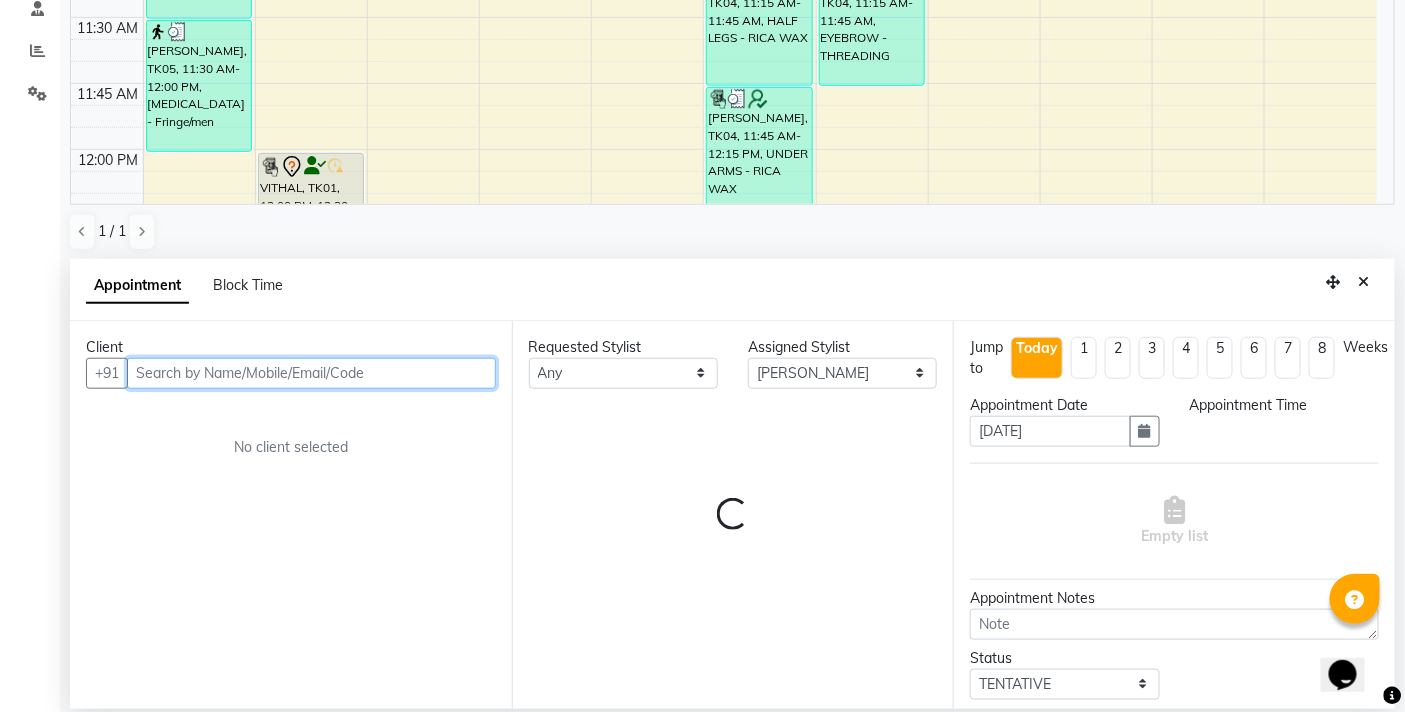 select on "690" 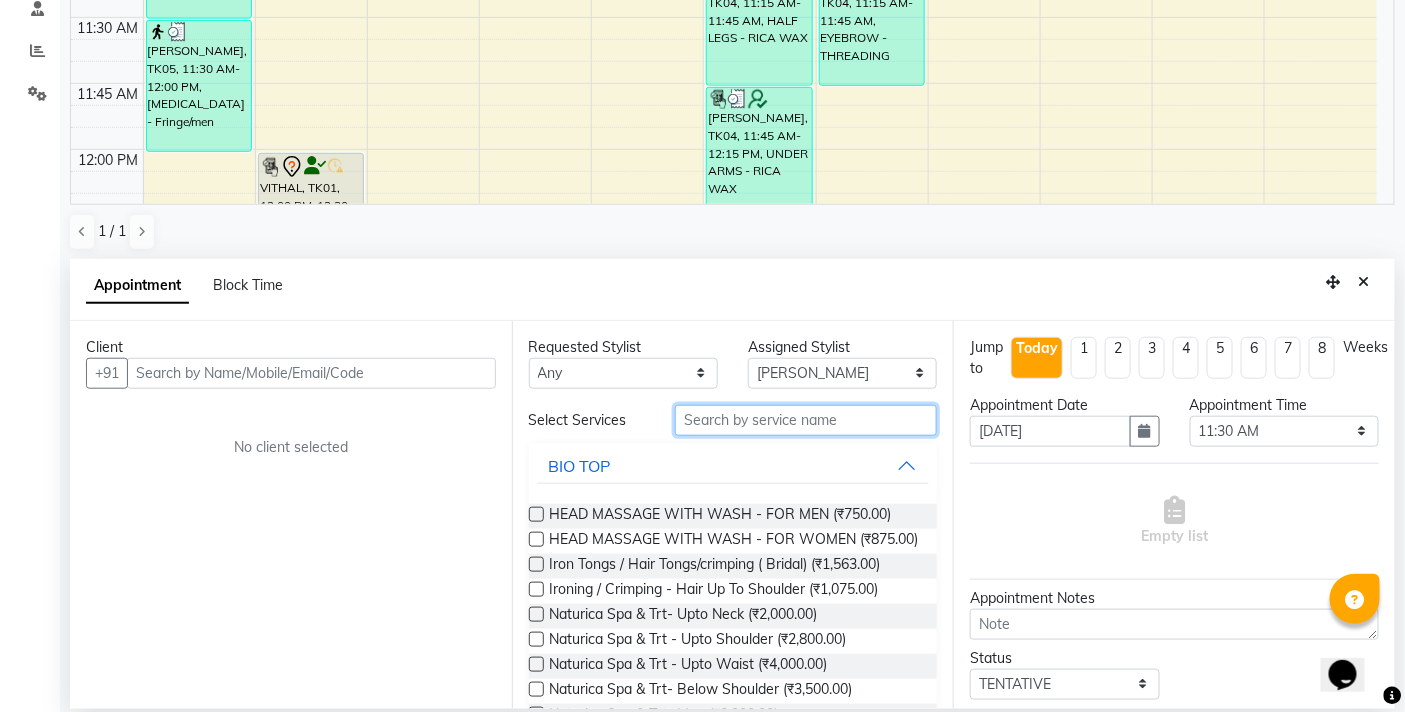 click at bounding box center (806, 420) 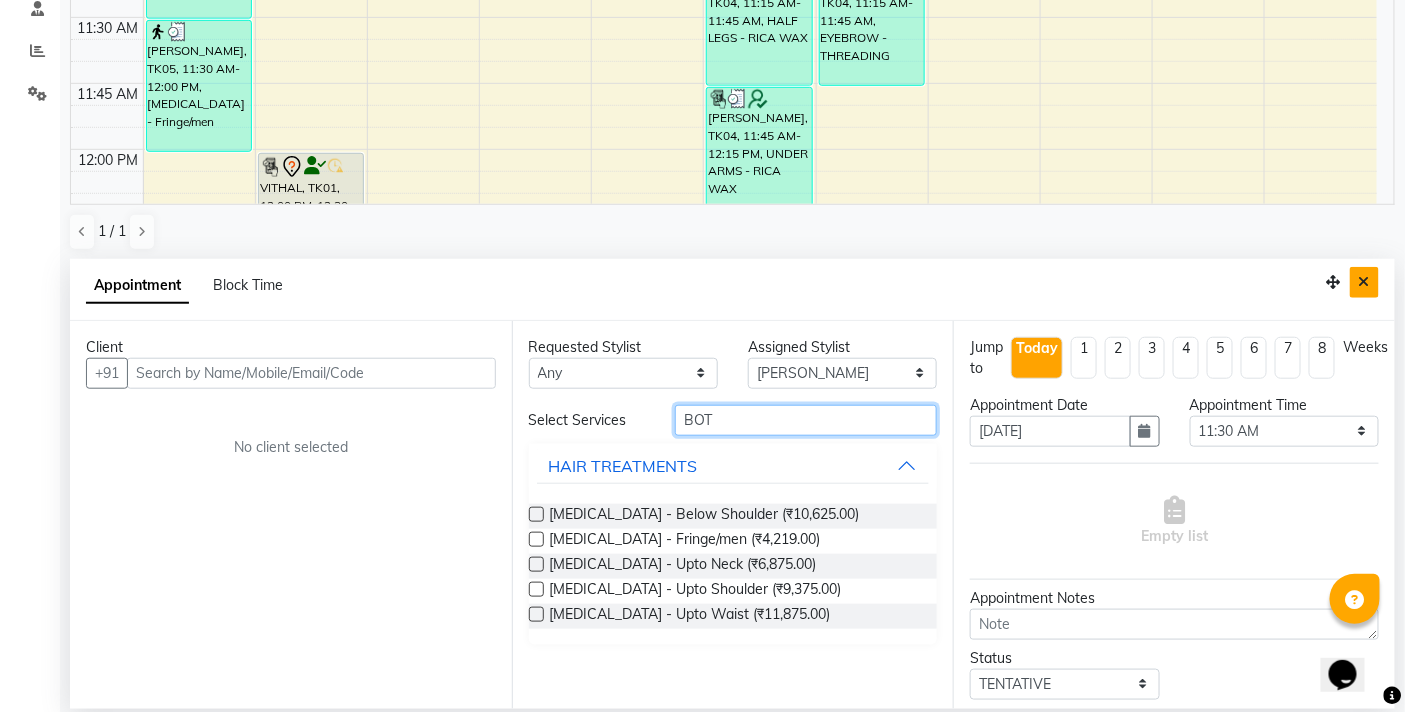 type on "BOT" 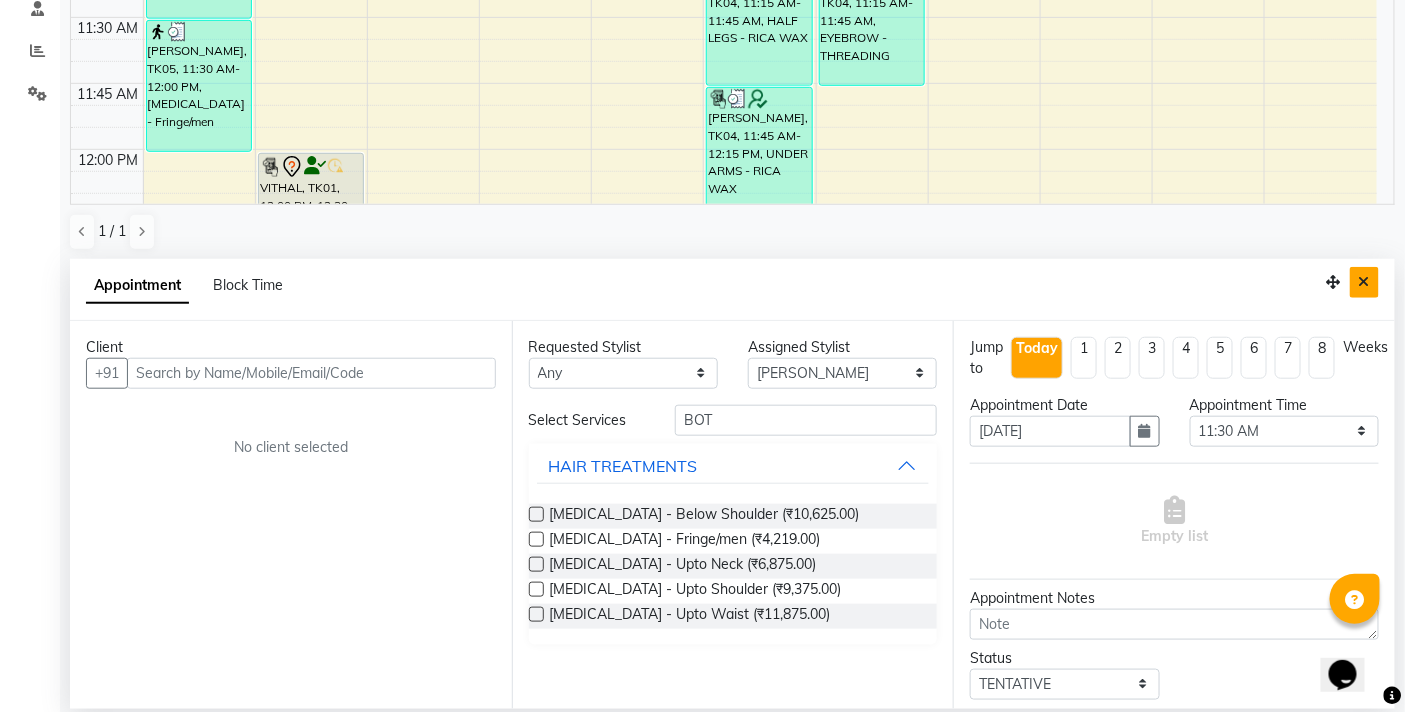 click at bounding box center [1364, 282] 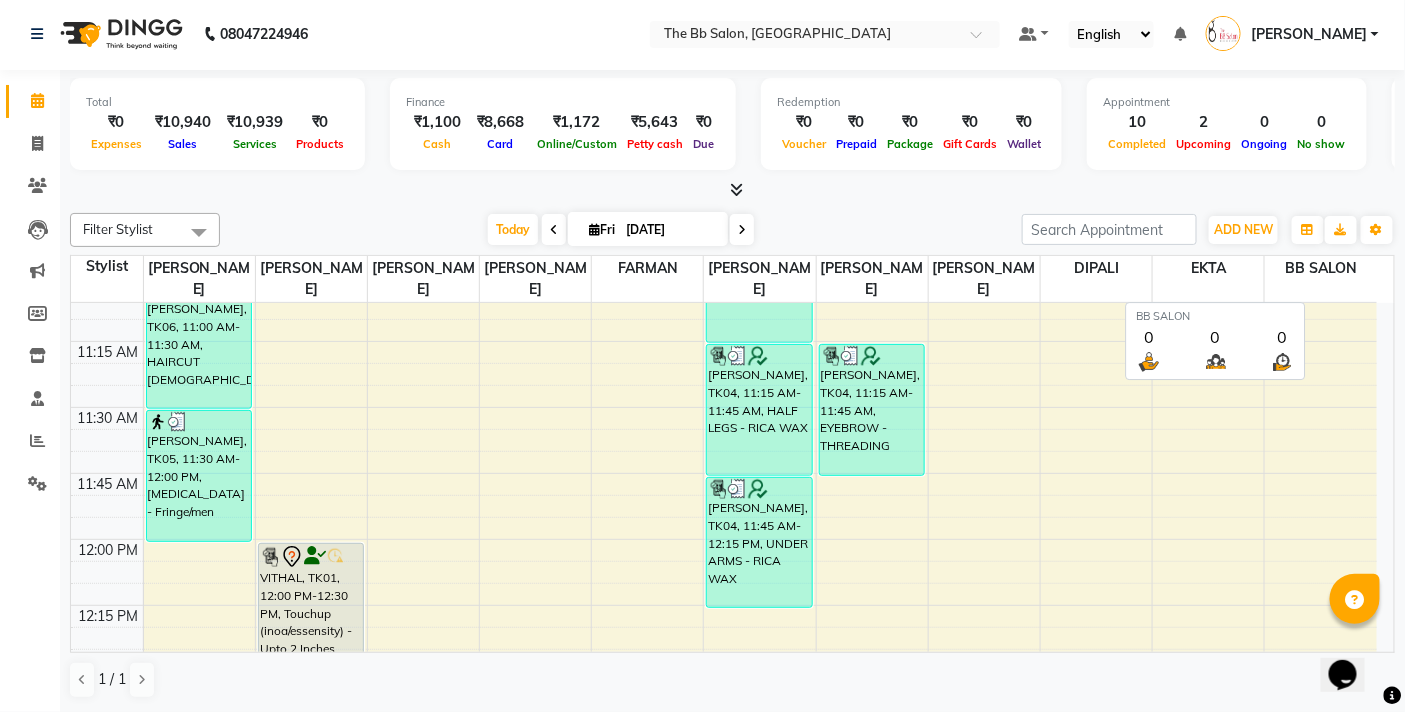 scroll, scrollTop: 1, scrollLeft: 0, axis: vertical 